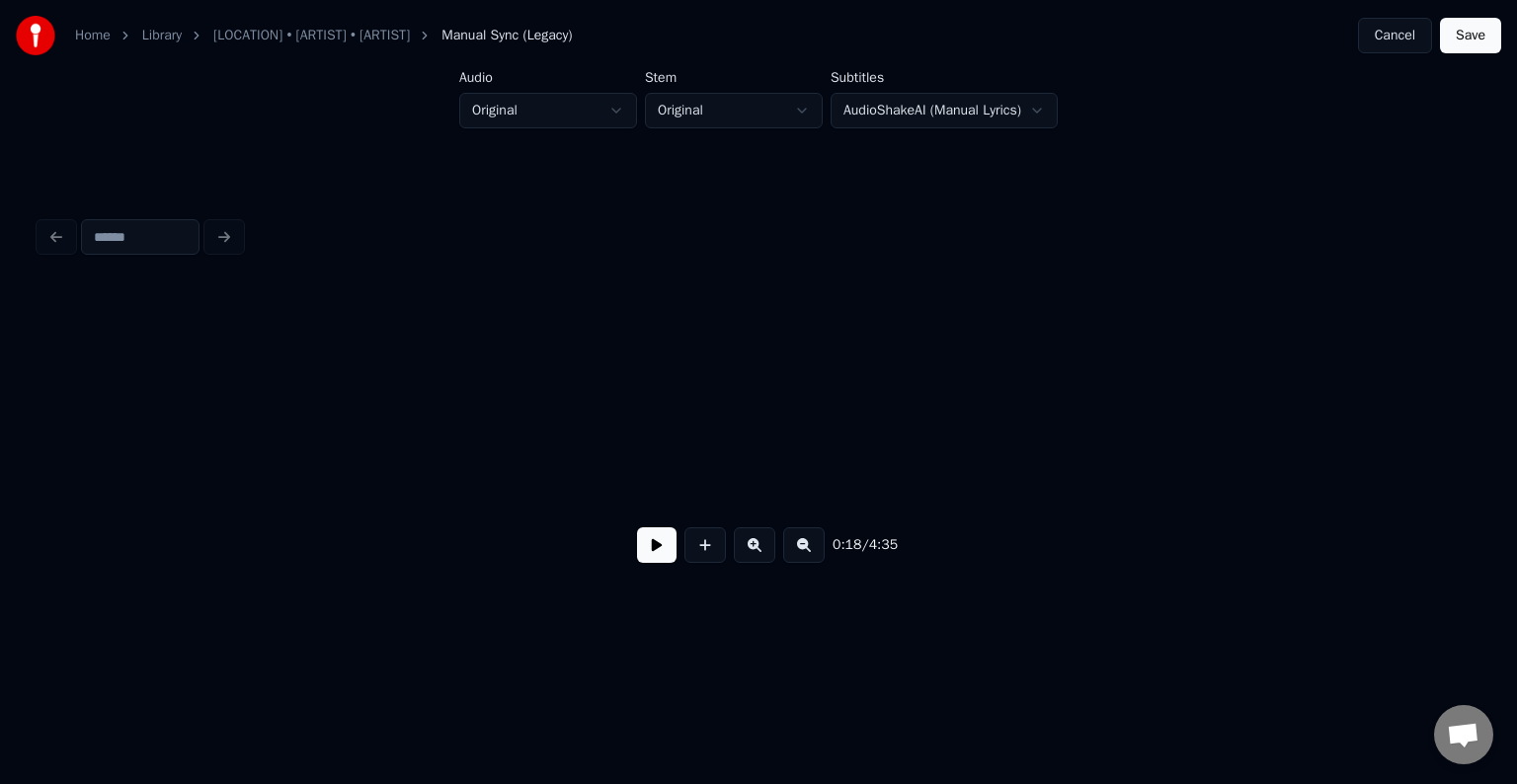 scroll, scrollTop: 0, scrollLeft: 0, axis: both 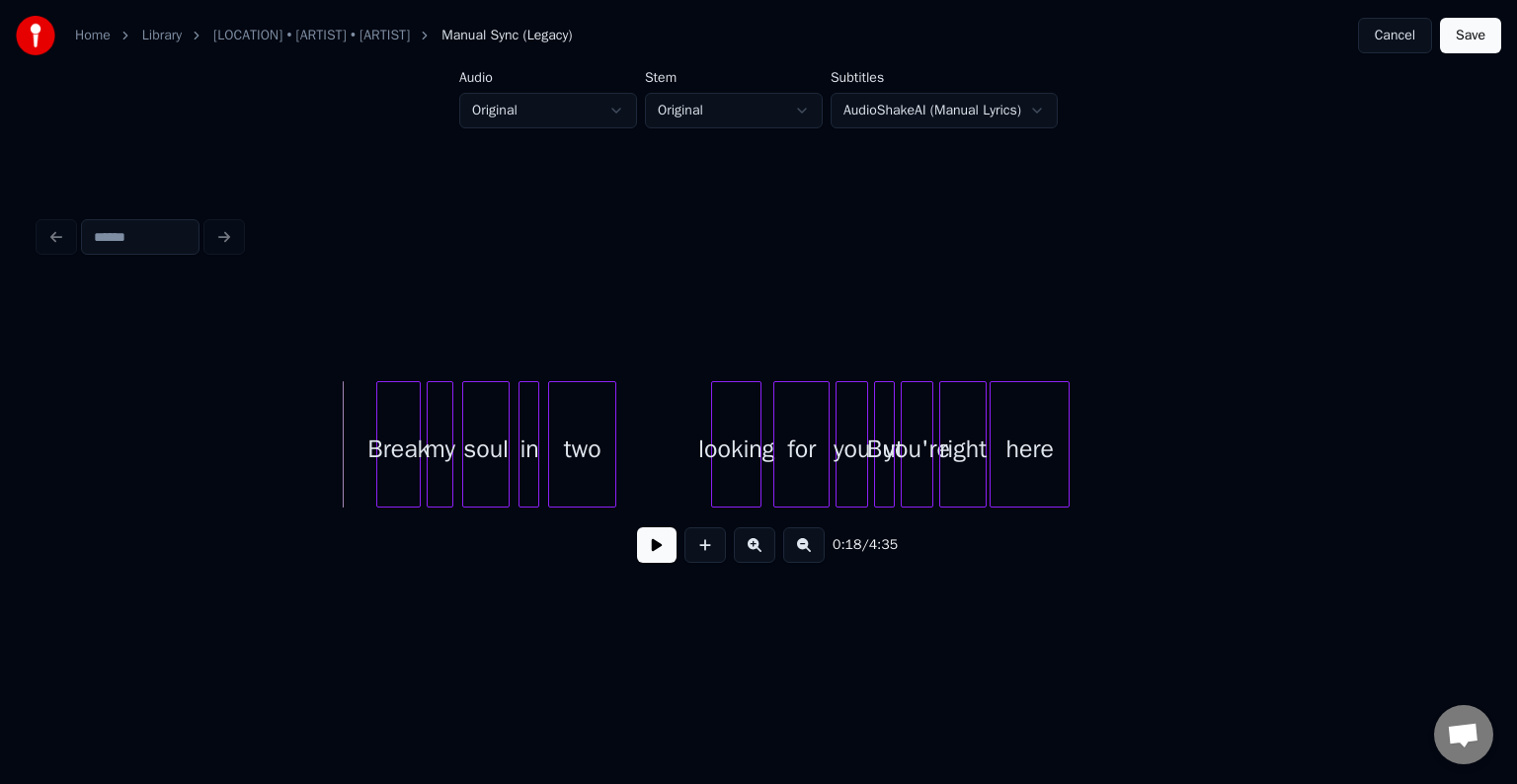 click at bounding box center [657, 545] 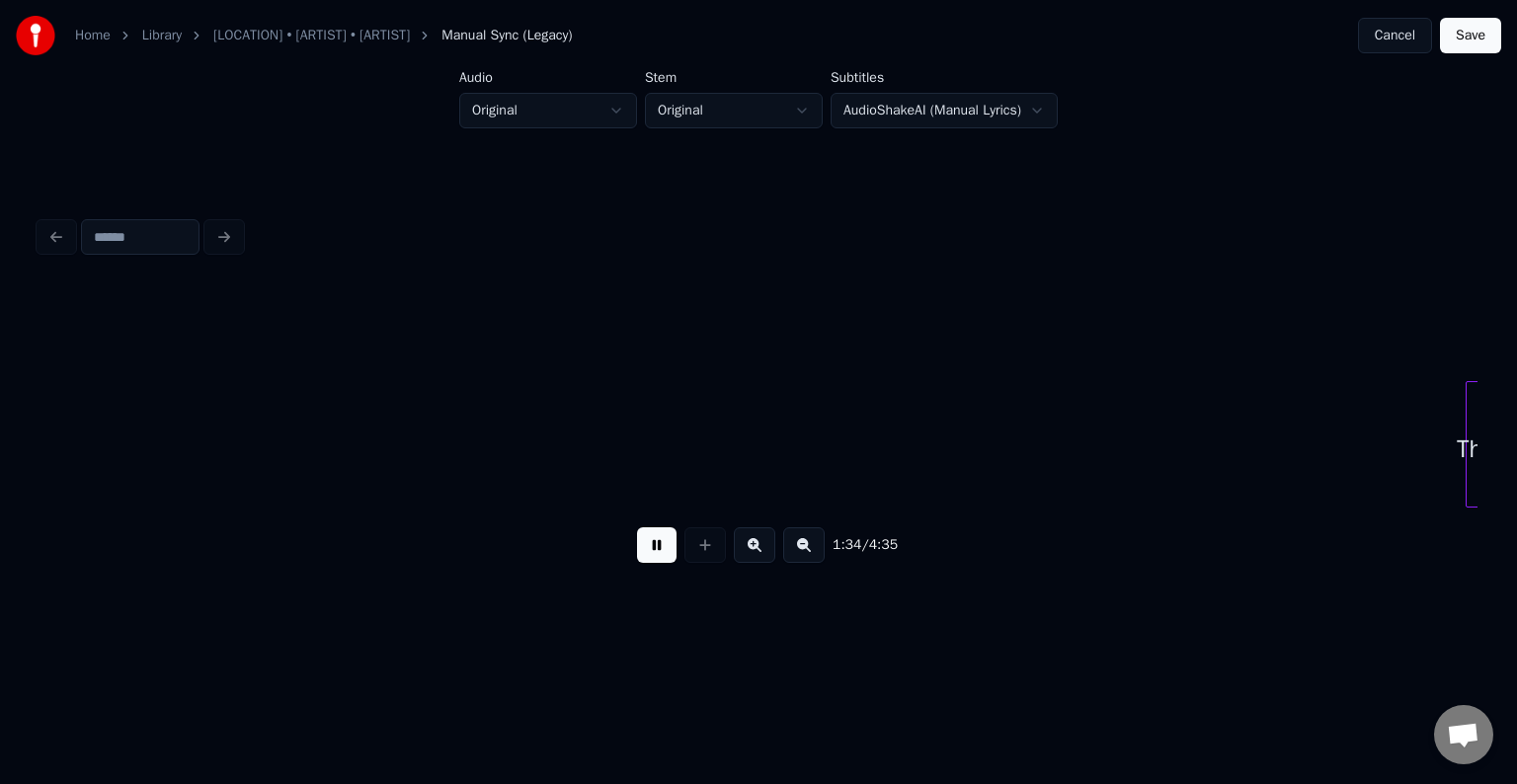 scroll, scrollTop: 0, scrollLeft: 13931, axis: horizontal 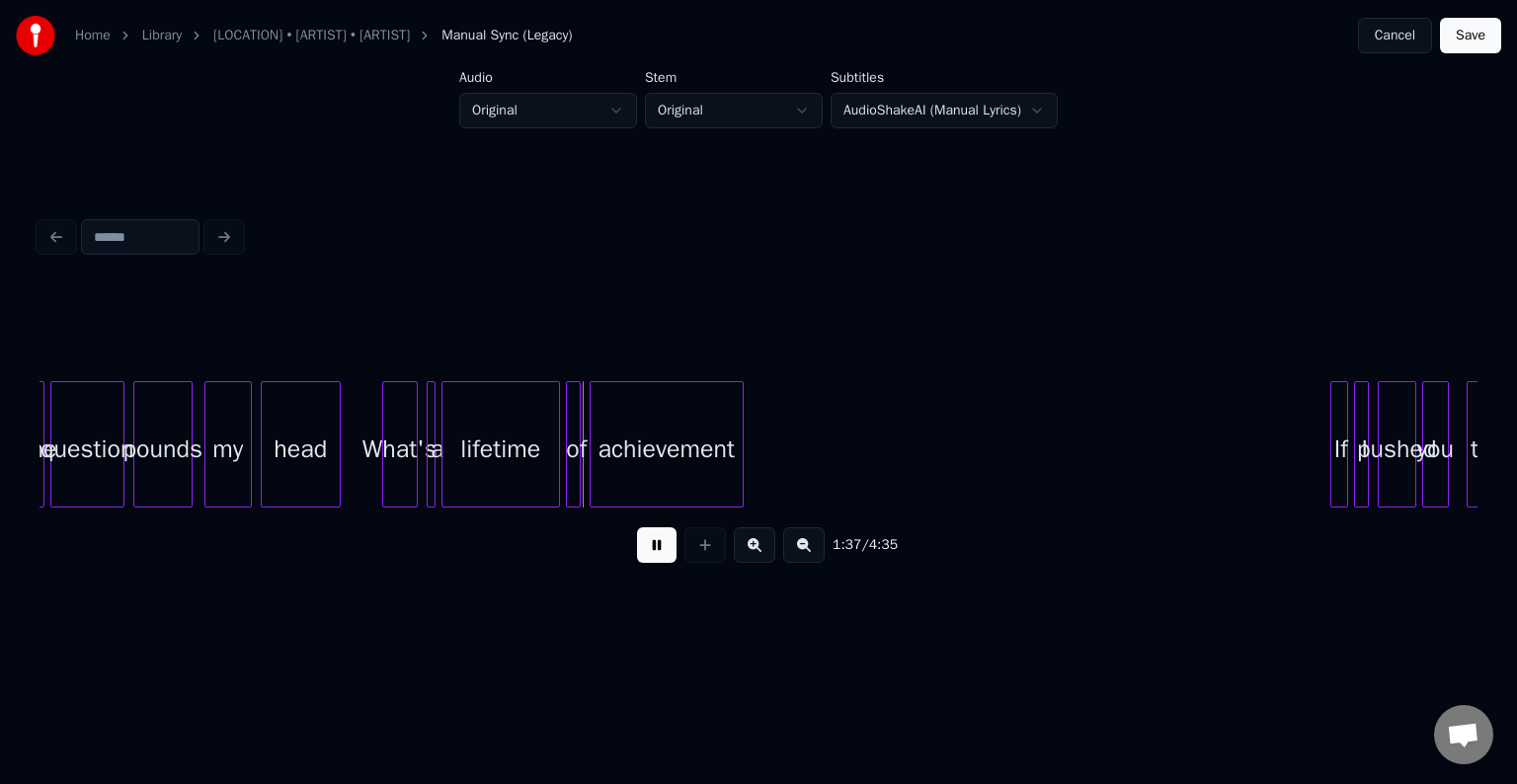 click on "Home Library [LOCATION] • [ARTIST] • [ARTIST] Manual Sync (Legacy) Cancel Save Audio Original Stem Original Subtitles AudioShakeAI (Manual Lyrics) [TIME] / [TIME]" at bounding box center [758, 331] 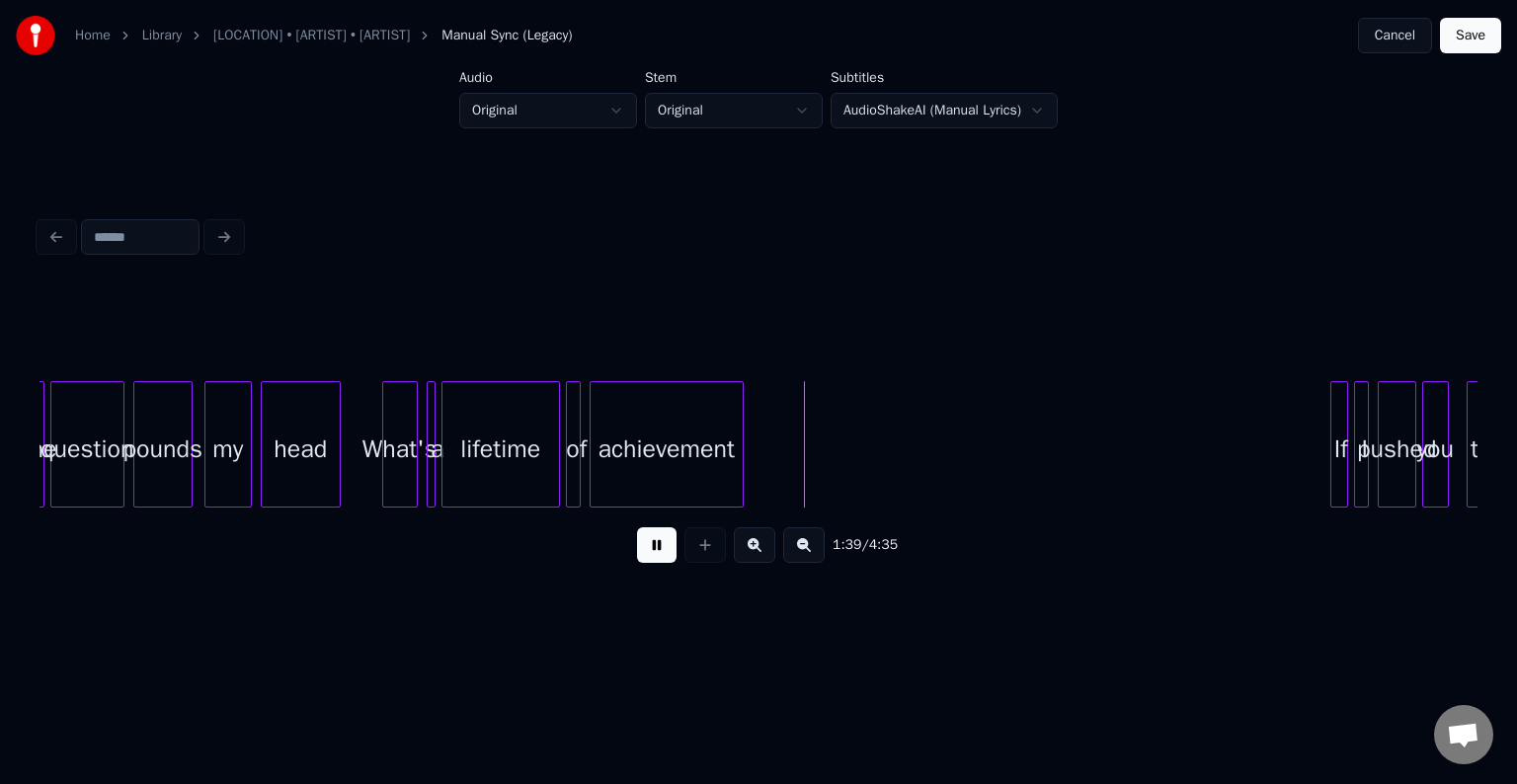click at bounding box center (657, 545) 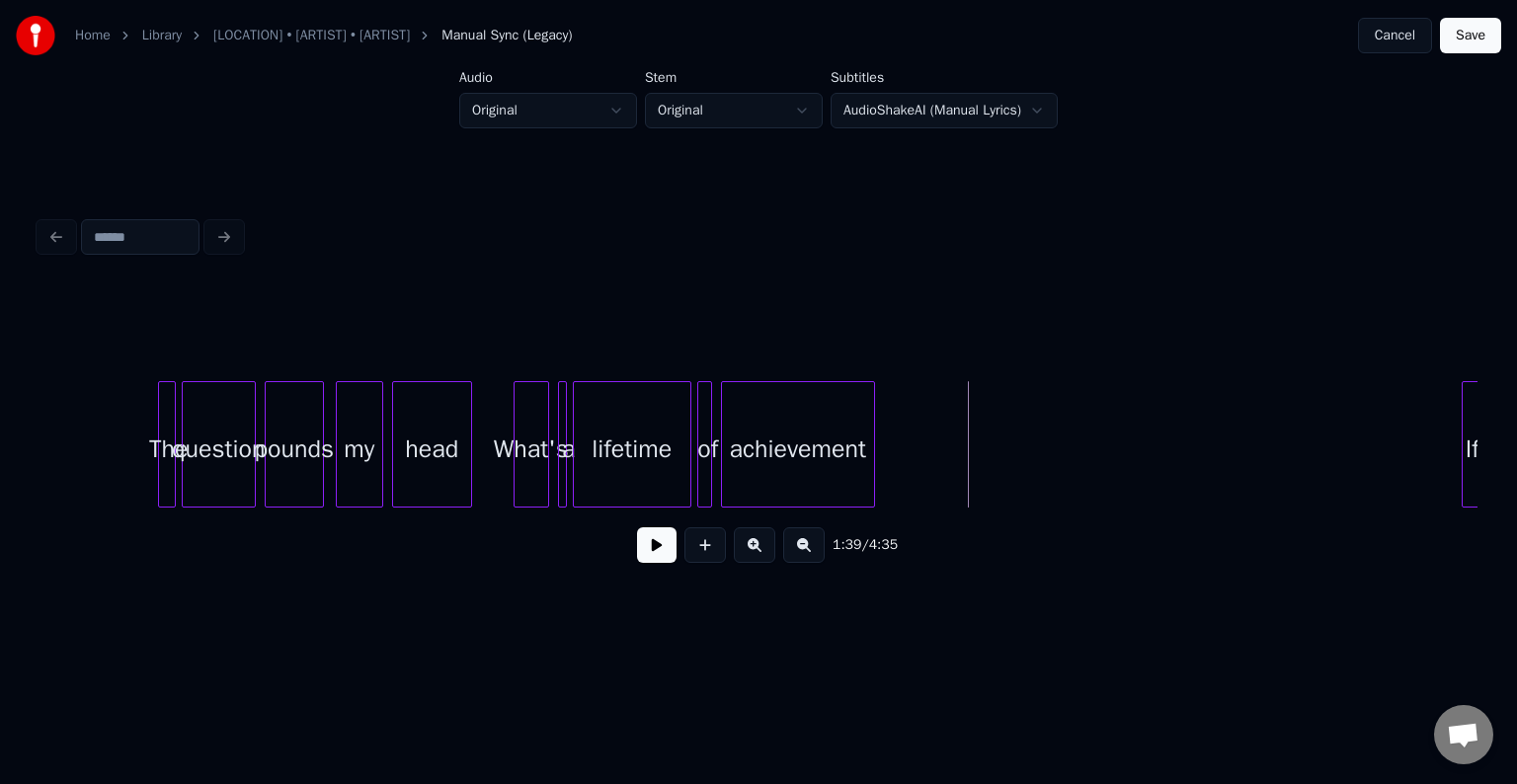scroll, scrollTop: 0, scrollLeft: 13773, axis: horizontal 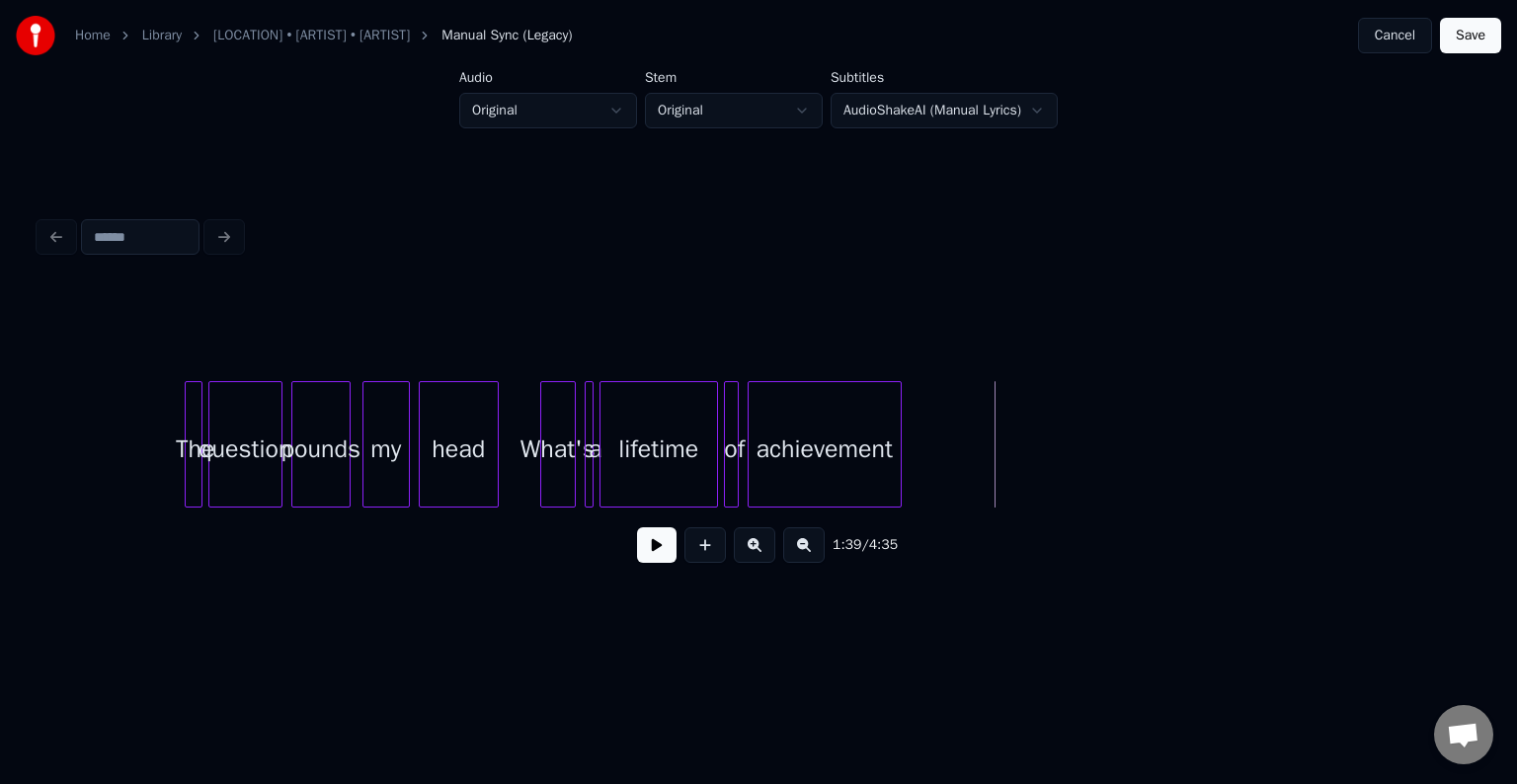click at bounding box center (657, 545) 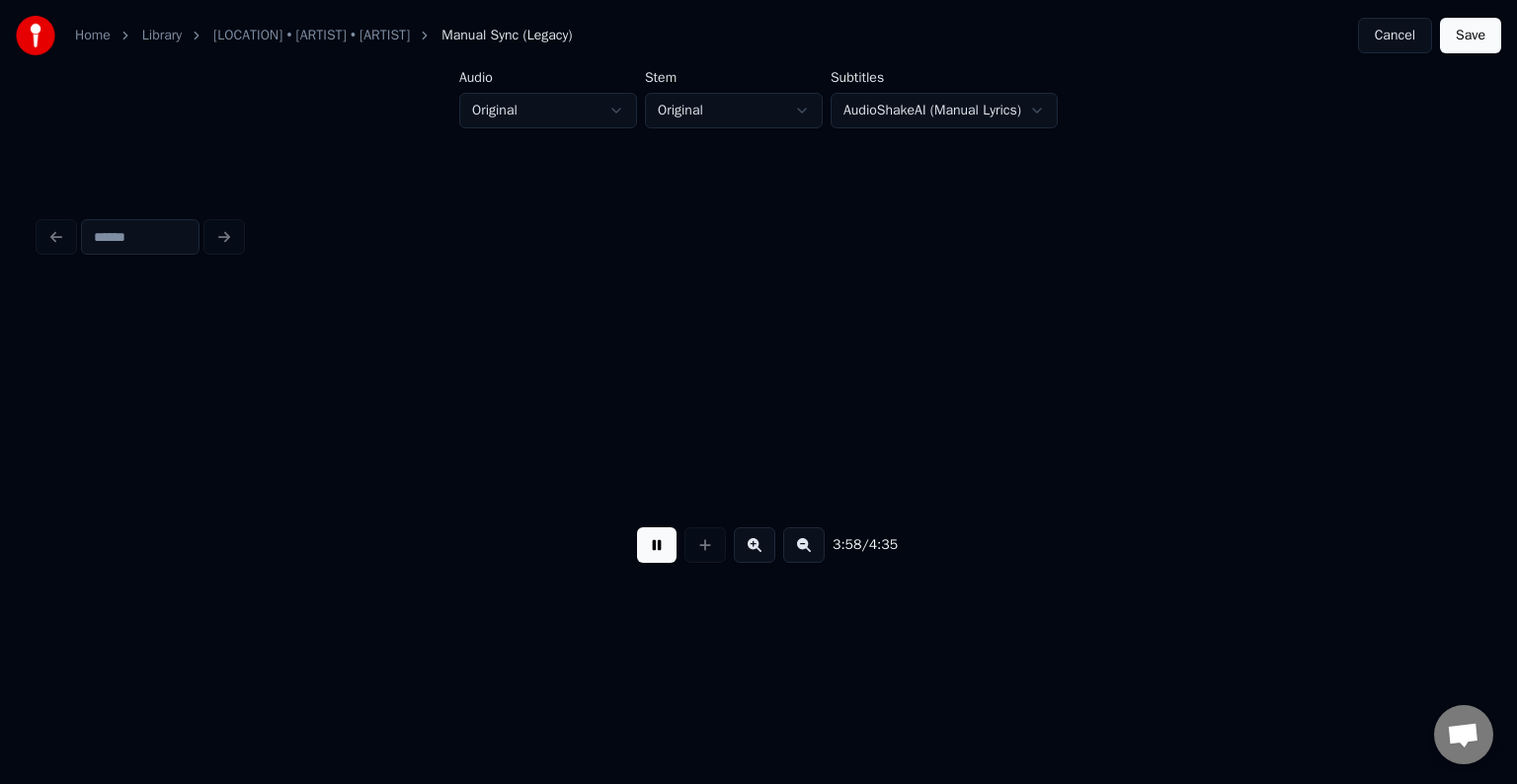 scroll, scrollTop: 0, scrollLeft: 35365, axis: horizontal 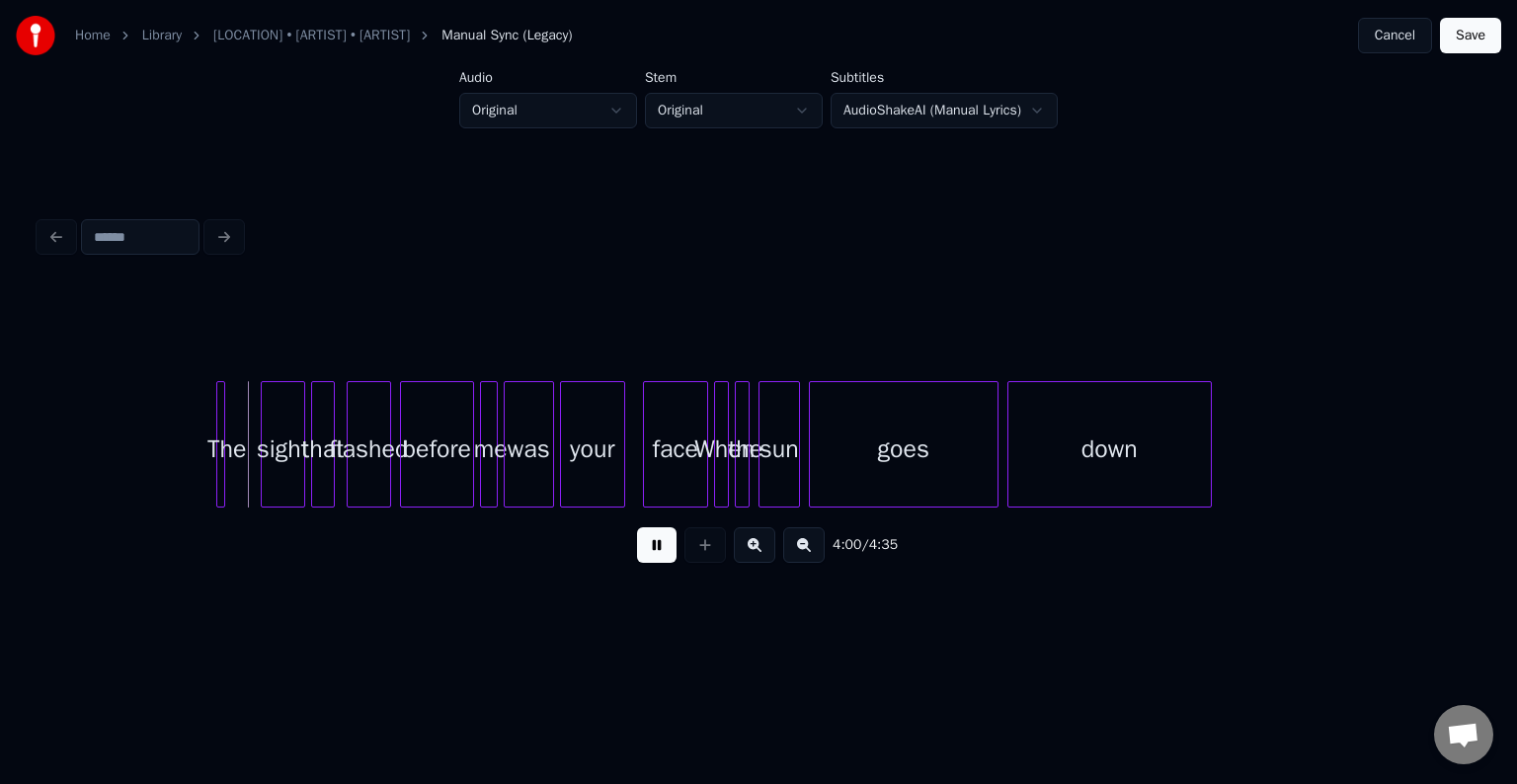 click at bounding box center [657, 545] 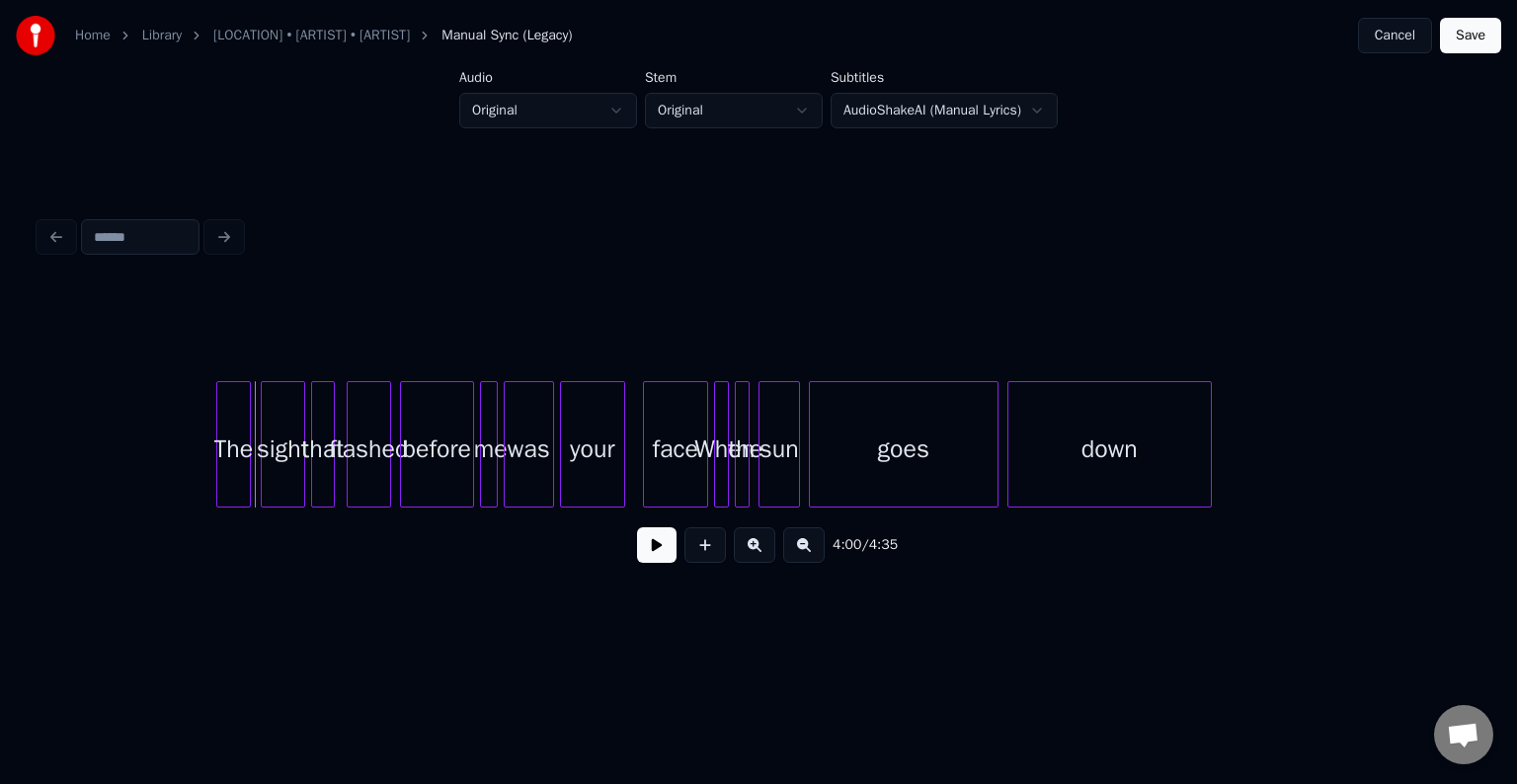 click at bounding box center (247, 444) 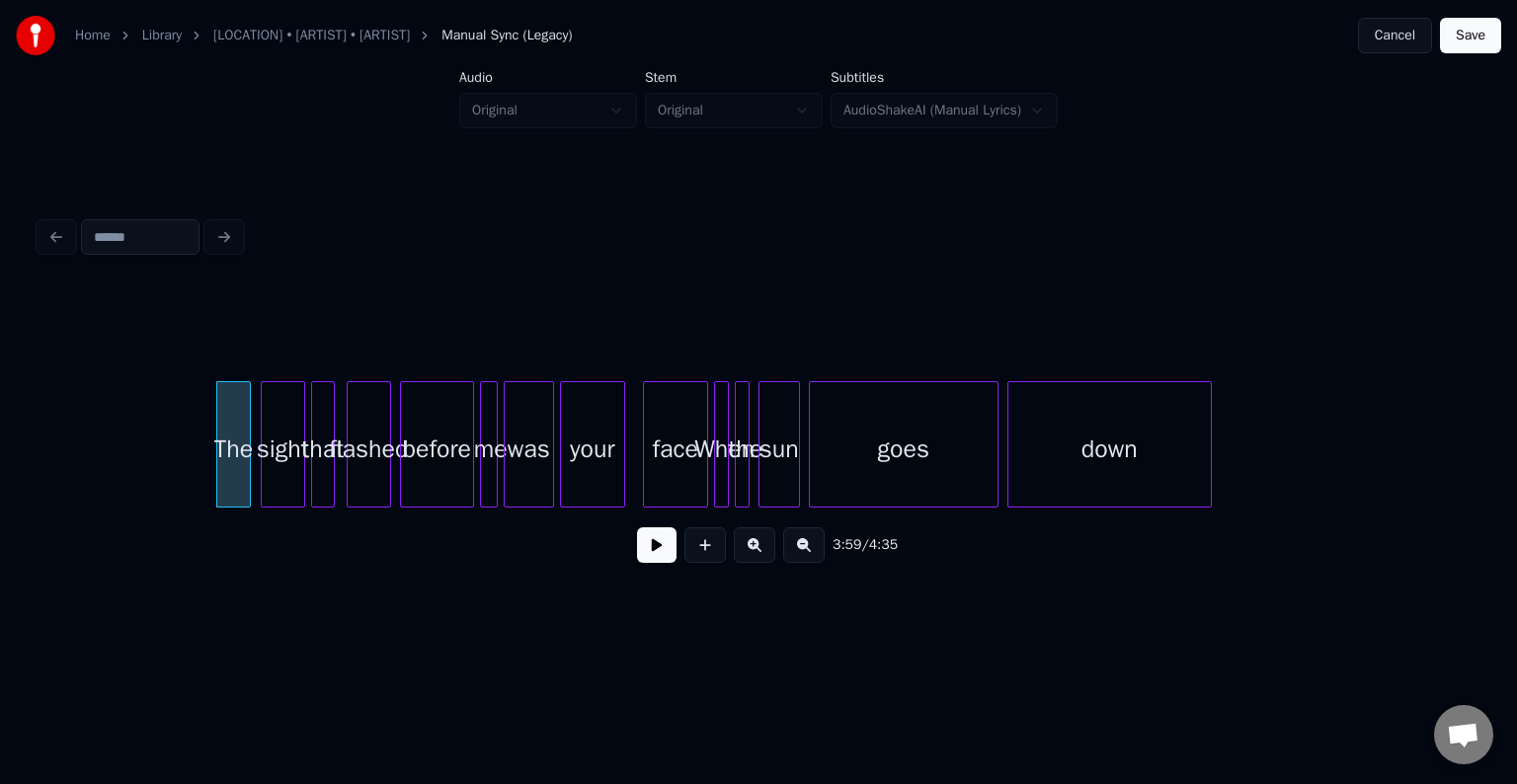 click at bounding box center [657, 545] 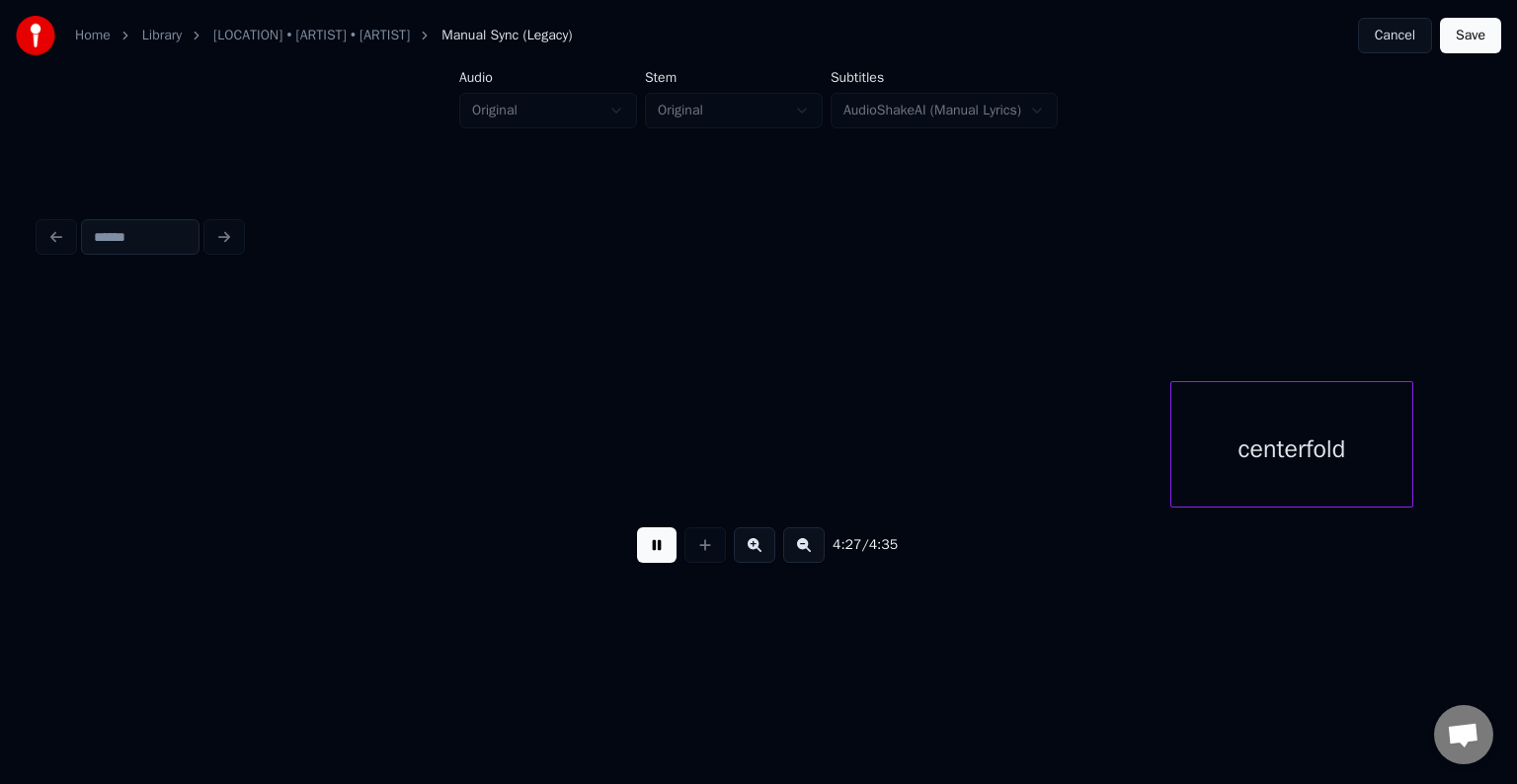 scroll, scrollTop: 0, scrollLeft: 39359, axis: horizontal 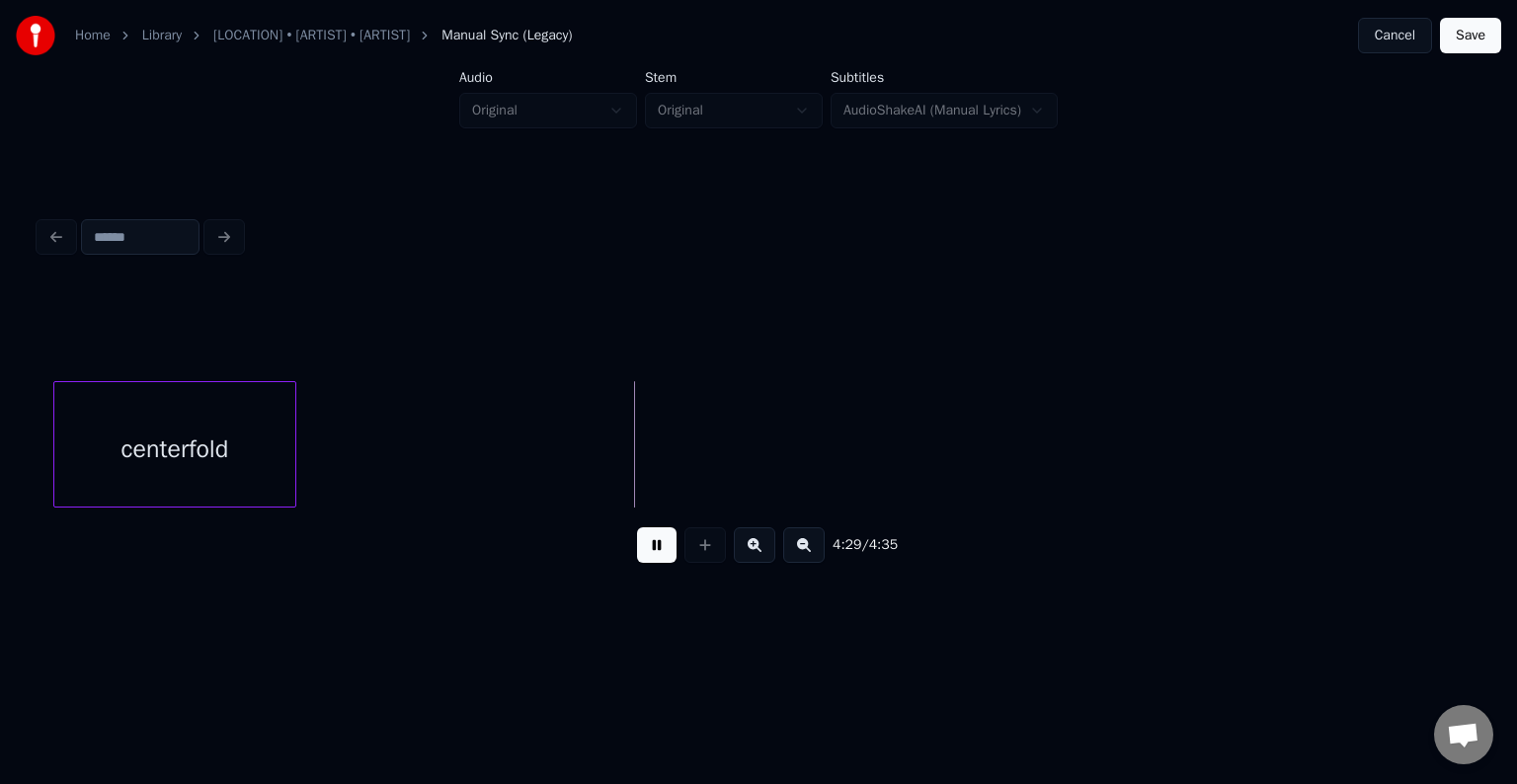 click on "Save" at bounding box center [1471, 36] 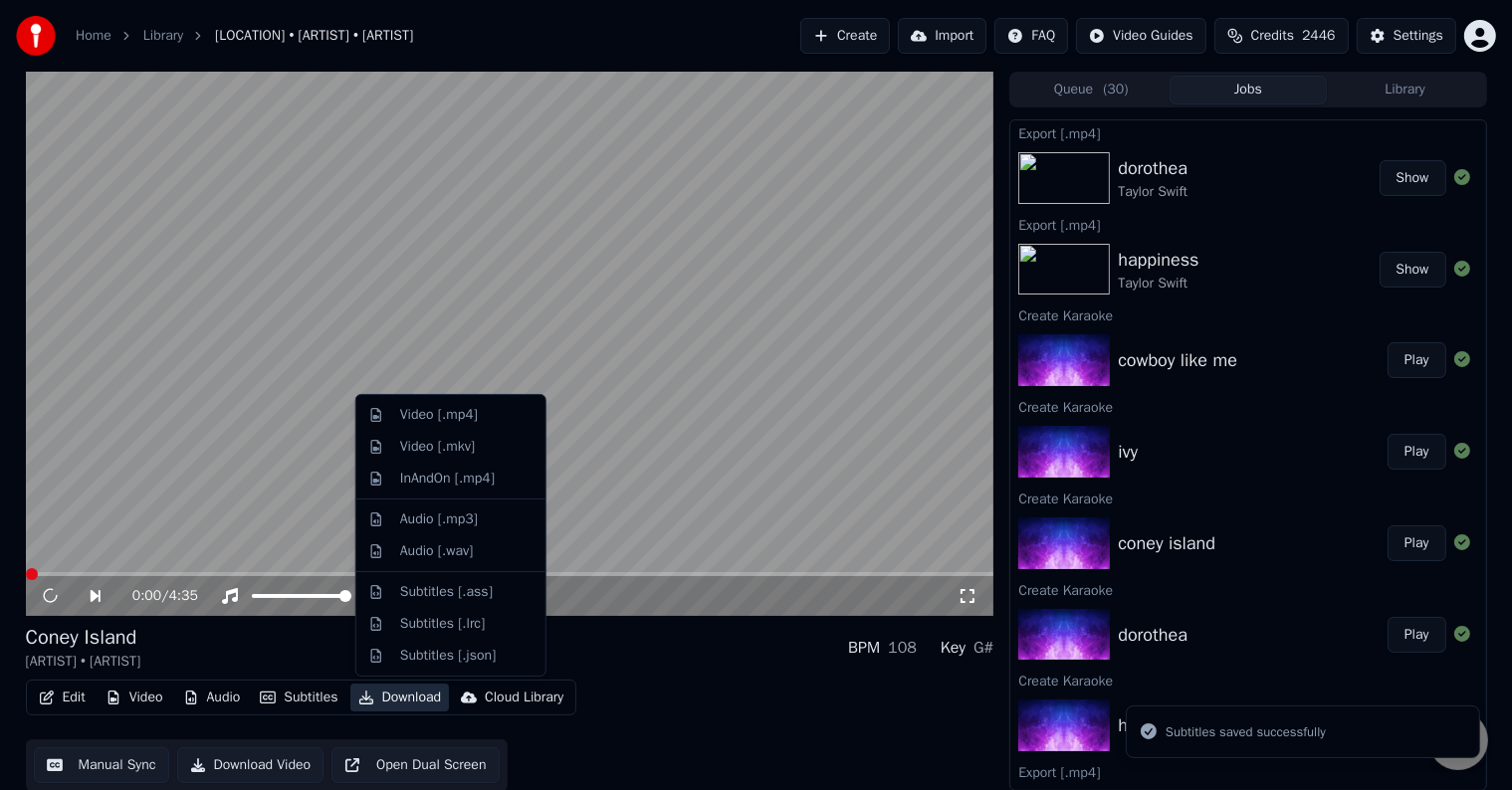click 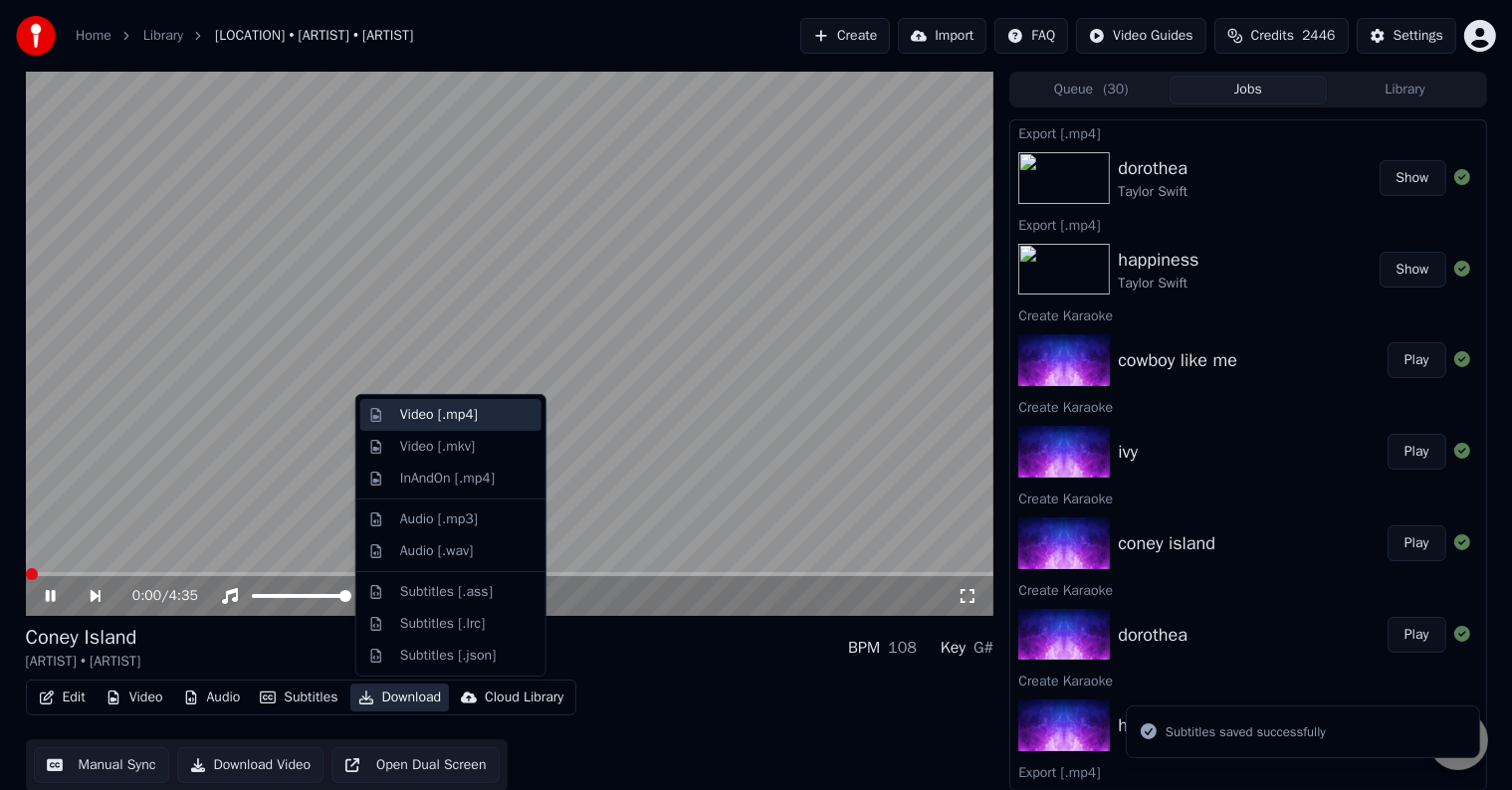 click on "Video [.mp4]" at bounding box center (451, 415) 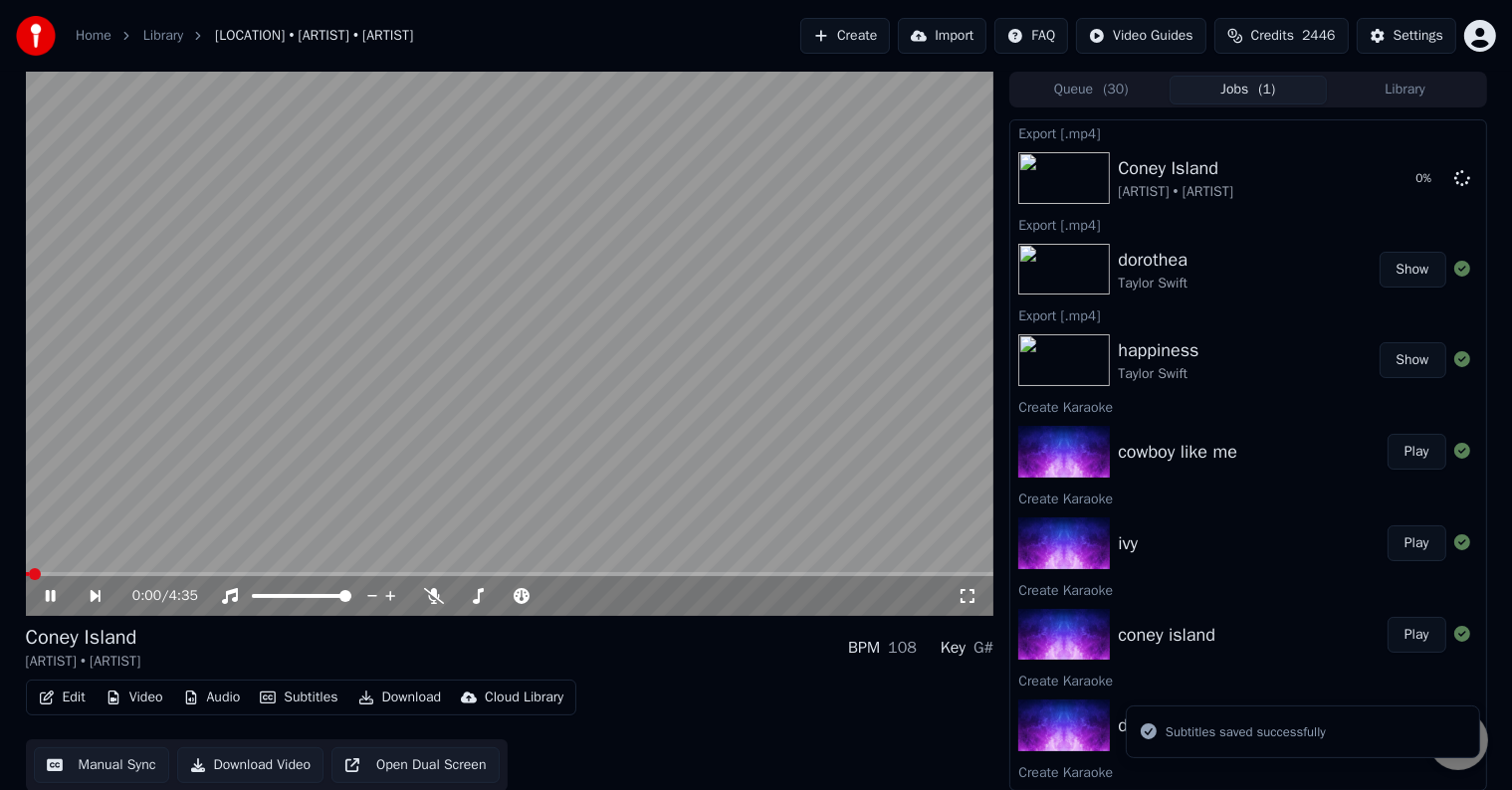 click 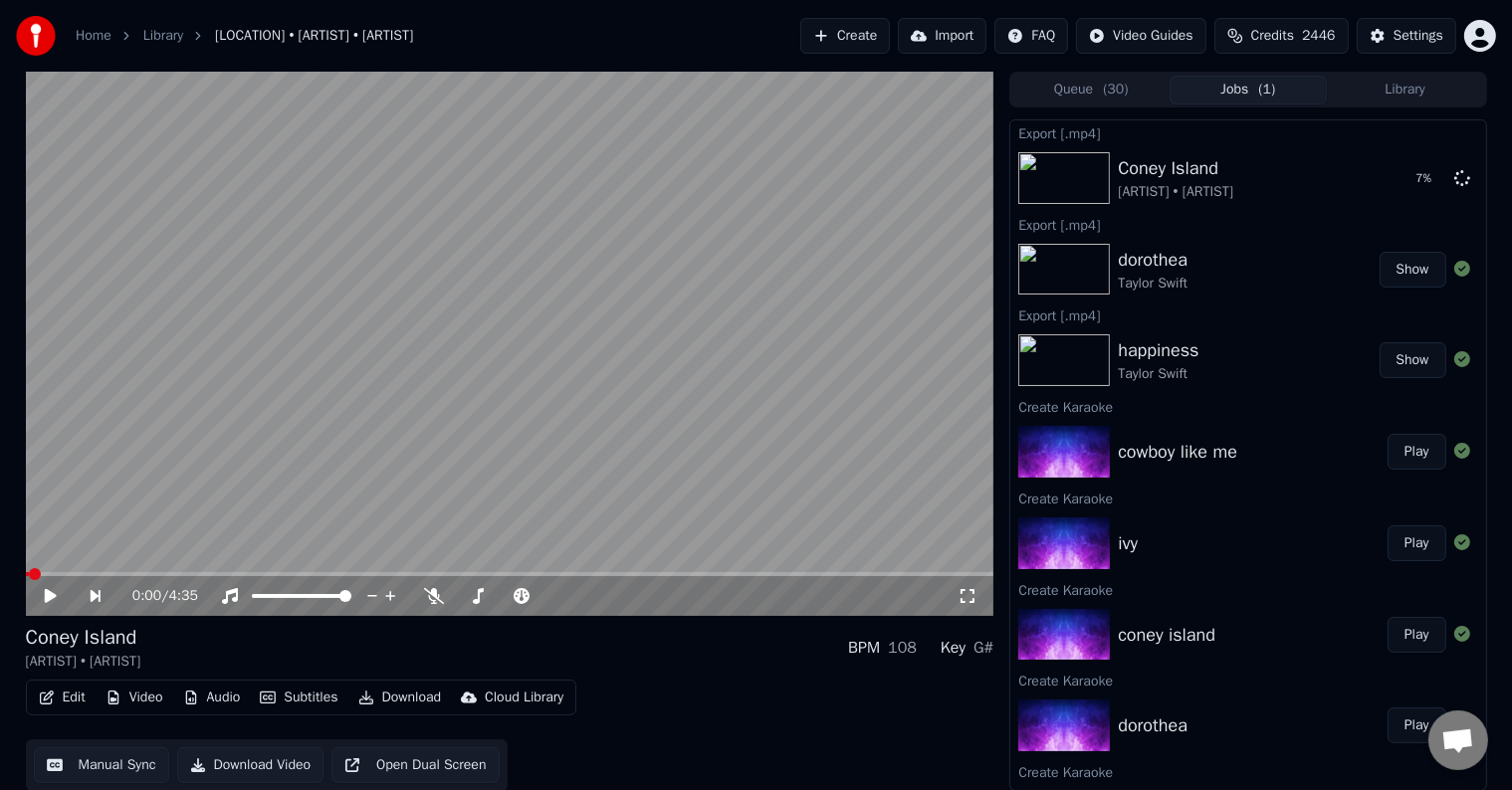 click on "Play" at bounding box center (1416, 543) 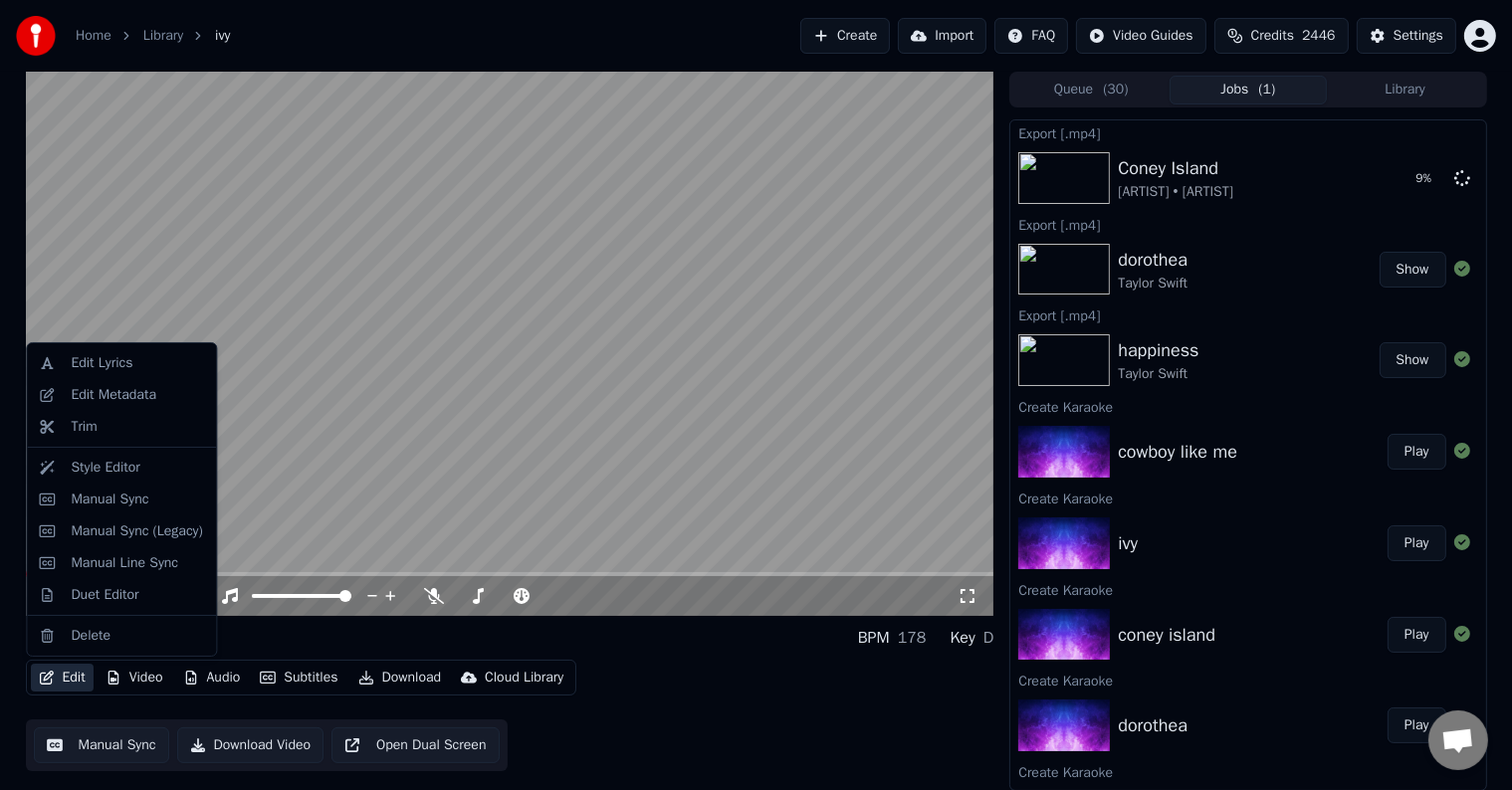 click on "Edit" at bounding box center [62, 678] 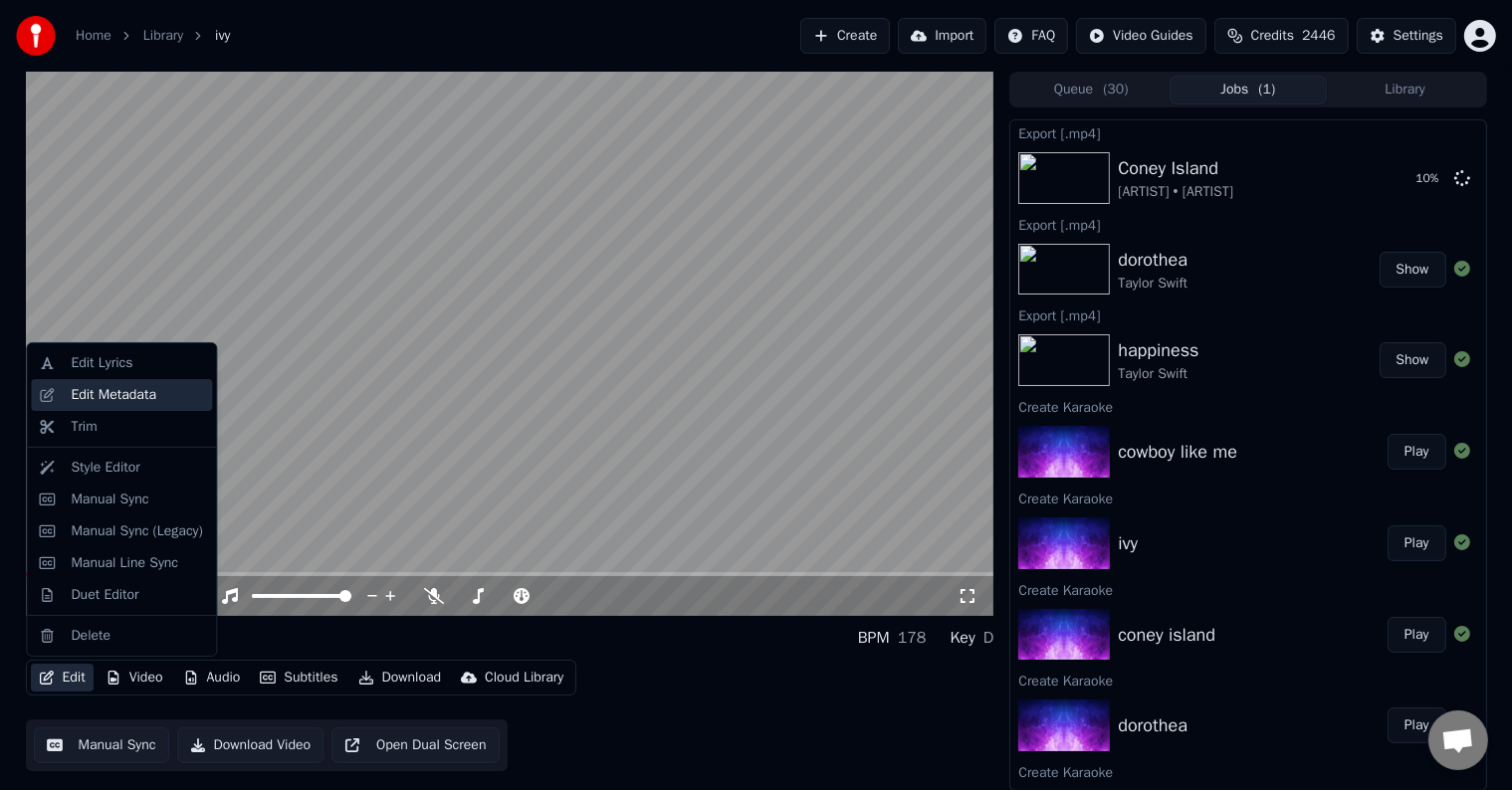 click on "Edit Metadata" at bounding box center [113, 395] 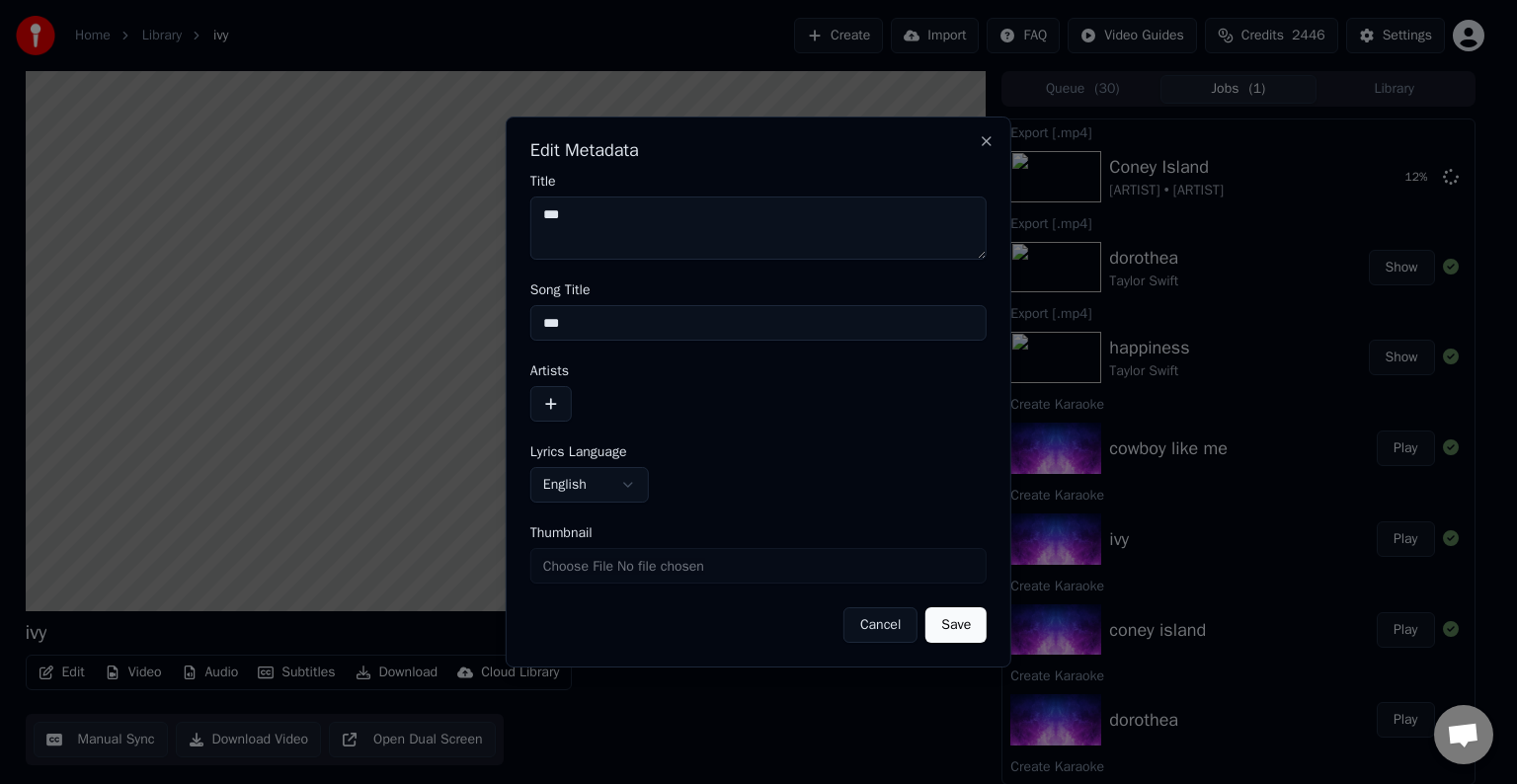 click on "Artists" at bounding box center (758, 393) 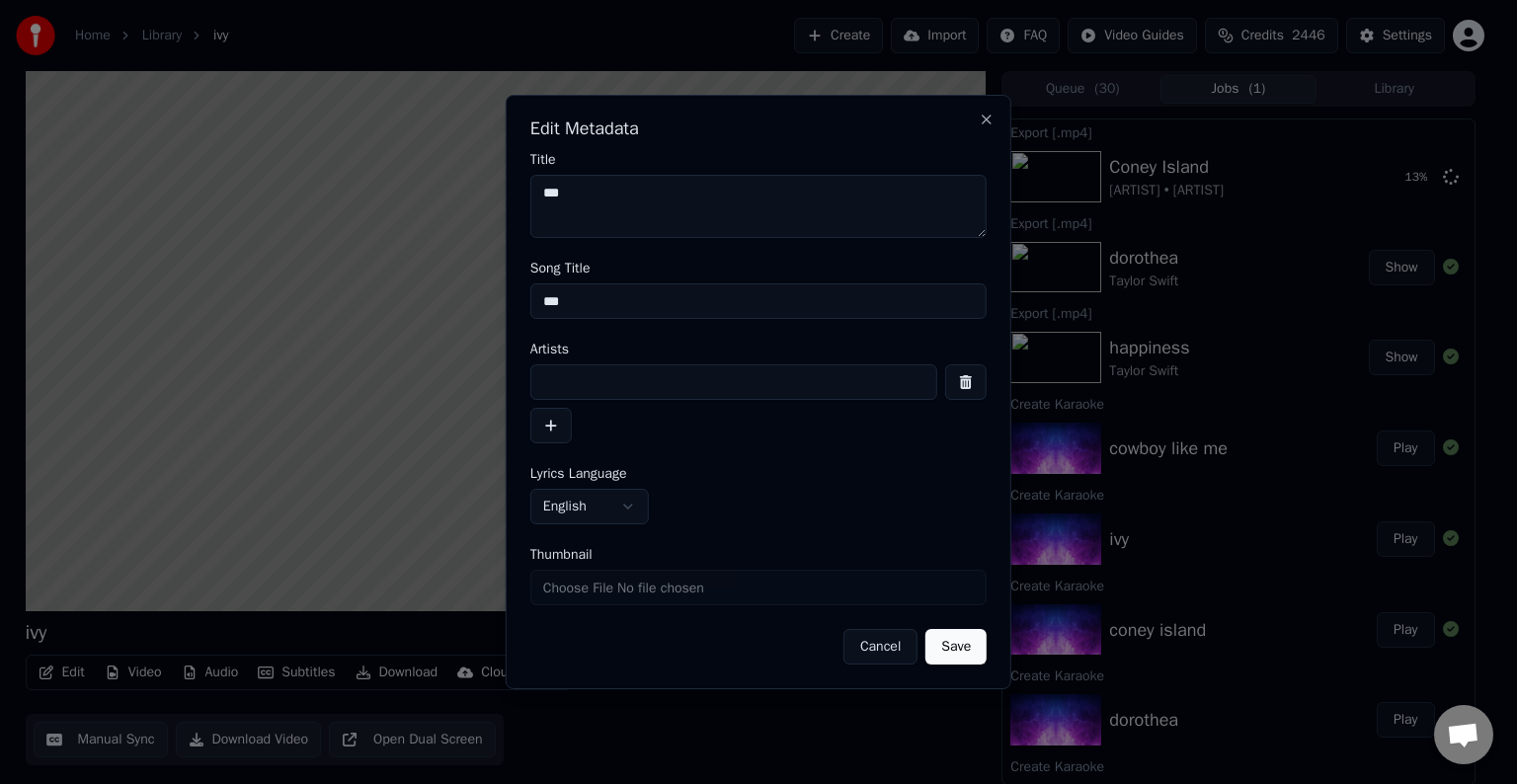click at bounding box center (734, 382) 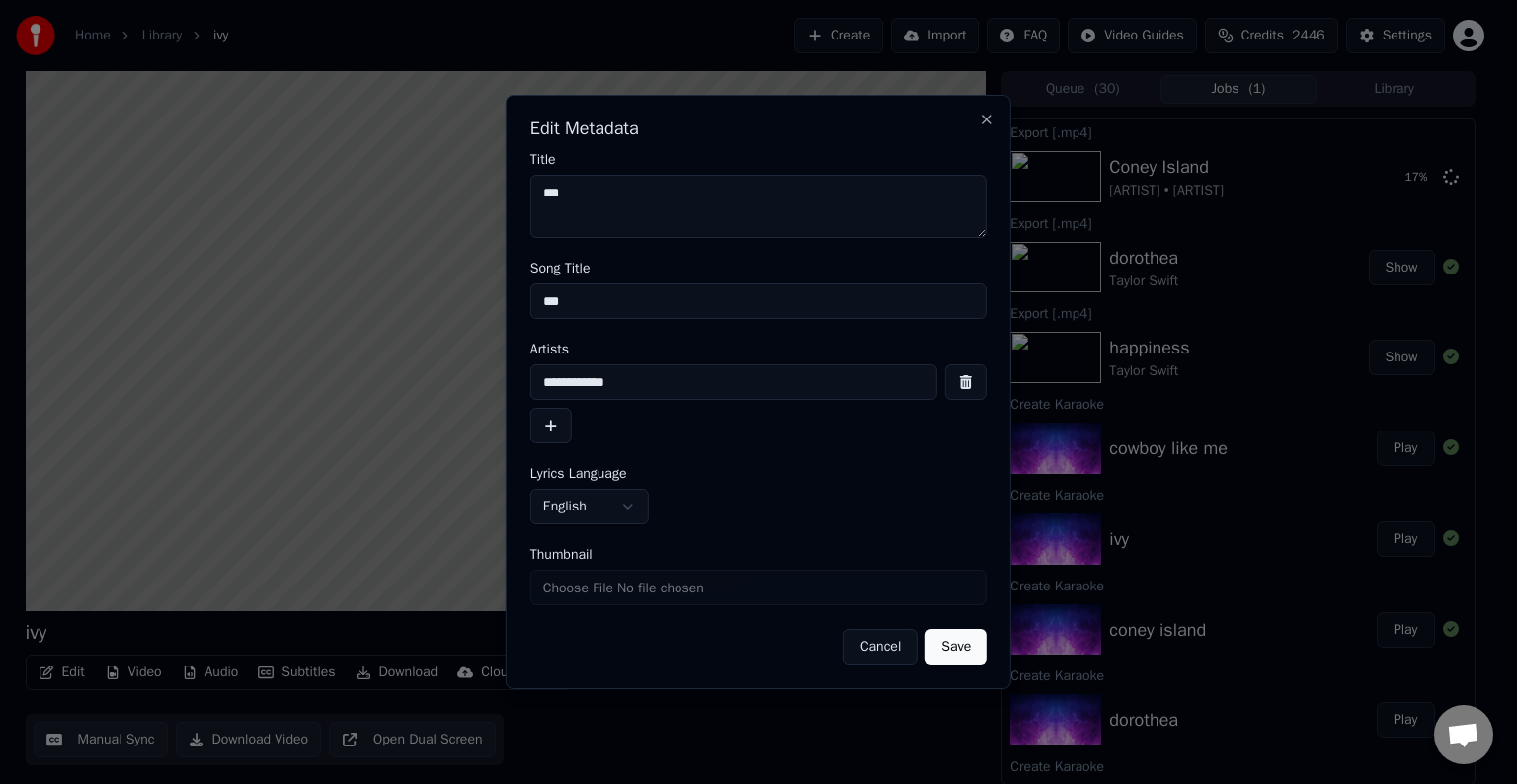 type on "**********" 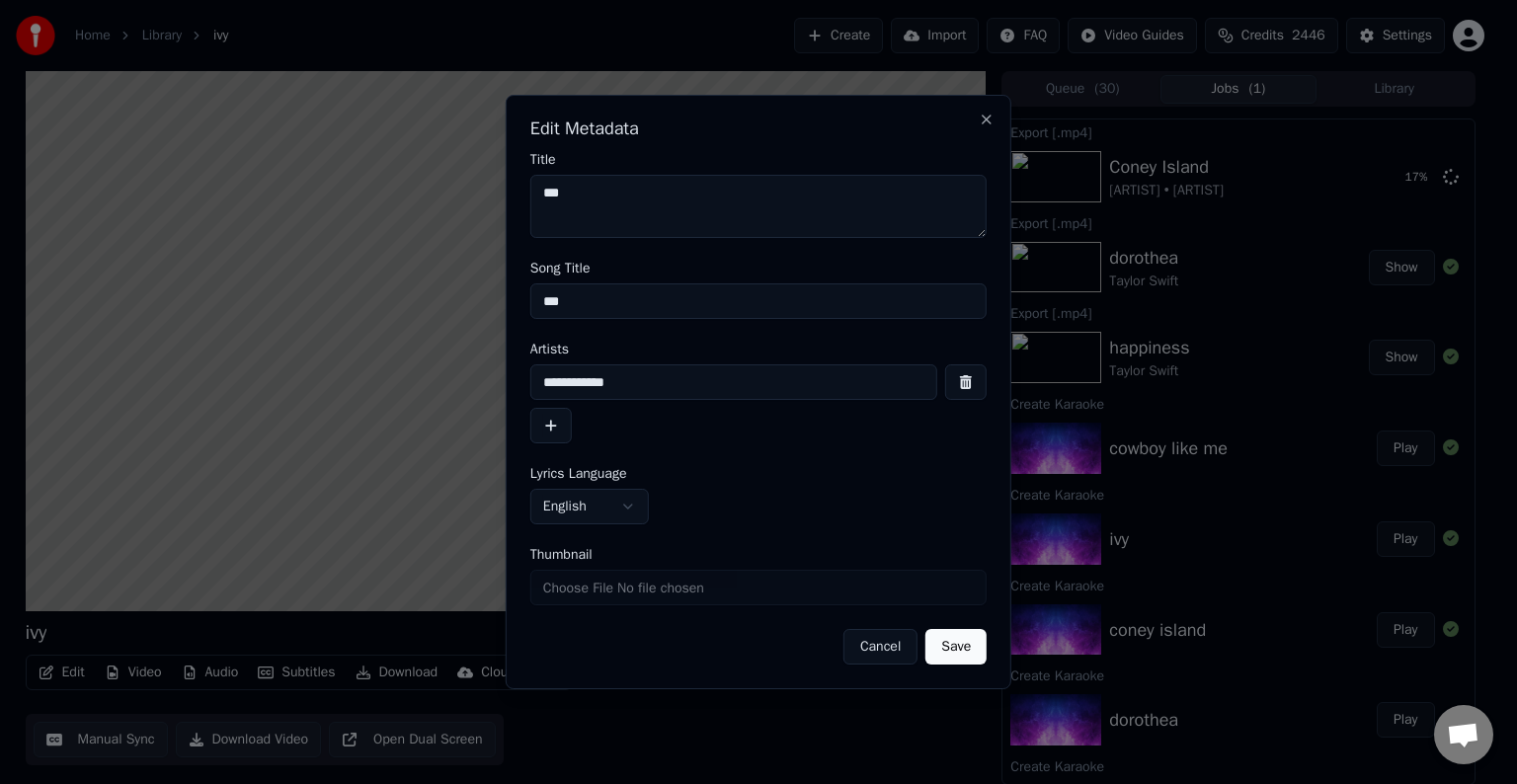 click on "Save" at bounding box center [956, 647] 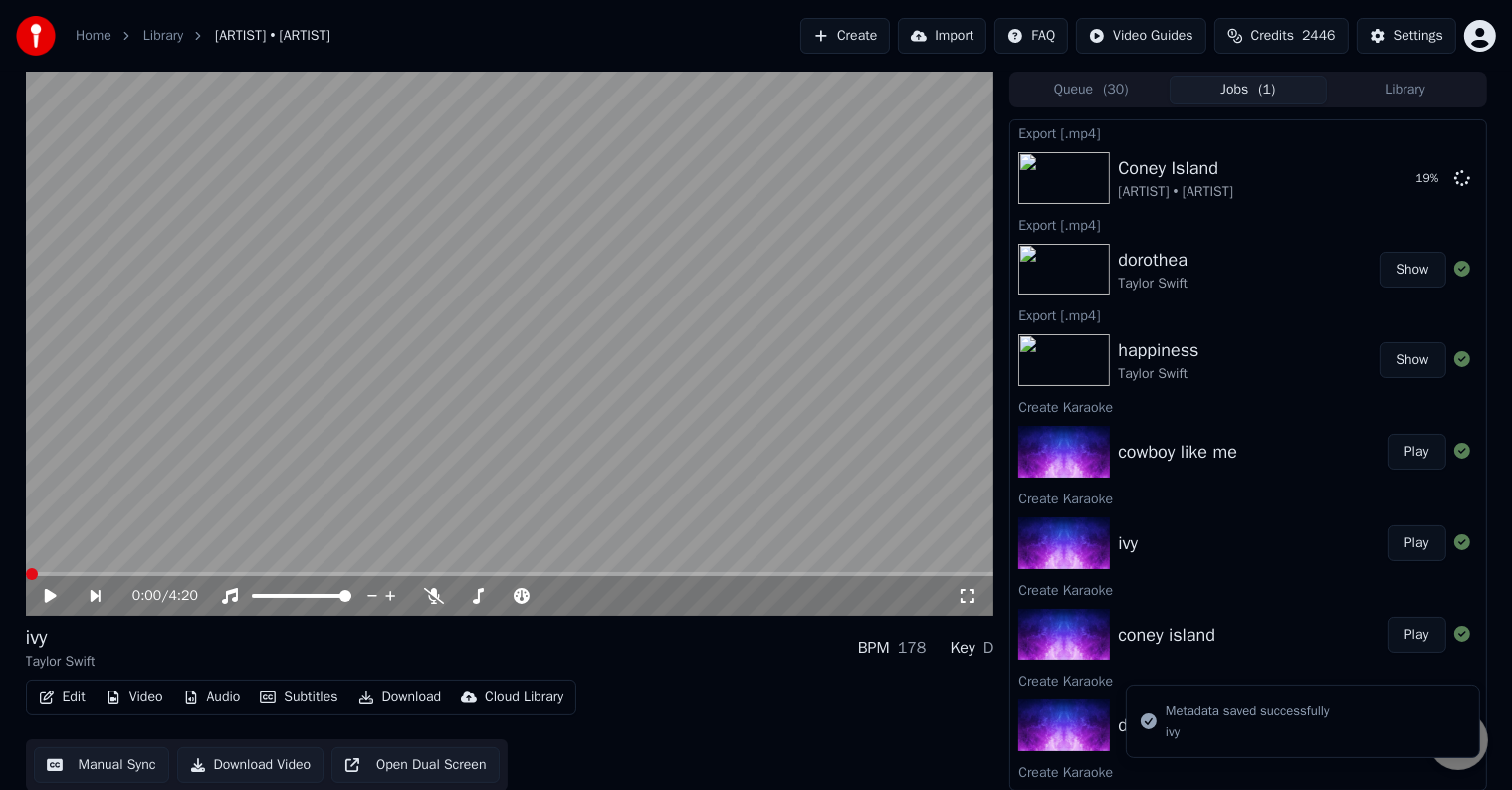 click on "Edit" at bounding box center [62, 697] 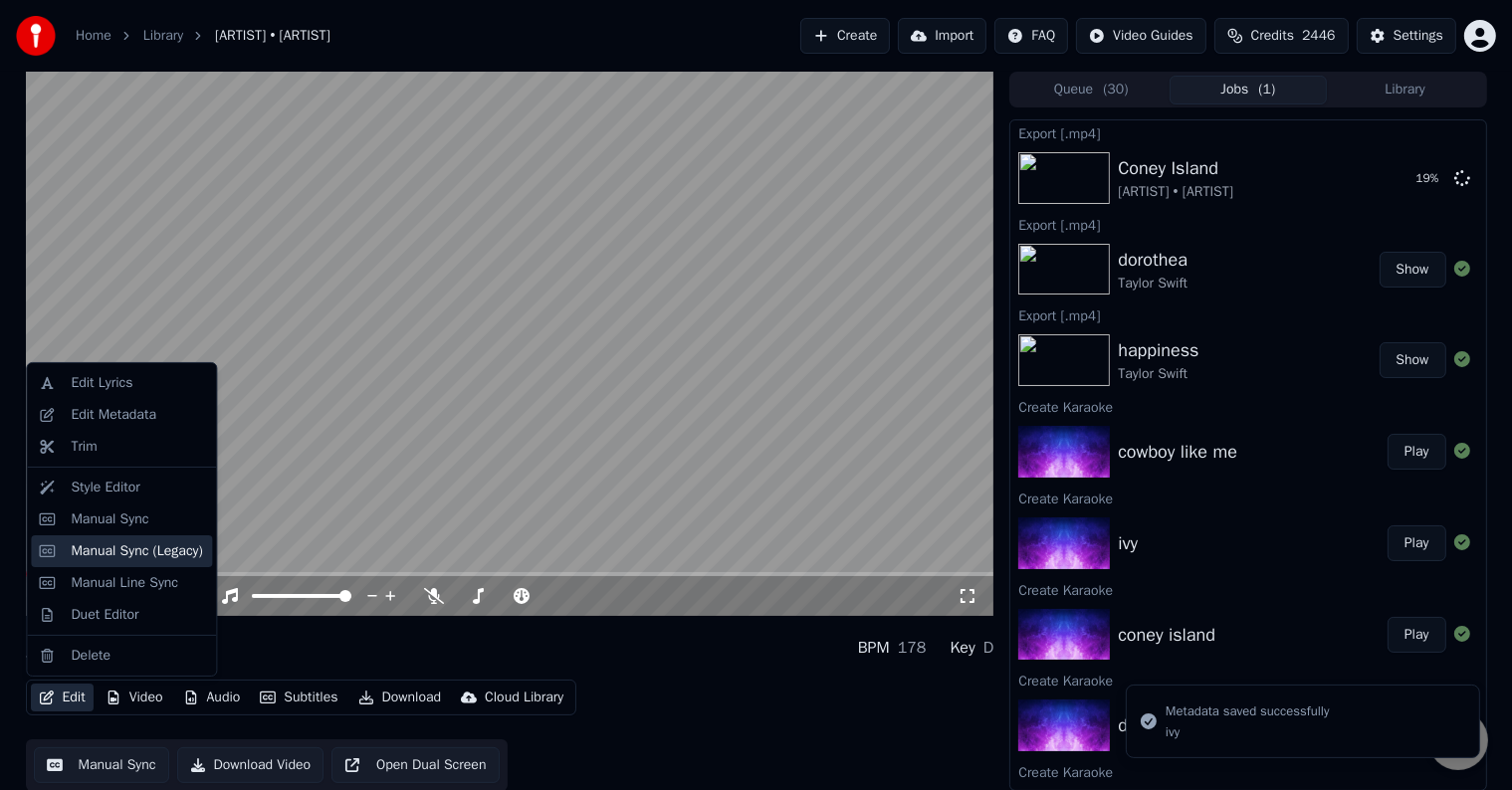 click on "Manual Sync (Legacy)" at bounding box center (136, 551) 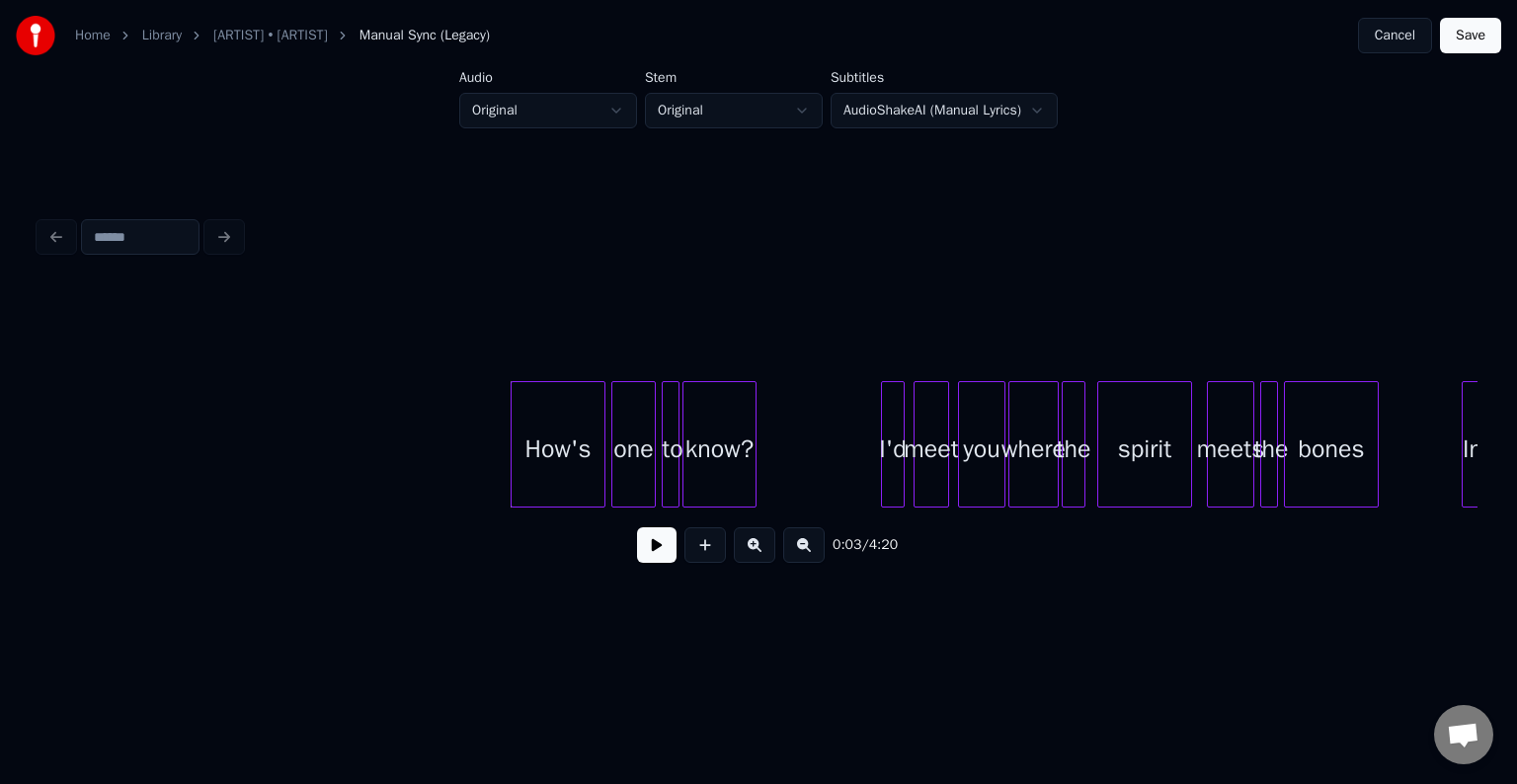 click at bounding box center (657, 545) 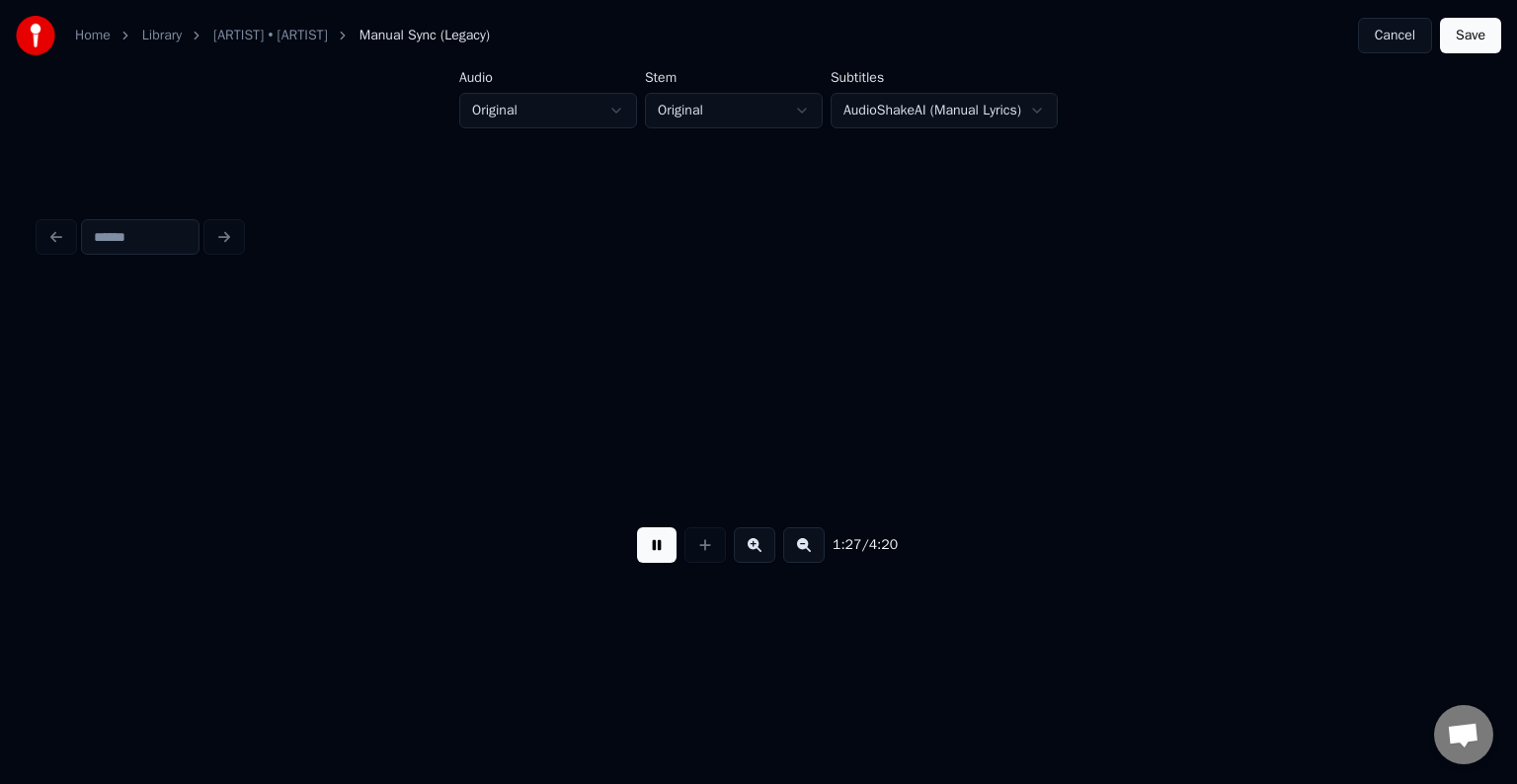 scroll, scrollTop: 0, scrollLeft: 12958, axis: horizontal 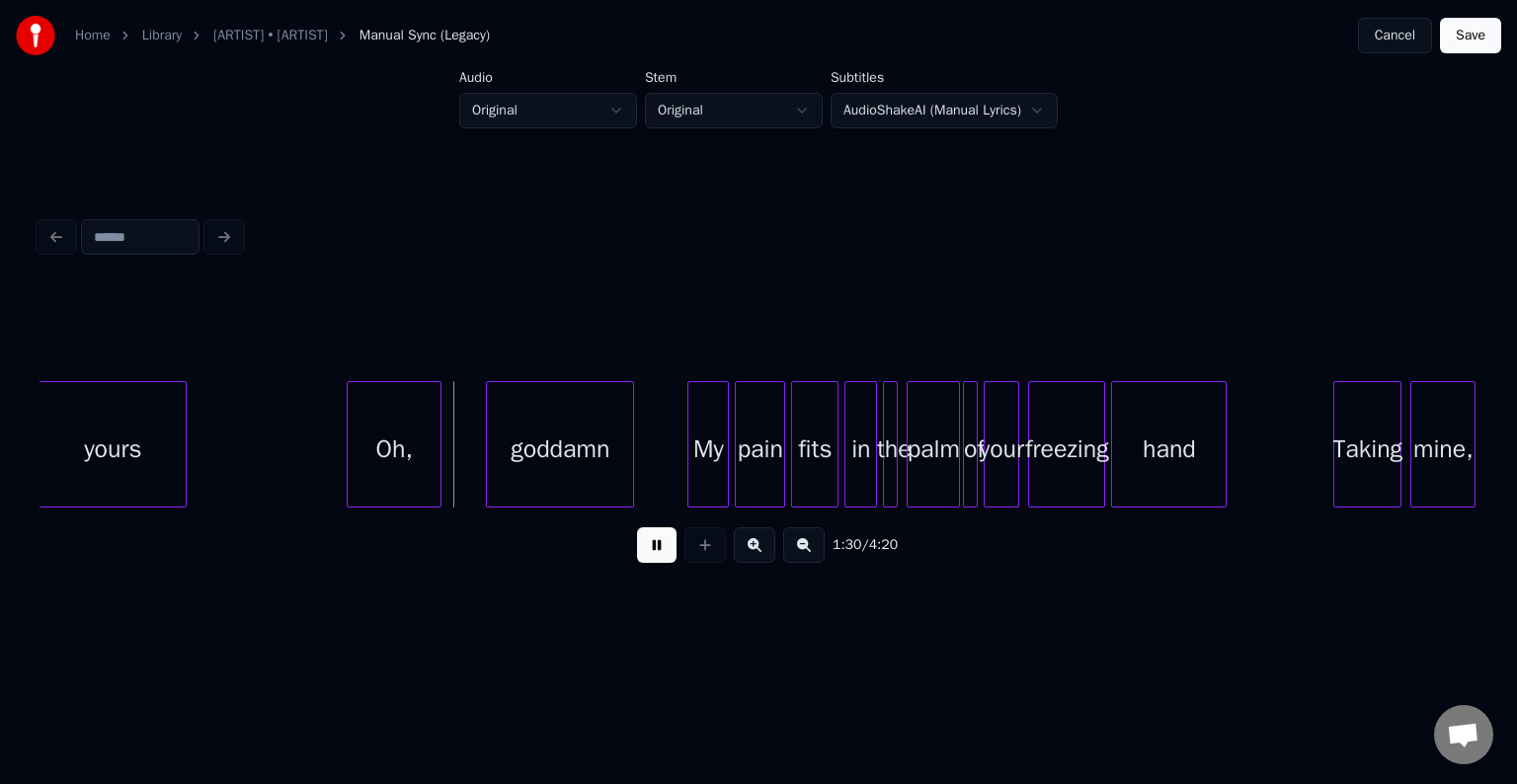 click at bounding box center (657, 545) 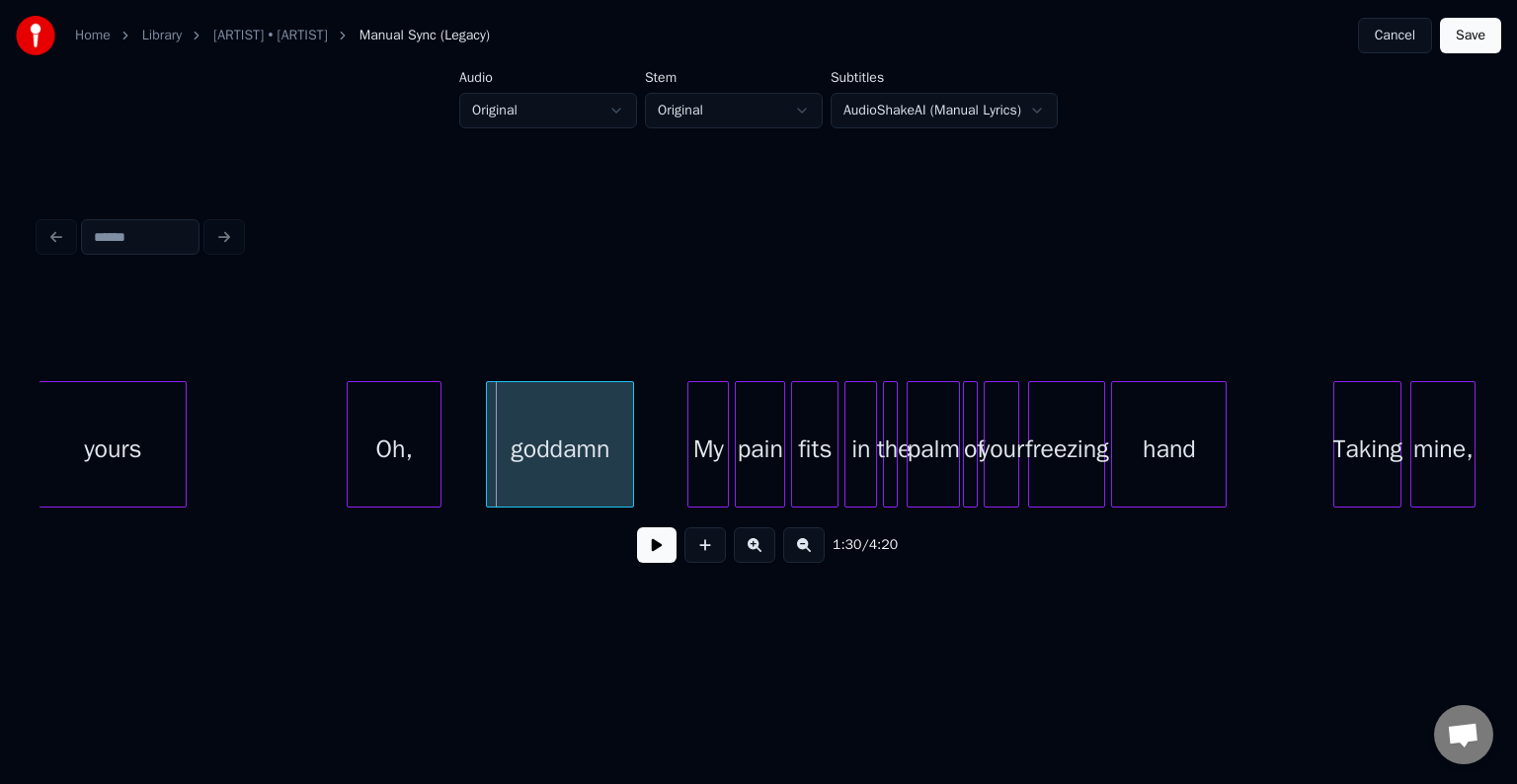 click on "Oh," at bounding box center [394, 444] 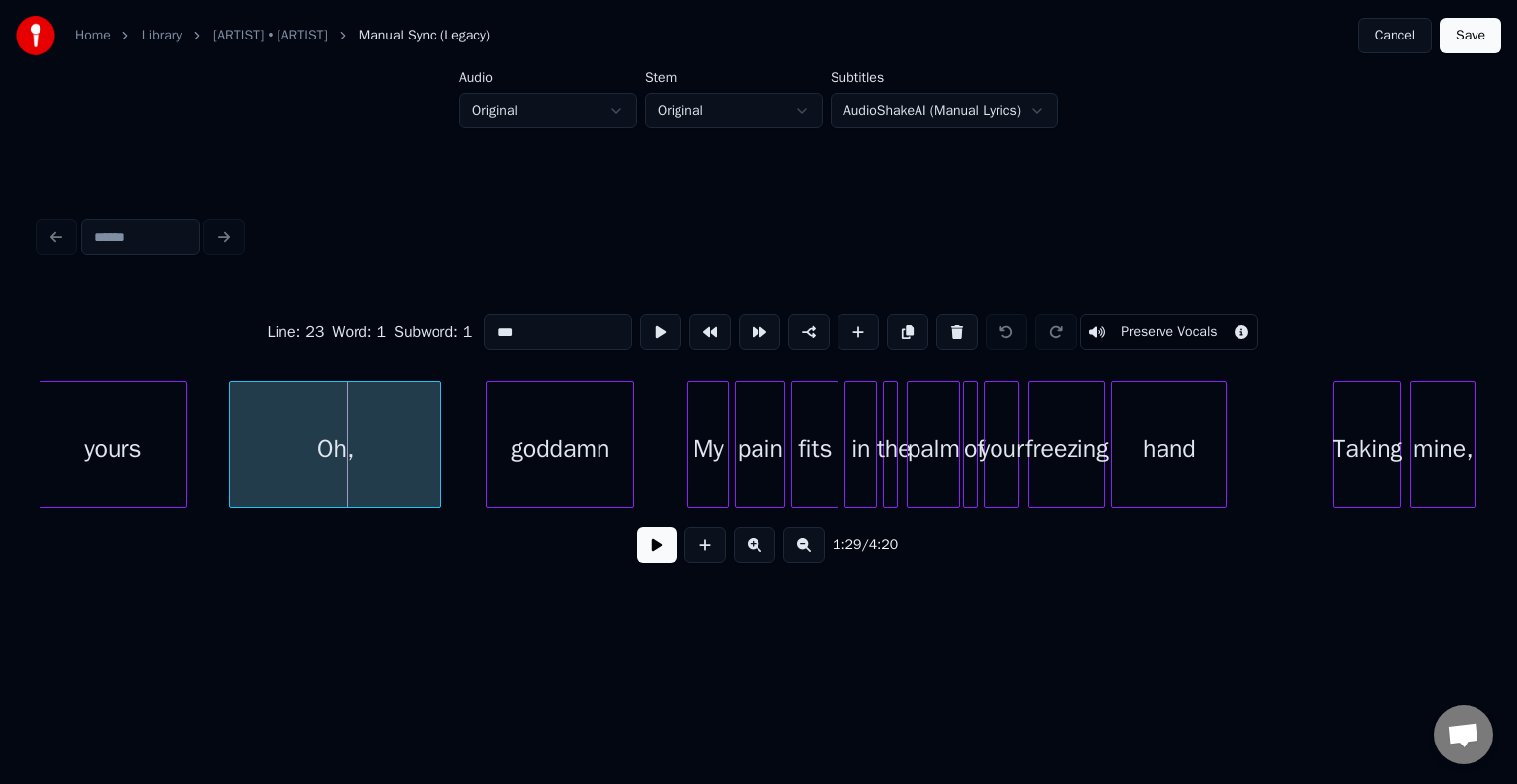 click at bounding box center [233, 444] 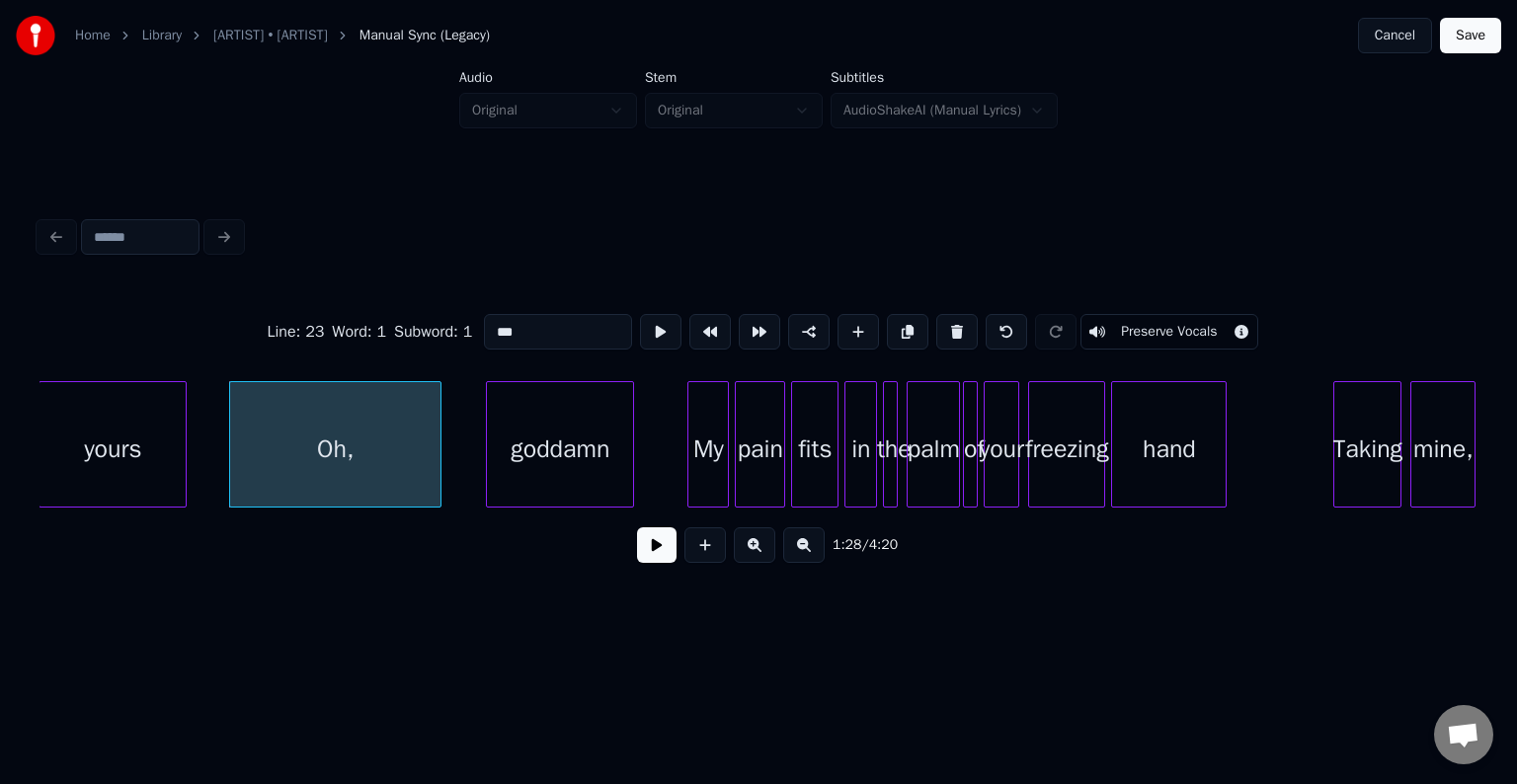 click at bounding box center [657, 545] 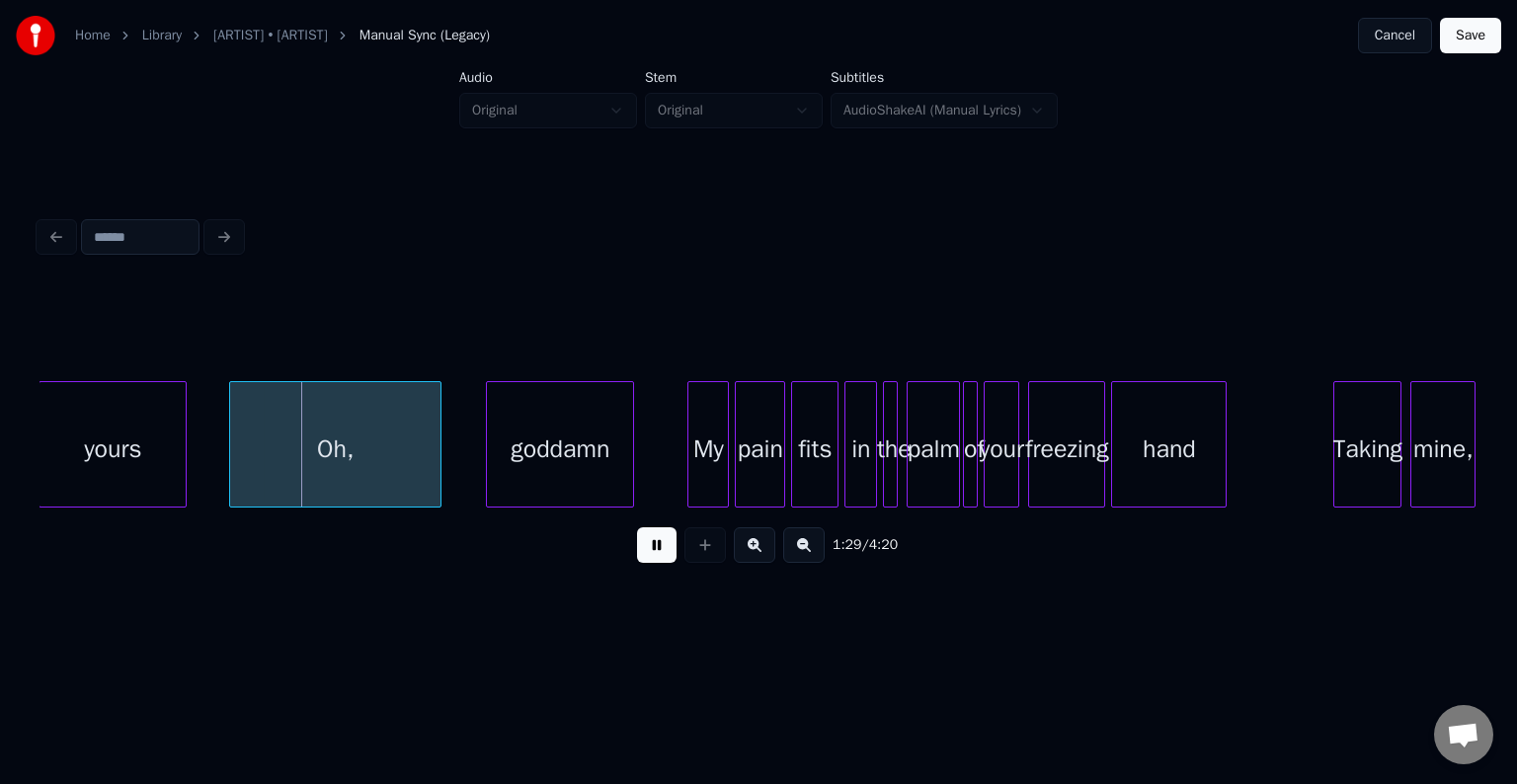 click at bounding box center [657, 545] 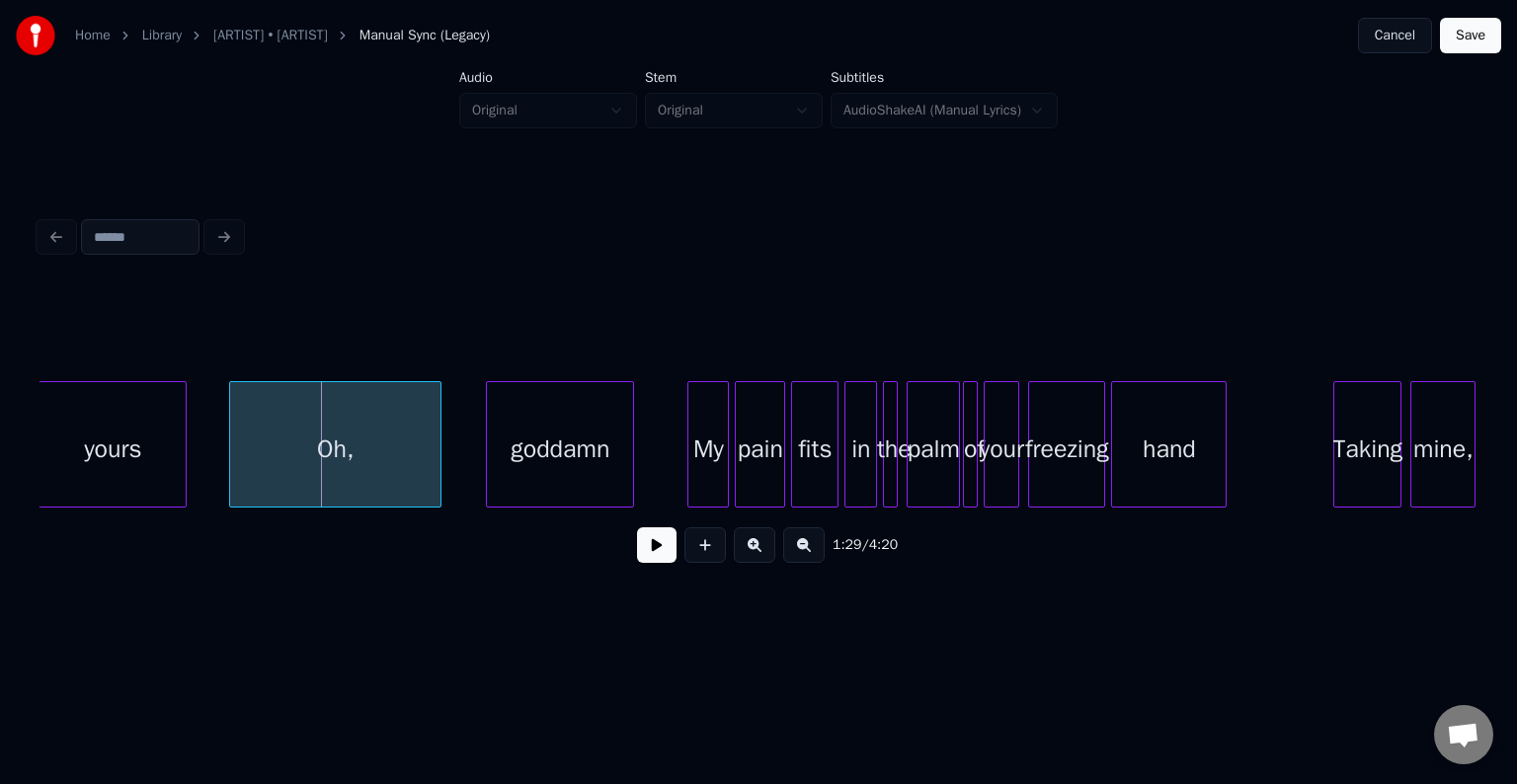 click on "yours Oh, goddamn My pain fits in the palm of your freezing hand Taking mine," at bounding box center (6378, 444) 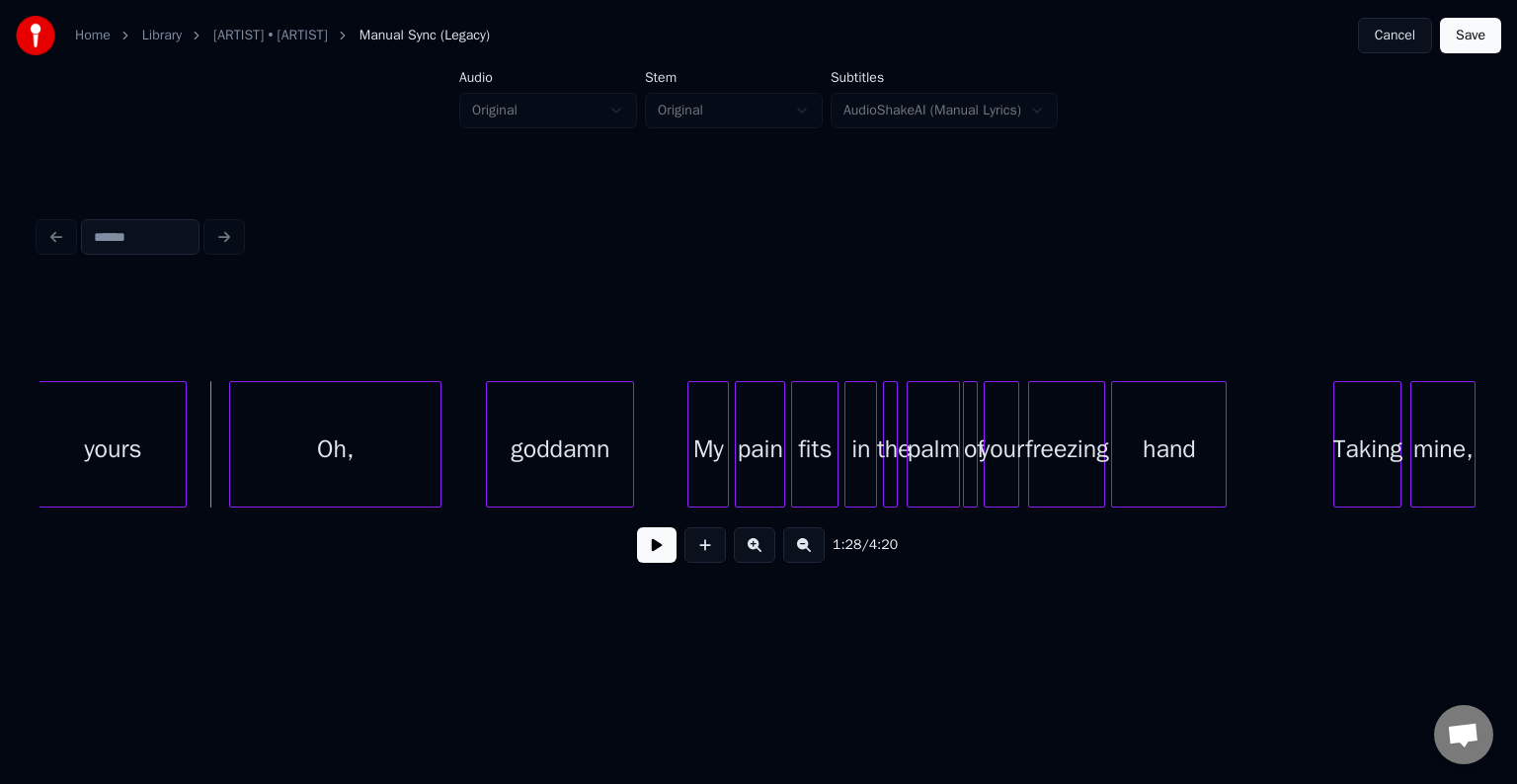 click on "Save" at bounding box center (1471, 36) 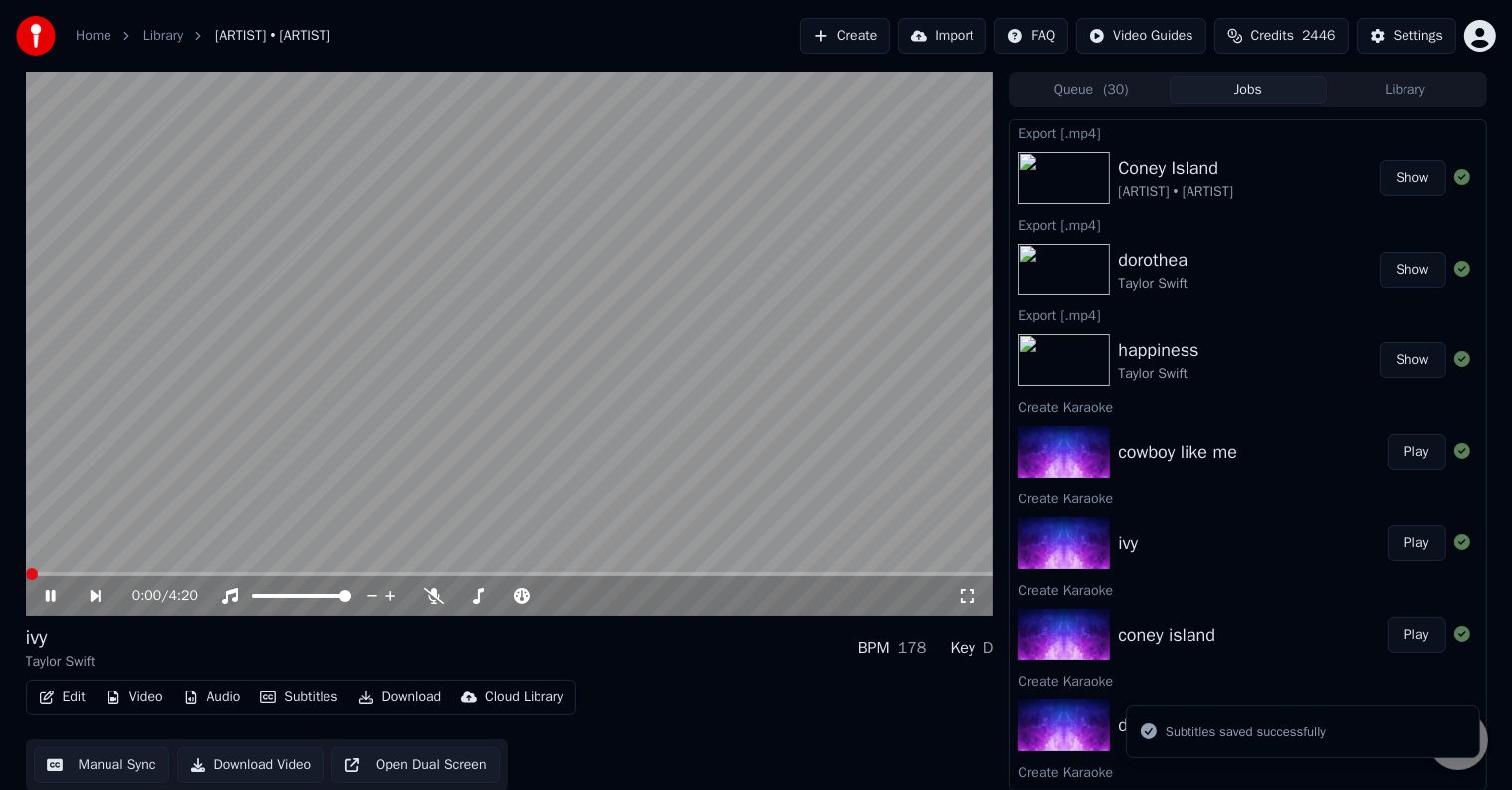 click 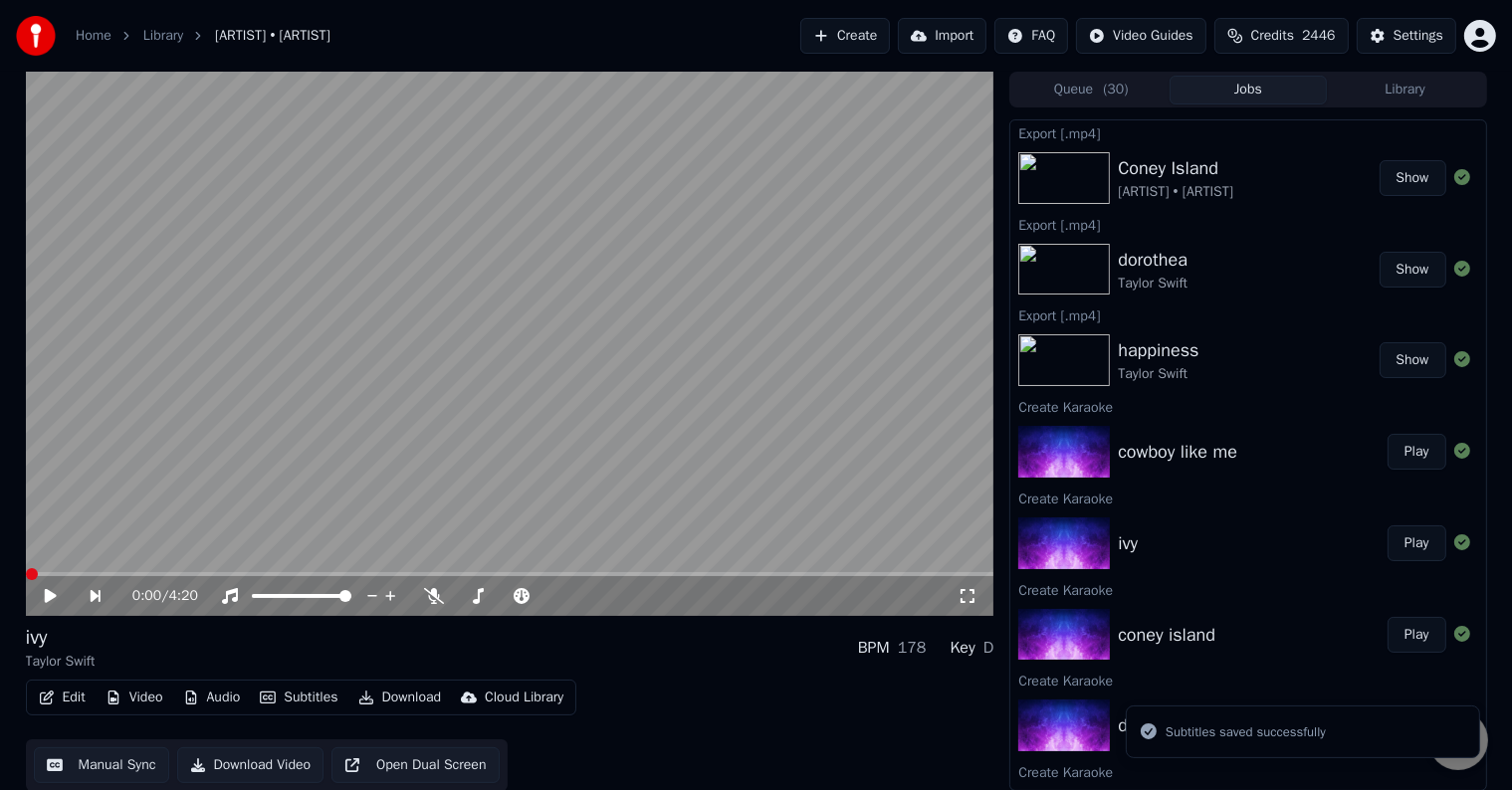 click 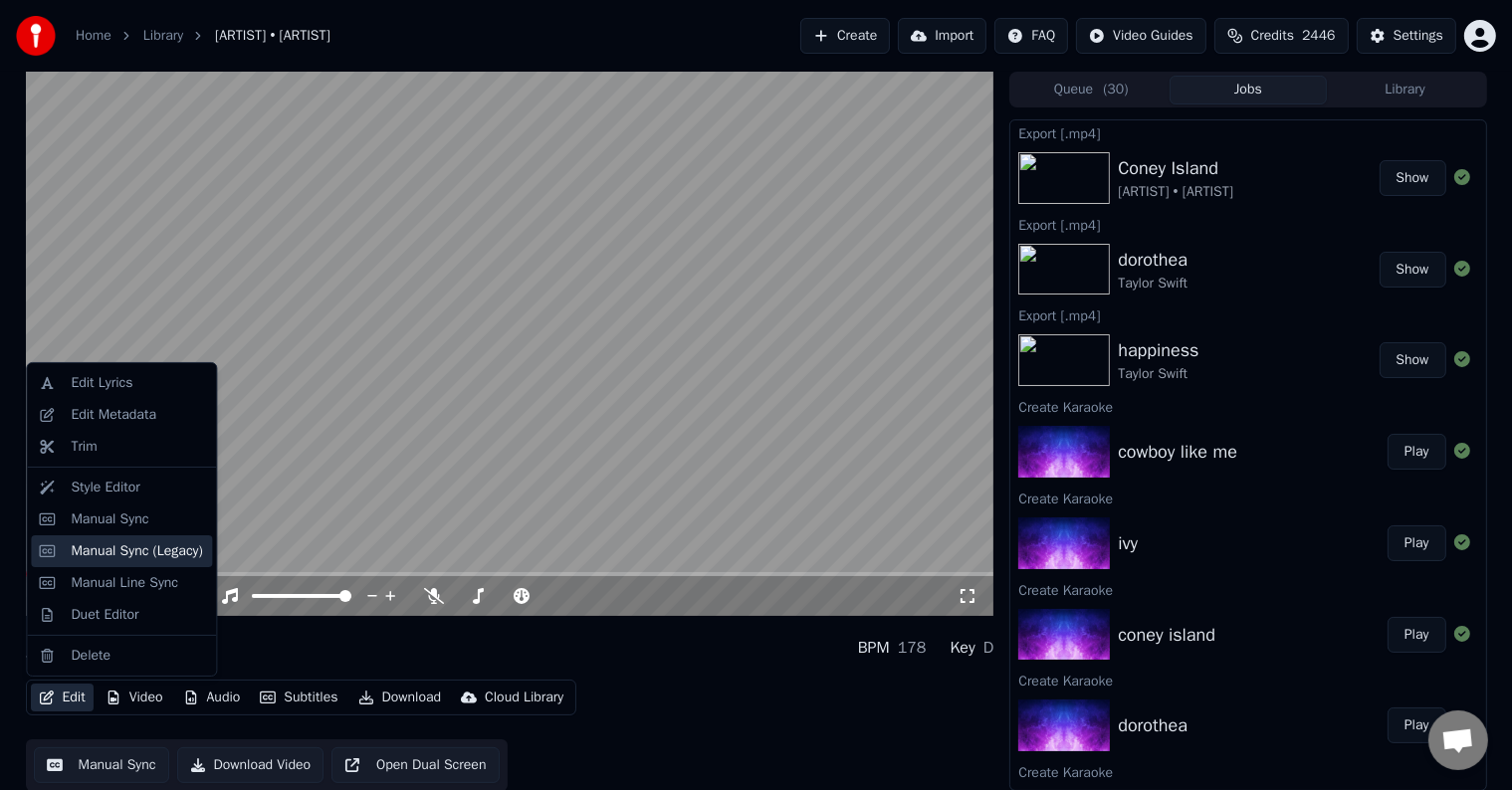 click on "Manual Sync (Legacy)" at bounding box center (136, 551) 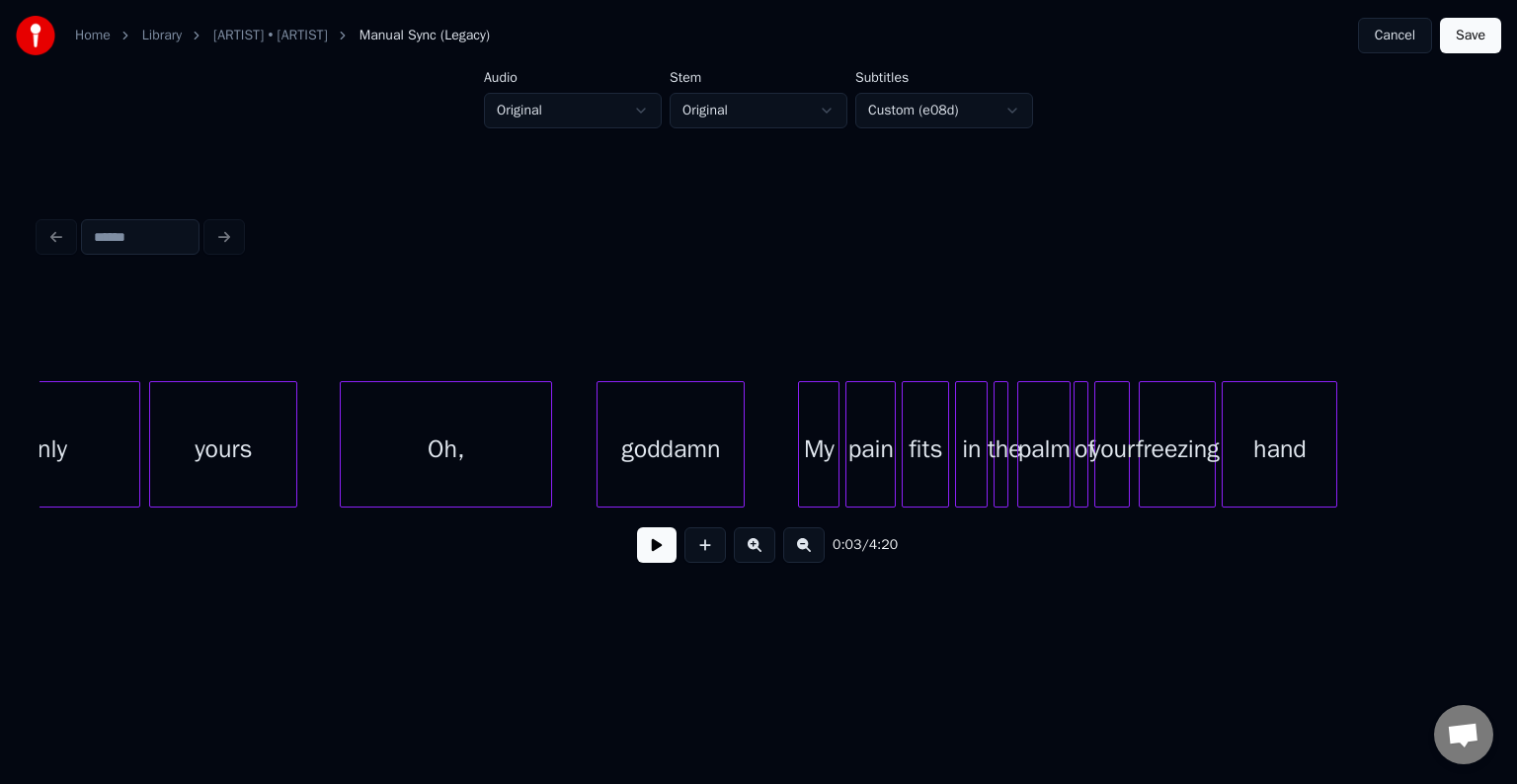 scroll, scrollTop: 0, scrollLeft: 12804, axis: horizontal 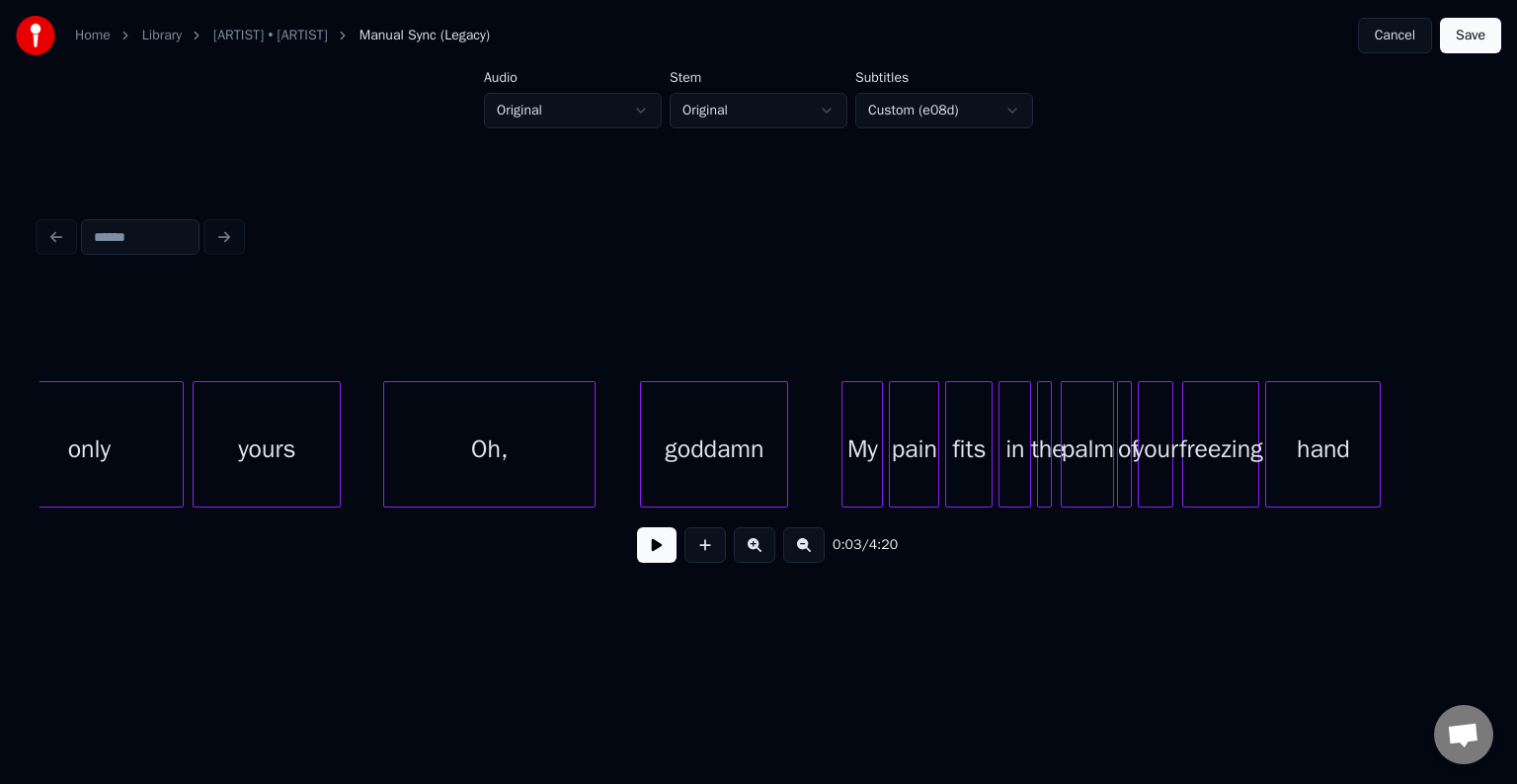 click on "yours" at bounding box center [267, 449] 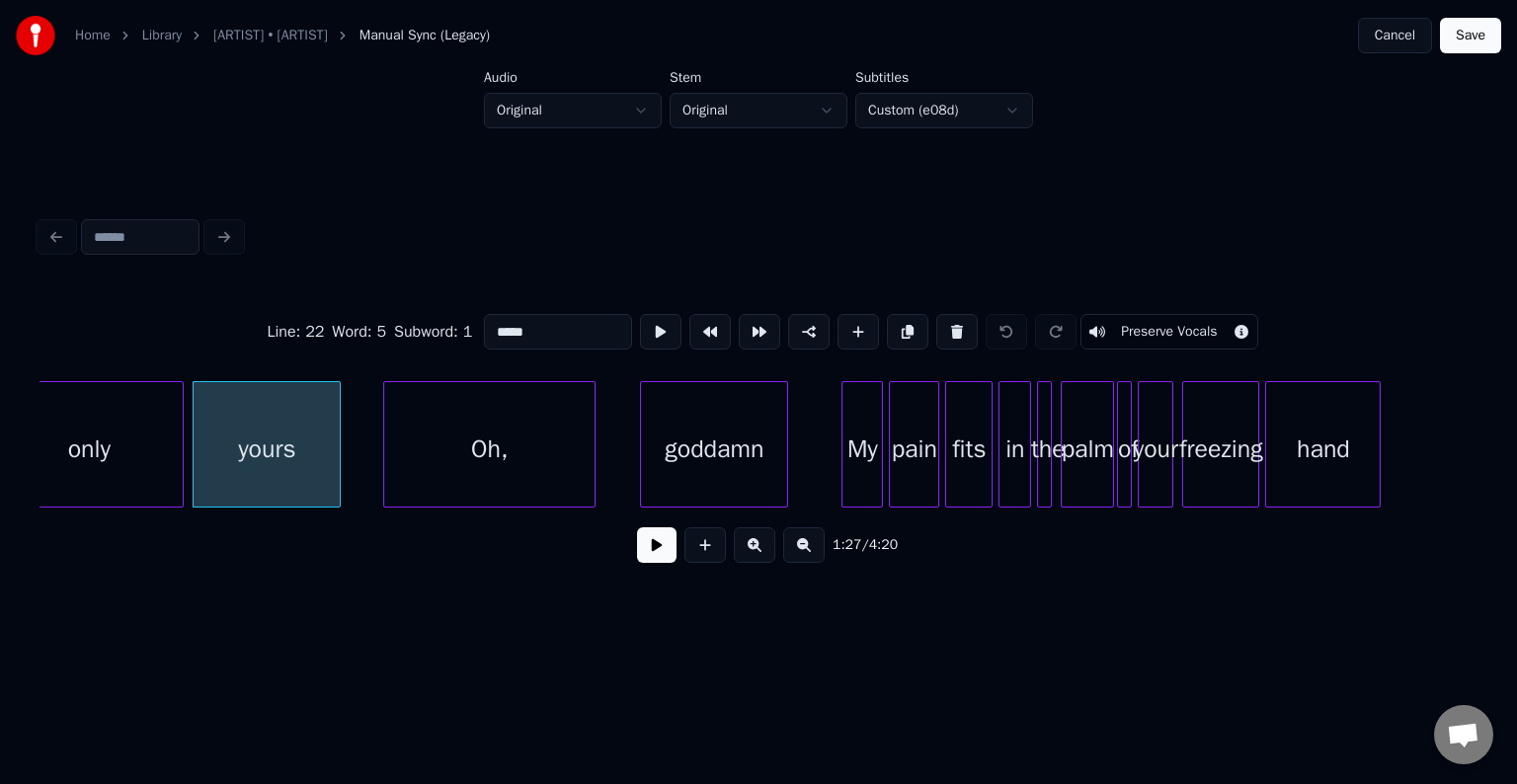 click at bounding box center [657, 545] 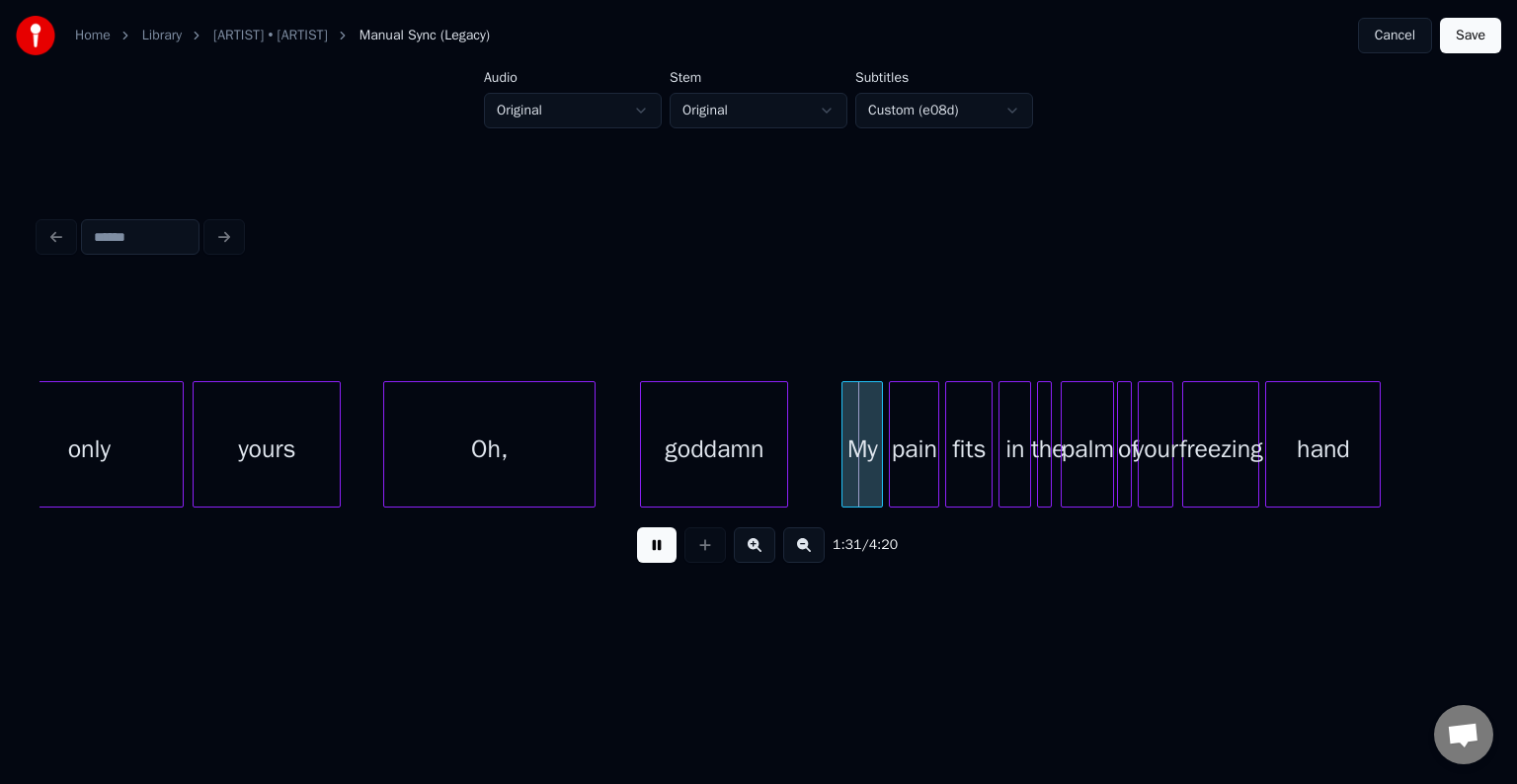 click at bounding box center (657, 545) 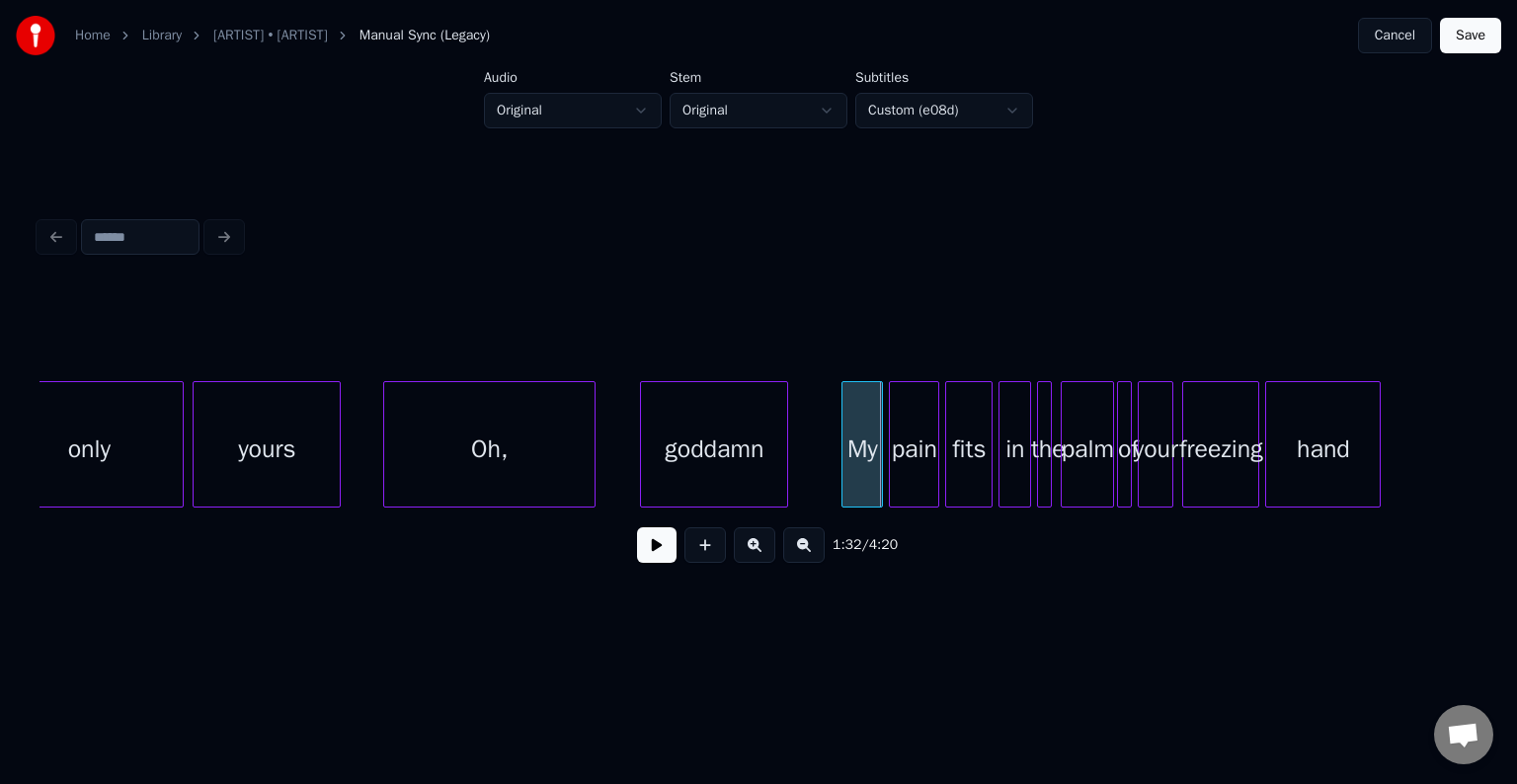 click at bounding box center (657, 545) 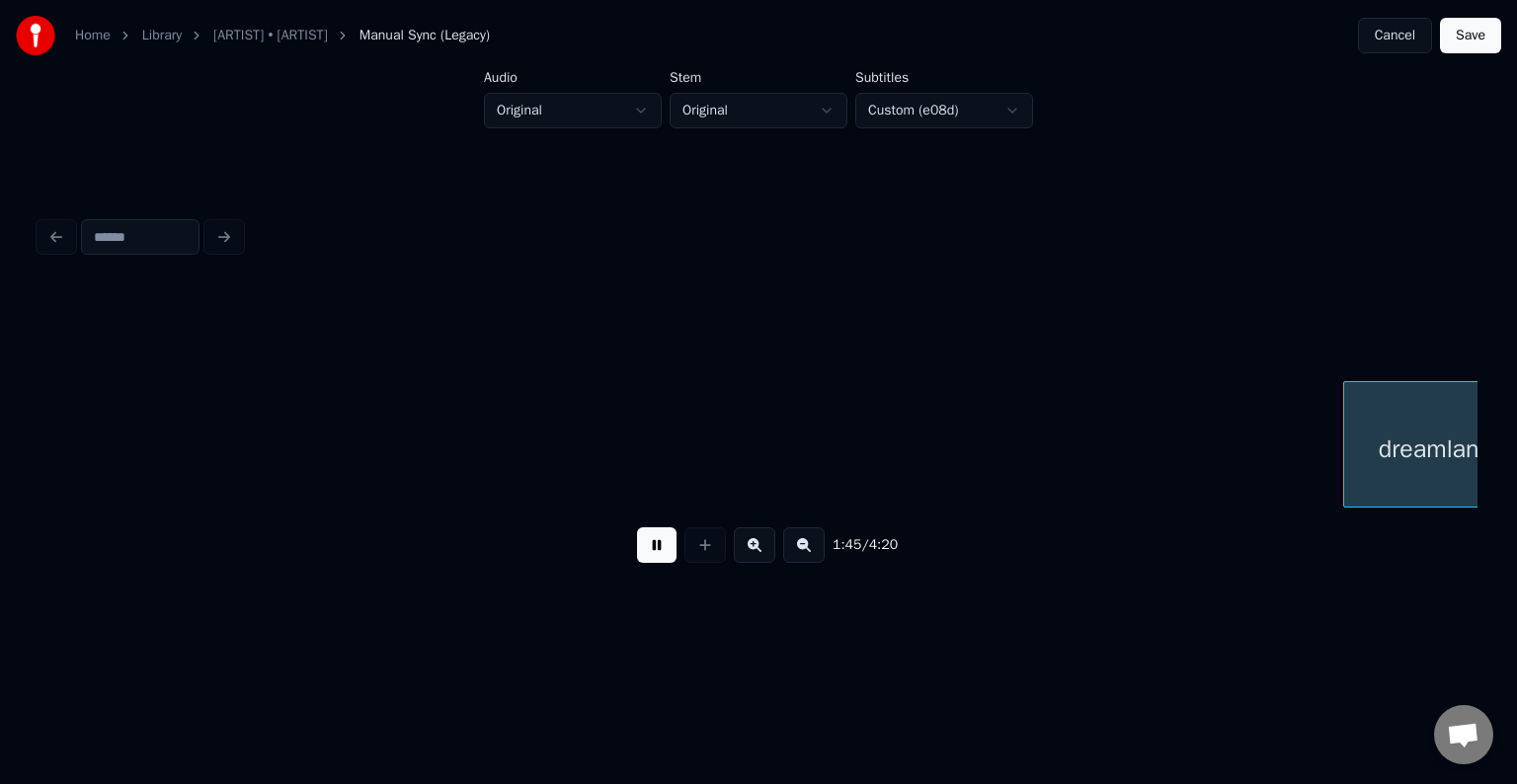 scroll, scrollTop: 0, scrollLeft: 15690, axis: horizontal 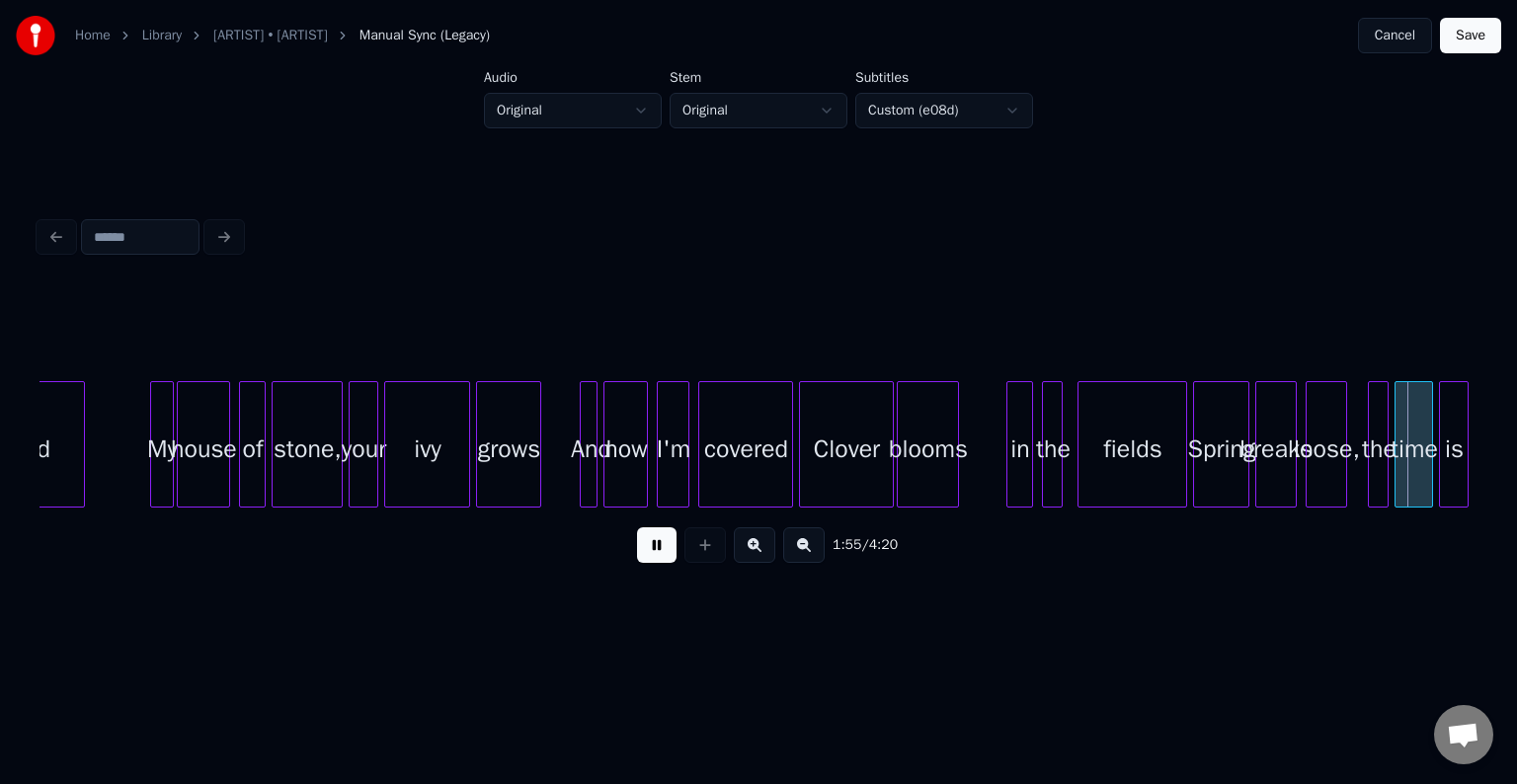 click at bounding box center (657, 545) 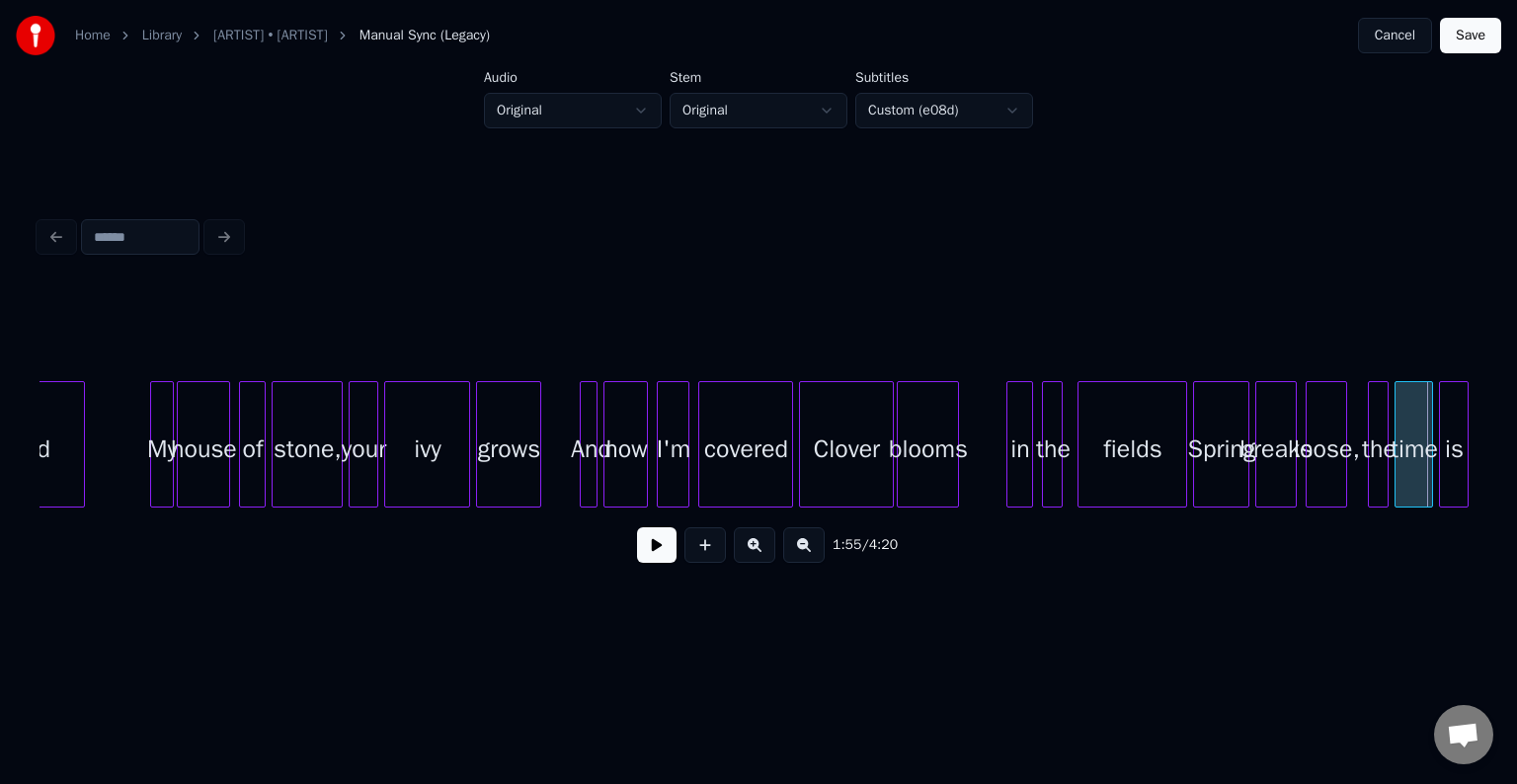 click at bounding box center [657, 545] 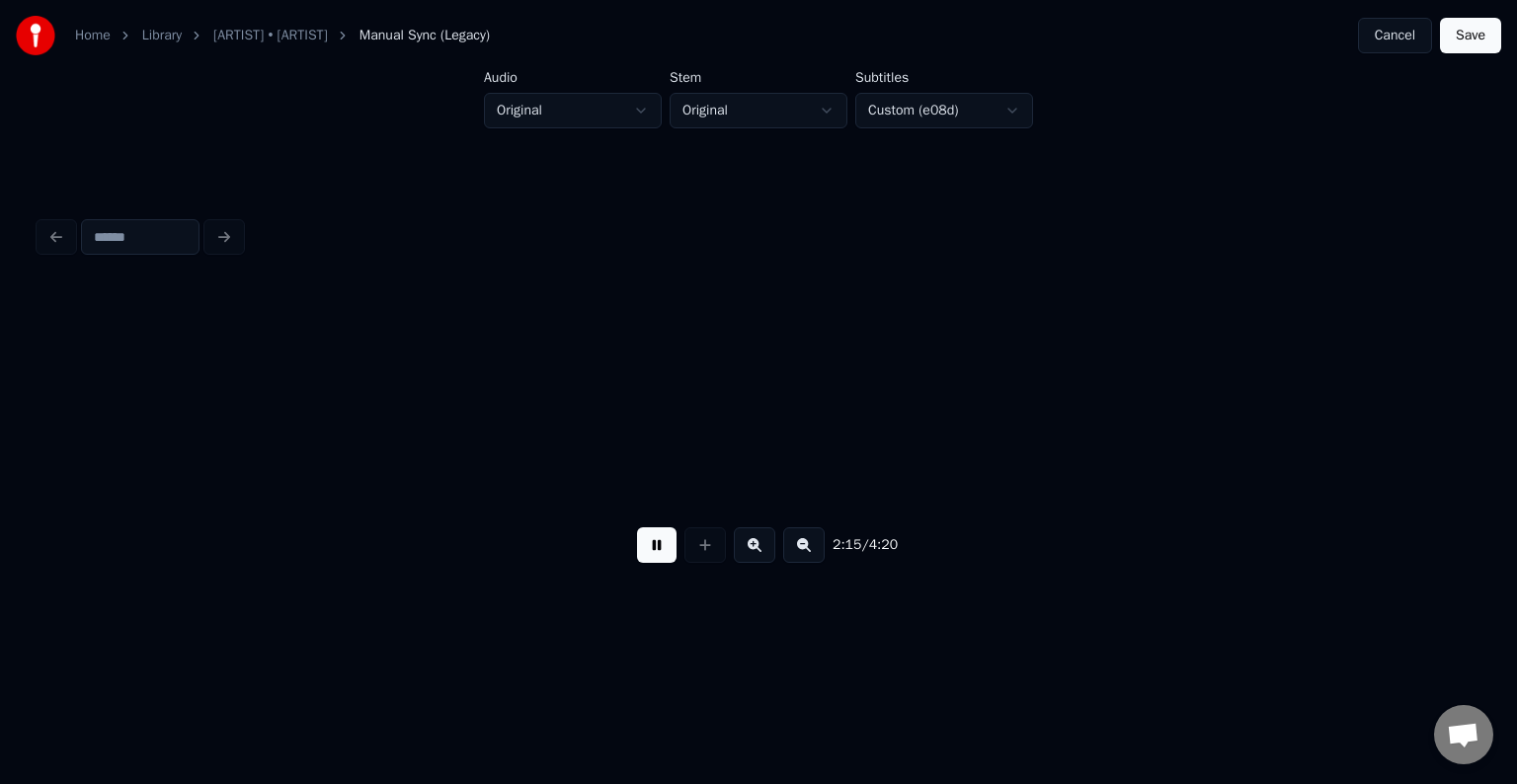scroll, scrollTop: 0, scrollLeft: 20010, axis: horizontal 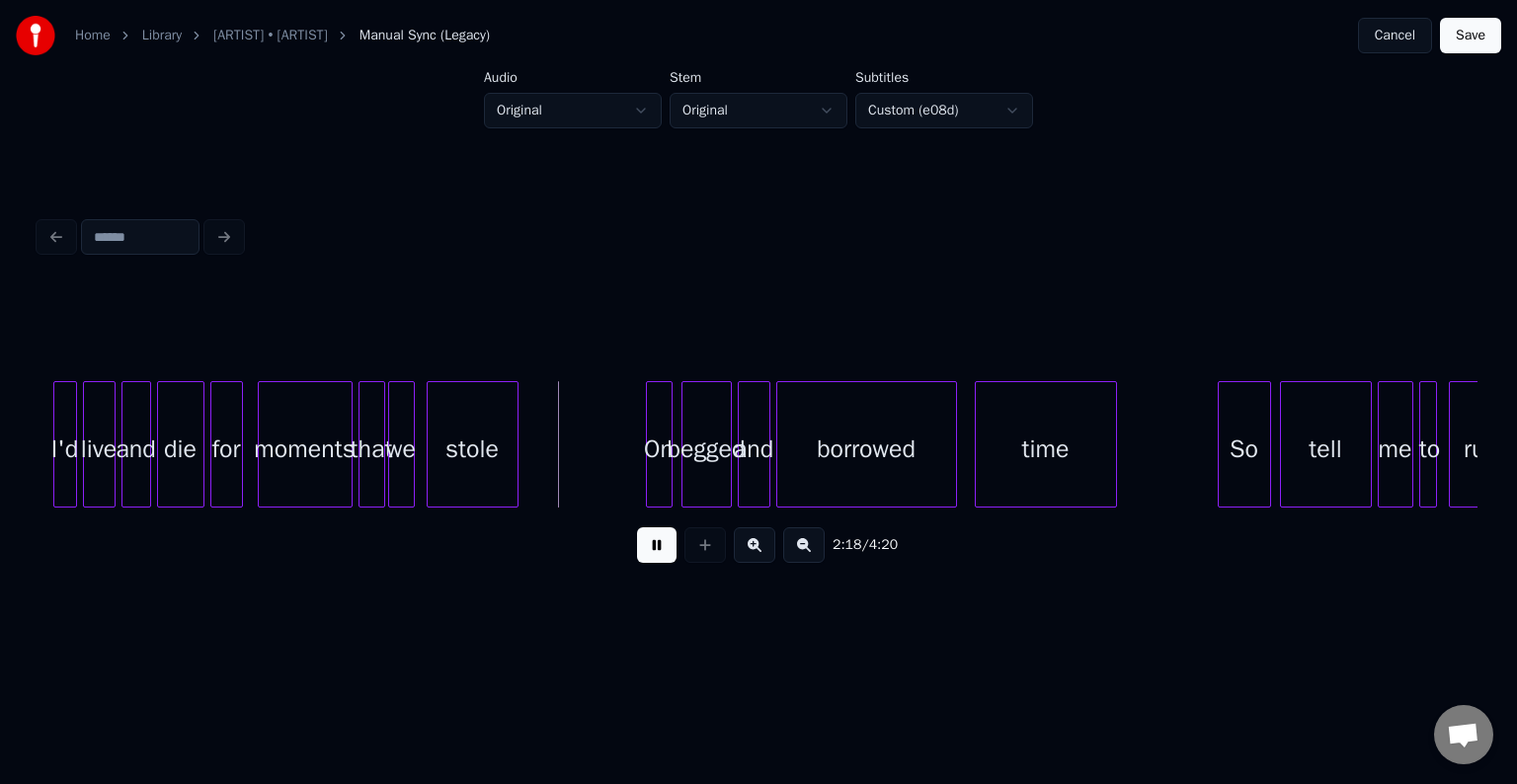 click at bounding box center (657, 545) 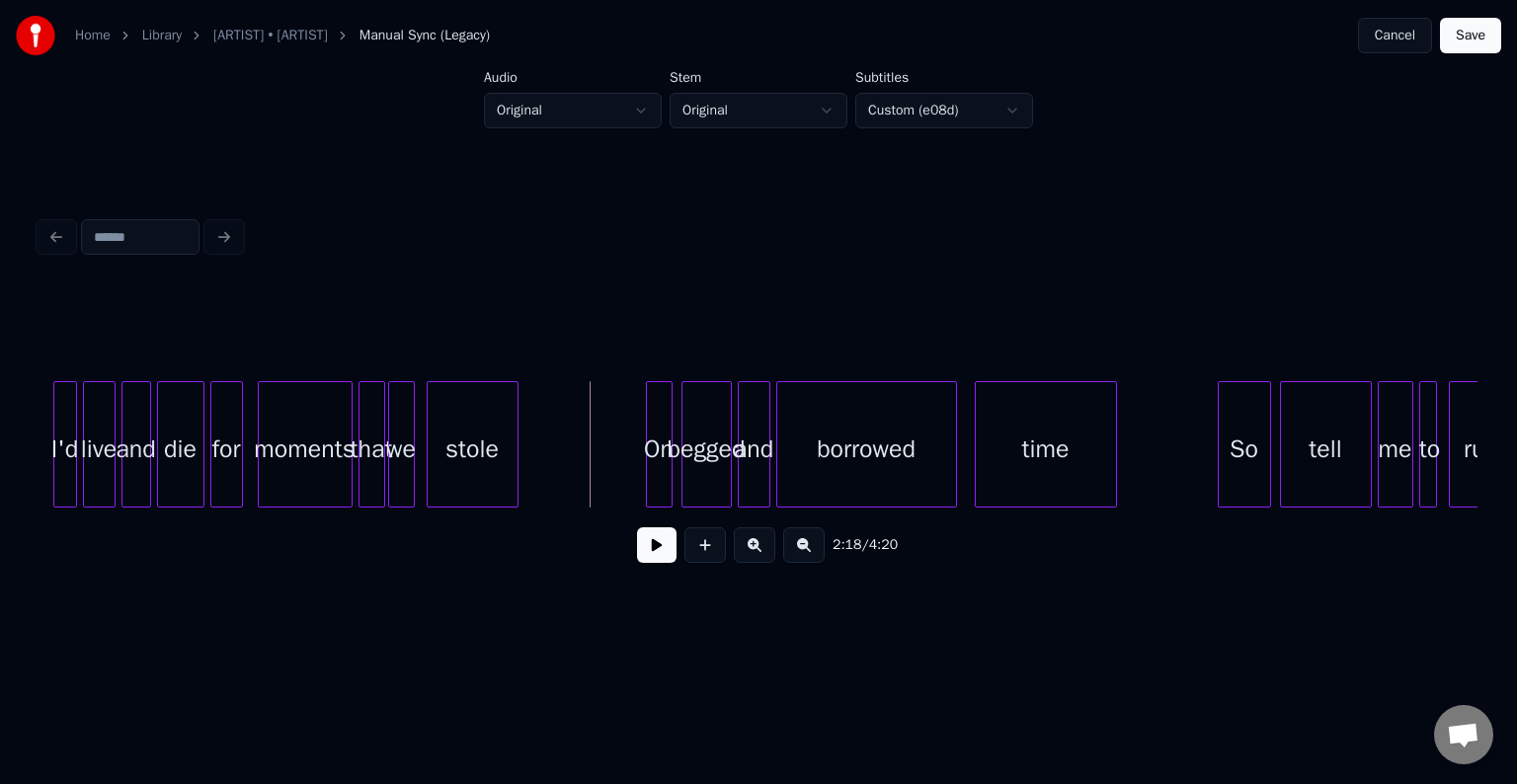 click at bounding box center (657, 545) 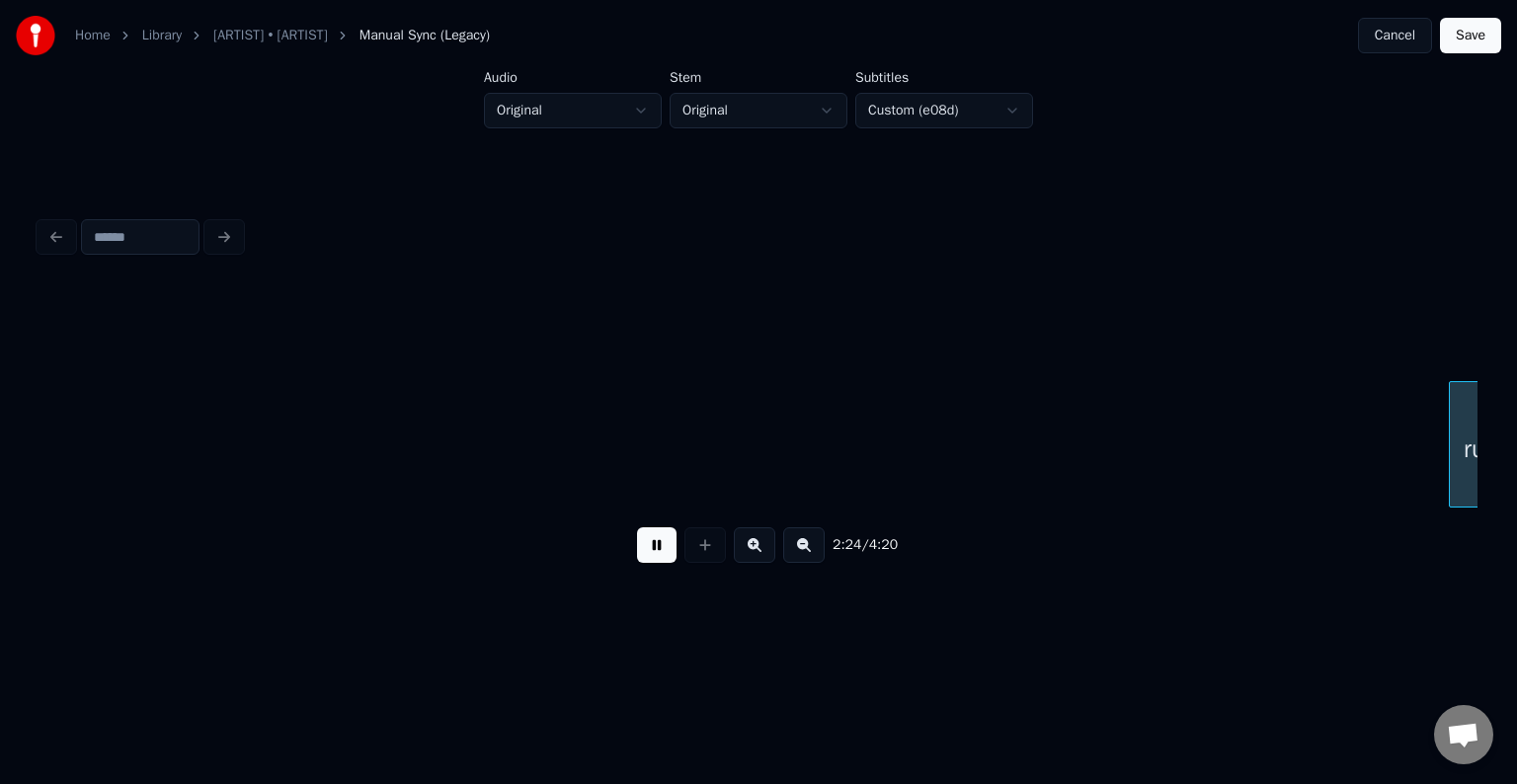 scroll, scrollTop: 0, scrollLeft: 21449, axis: horizontal 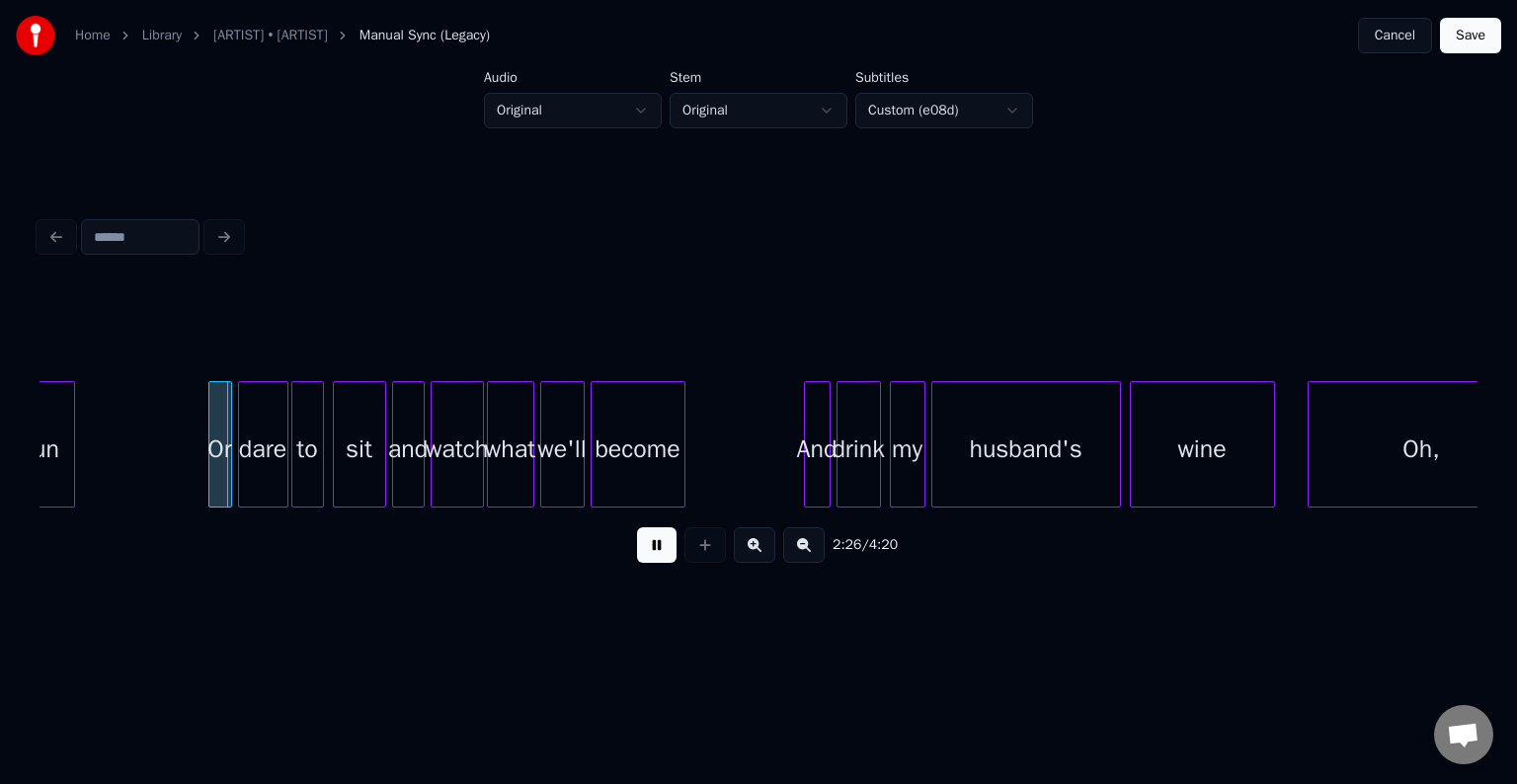 click at bounding box center (657, 545) 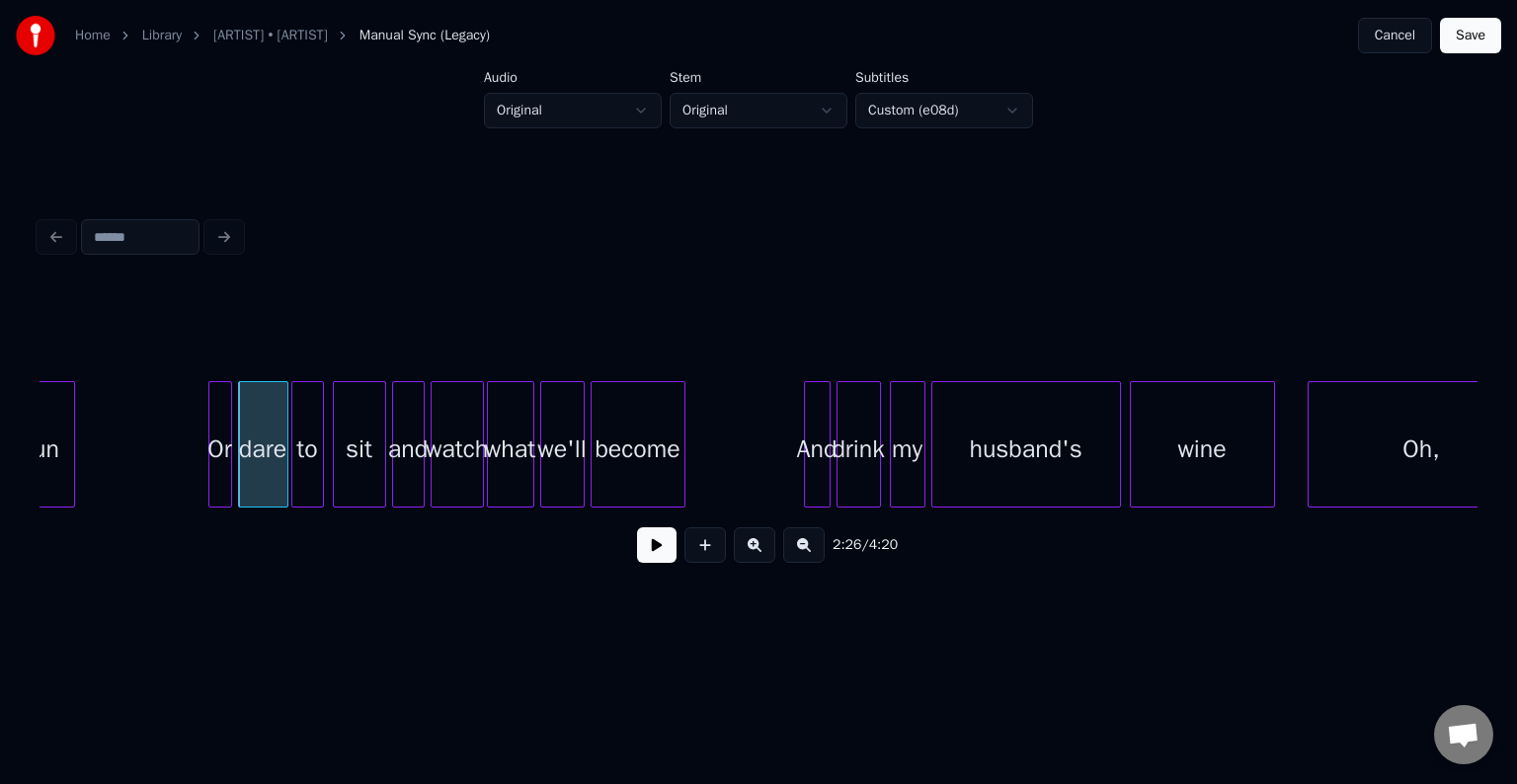 click on "run" at bounding box center (42, 449) 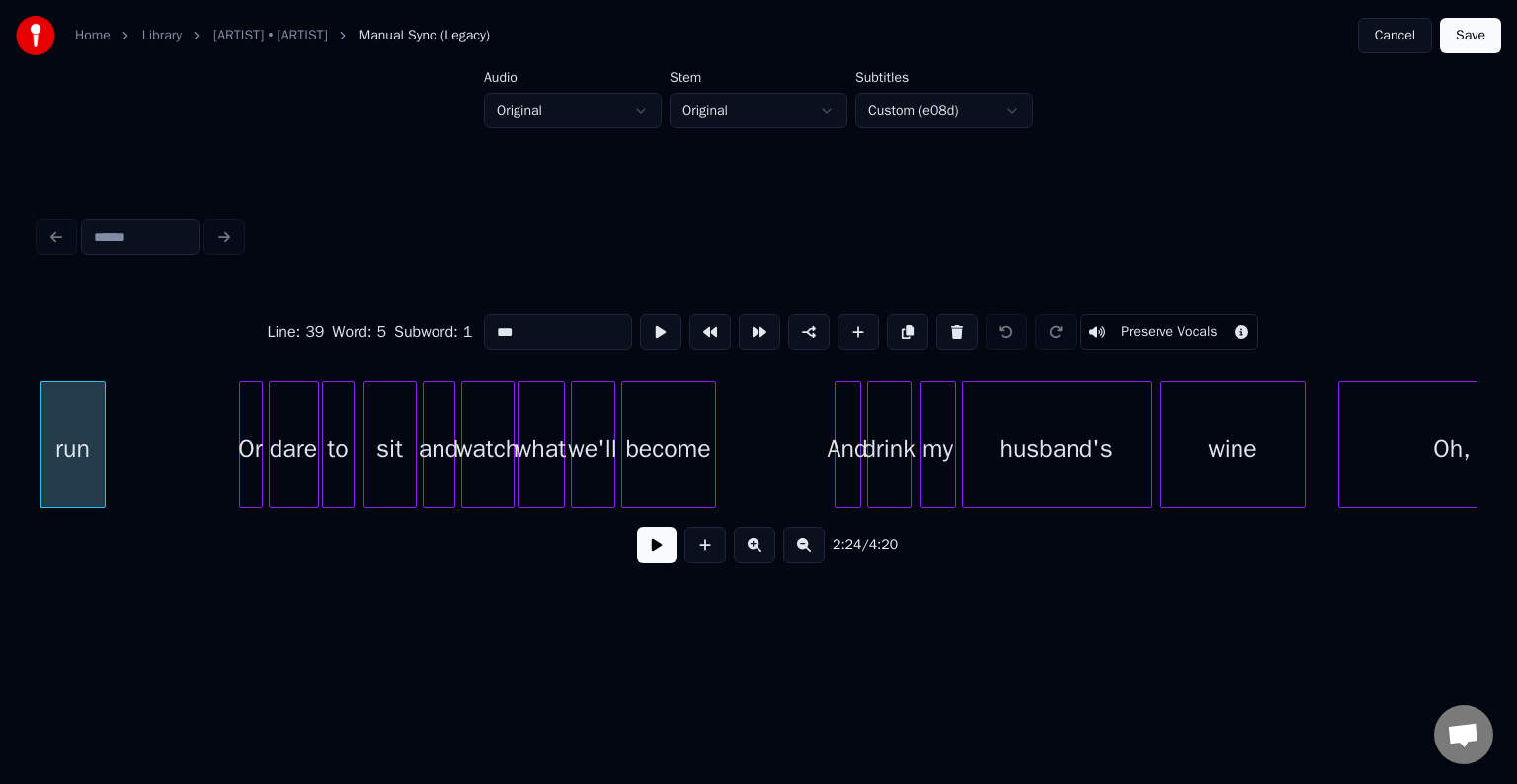 click at bounding box center (657, 545) 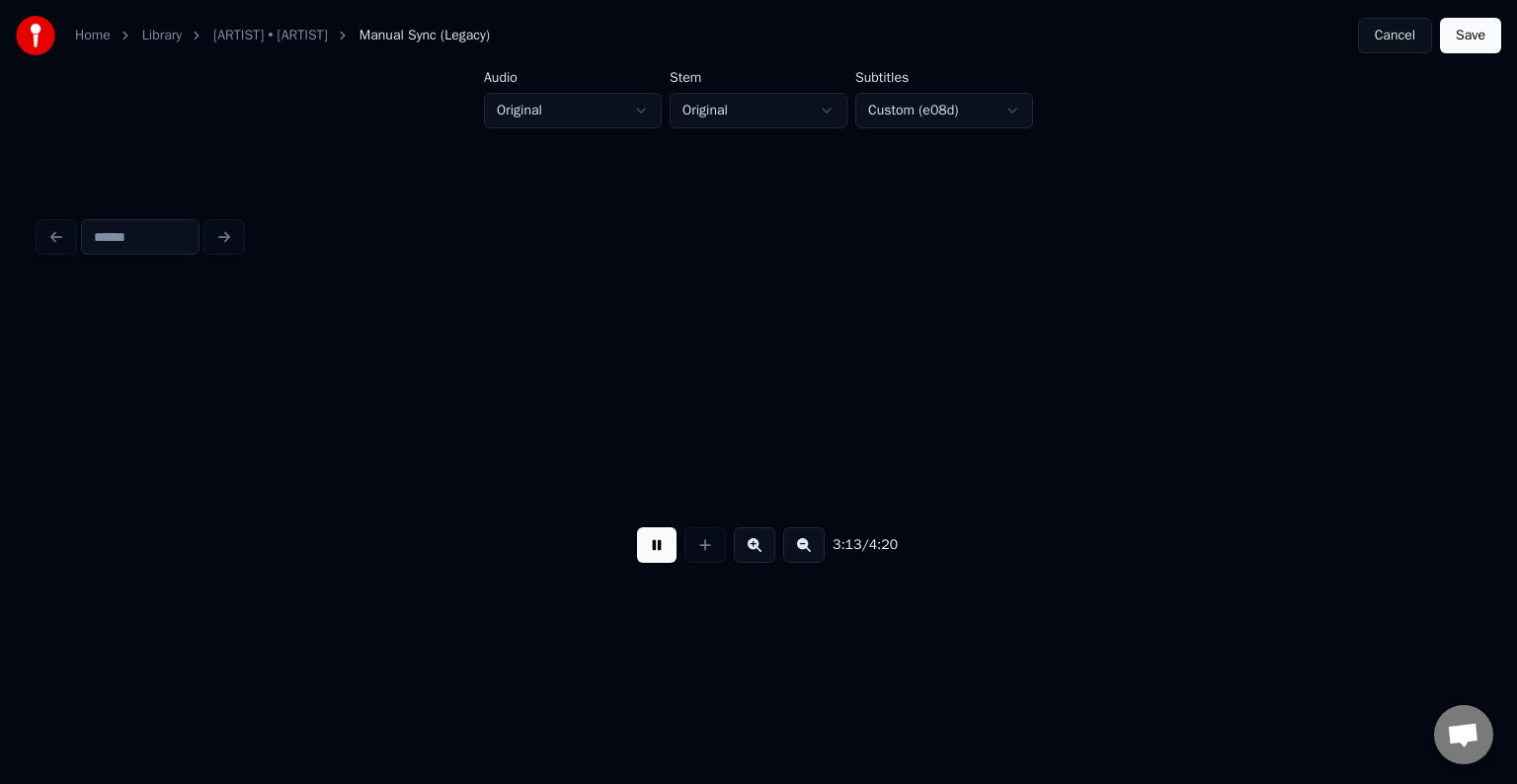 scroll, scrollTop: 0, scrollLeft: 28622, axis: horizontal 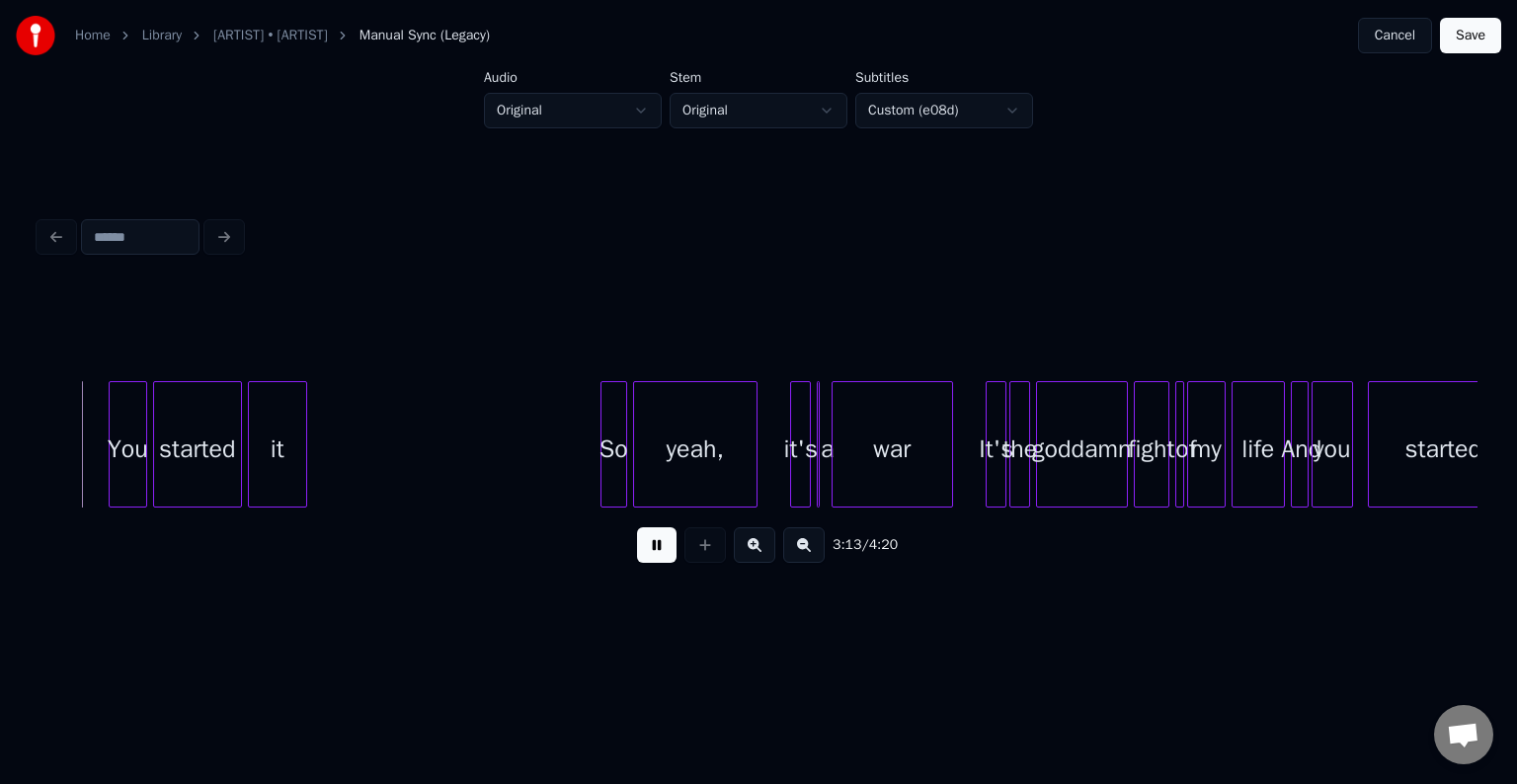 click at bounding box center (657, 545) 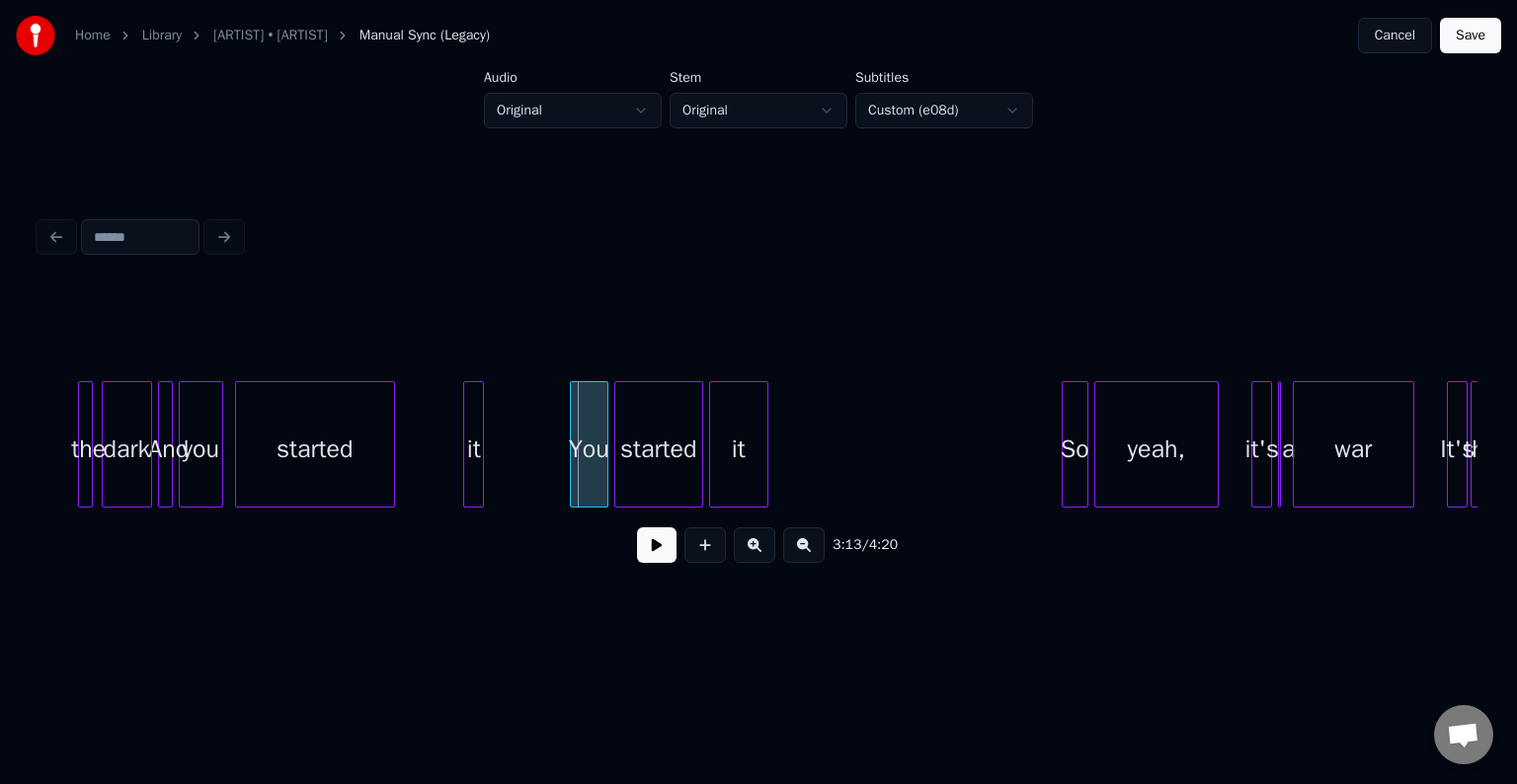 scroll, scrollTop: 0, scrollLeft: 28147, axis: horizontal 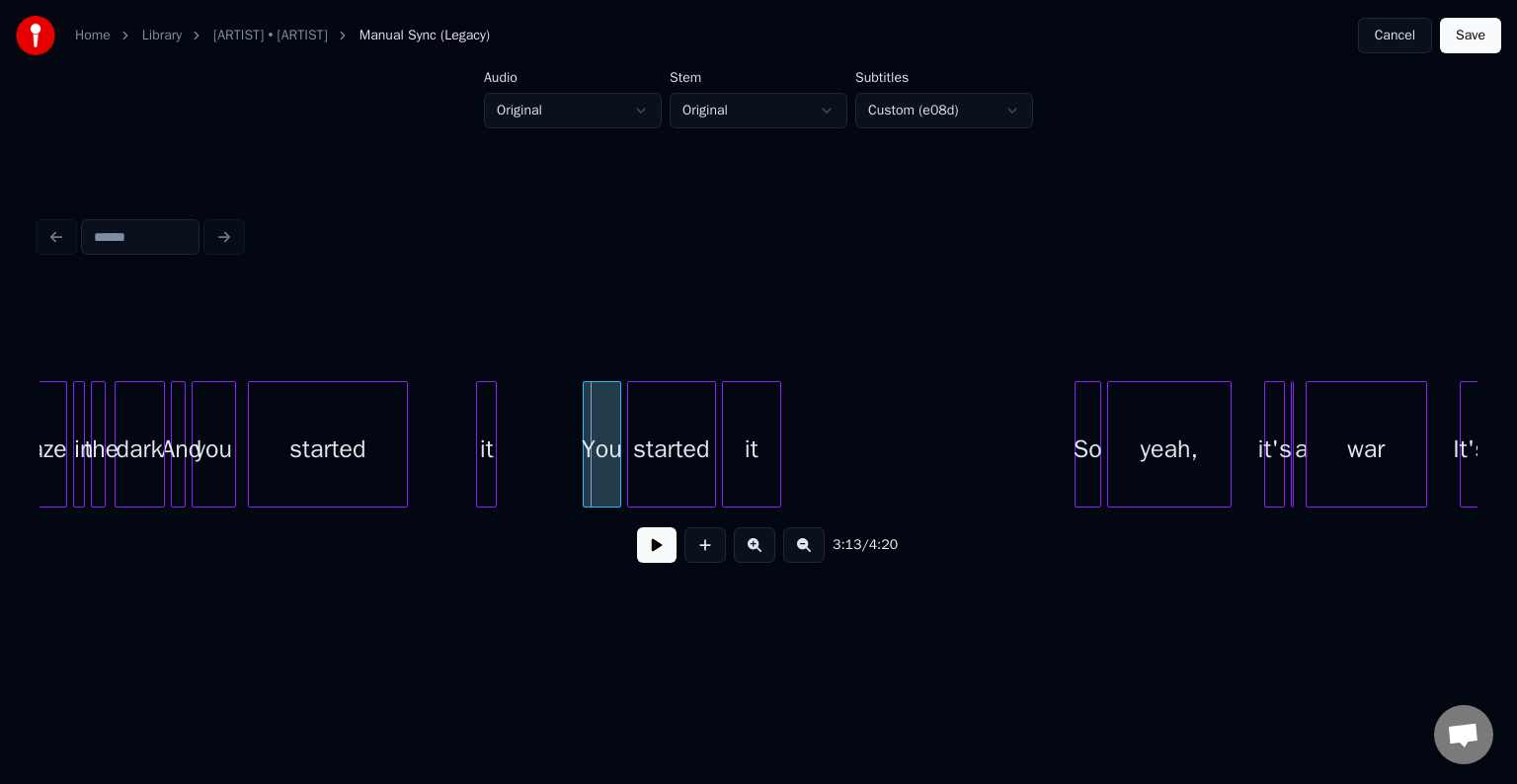 click on "started" at bounding box center [328, 449] 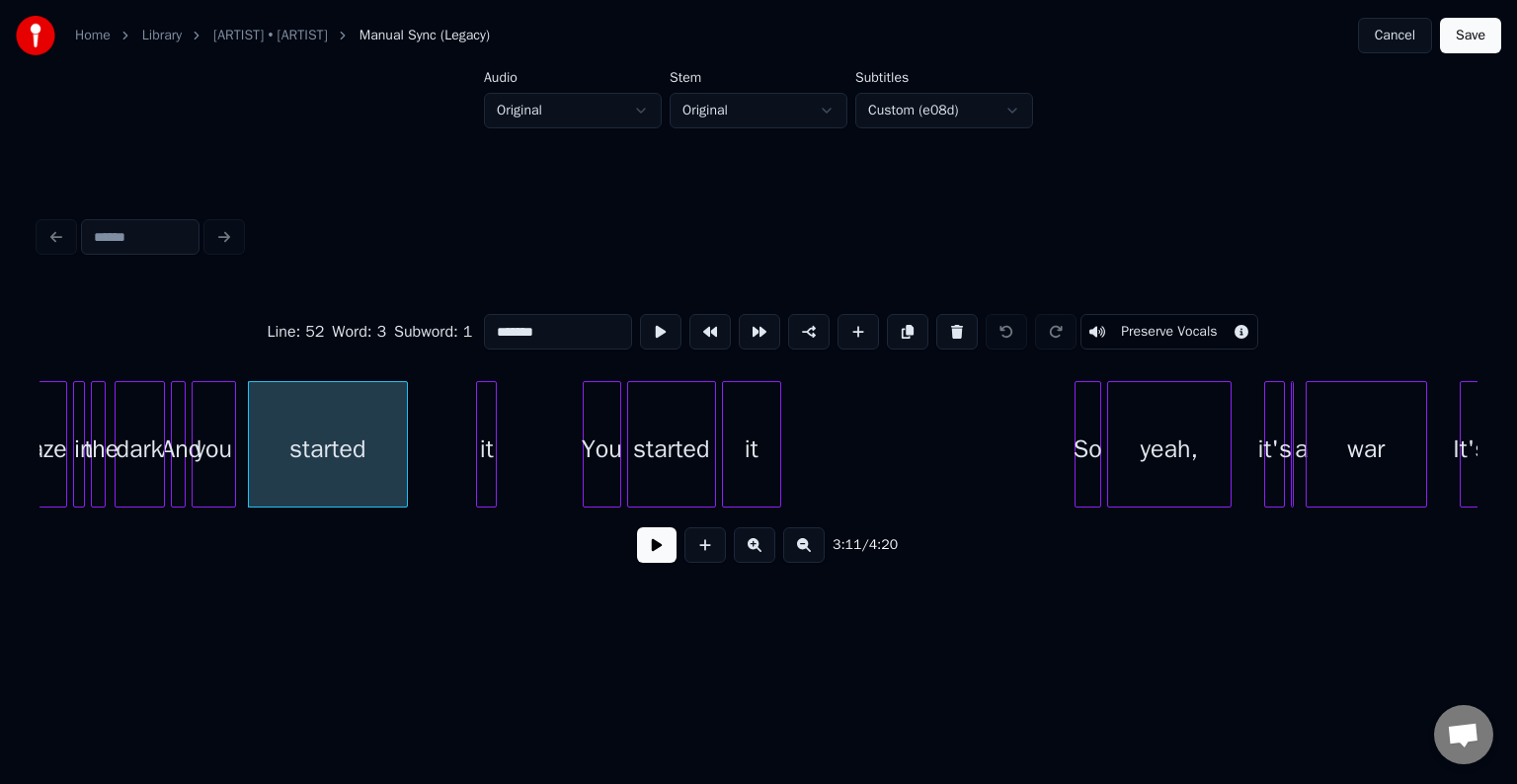click at bounding box center (657, 545) 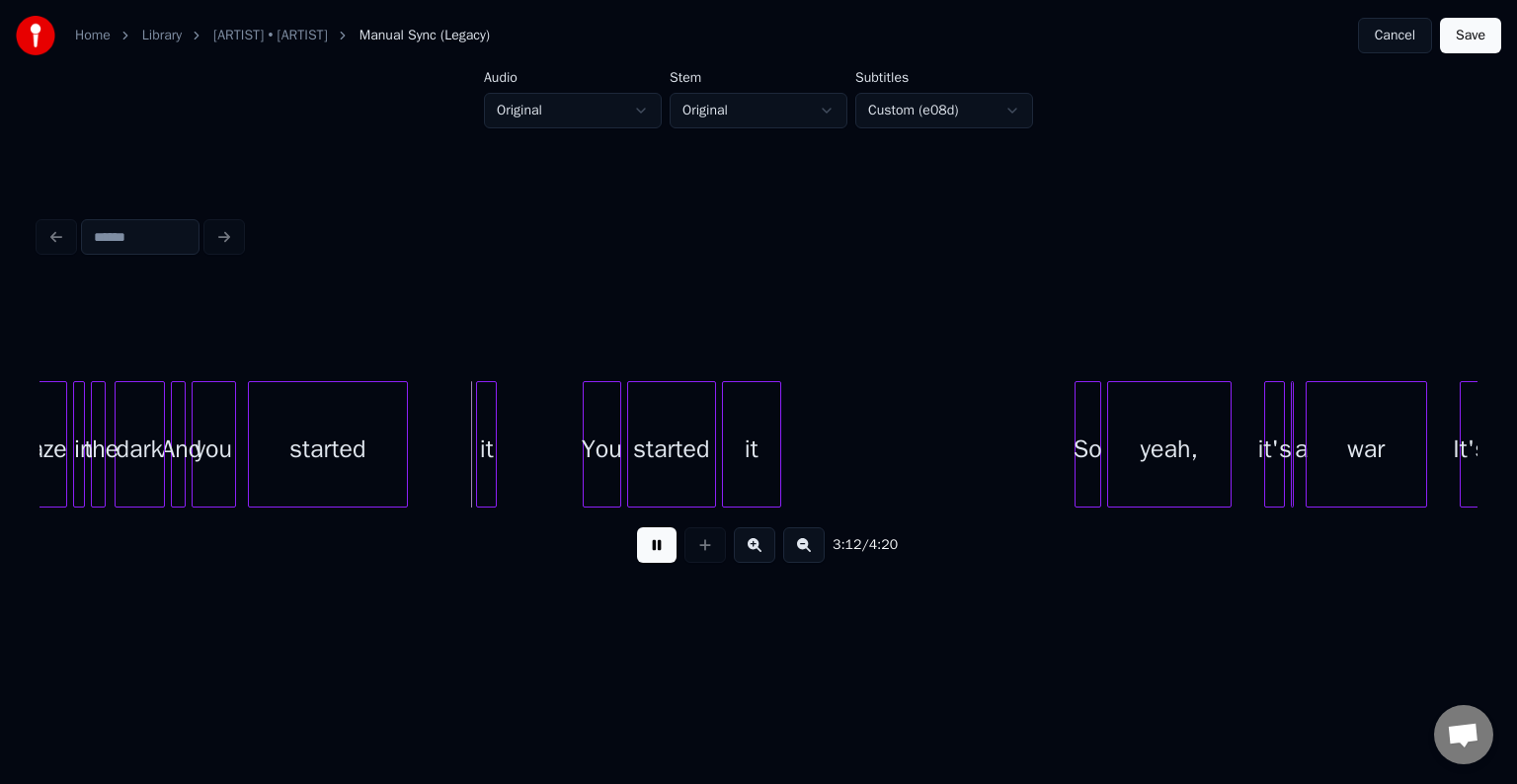 click at bounding box center (657, 545) 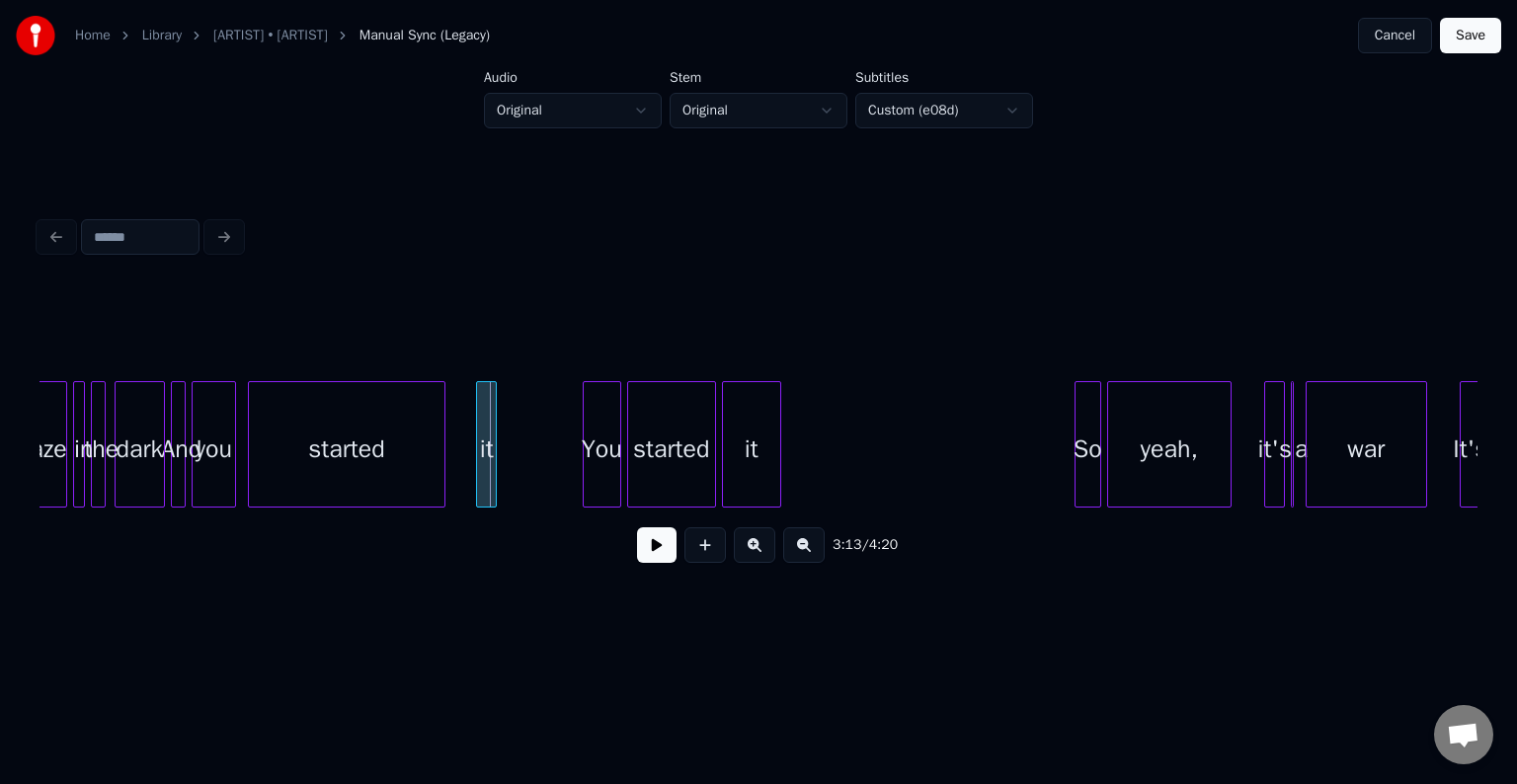 click at bounding box center (441, 444) 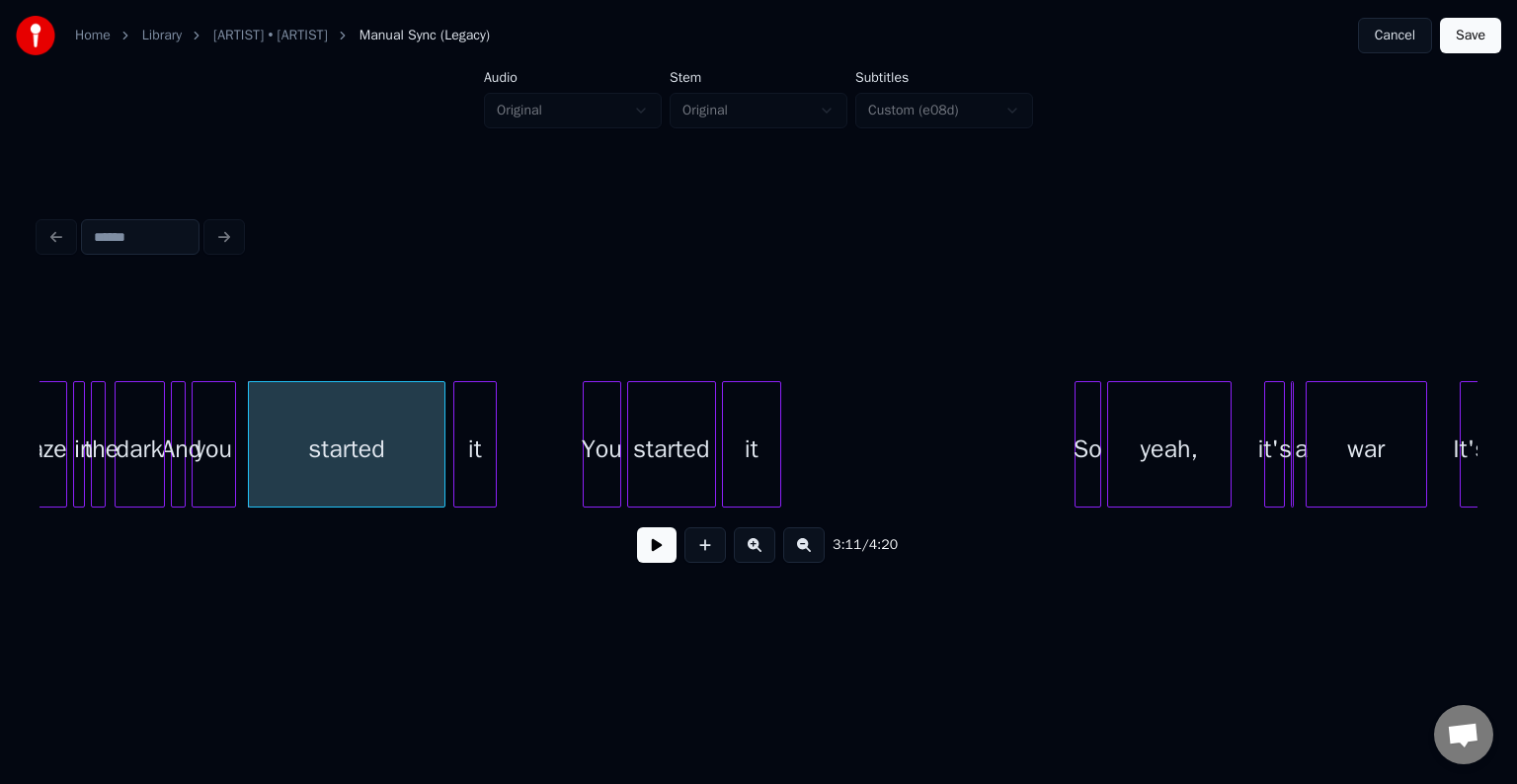 click at bounding box center (457, 444) 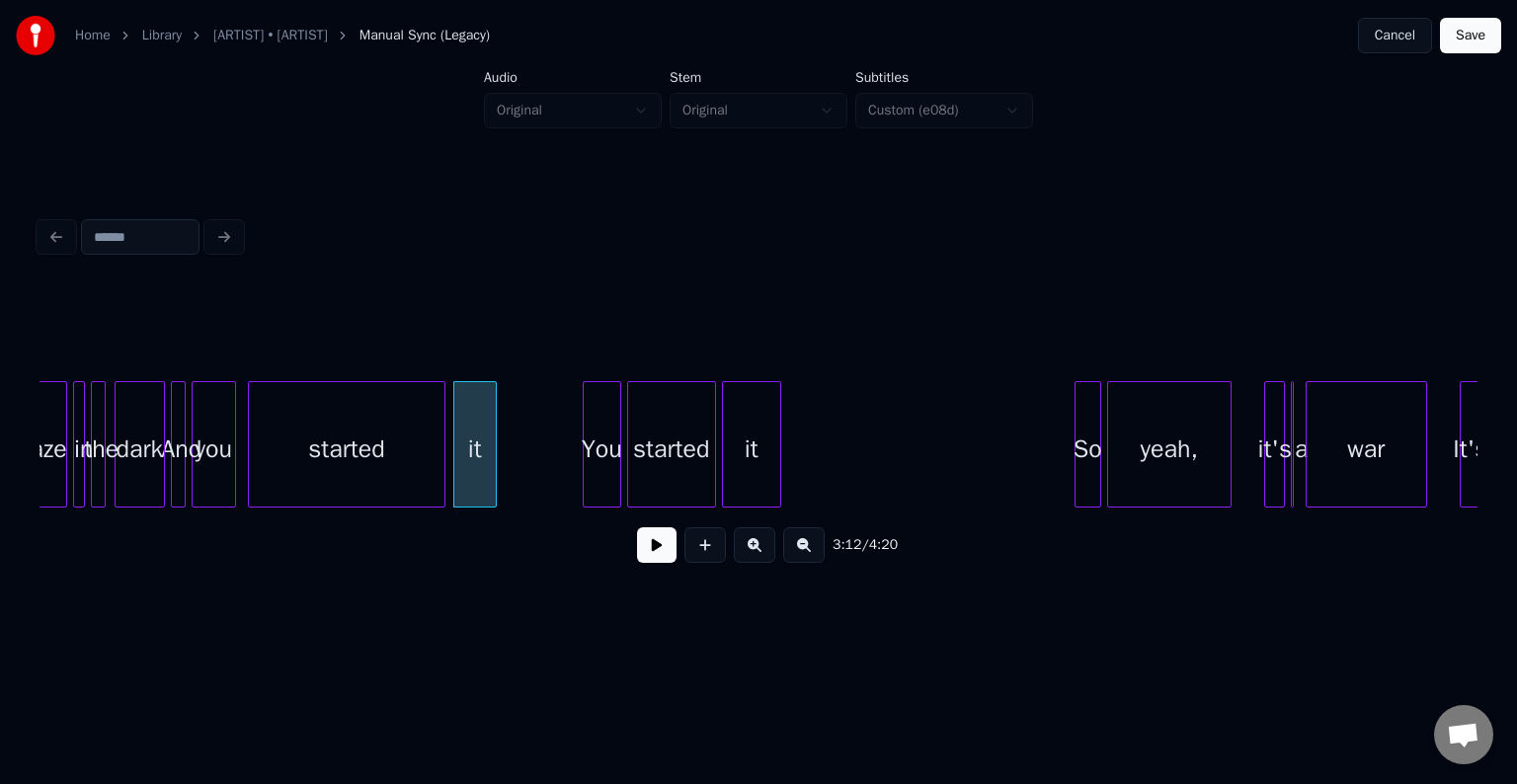 click on "started" at bounding box center (347, 449) 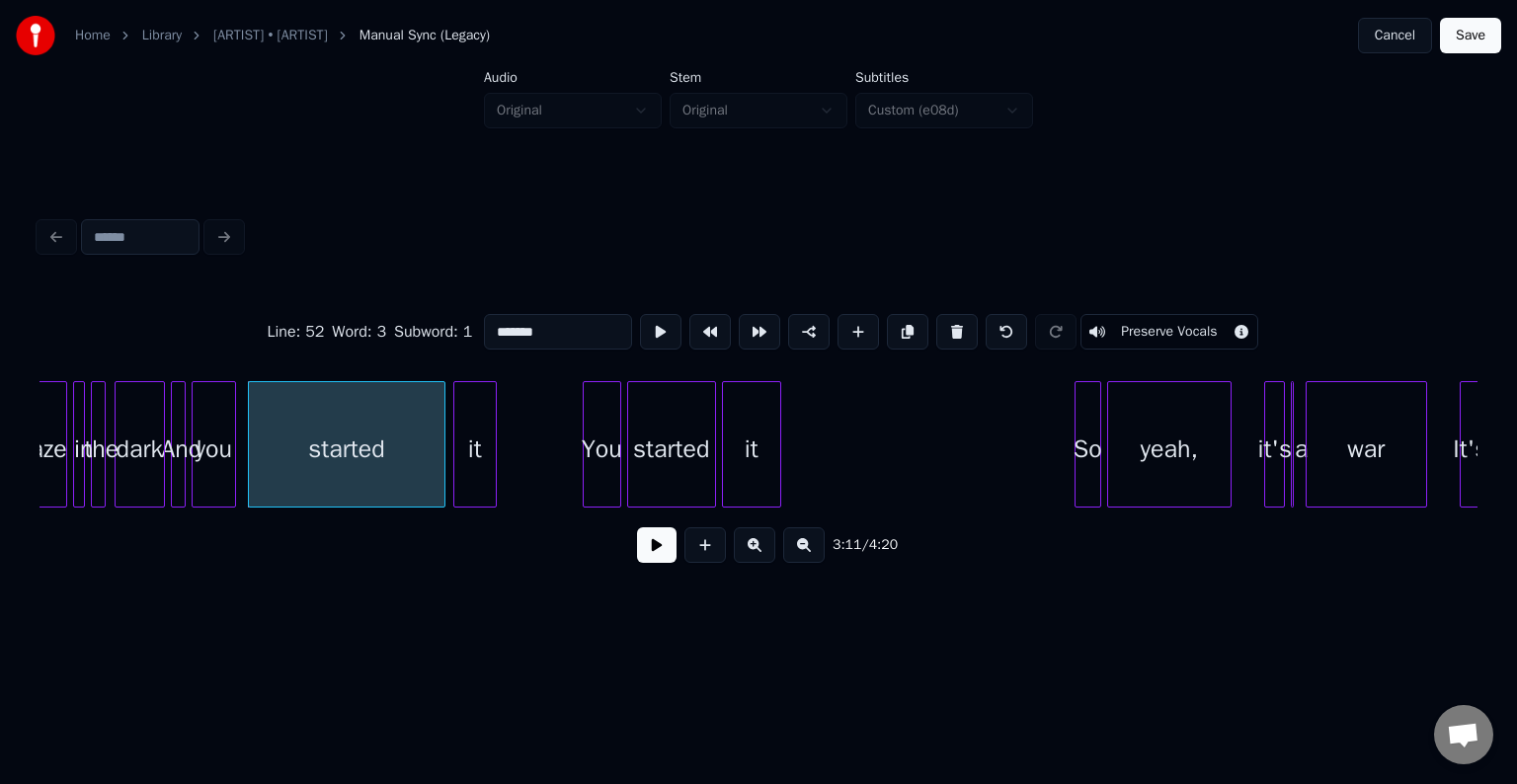 click at bounding box center (657, 545) 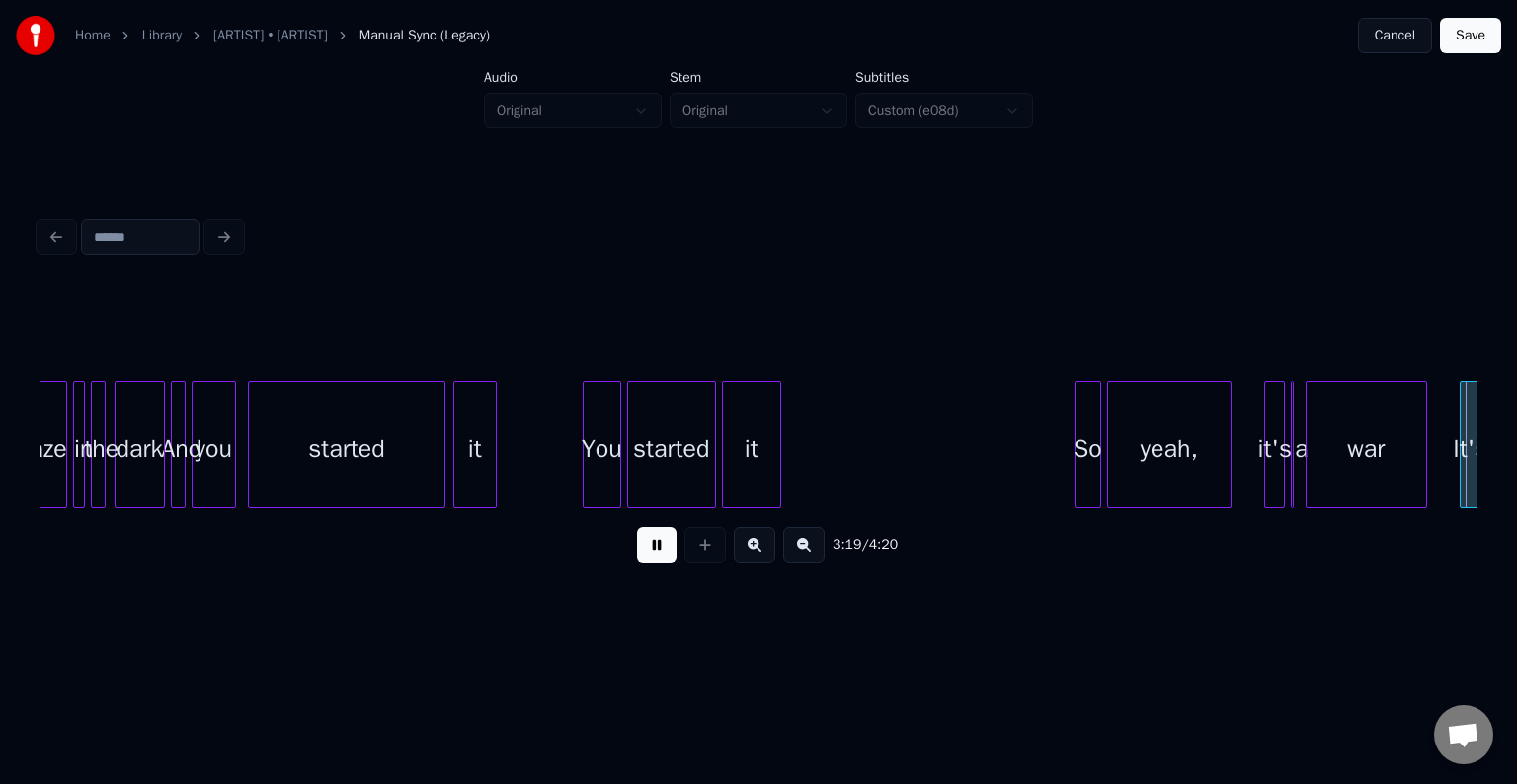 scroll, scrollTop: 0, scrollLeft: 29588, axis: horizontal 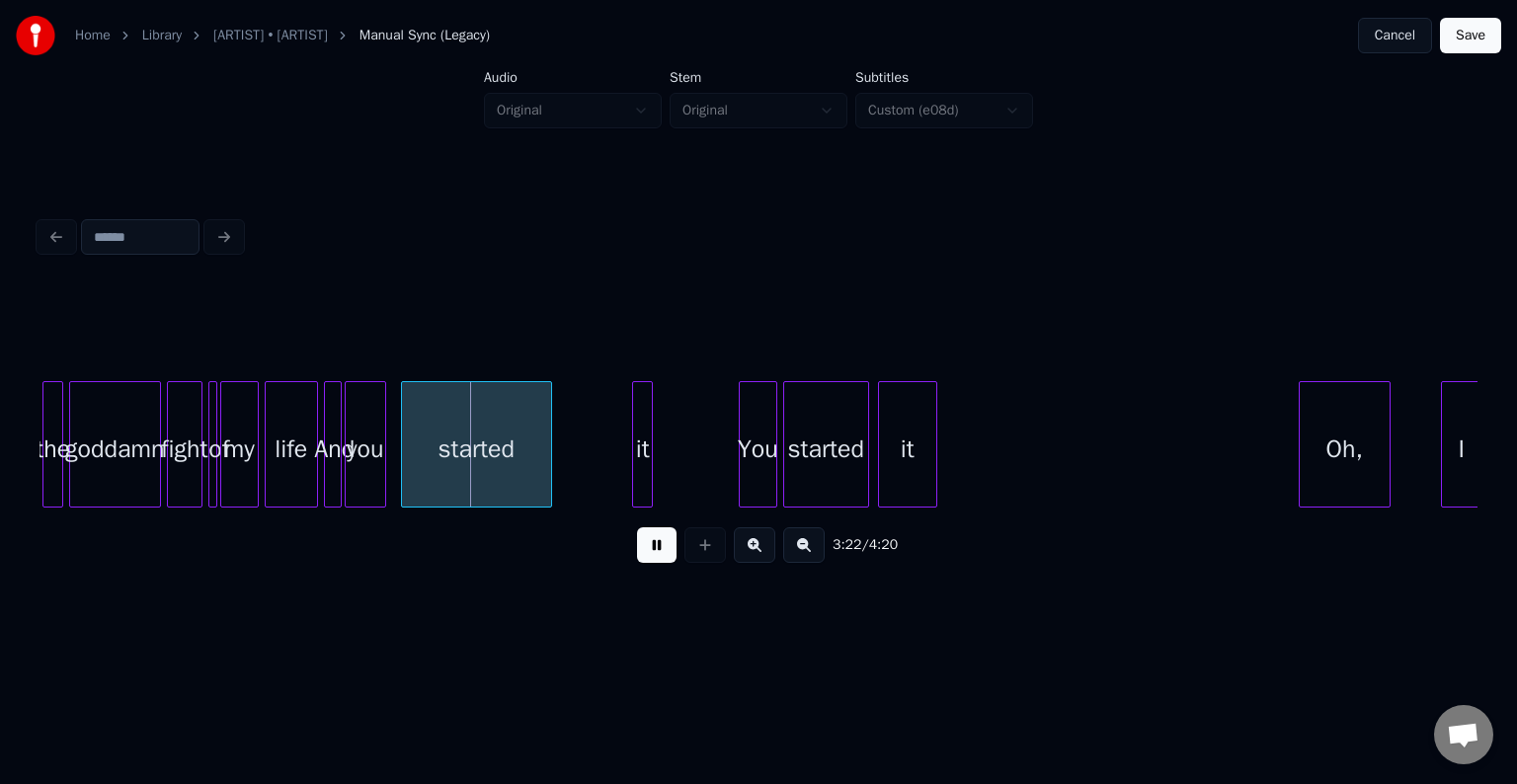 click at bounding box center [657, 545] 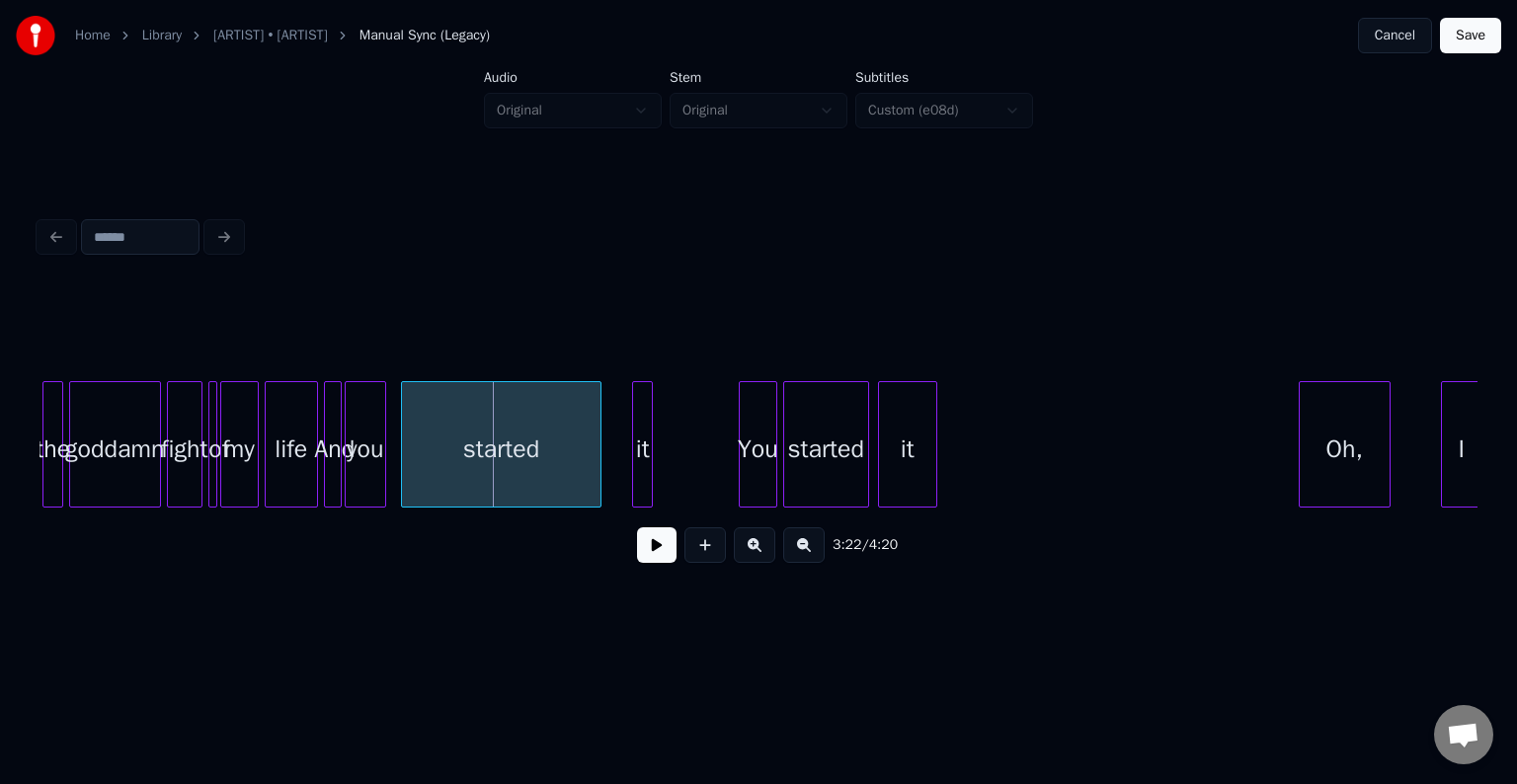 click at bounding box center (598, 444) 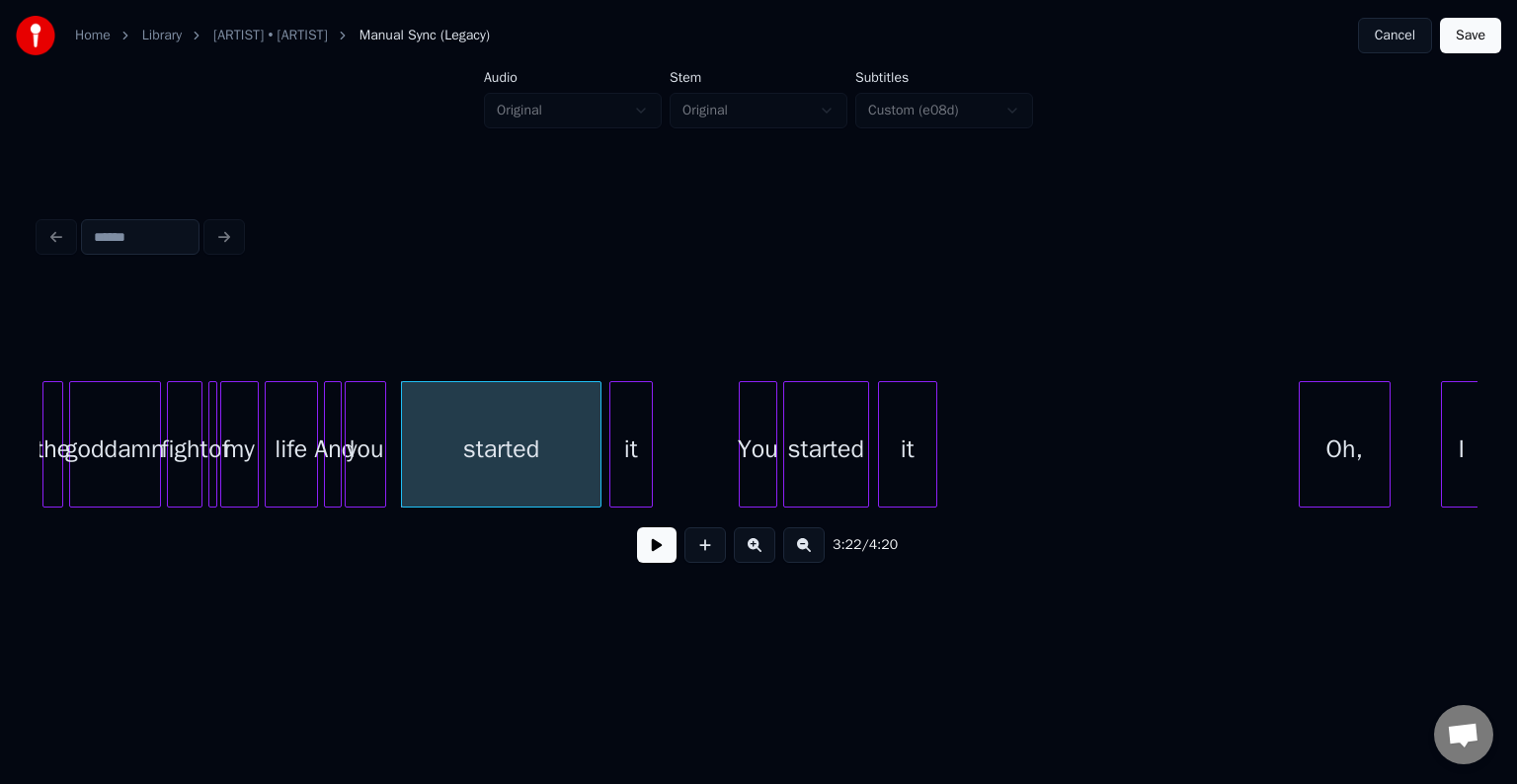 click at bounding box center (613, 444) 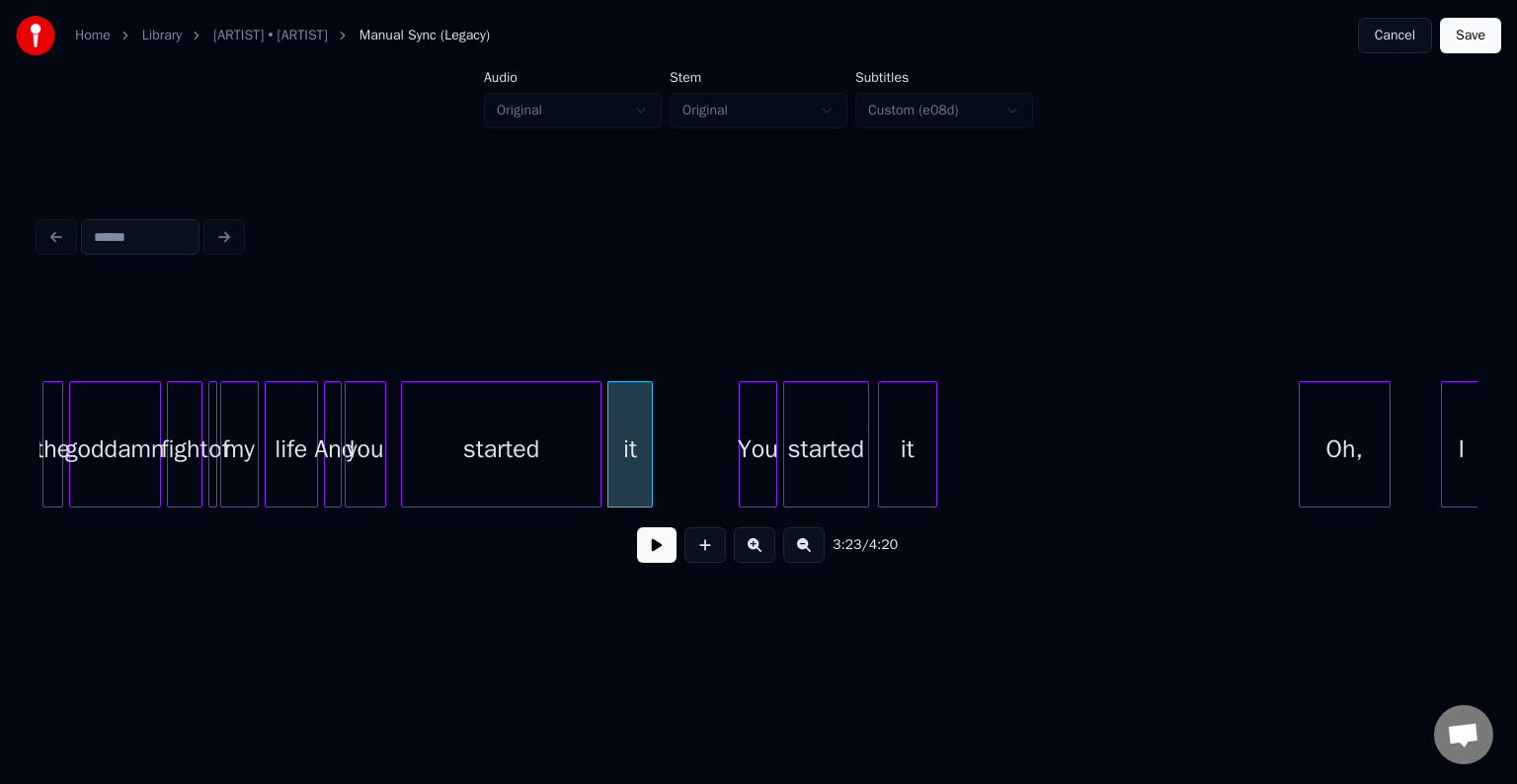 click on "started" at bounding box center [501, 449] 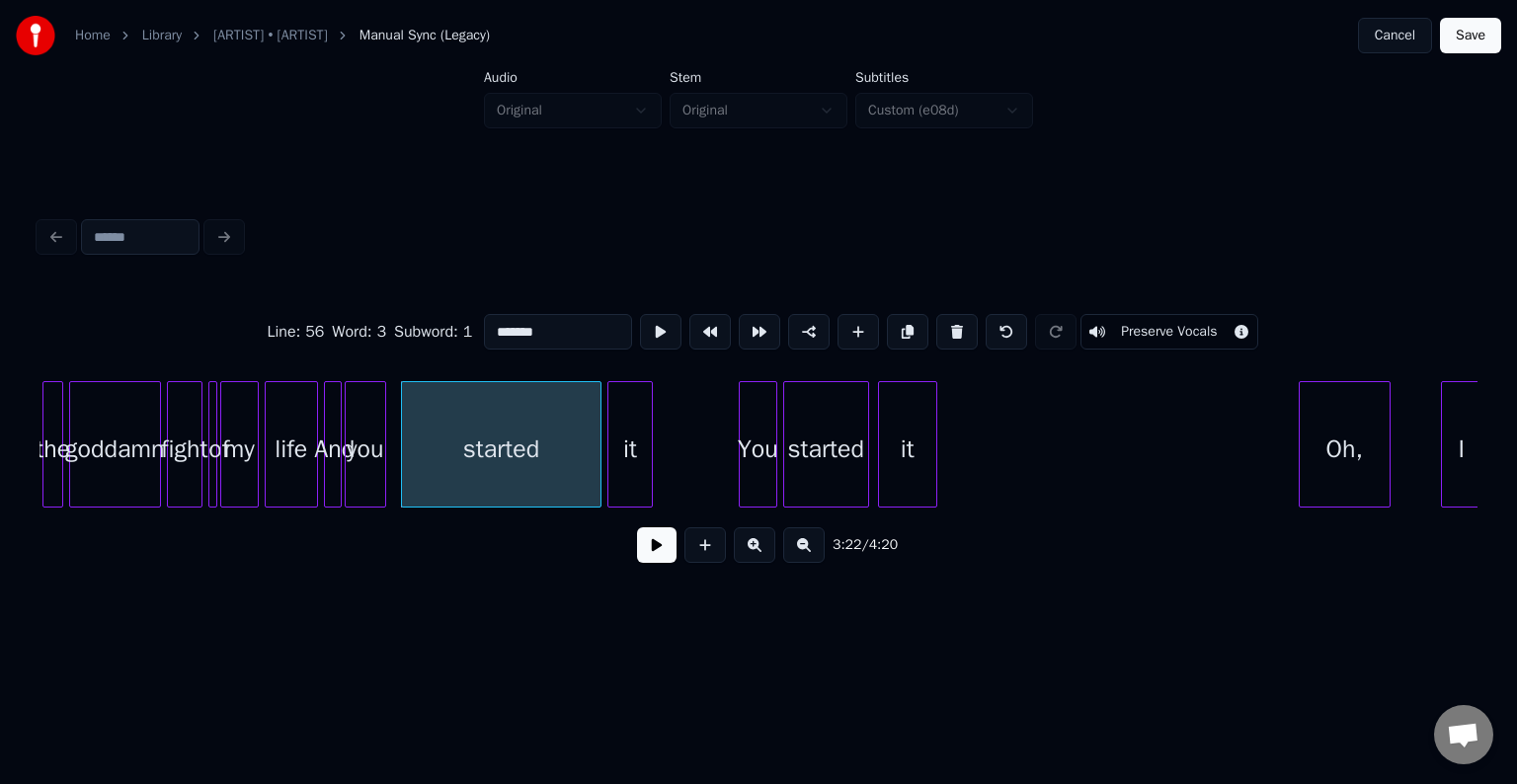 click at bounding box center [657, 545] 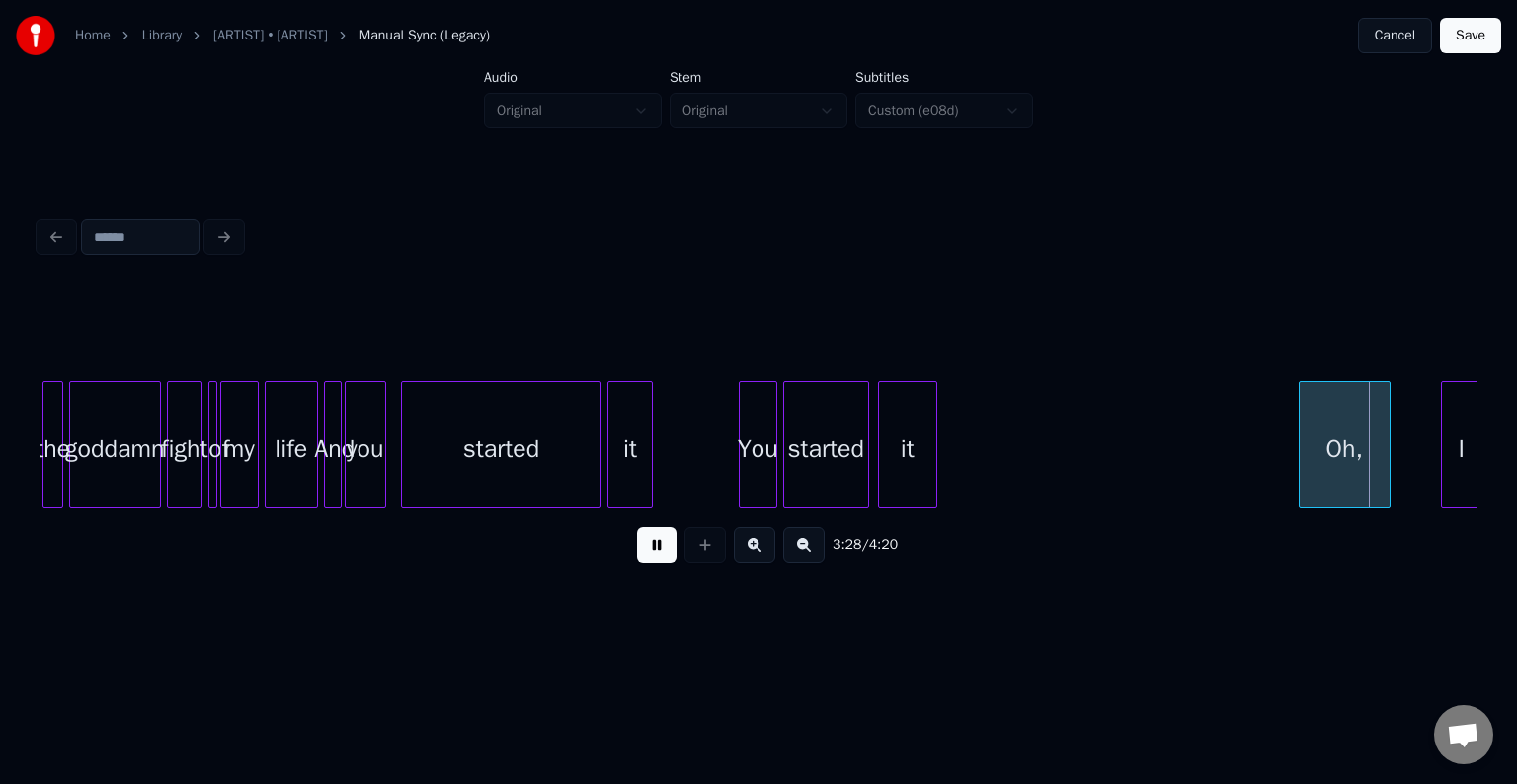 click at bounding box center [657, 545] 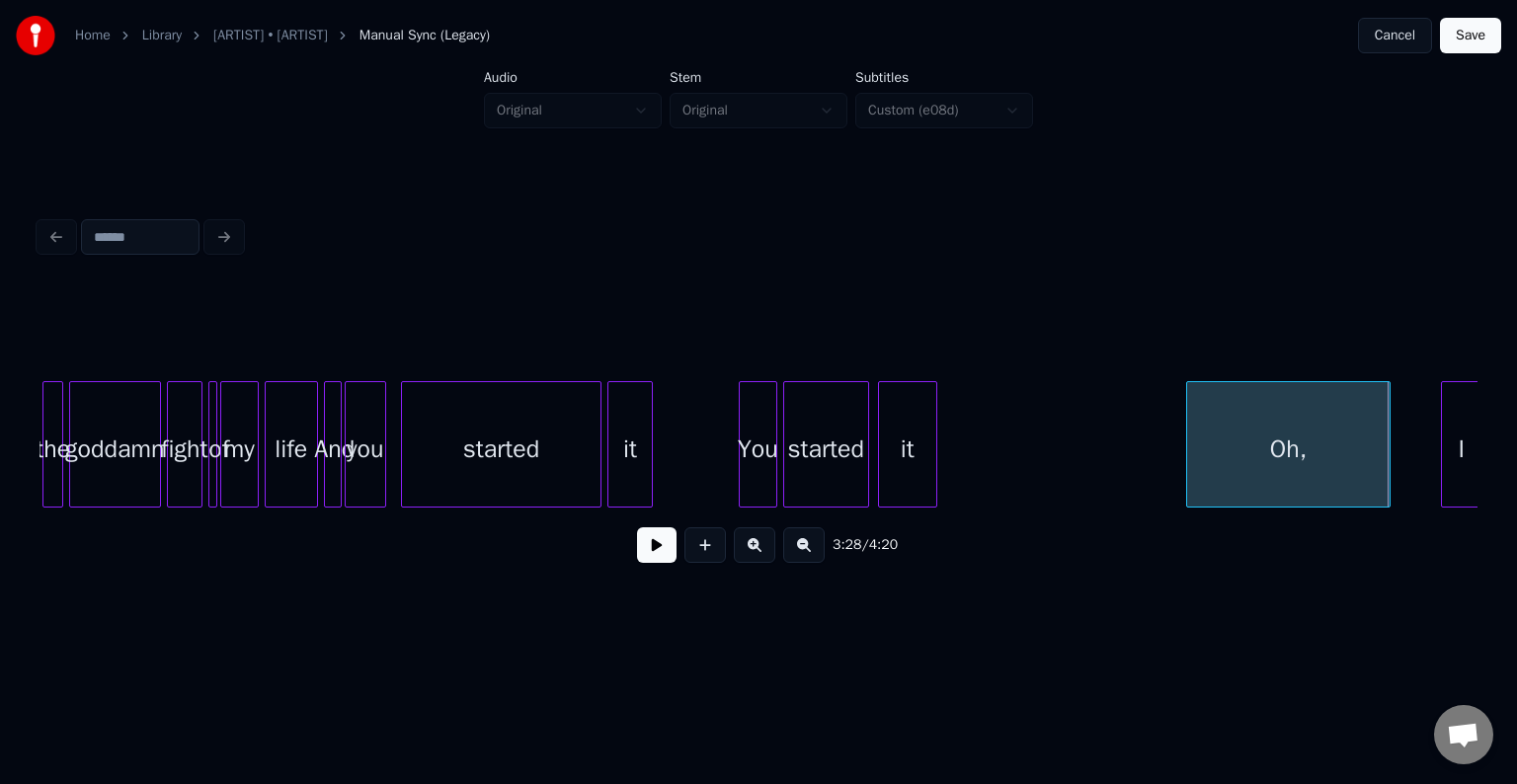 click at bounding box center (1190, 444) 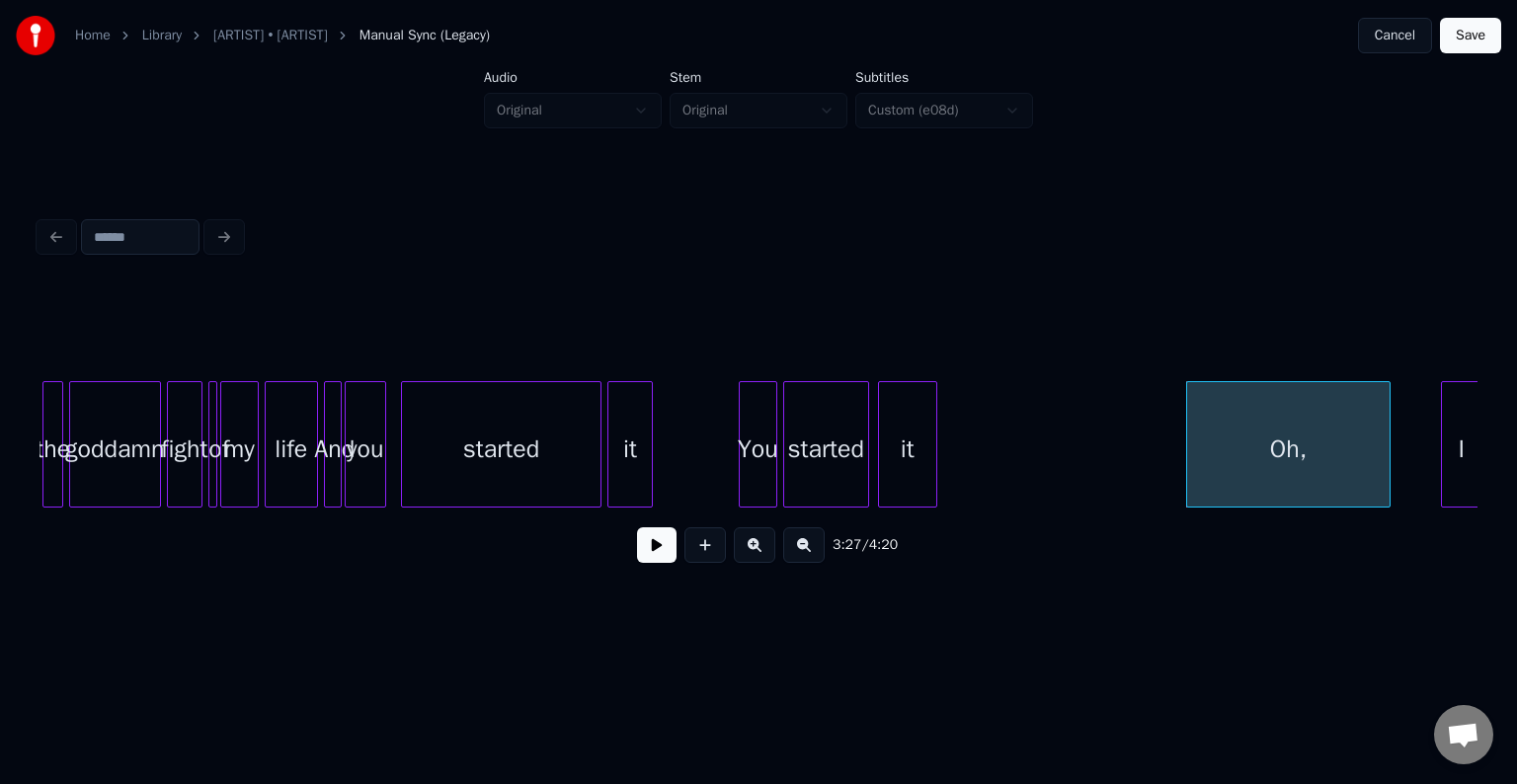 click at bounding box center [657, 545] 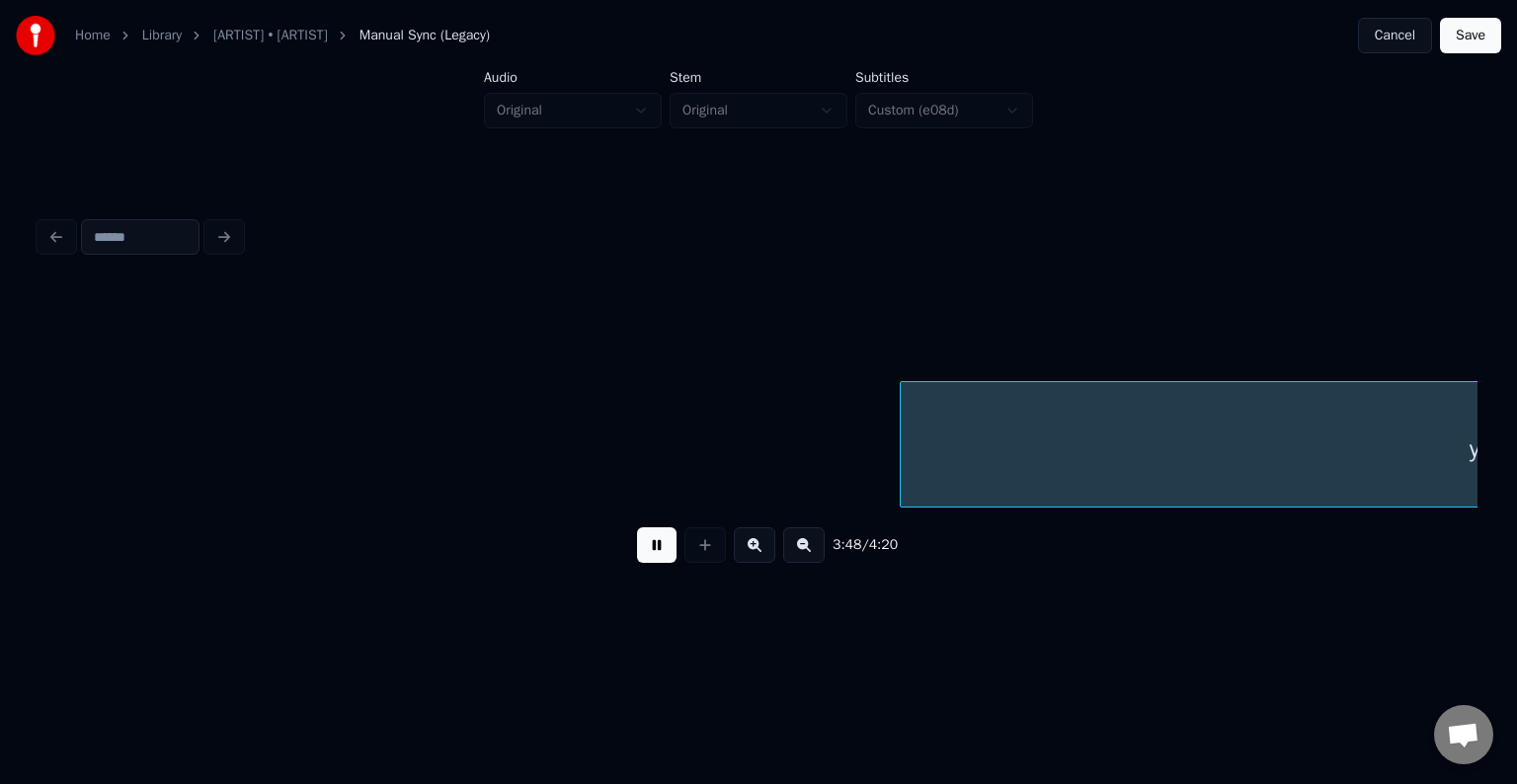 scroll, scrollTop: 0, scrollLeft: 33911, axis: horizontal 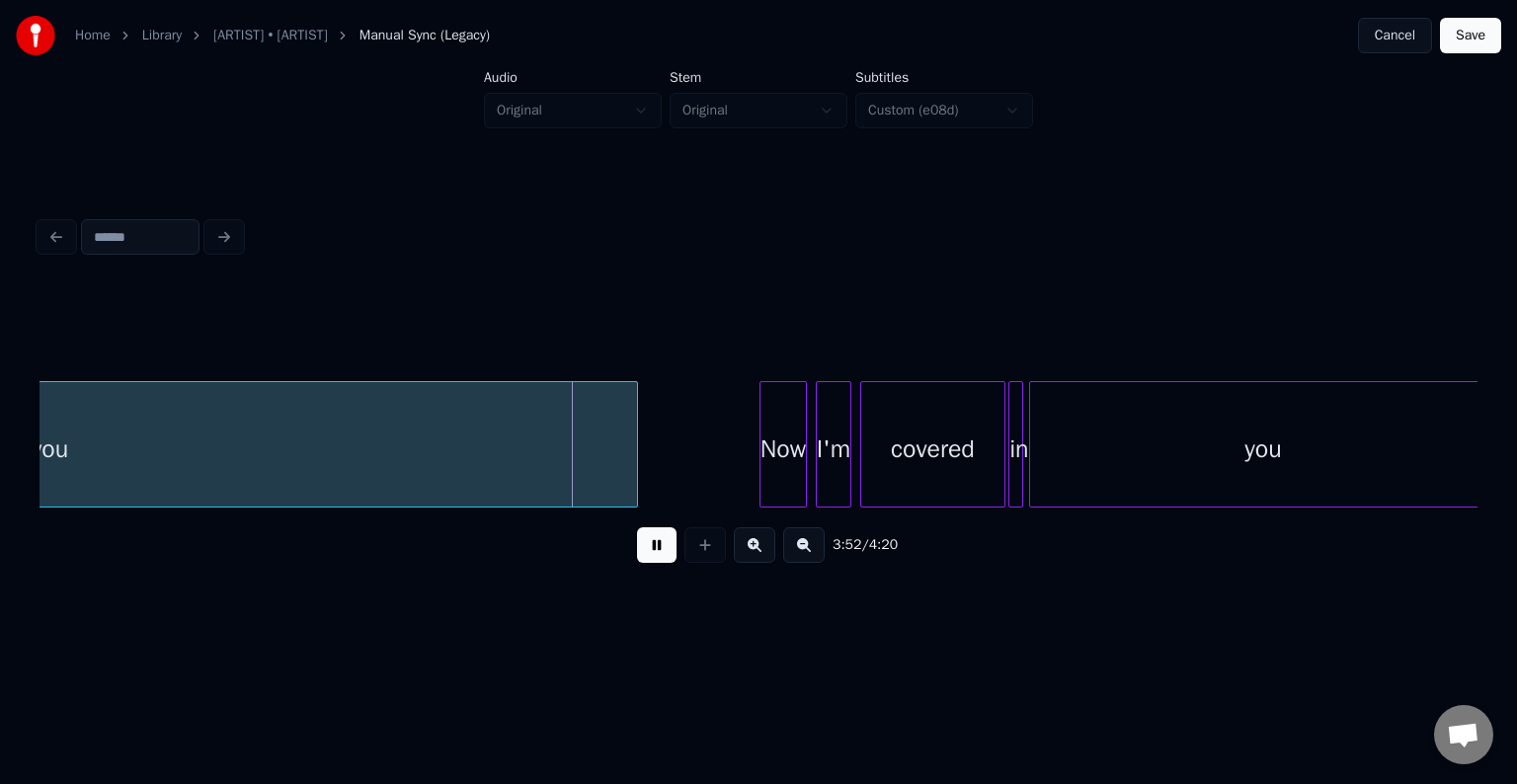 click at bounding box center [657, 545] 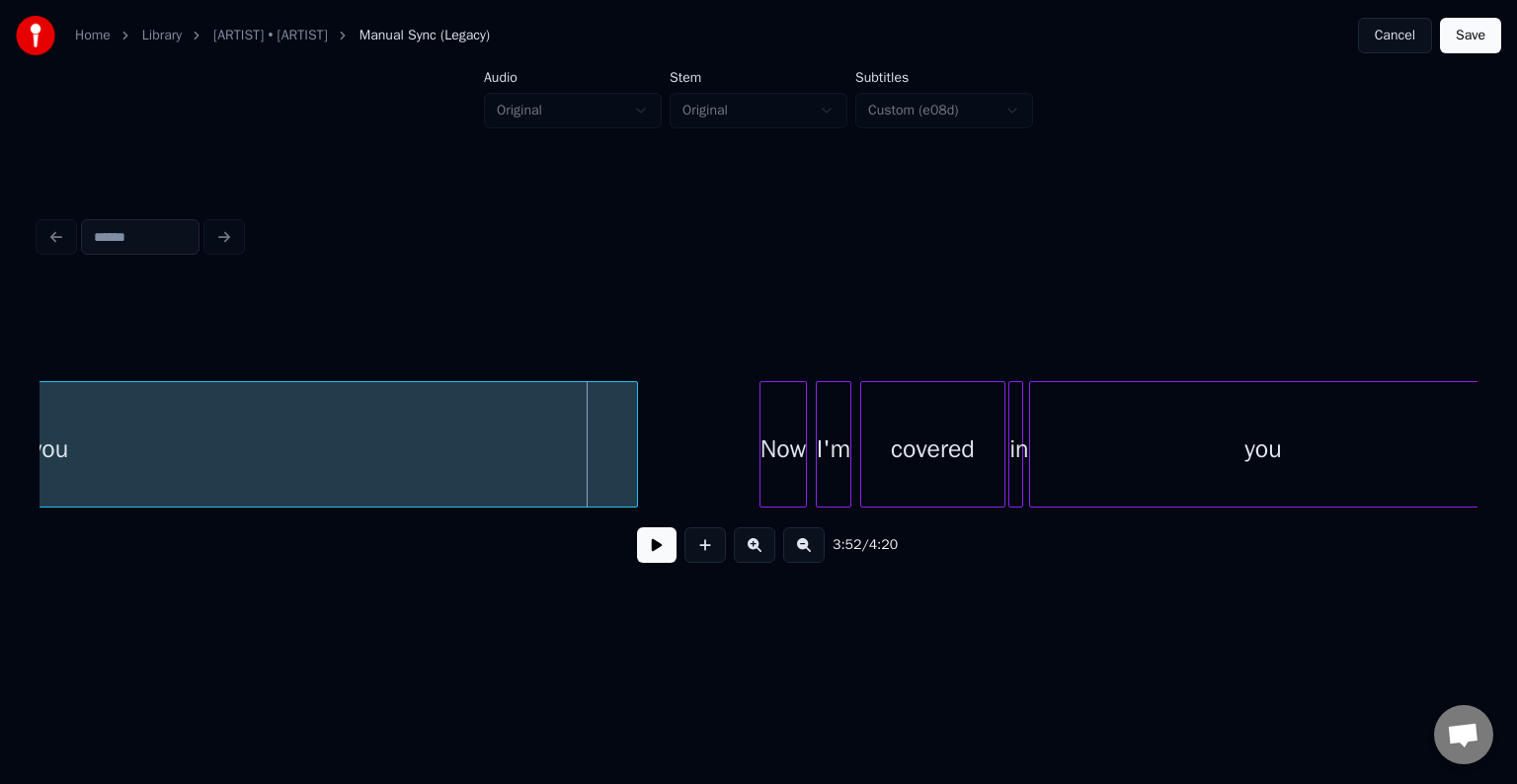 type 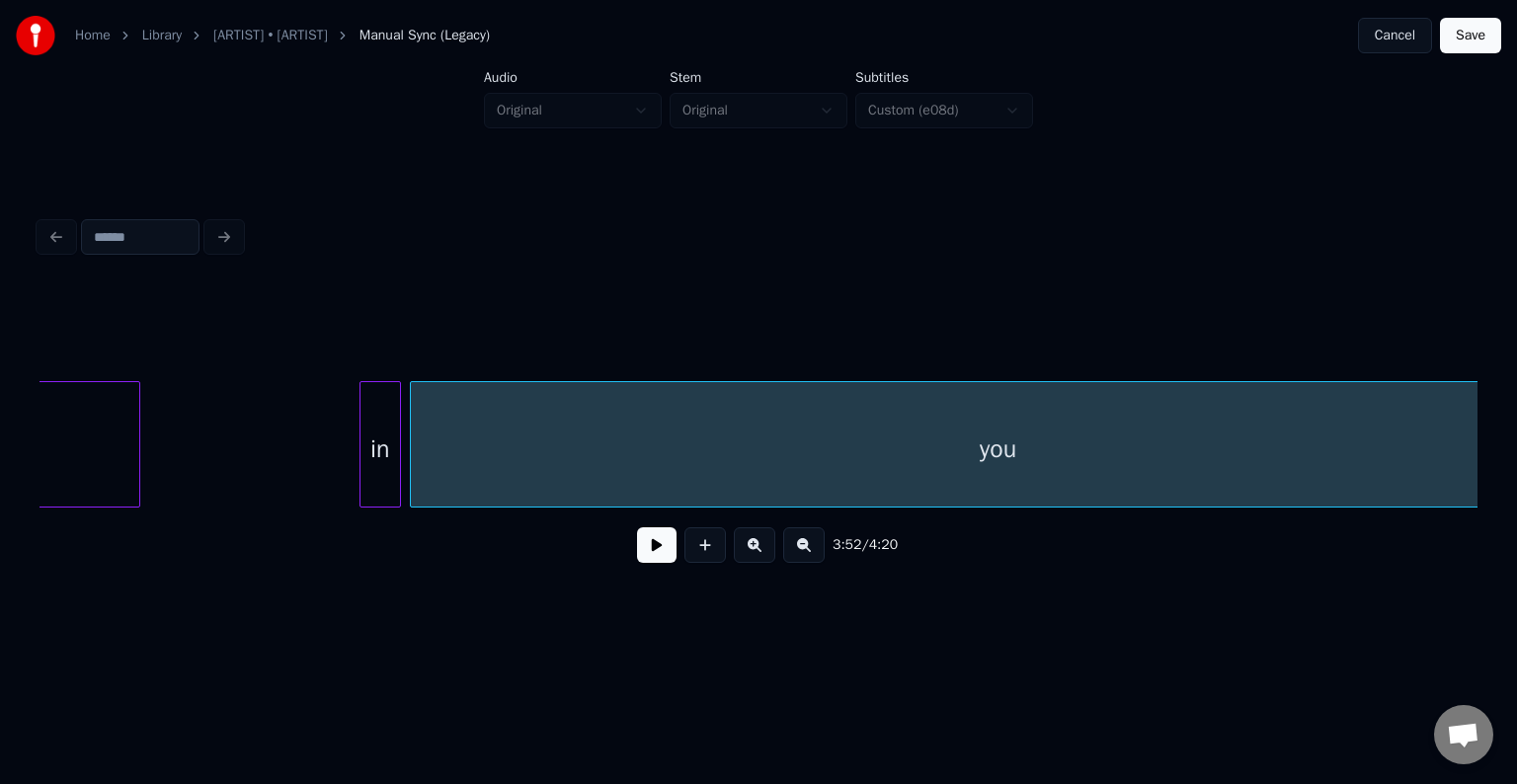 scroll, scrollTop: 0, scrollLeft: 32963, axis: horizontal 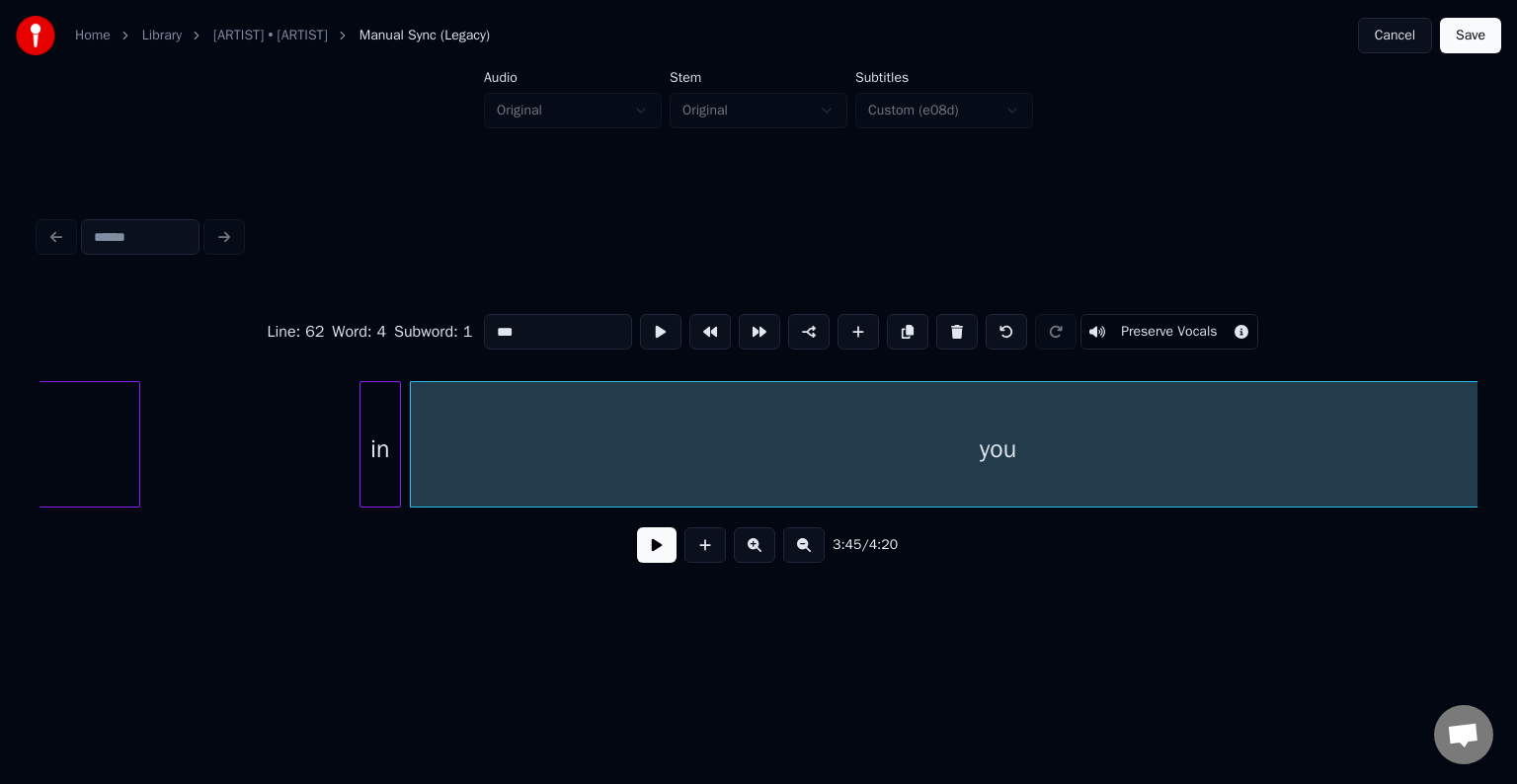 click at bounding box center (657, 545) 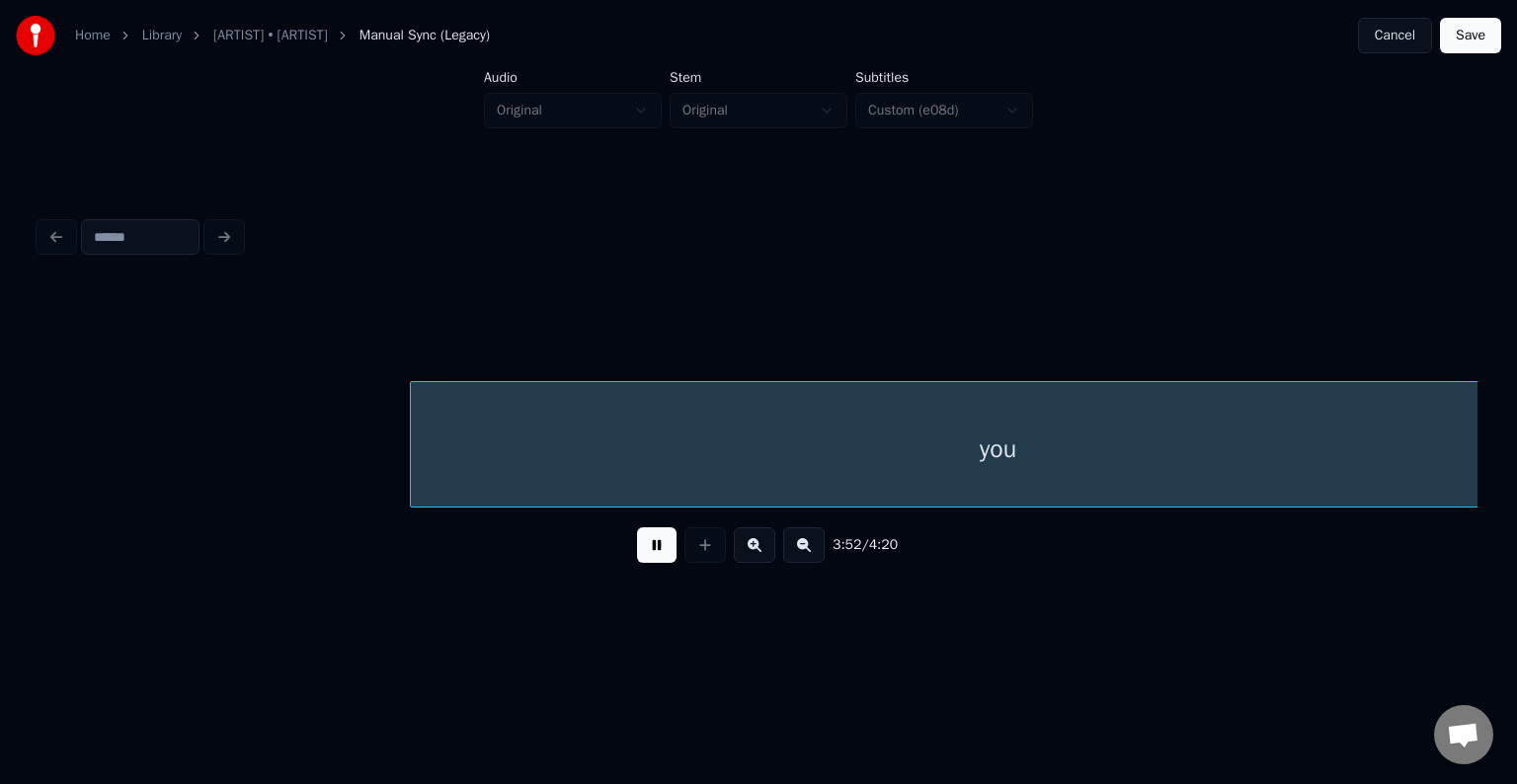 scroll, scrollTop: 0, scrollLeft: 34401, axis: horizontal 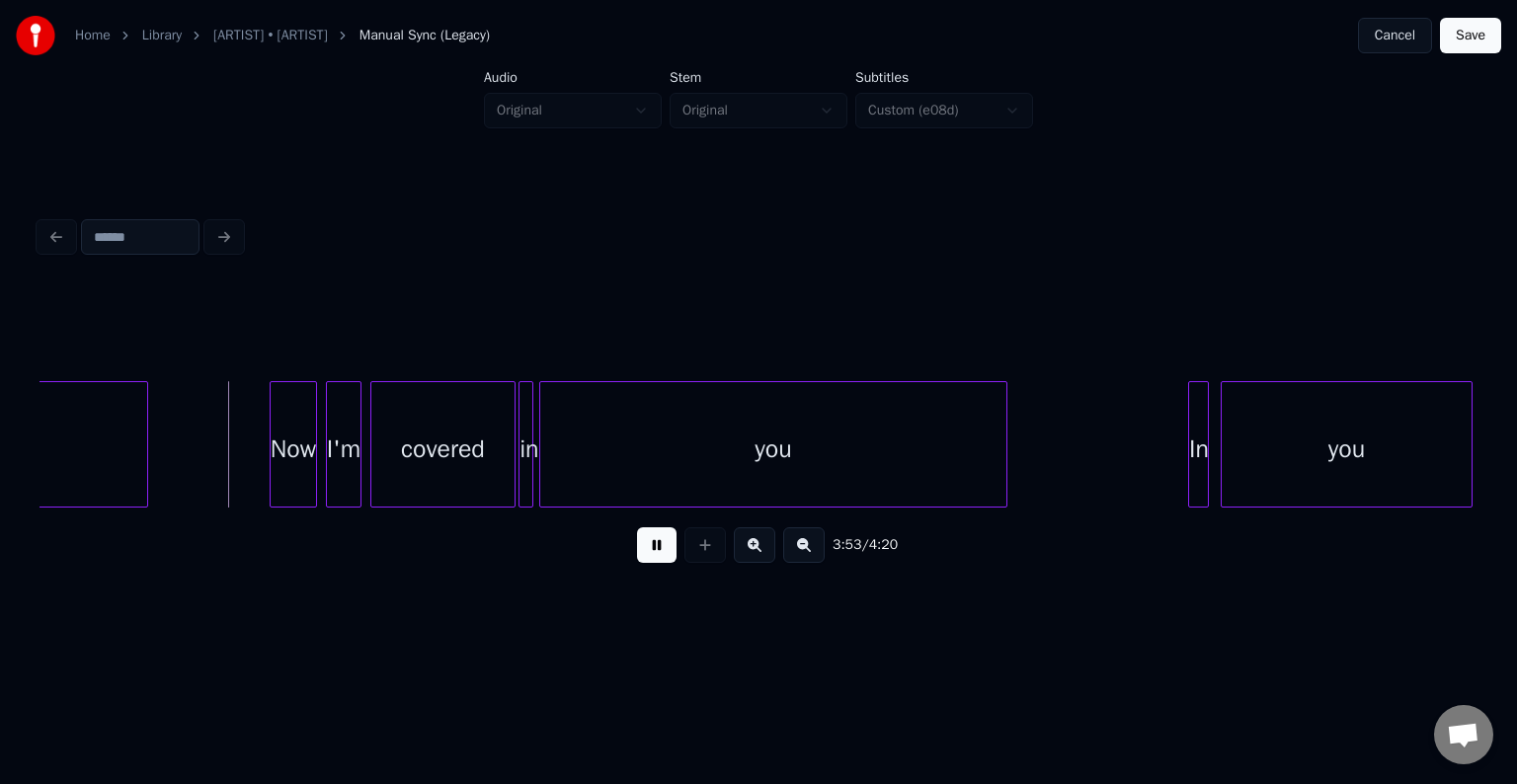 click at bounding box center [657, 545] 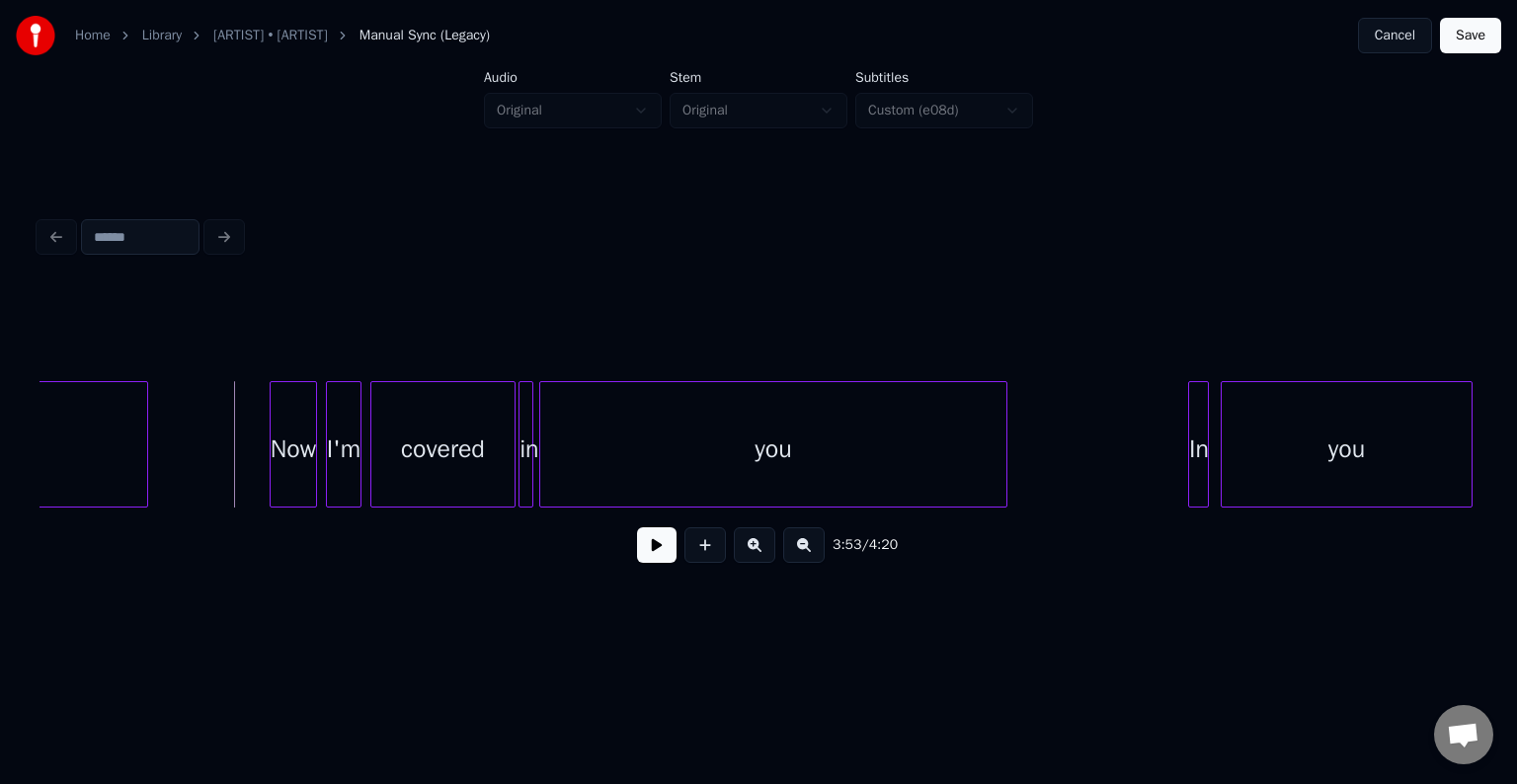 click at bounding box center [657, 545] 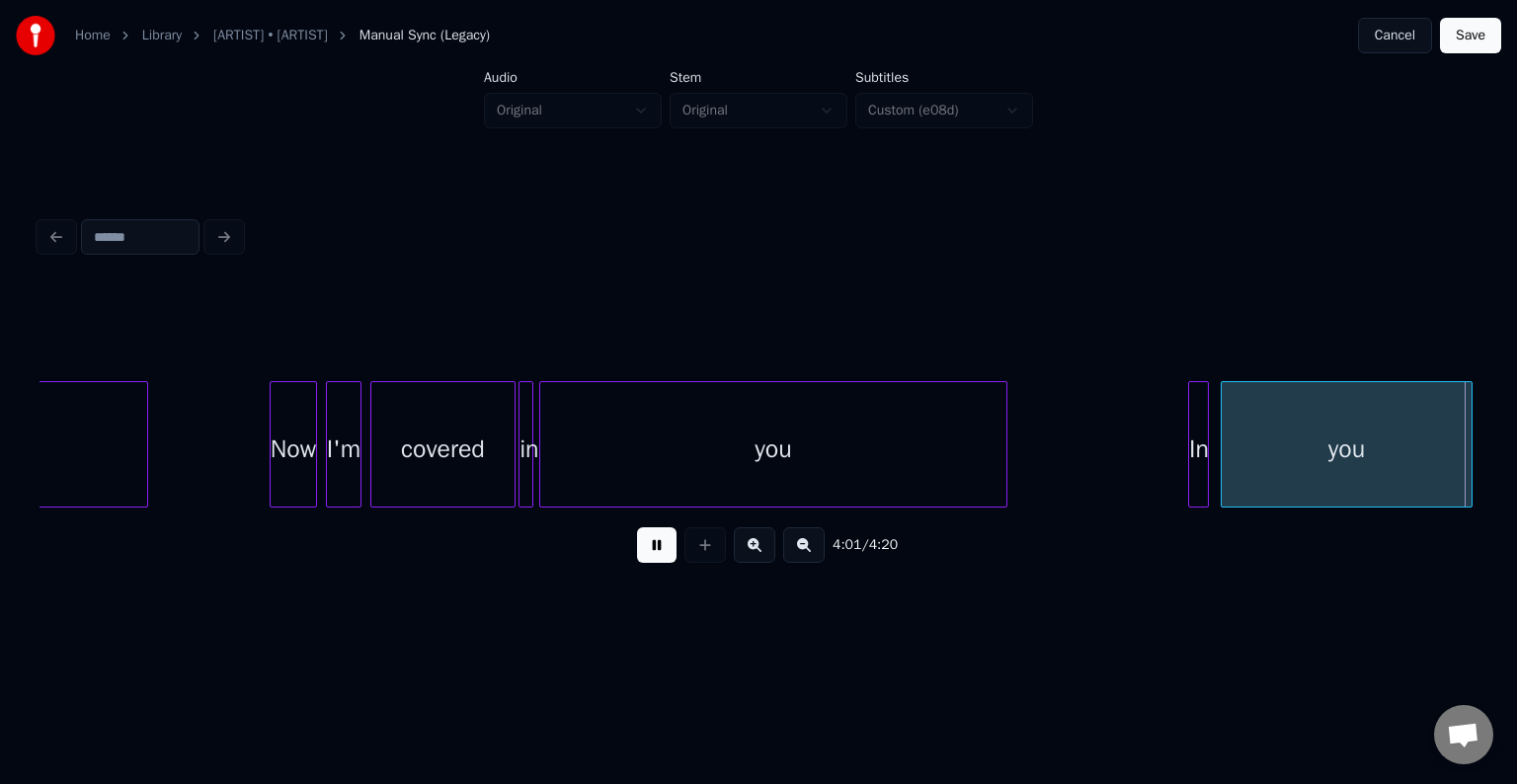 scroll, scrollTop: 0, scrollLeft: 35839, axis: horizontal 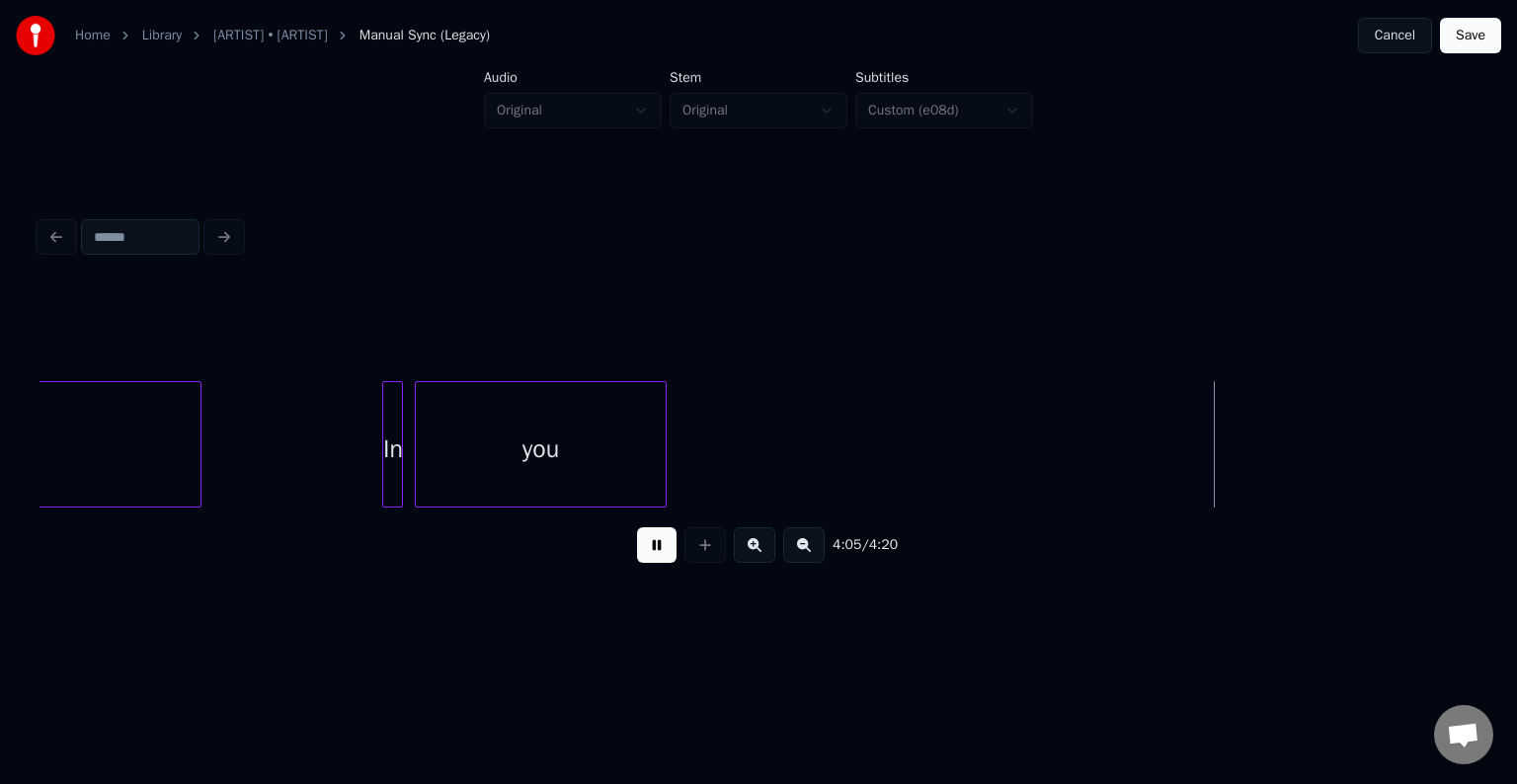 click on "you In you" at bounding box center [-15871, 444] 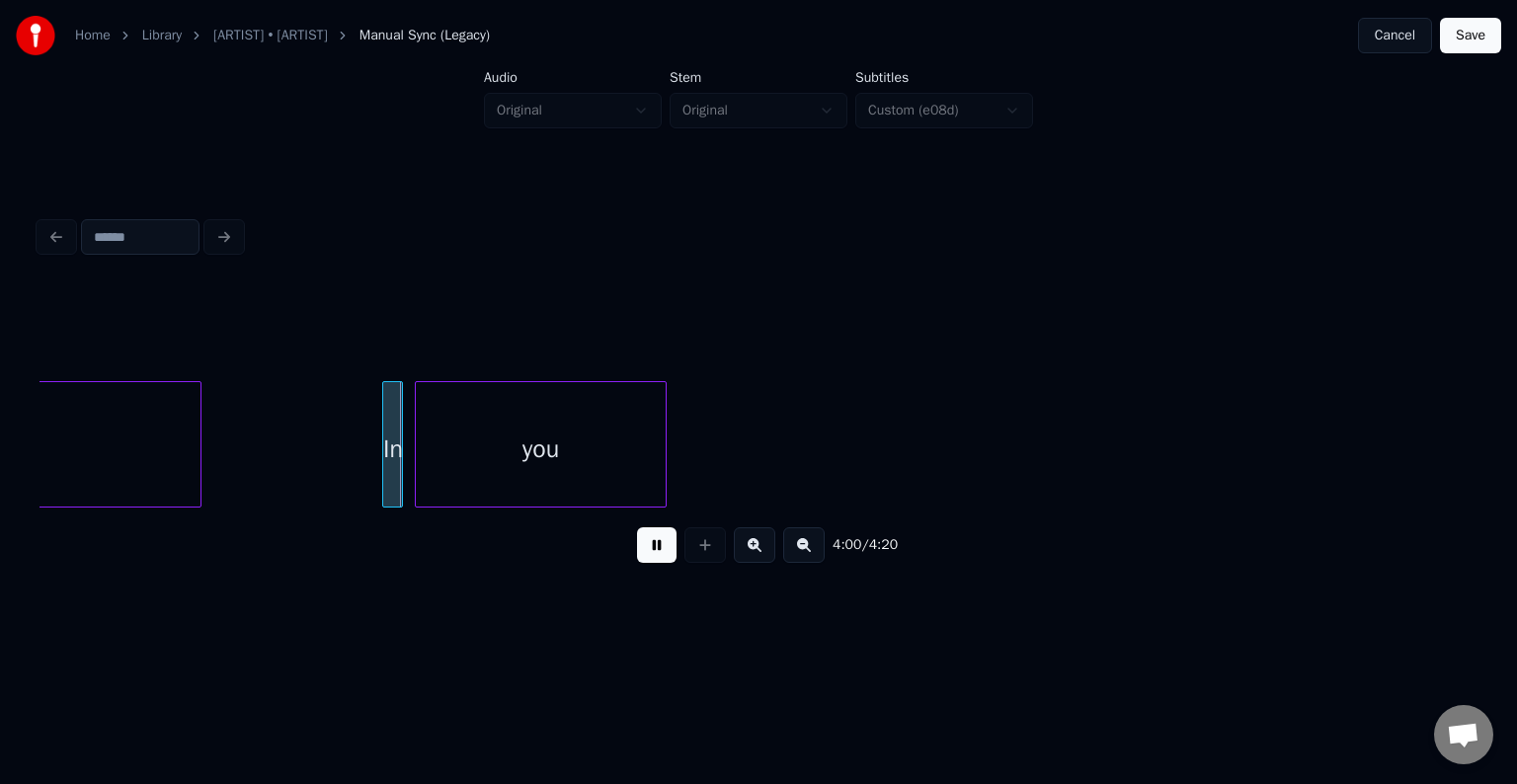 click at bounding box center [657, 545] 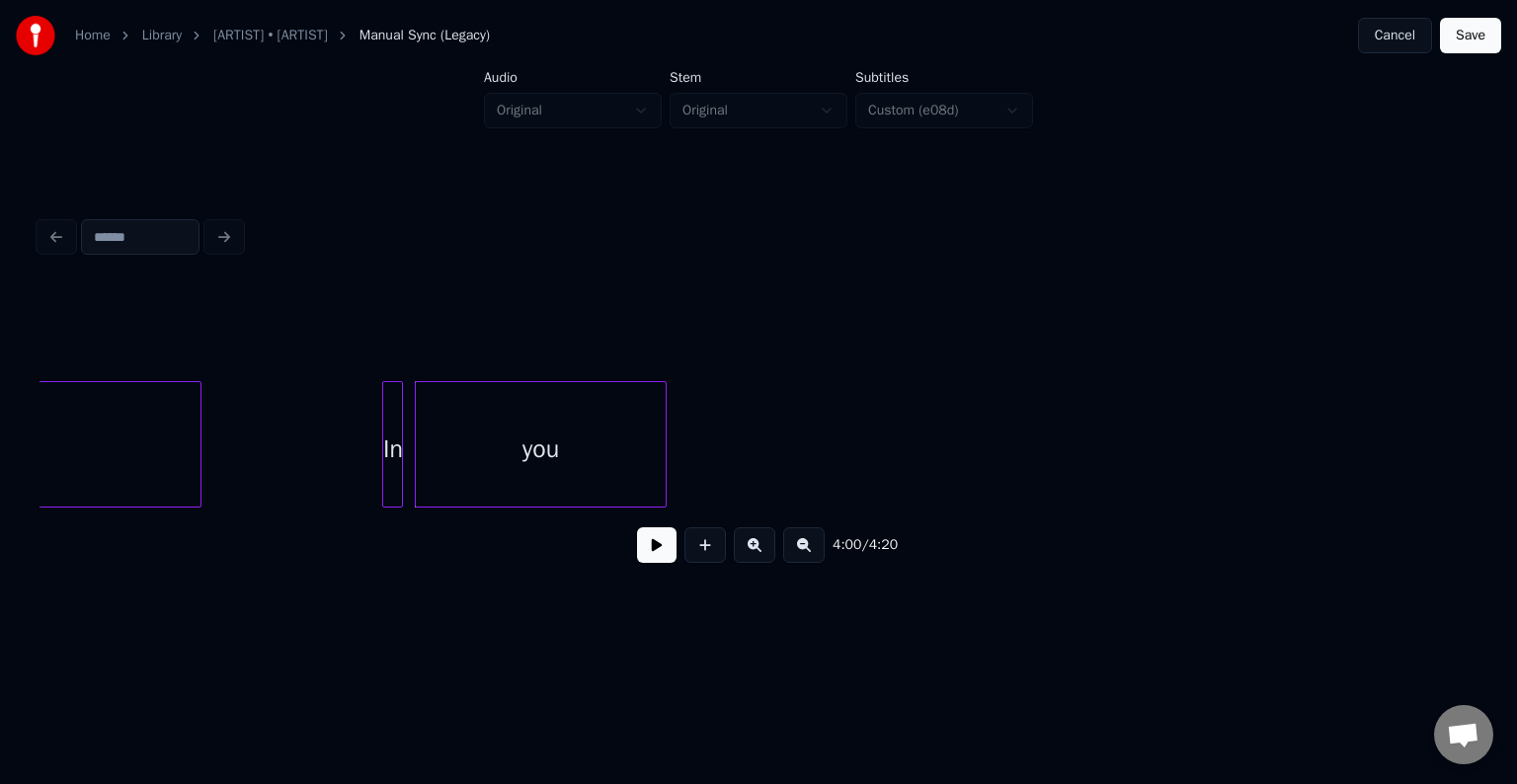 click on "you In you" at bounding box center [-15871, 444] 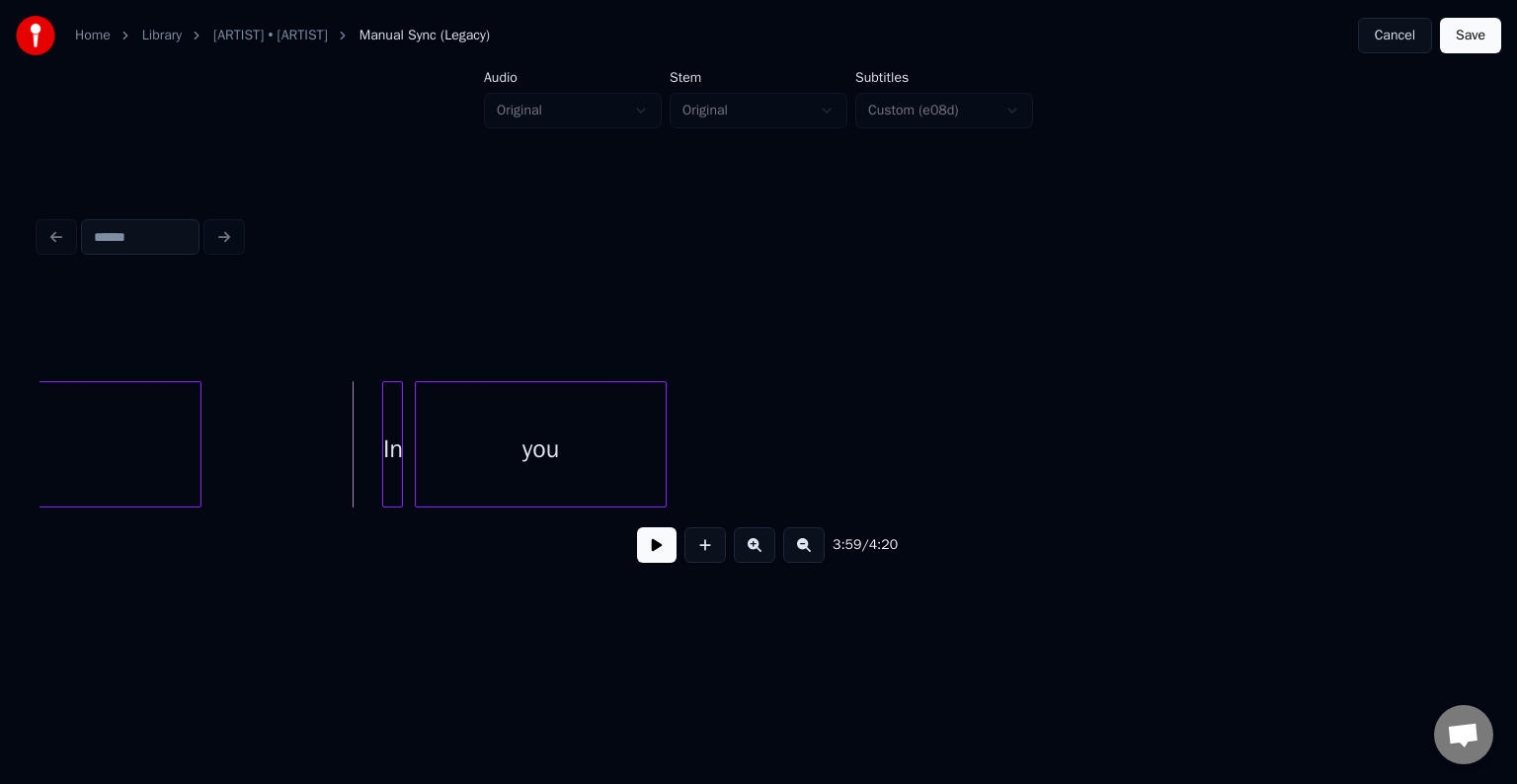 click at bounding box center [657, 545] 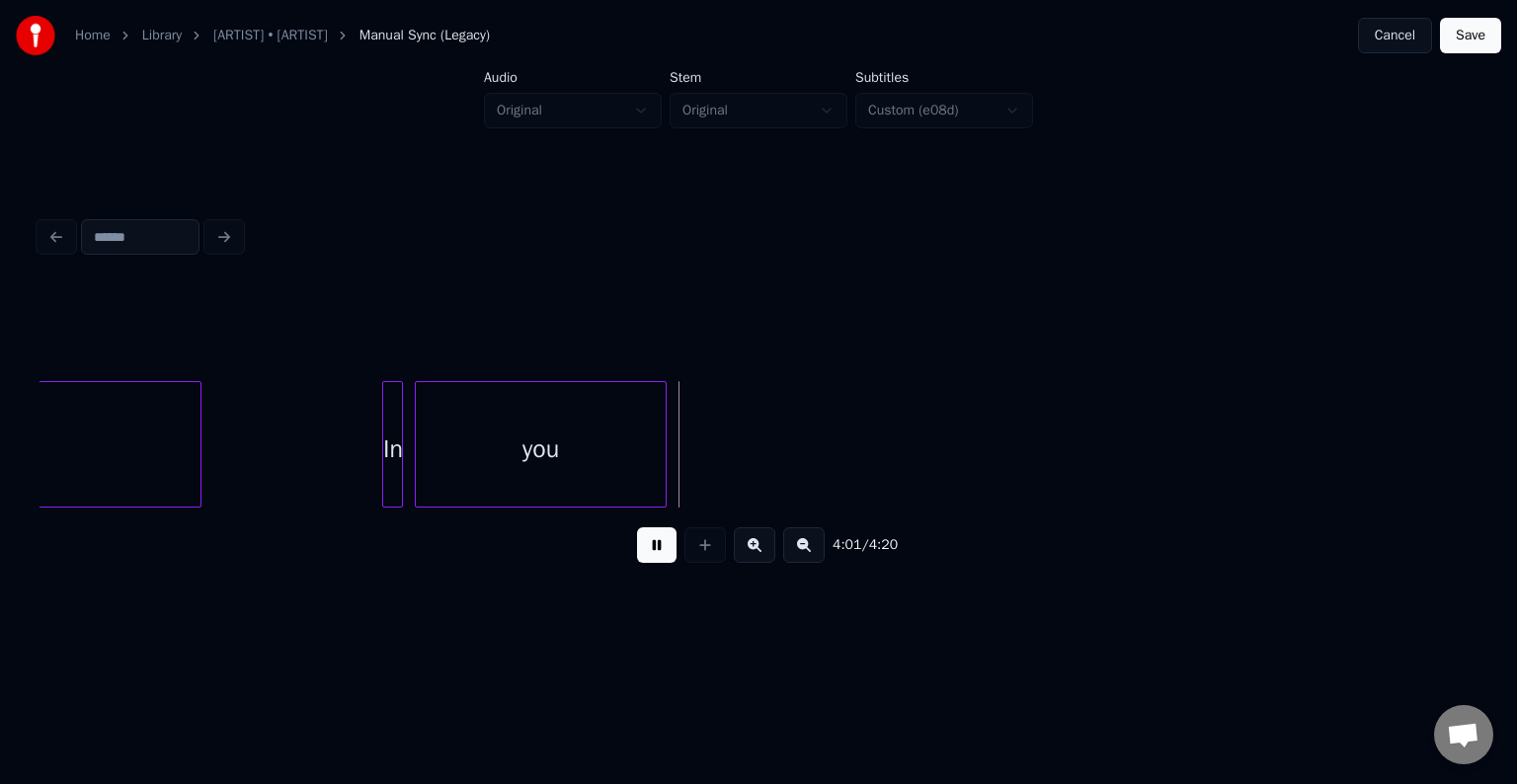 click at bounding box center (657, 545) 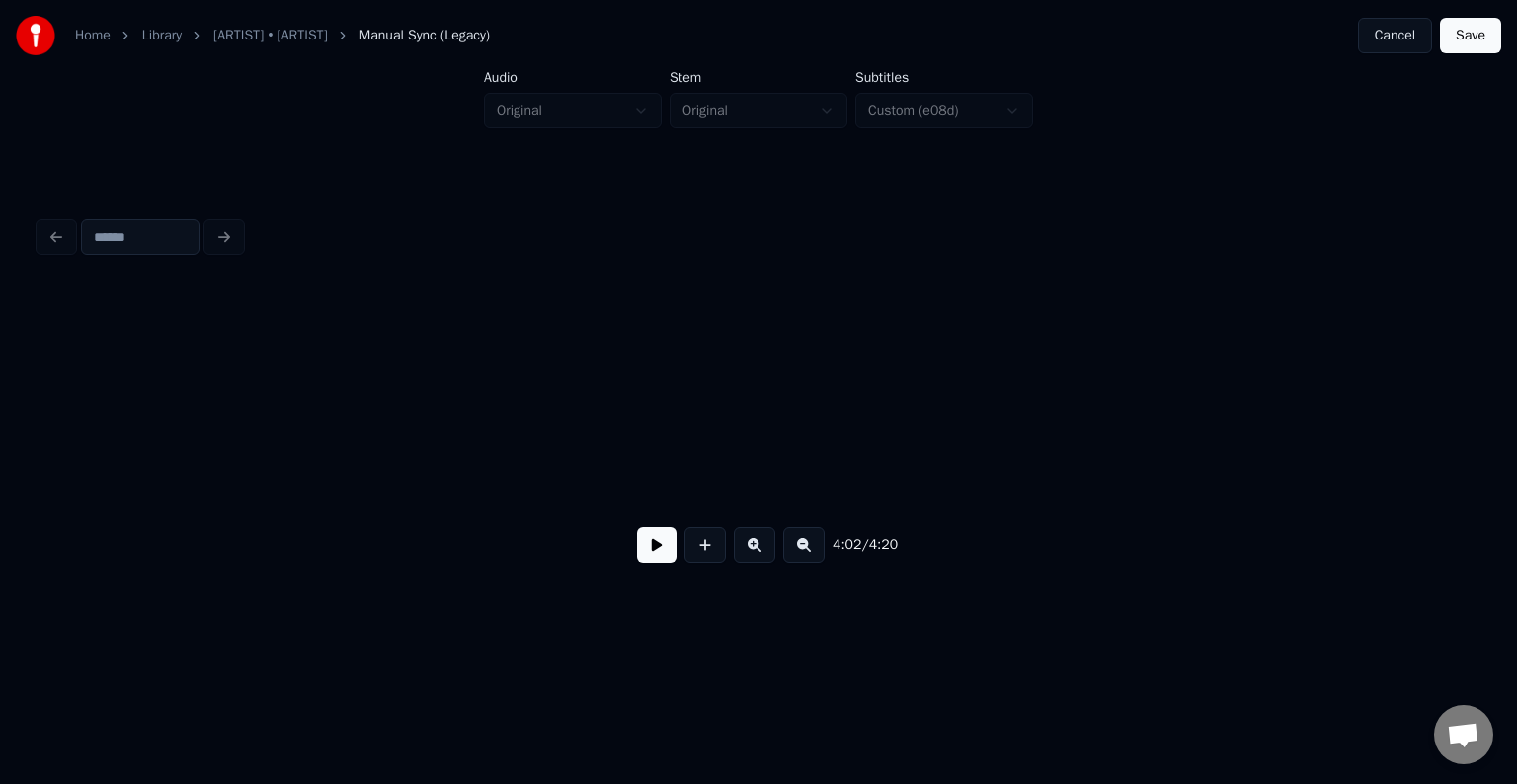 scroll, scrollTop: 0, scrollLeft: 37155, axis: horizontal 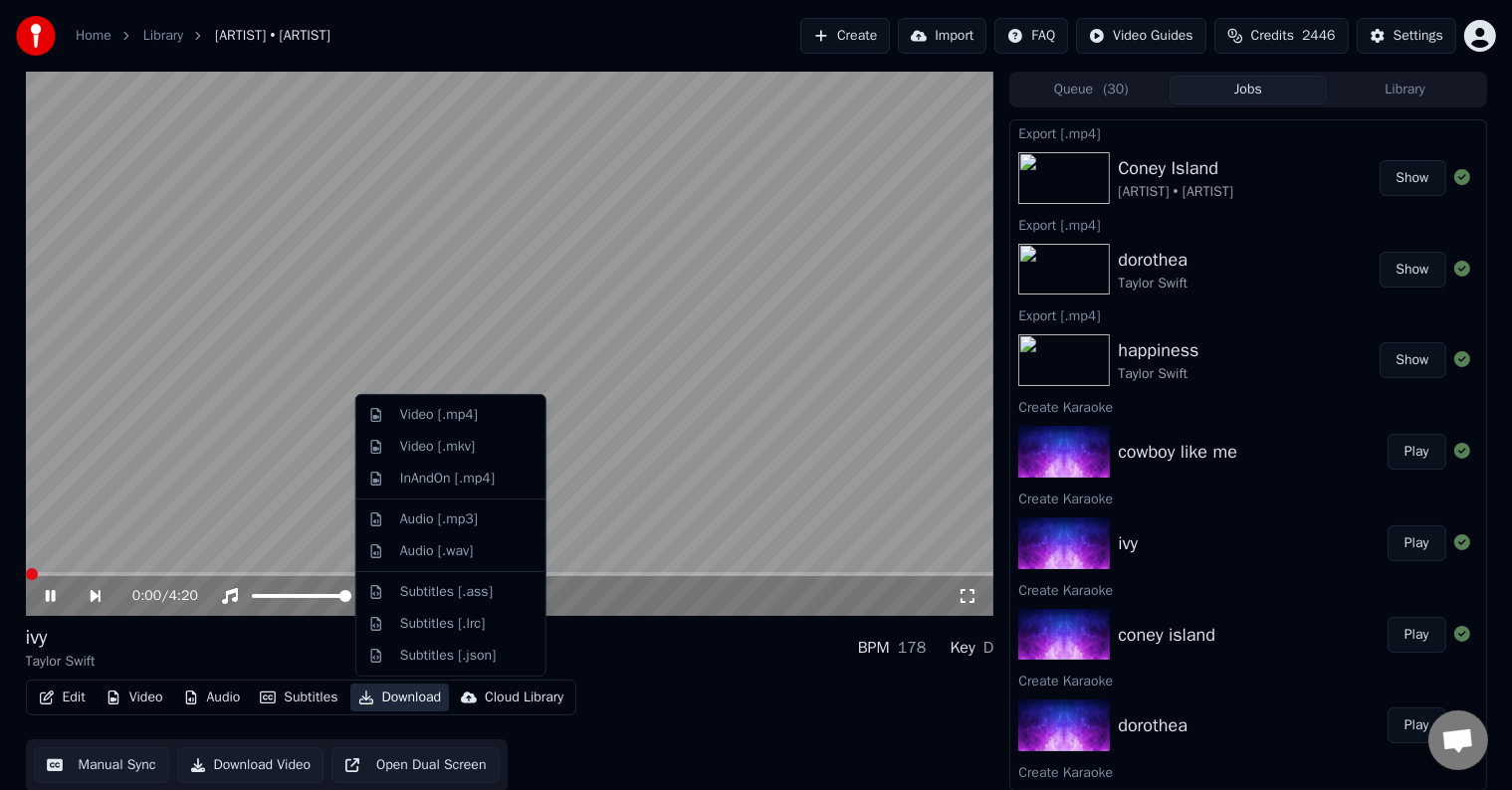 click on "Download" at bounding box center [400, 697] 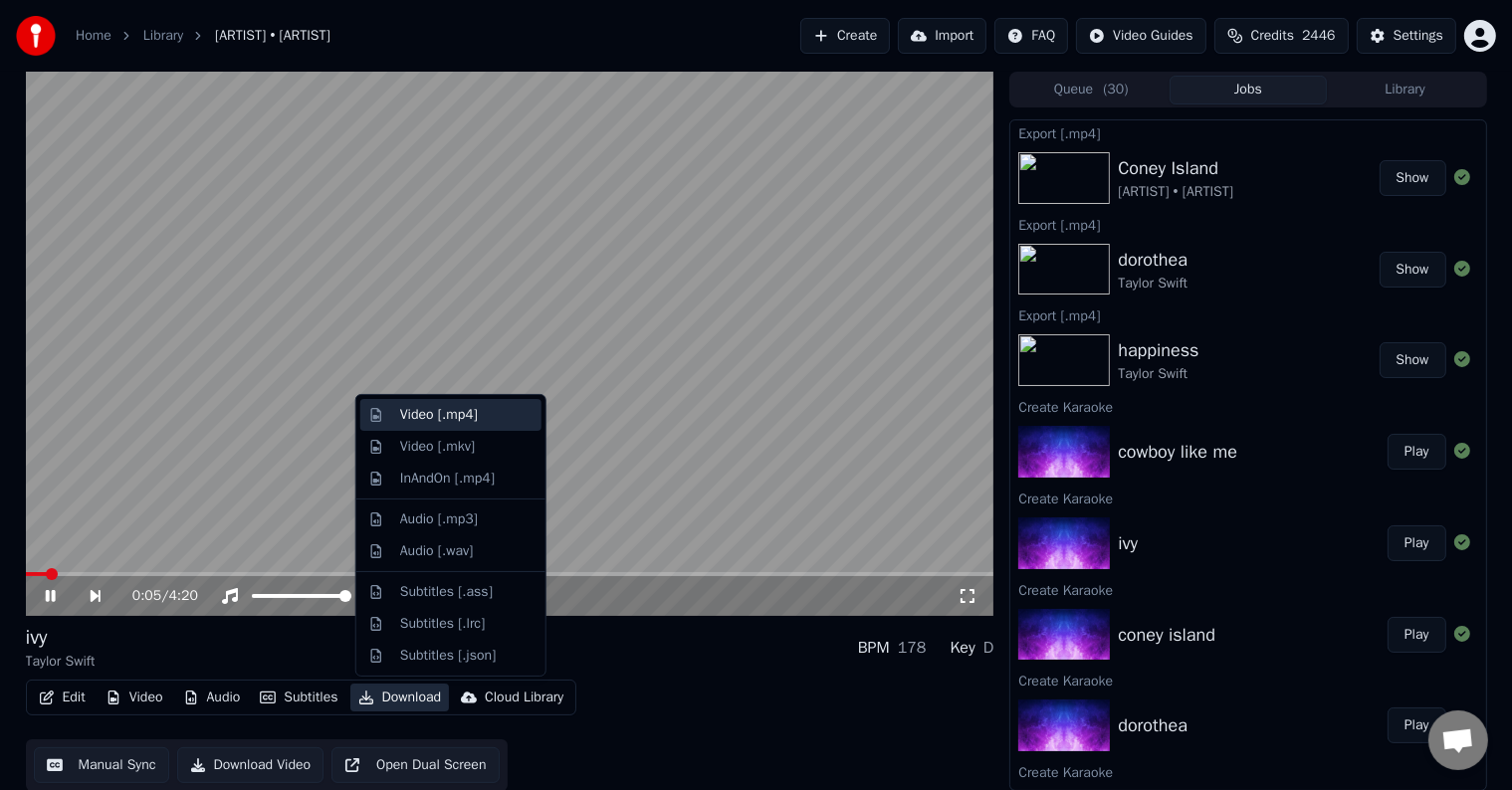 click on "Video [.mp4]" at bounding box center [439, 415] 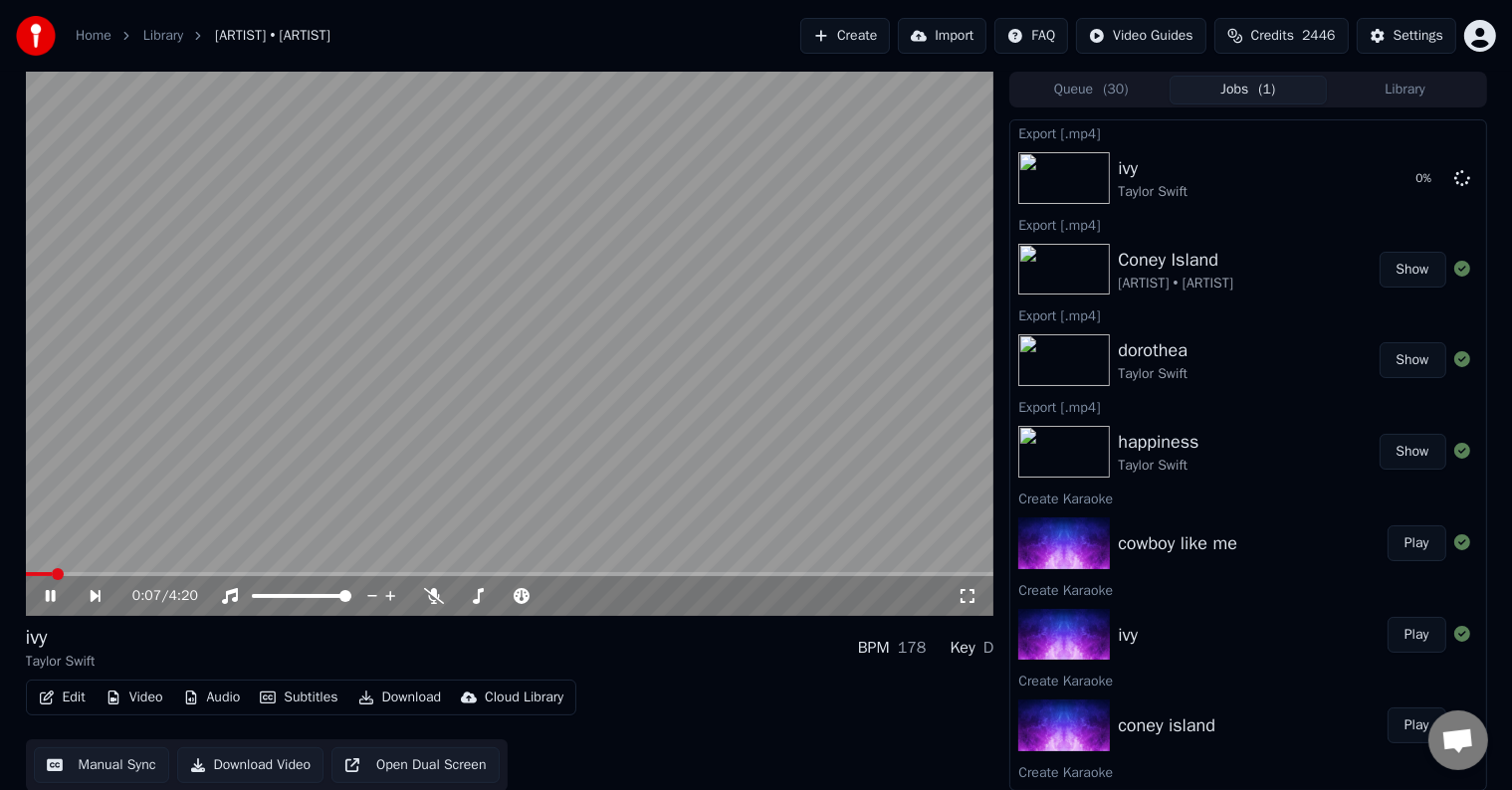 click at bounding box center [510, 574] 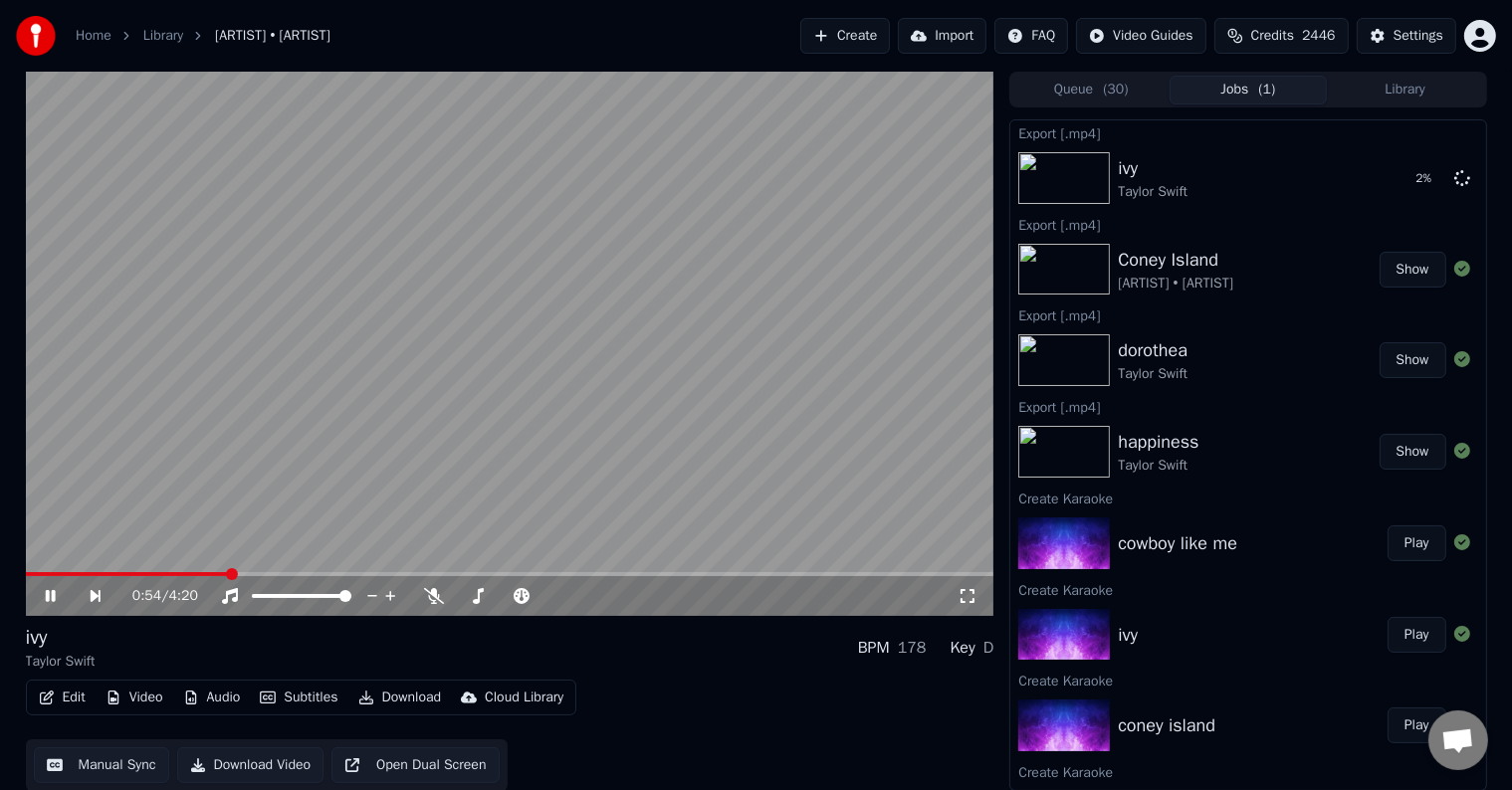 click on "0:54  /  4:20" at bounding box center (510, 596) 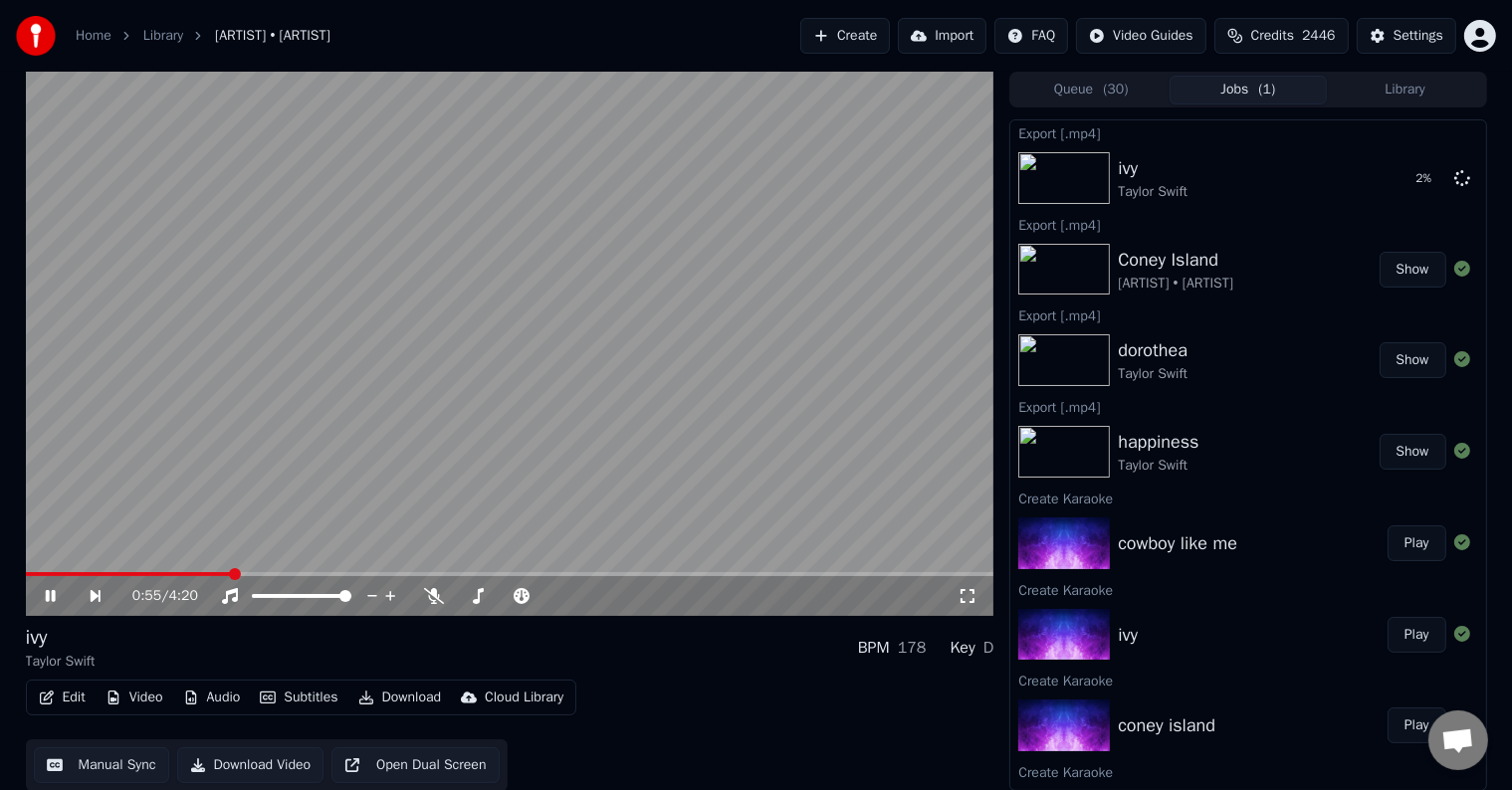 click at bounding box center (510, 343) 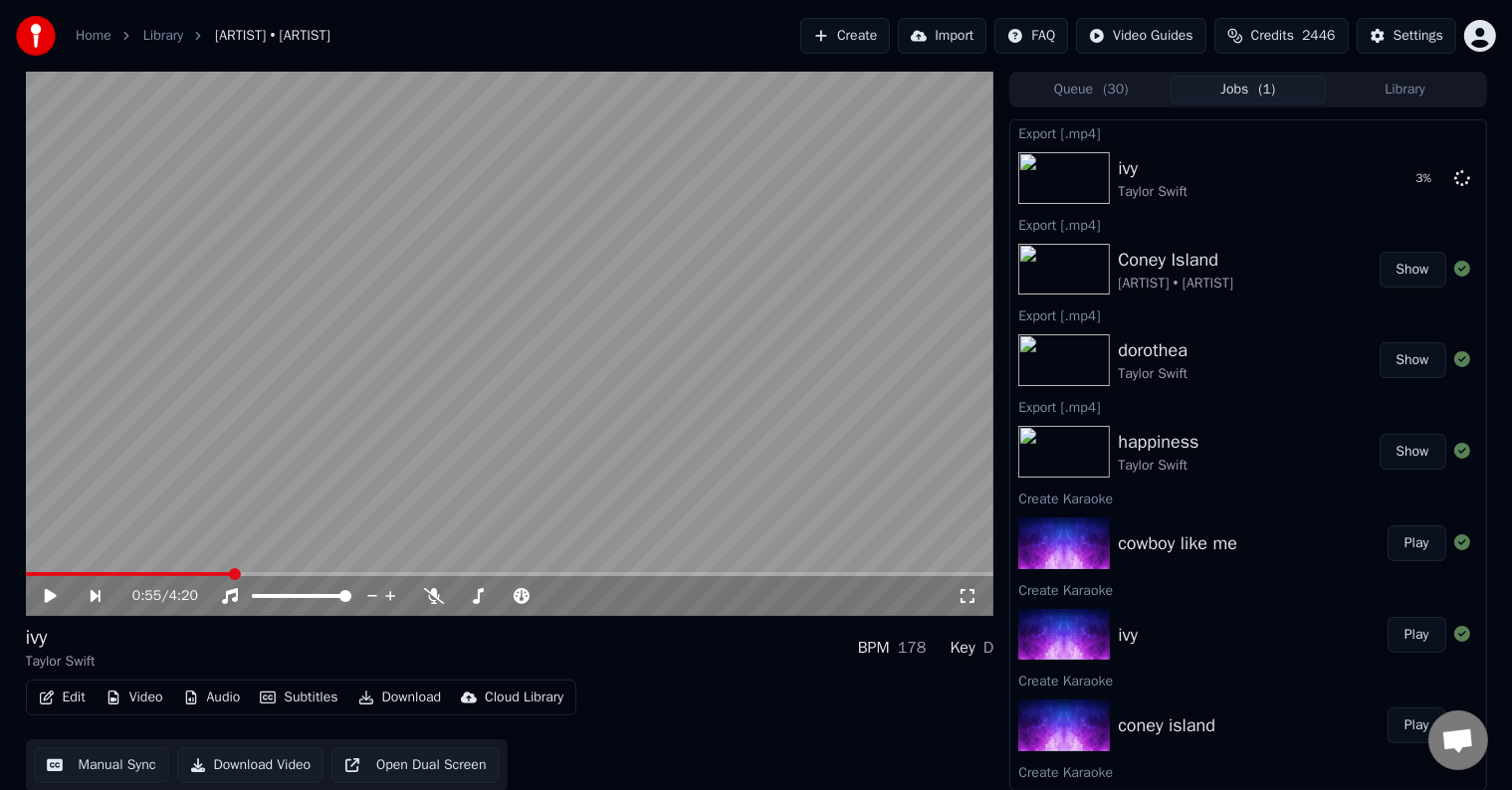 click at bounding box center (128, 574) 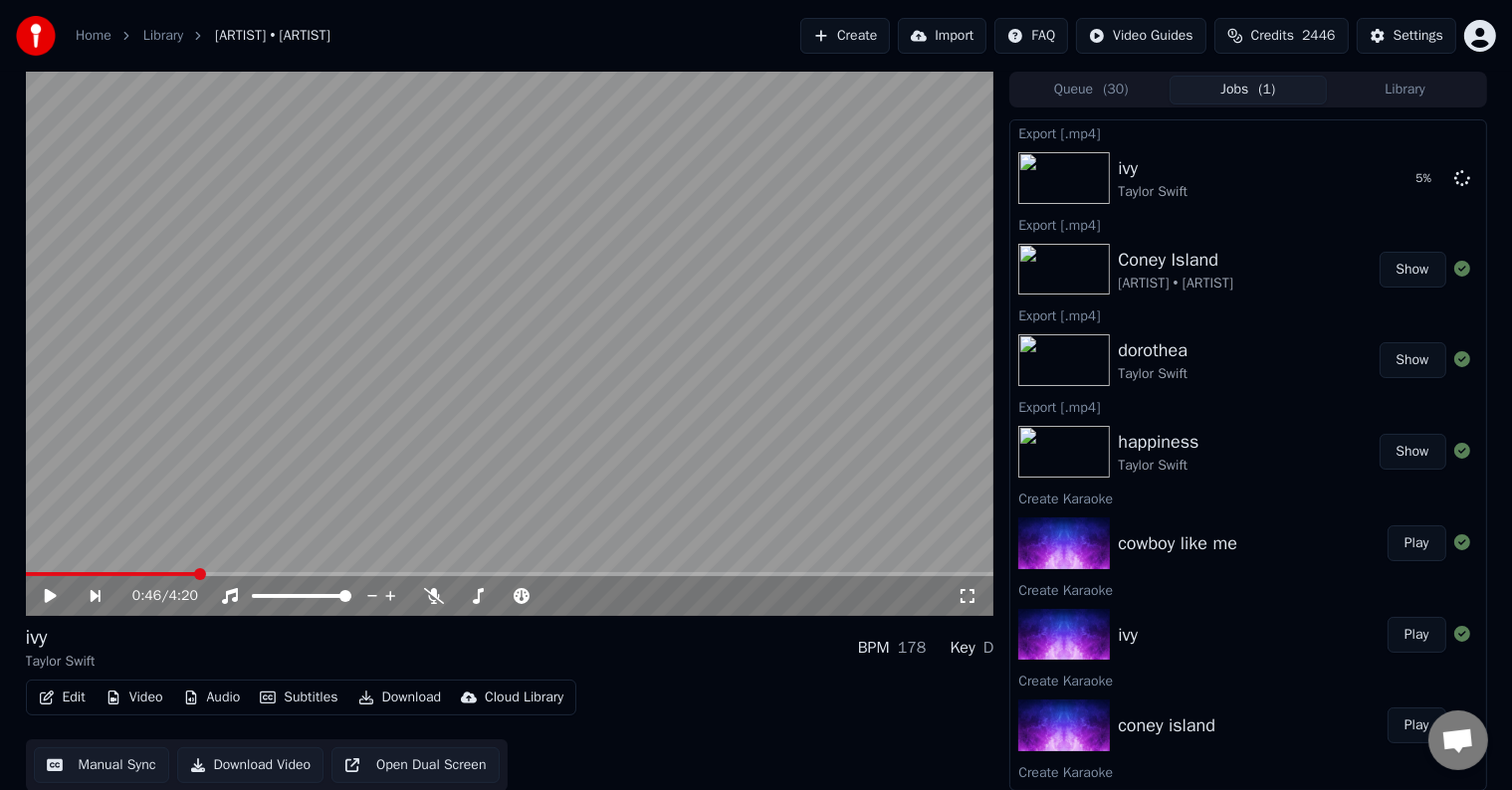 click 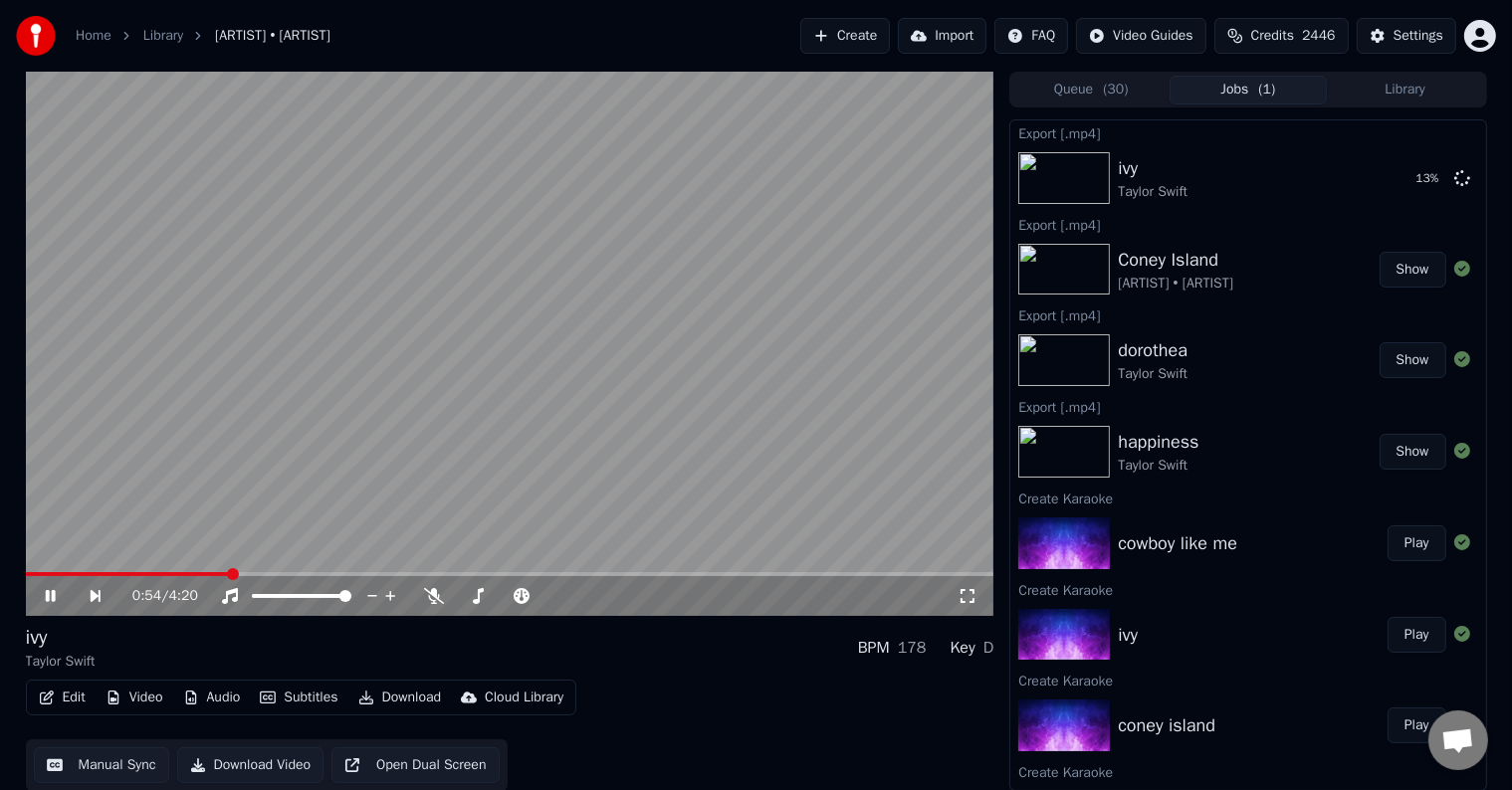 click on "Play" at bounding box center (1416, 543) 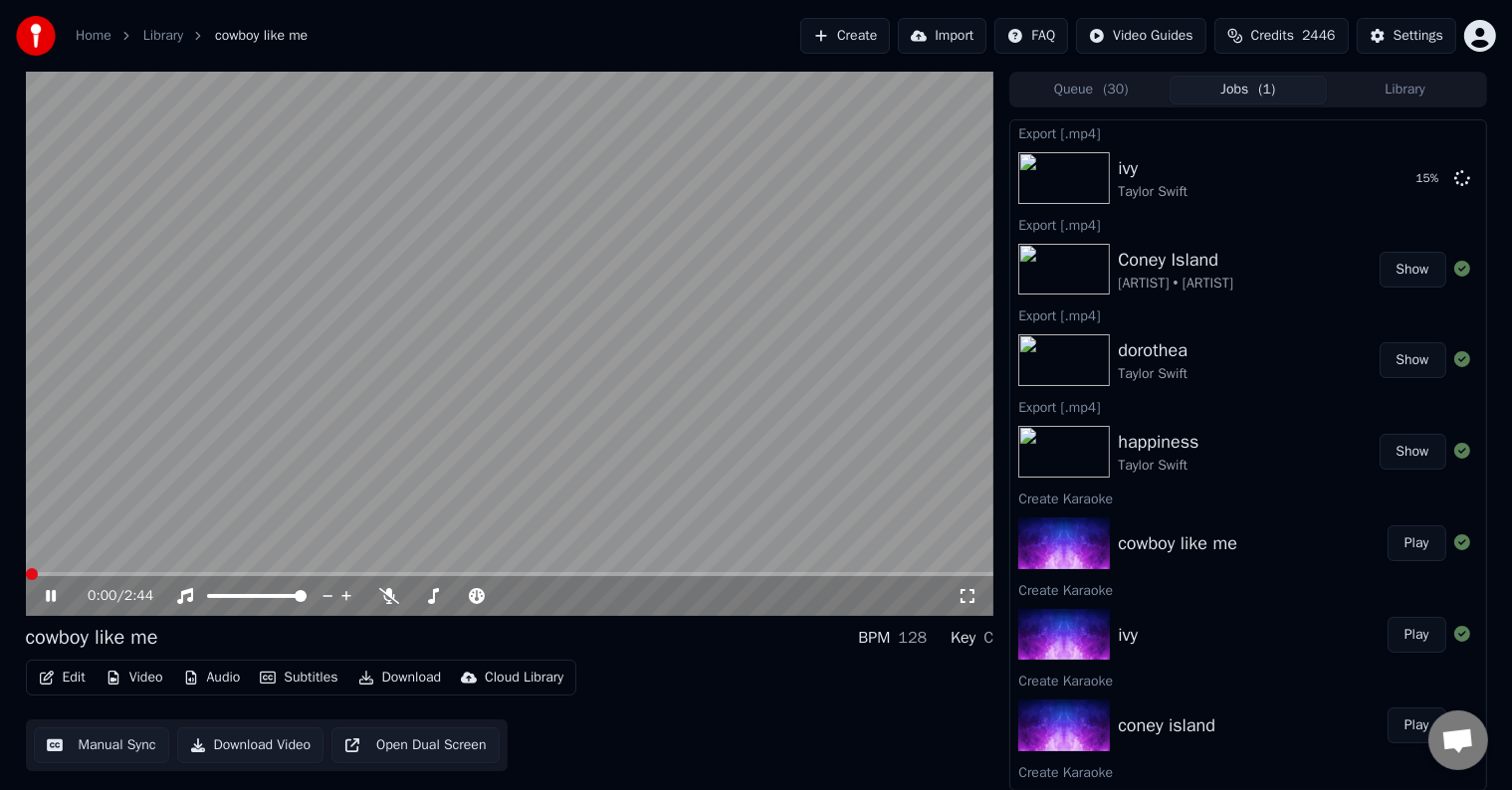 click 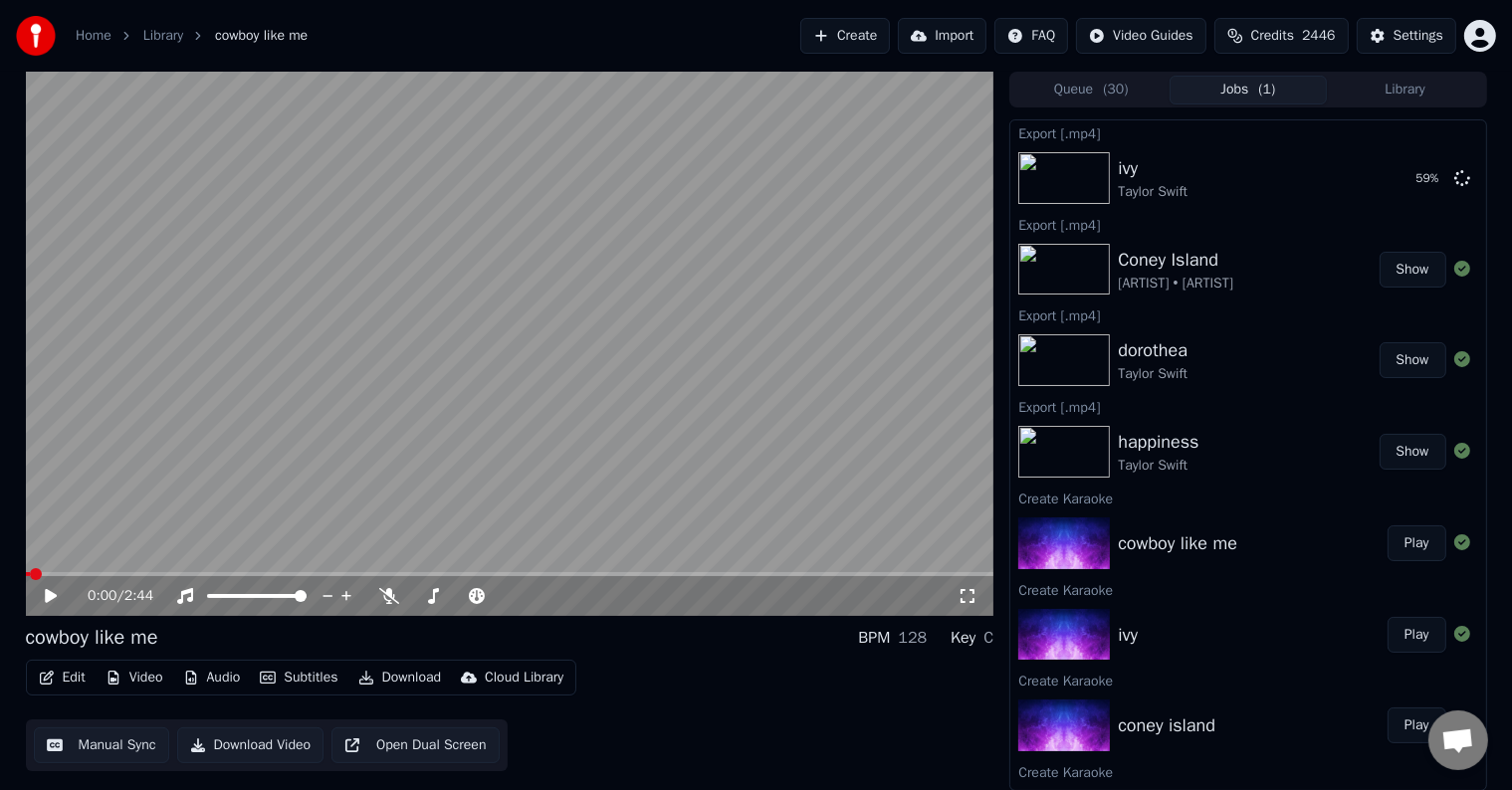 click on "Edit" at bounding box center [62, 678] 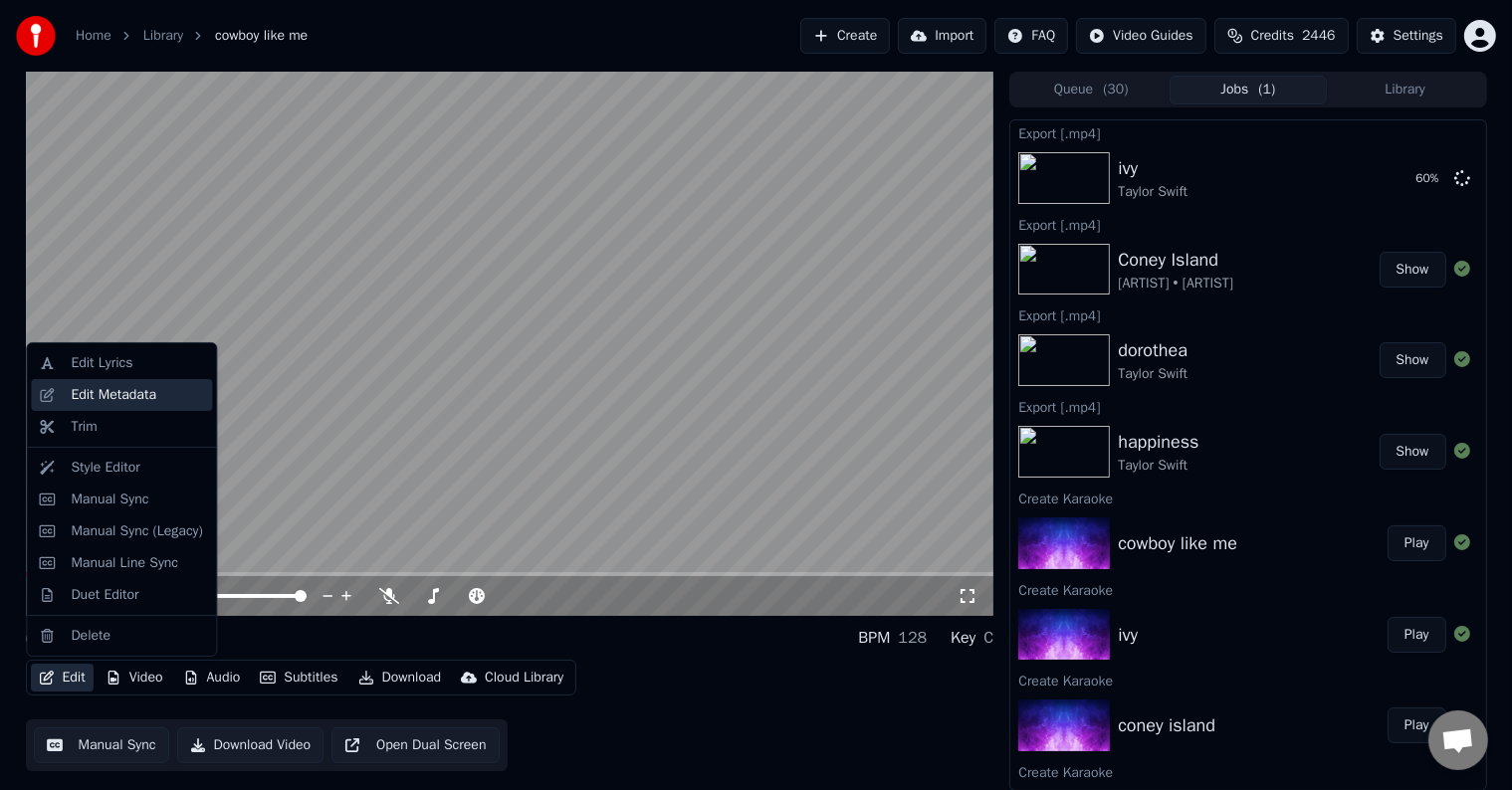 click on "Edit Metadata" at bounding box center (113, 395) 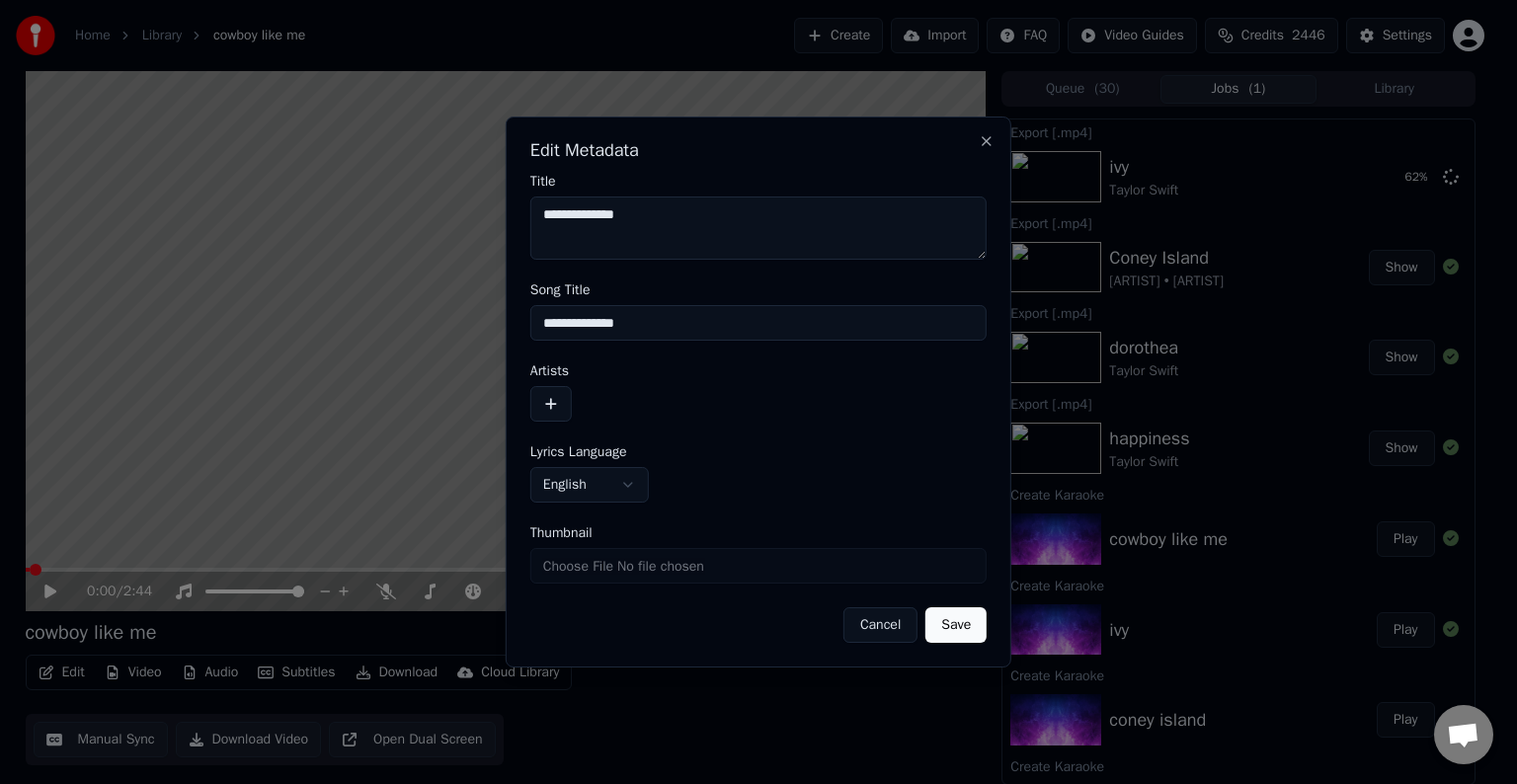 click at bounding box center (551, 404) 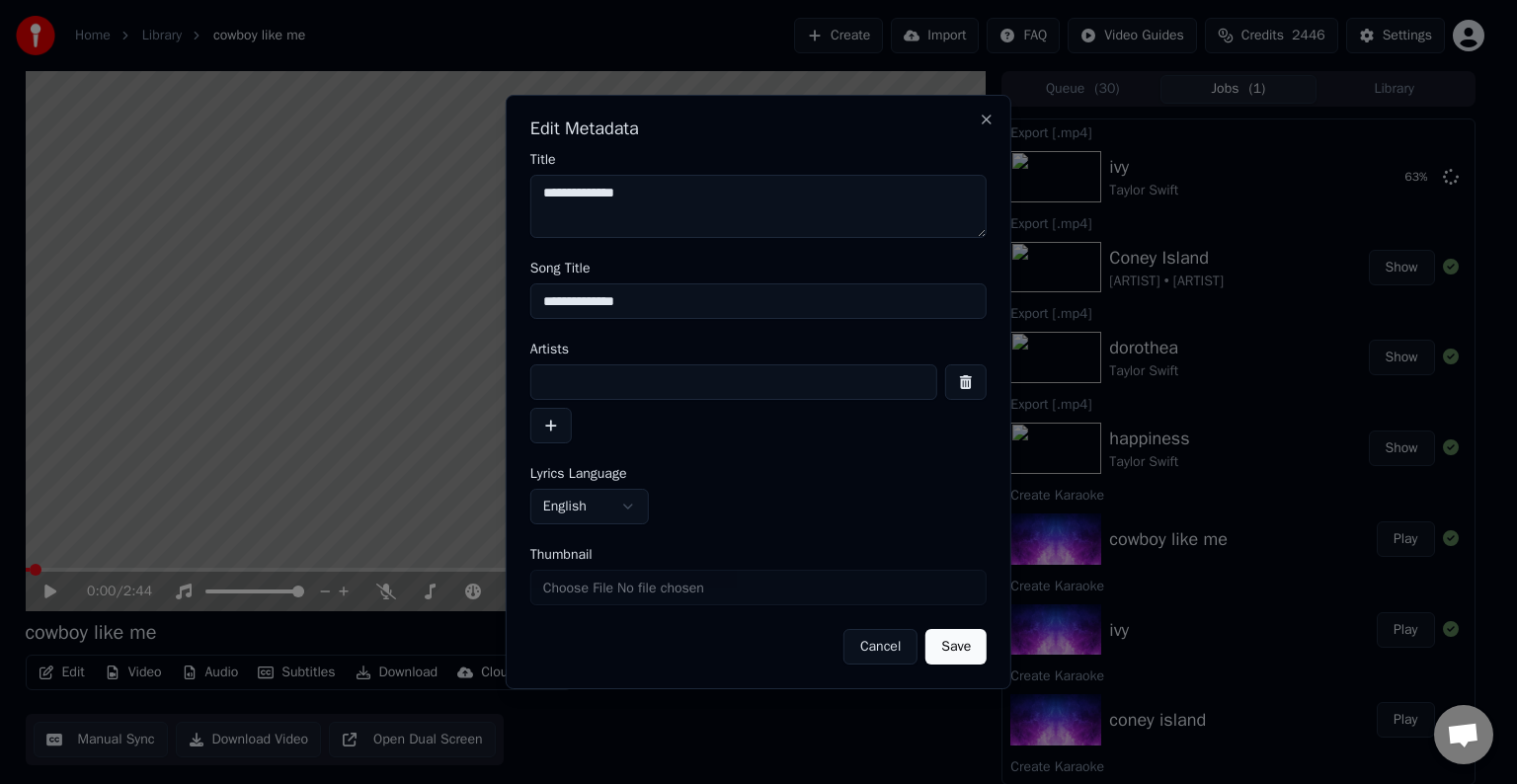 click at bounding box center [758, 404] 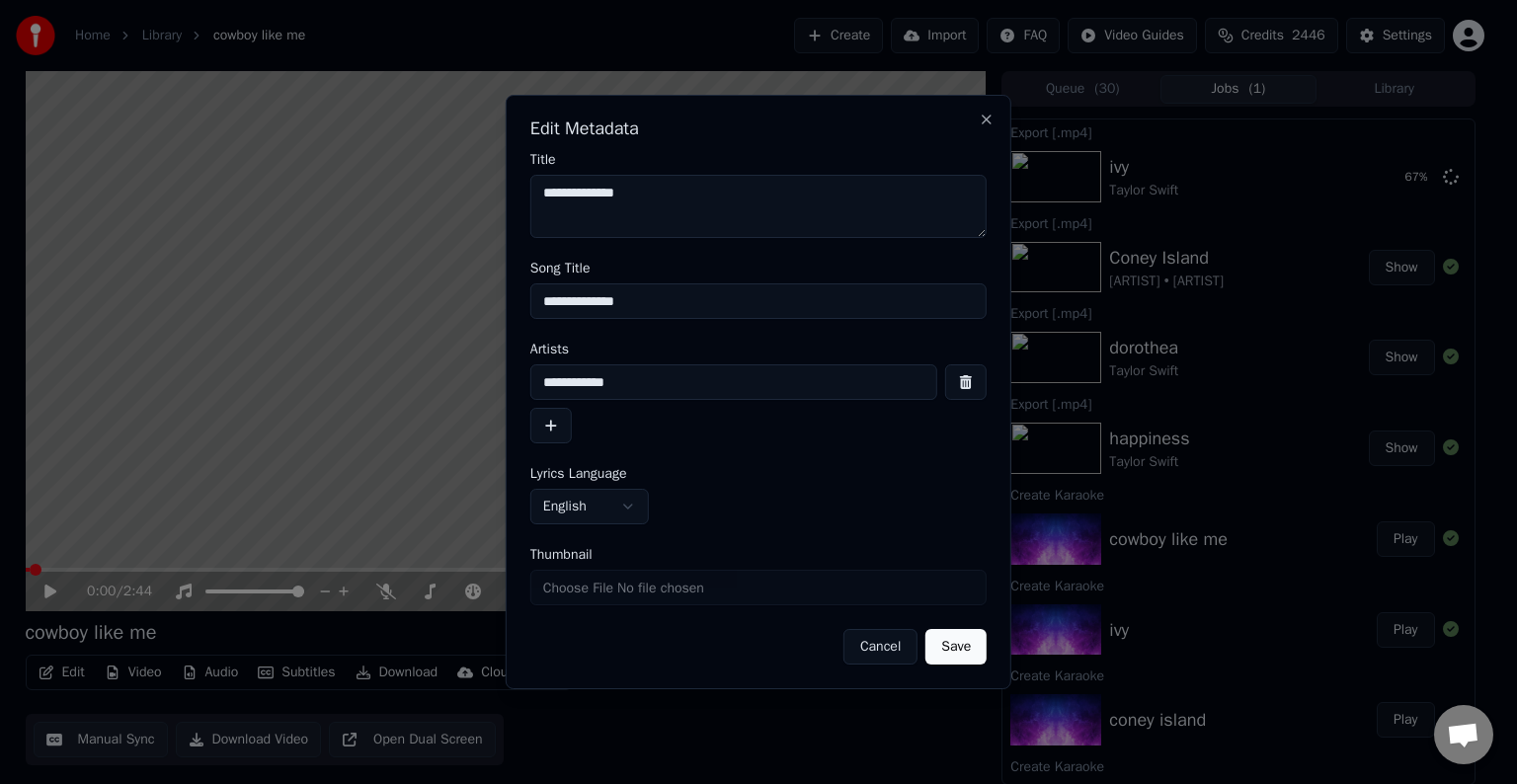 type on "**********" 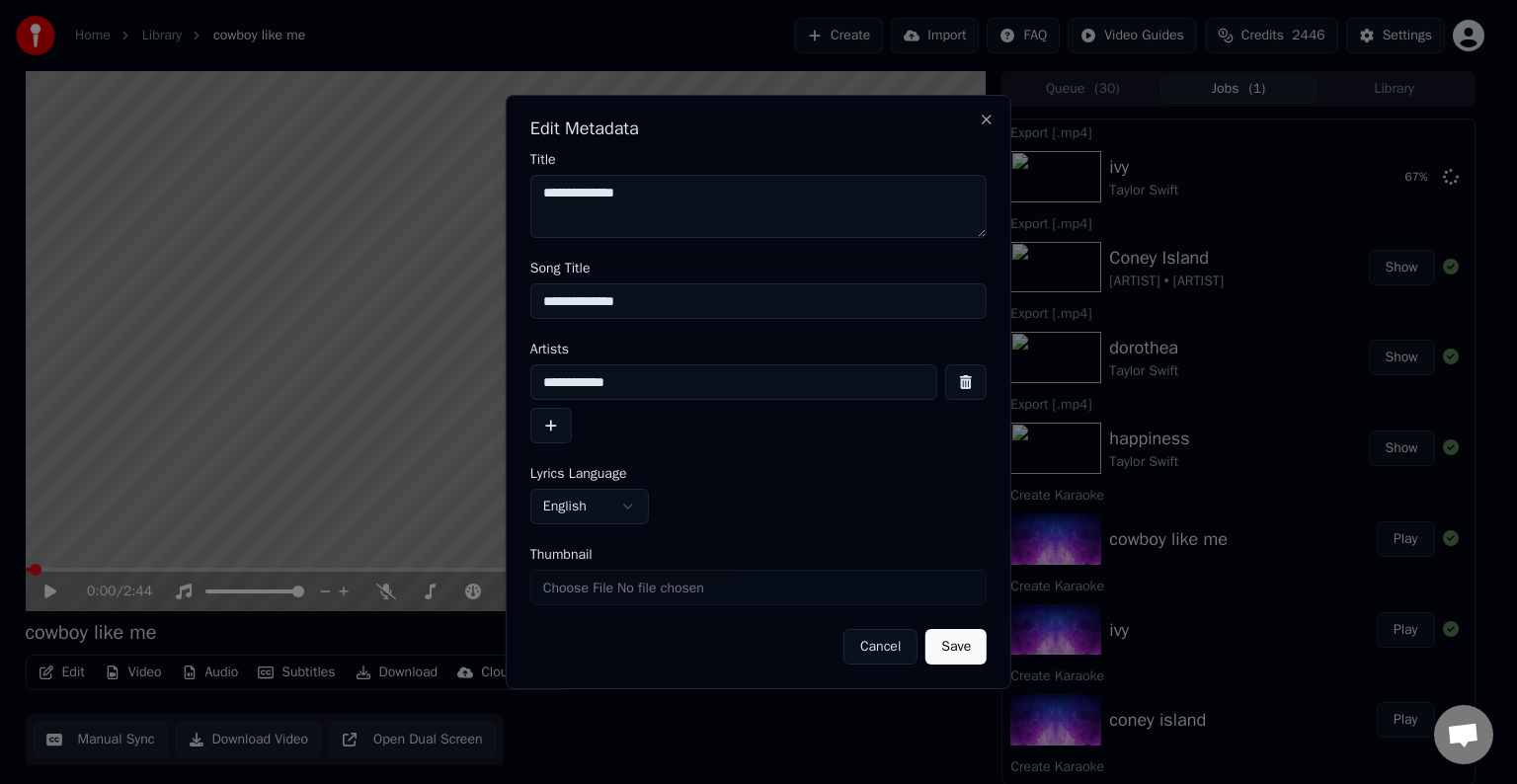click on "Save" at bounding box center (956, 647) 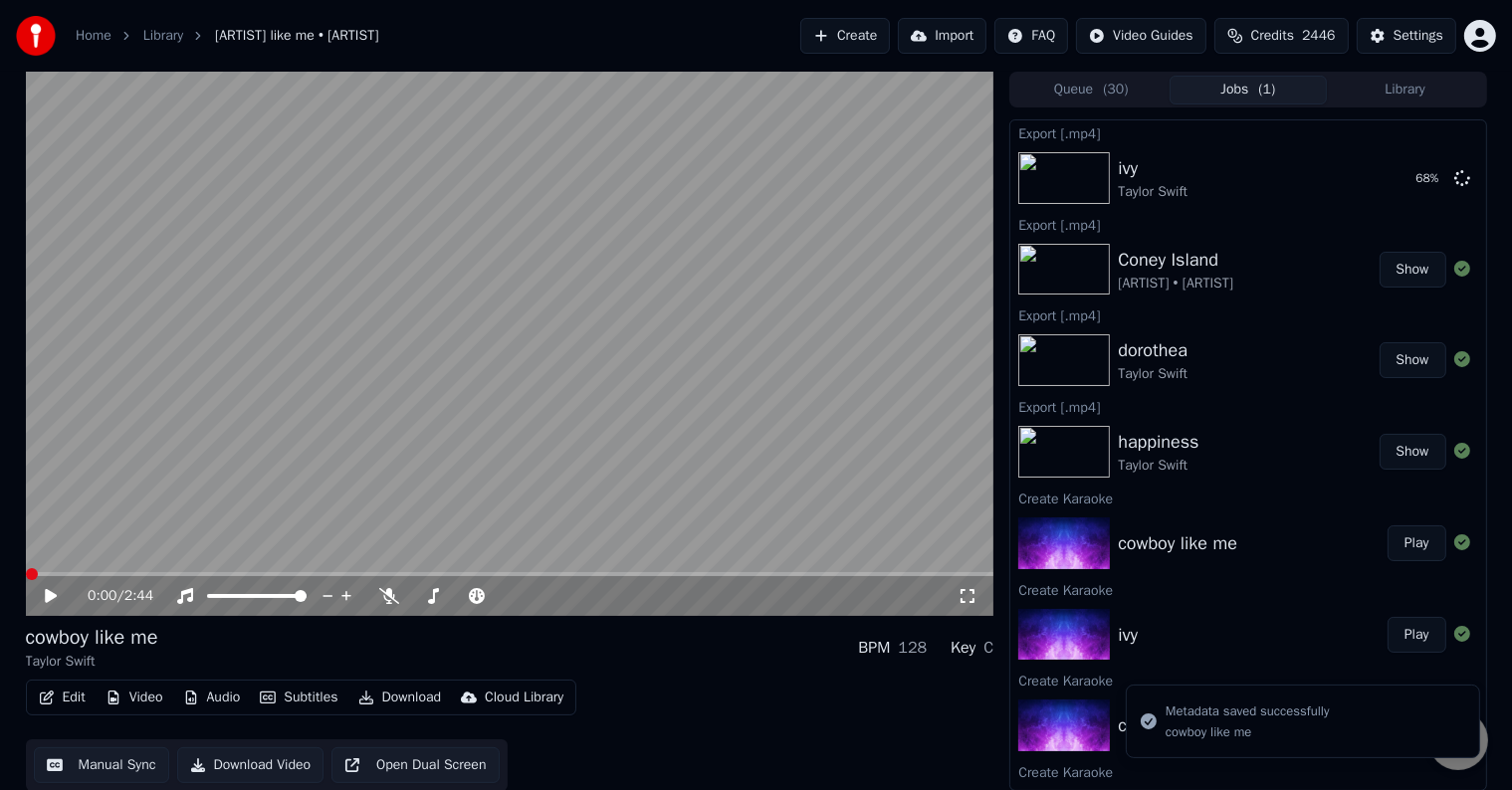 click on "Edit" at bounding box center [62, 697] 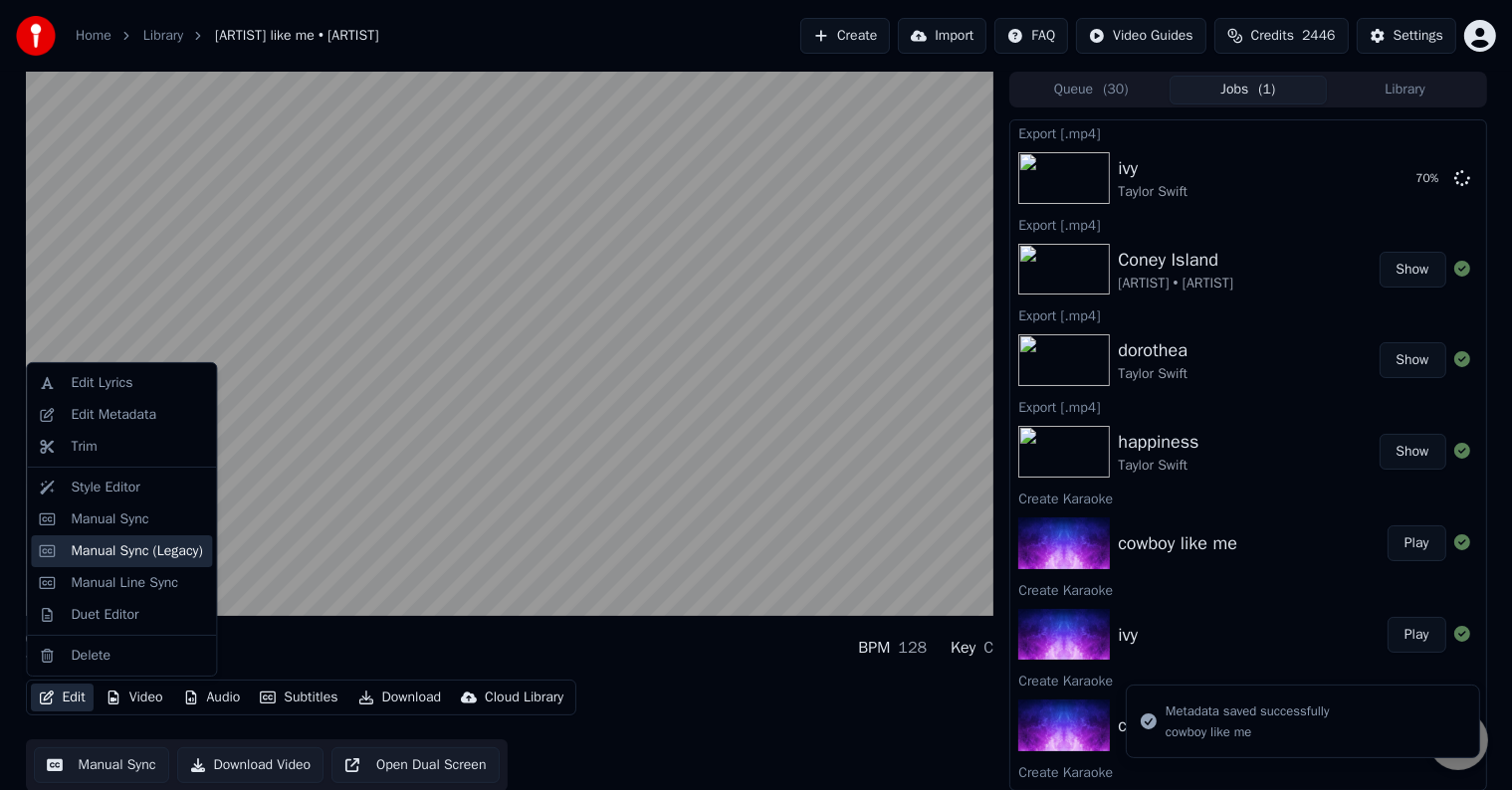 click on "Manual Sync (Legacy)" at bounding box center [136, 551] 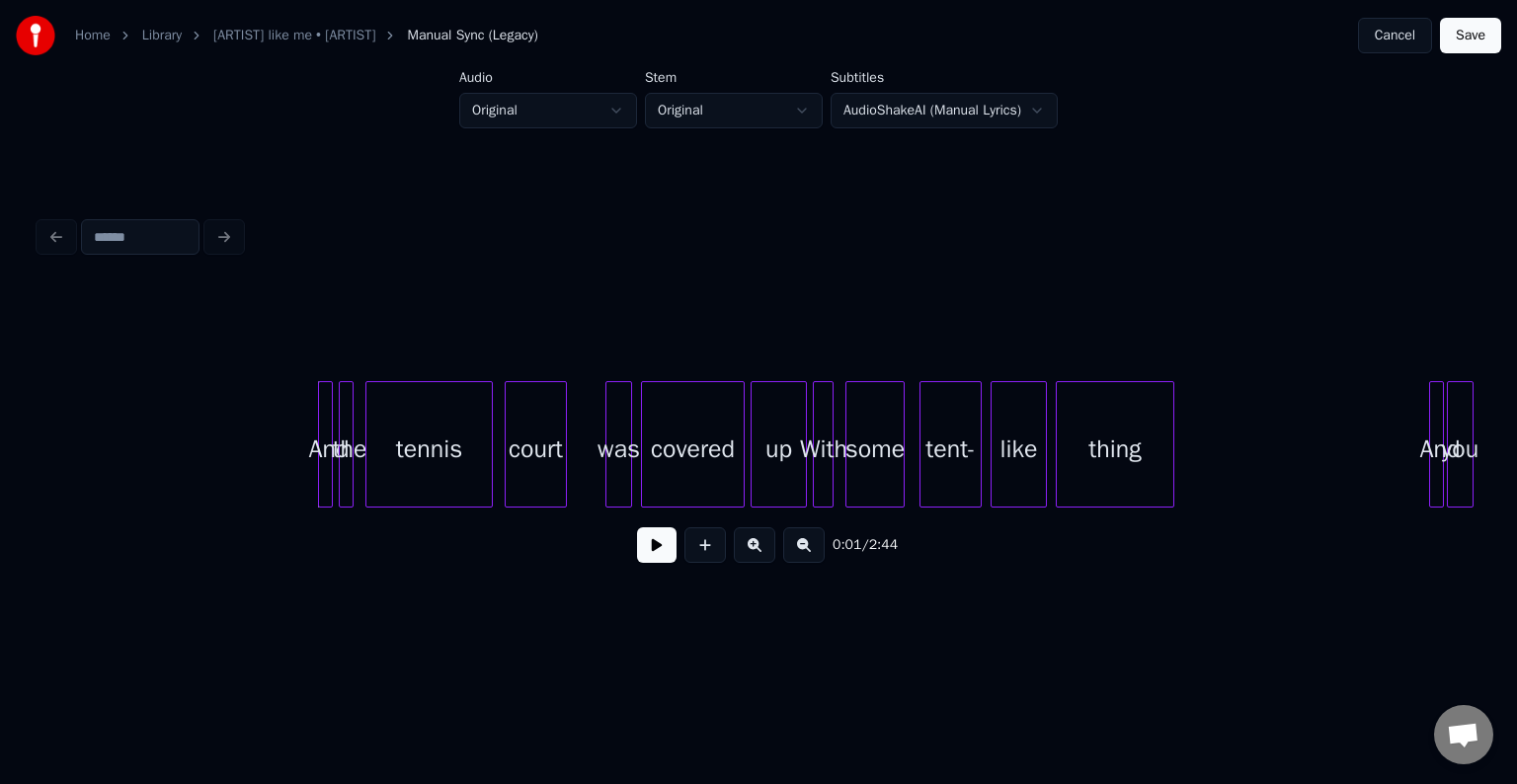 click at bounding box center (657, 545) 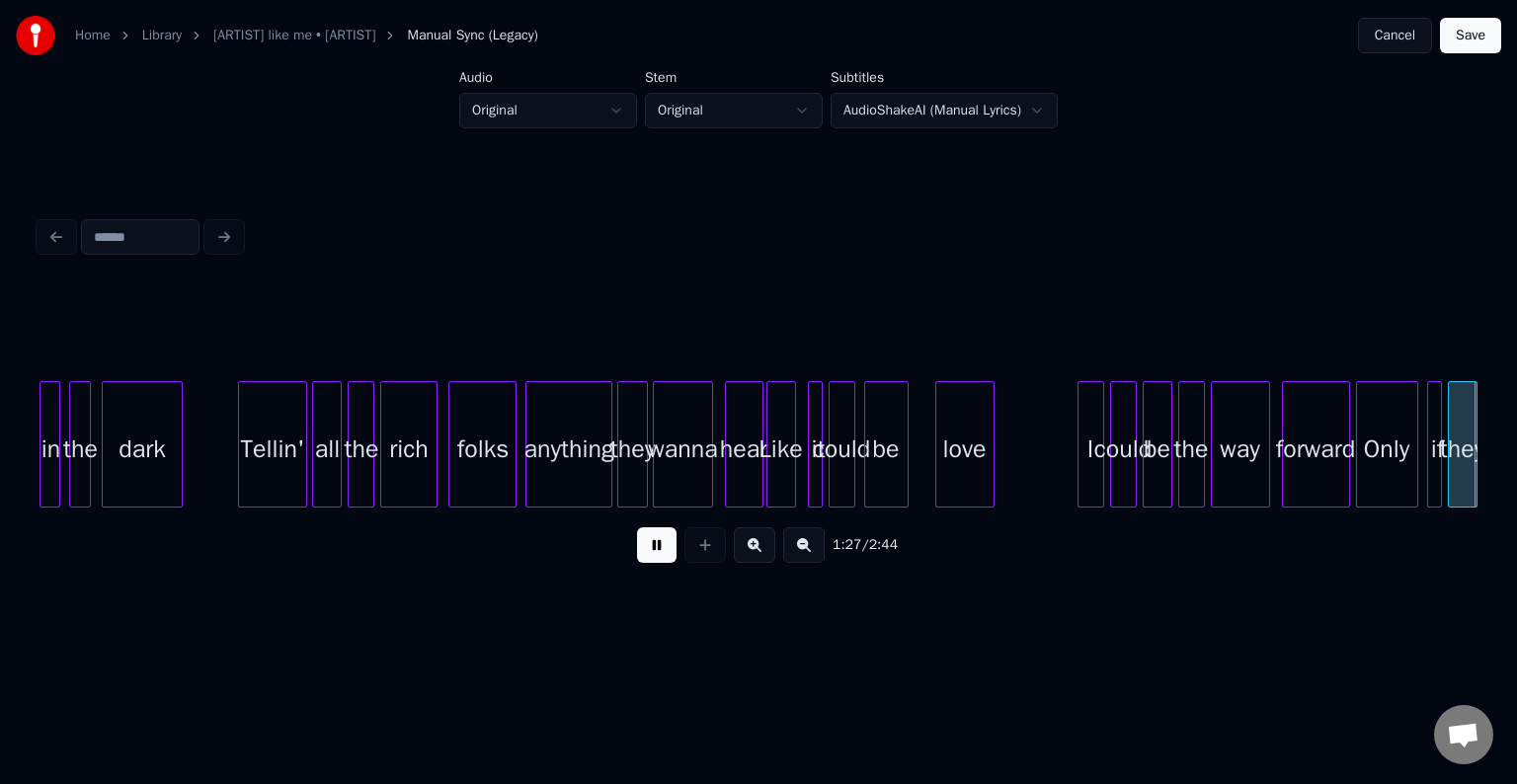scroll, scrollTop: 0, scrollLeft: 12953, axis: horizontal 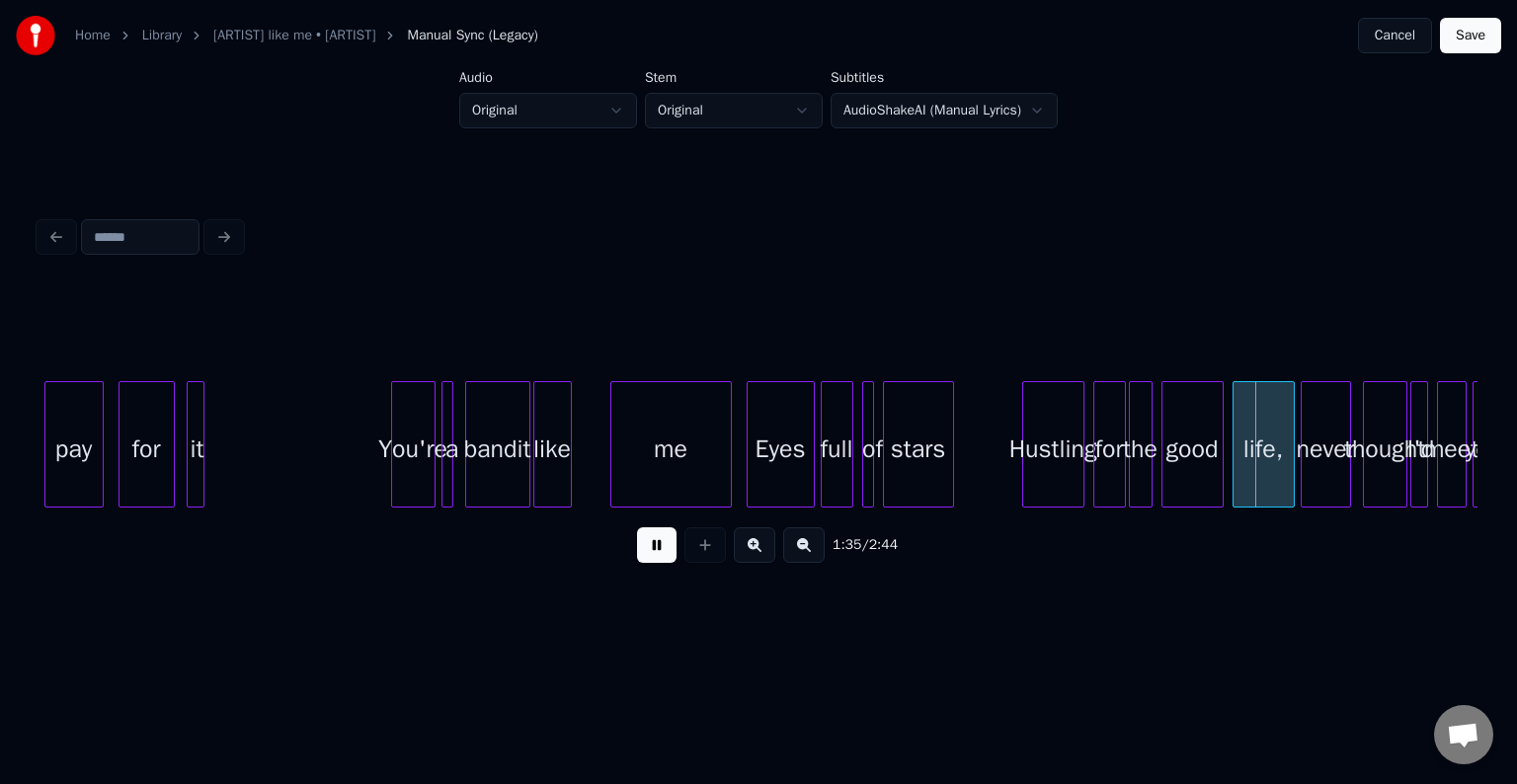 click on "me" at bounding box center [671, 444] 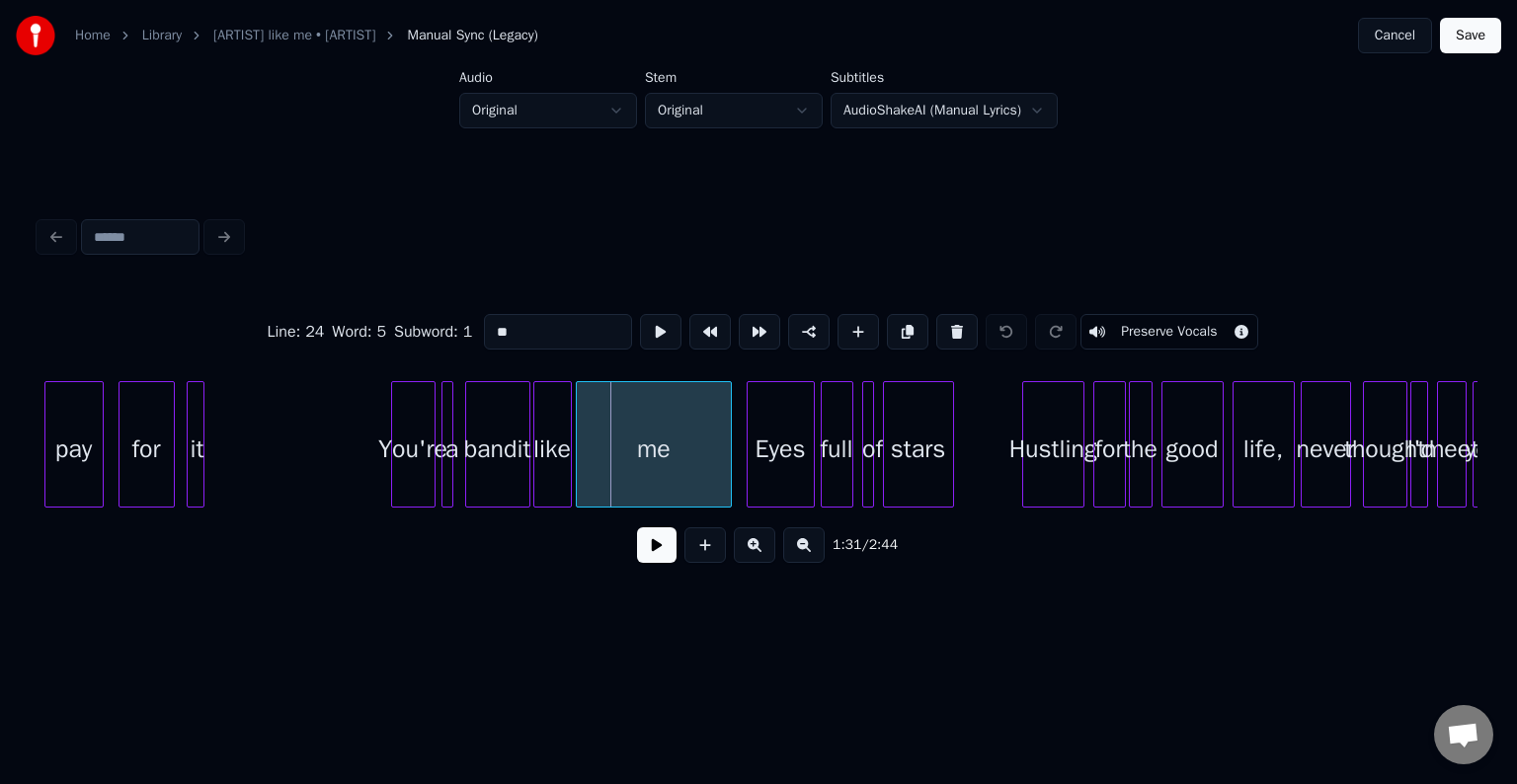 click at bounding box center (580, 444) 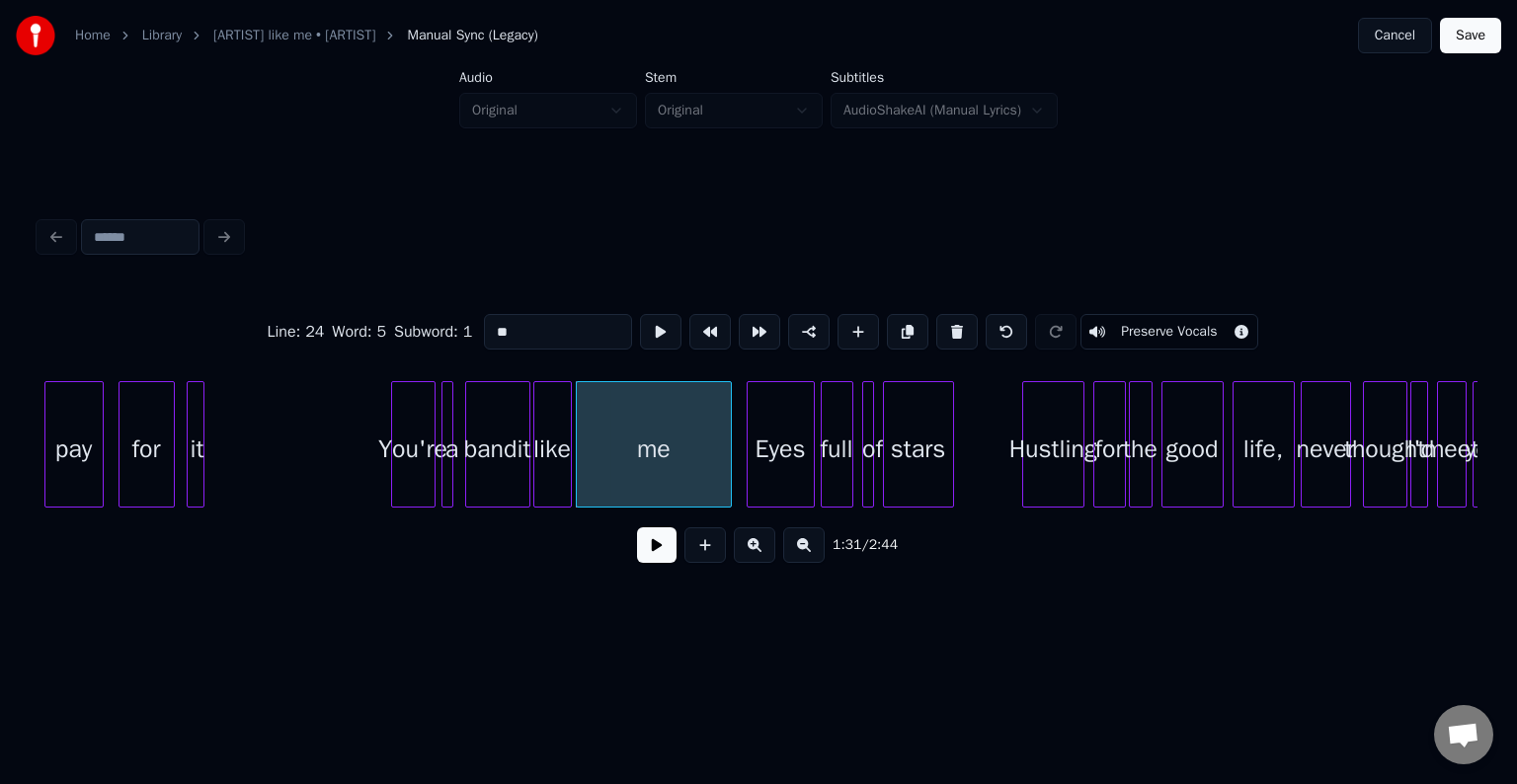 click at bounding box center (657, 545) 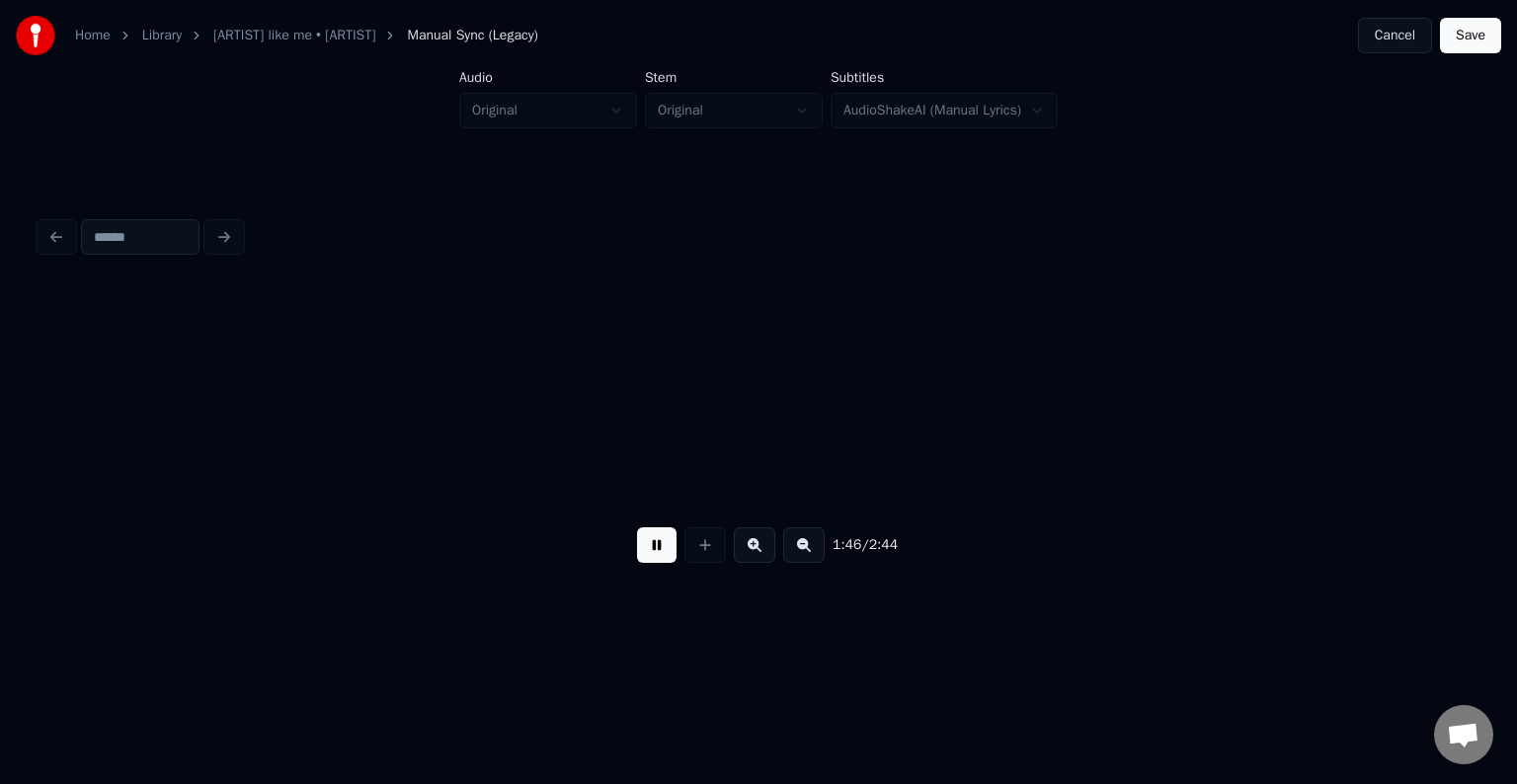 scroll, scrollTop: 0, scrollLeft: 15832, axis: horizontal 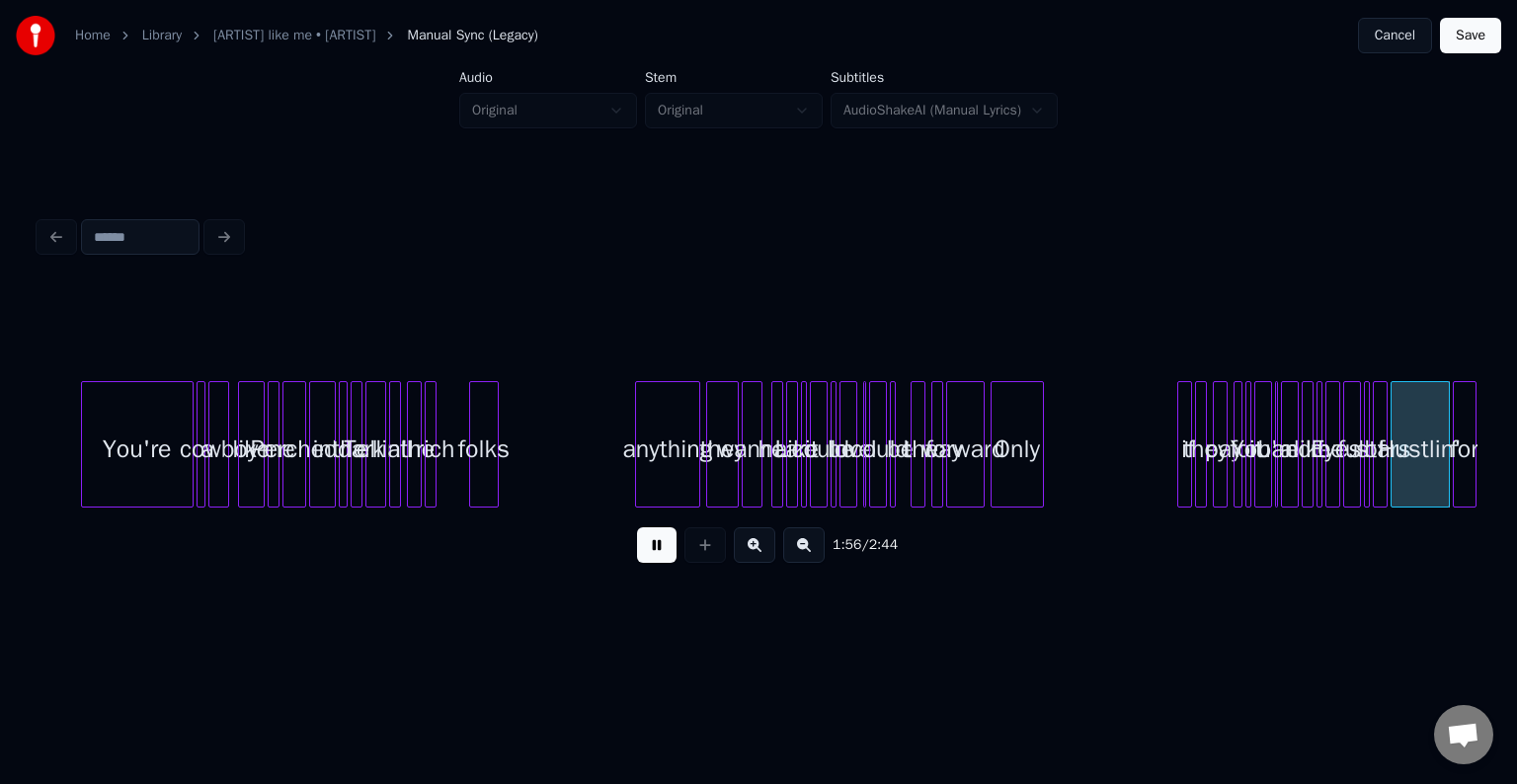 click at bounding box center (657, 545) 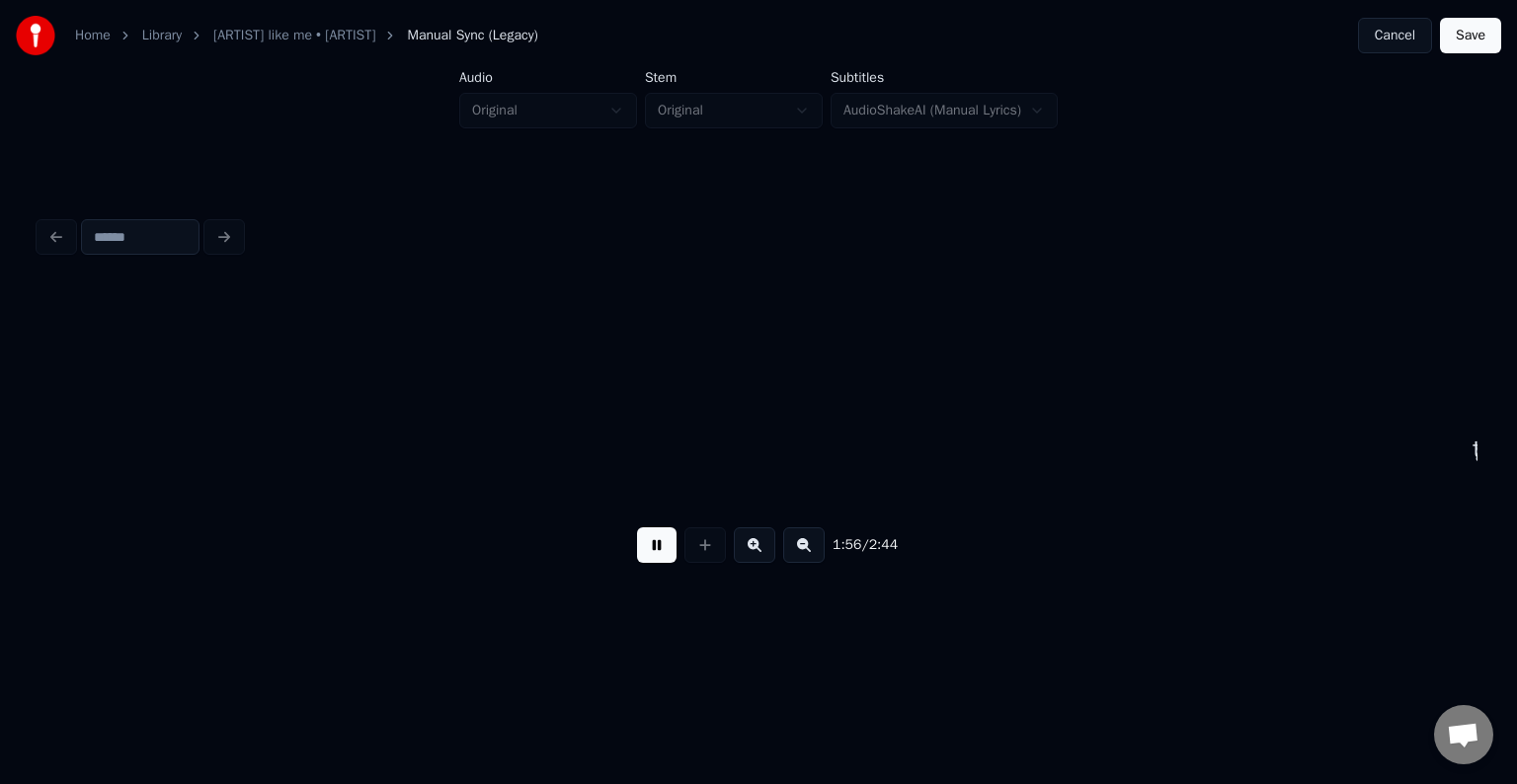 scroll, scrollTop: 0, scrollLeft: 17271, axis: horizontal 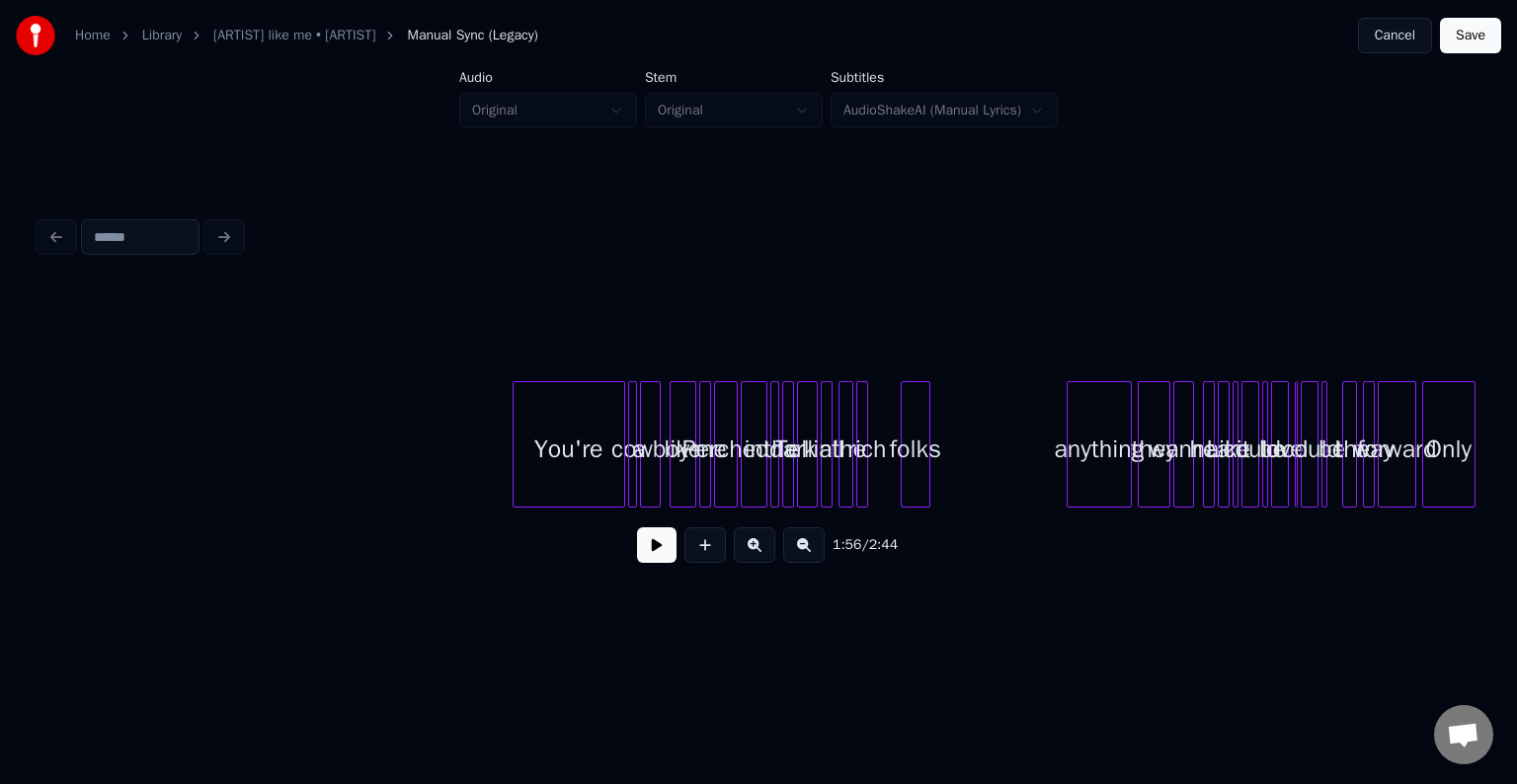 click at bounding box center (632, 444) 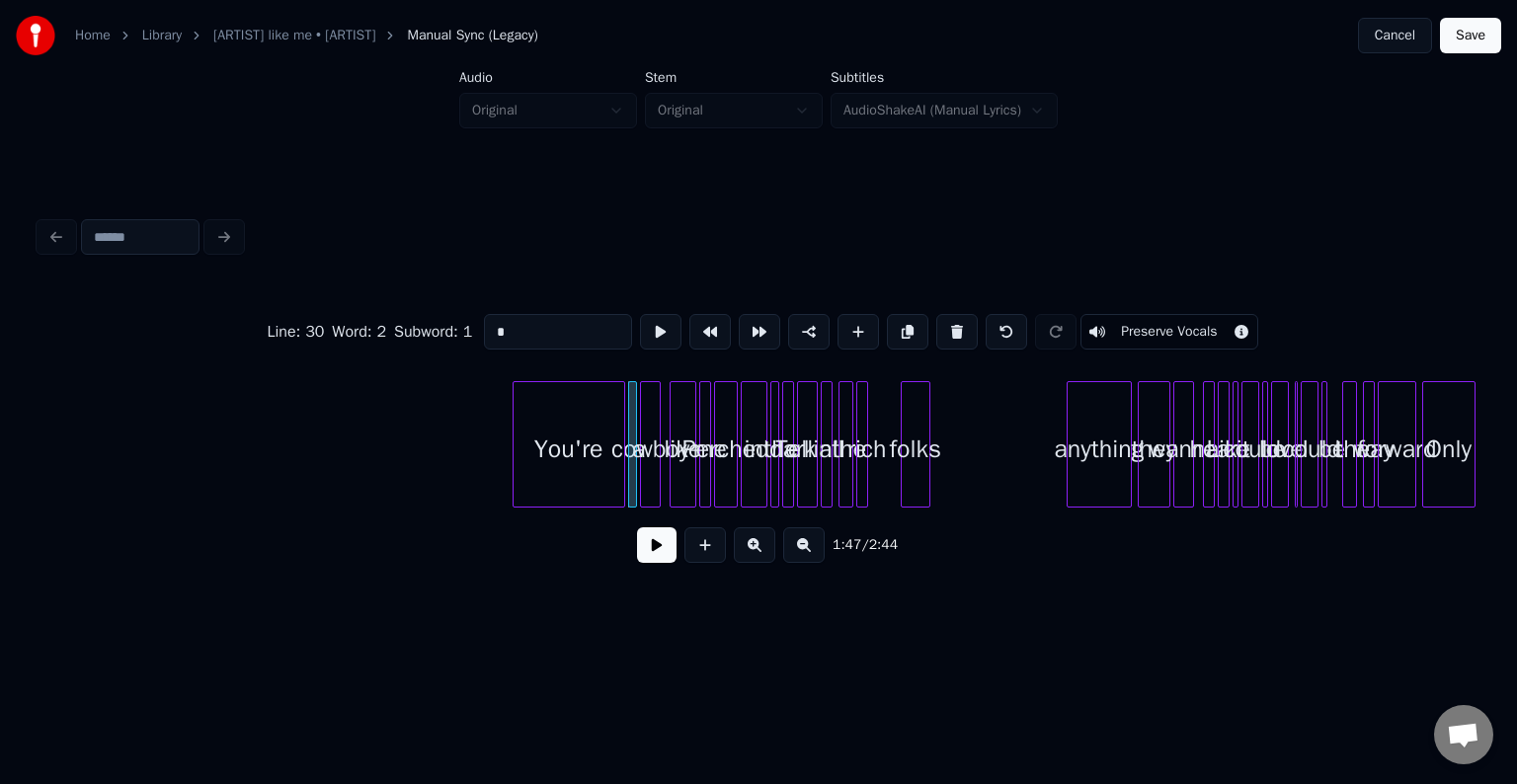 click on "You're" at bounding box center (569, 449) 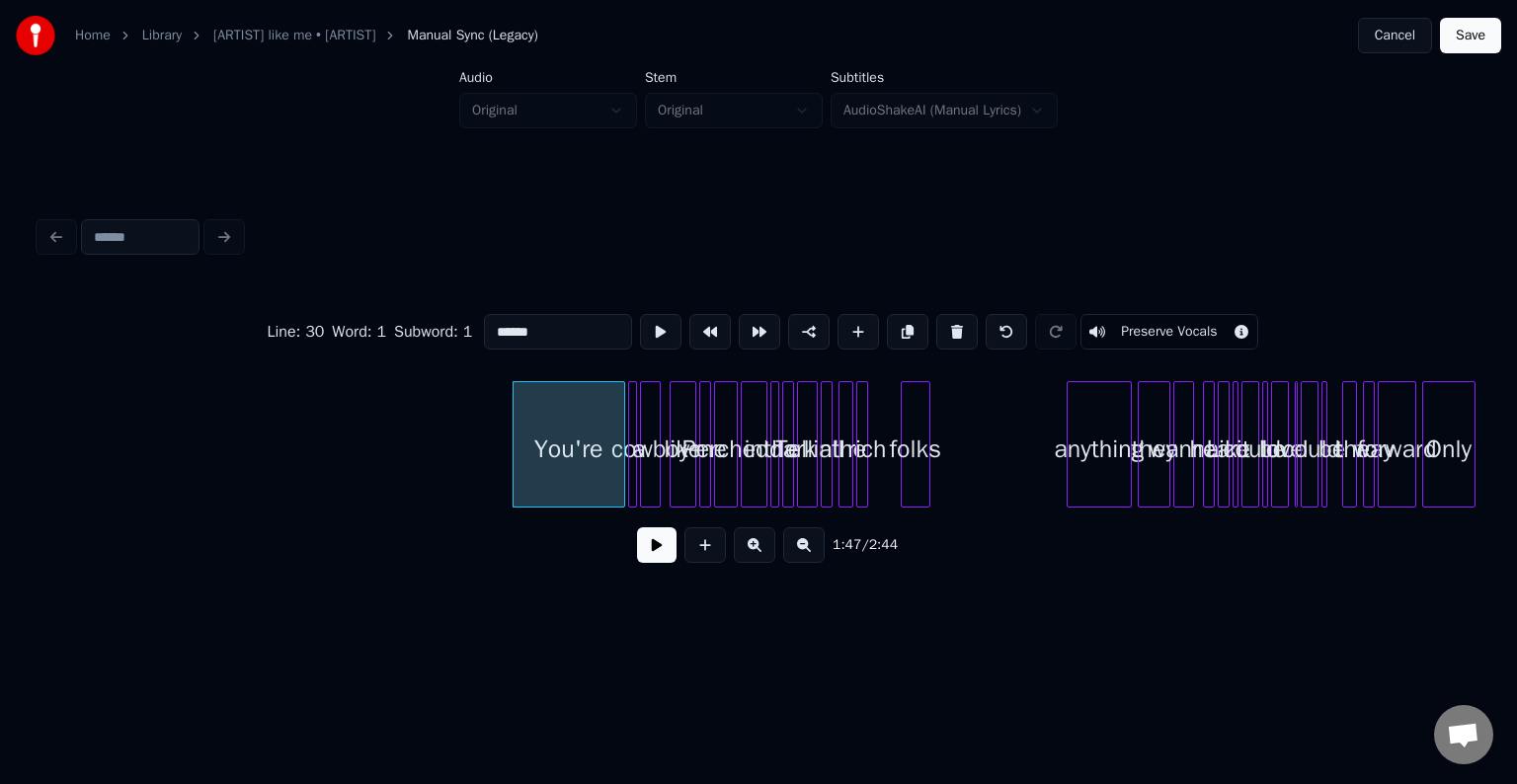 click at bounding box center [644, 444] 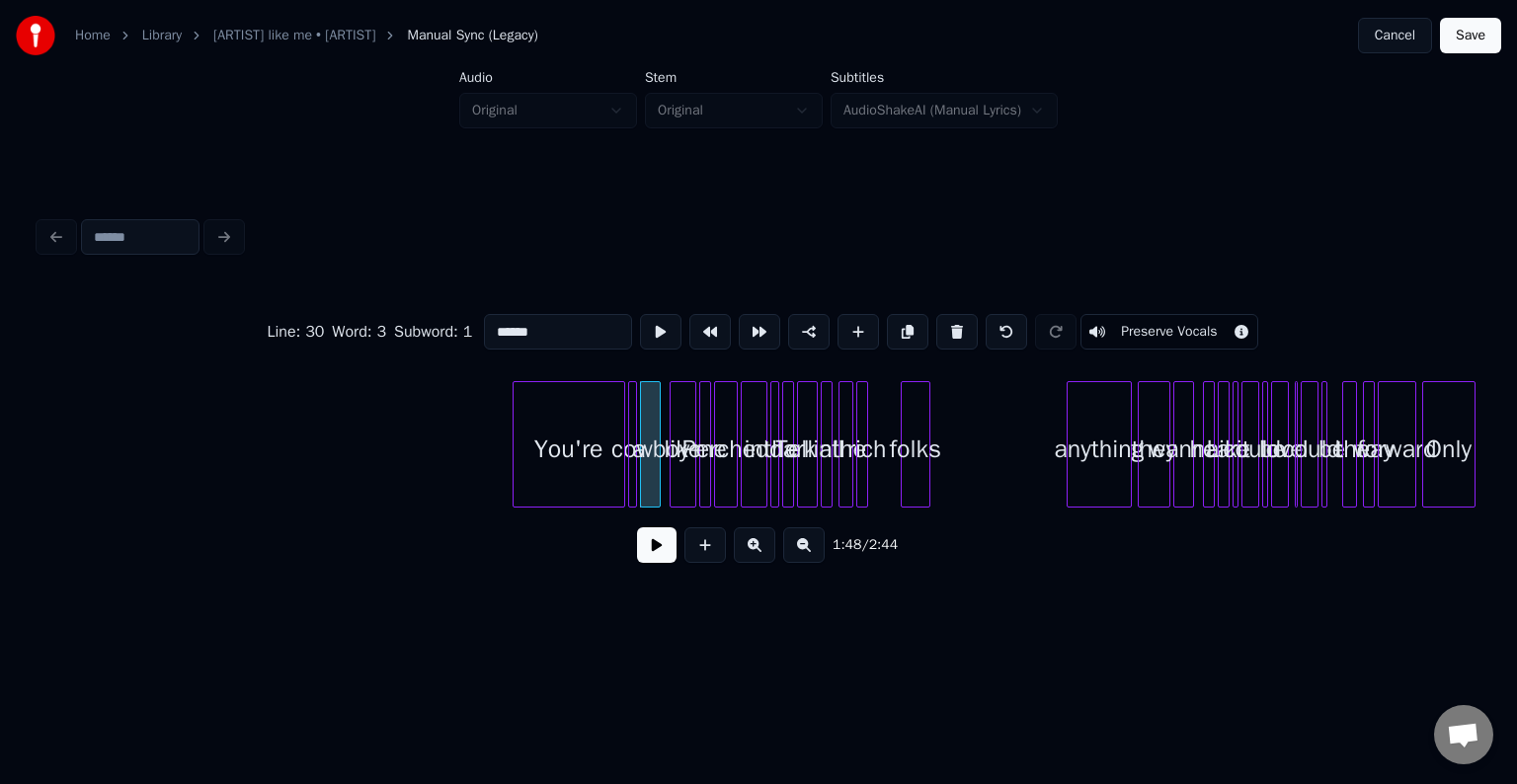 click at bounding box center [674, 444] 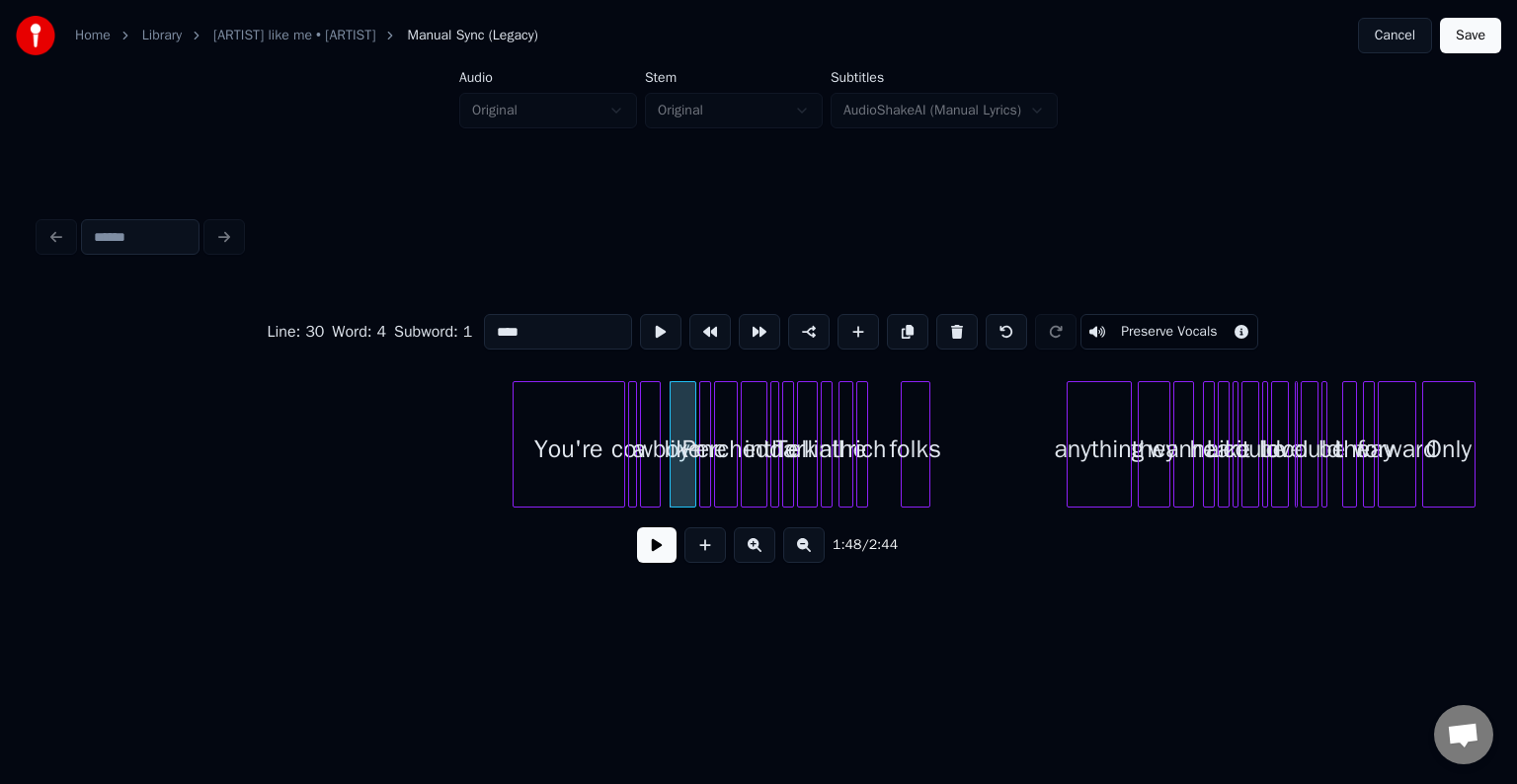 click at bounding box center [707, 444] 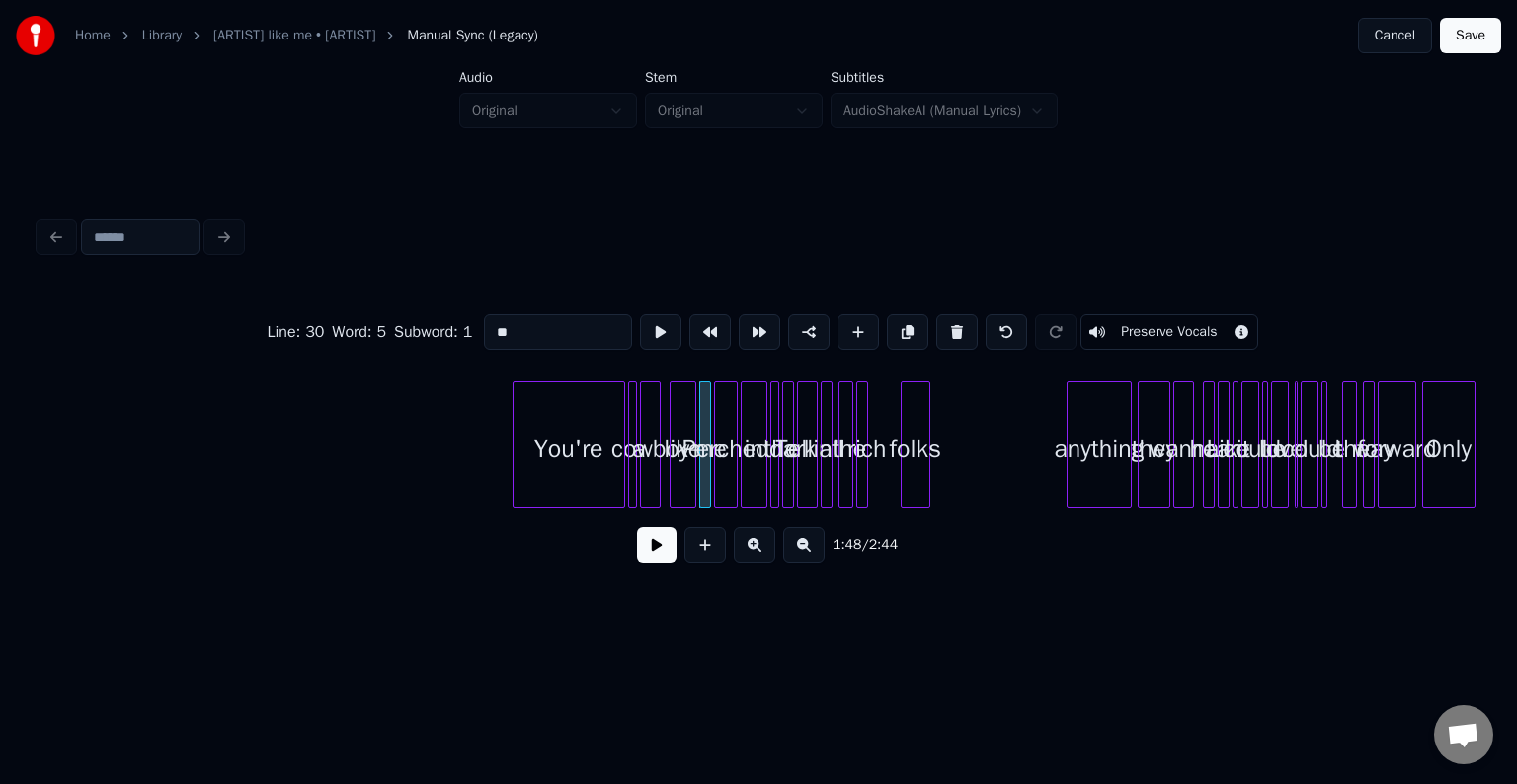 click on "Perched" at bounding box center [726, 449] 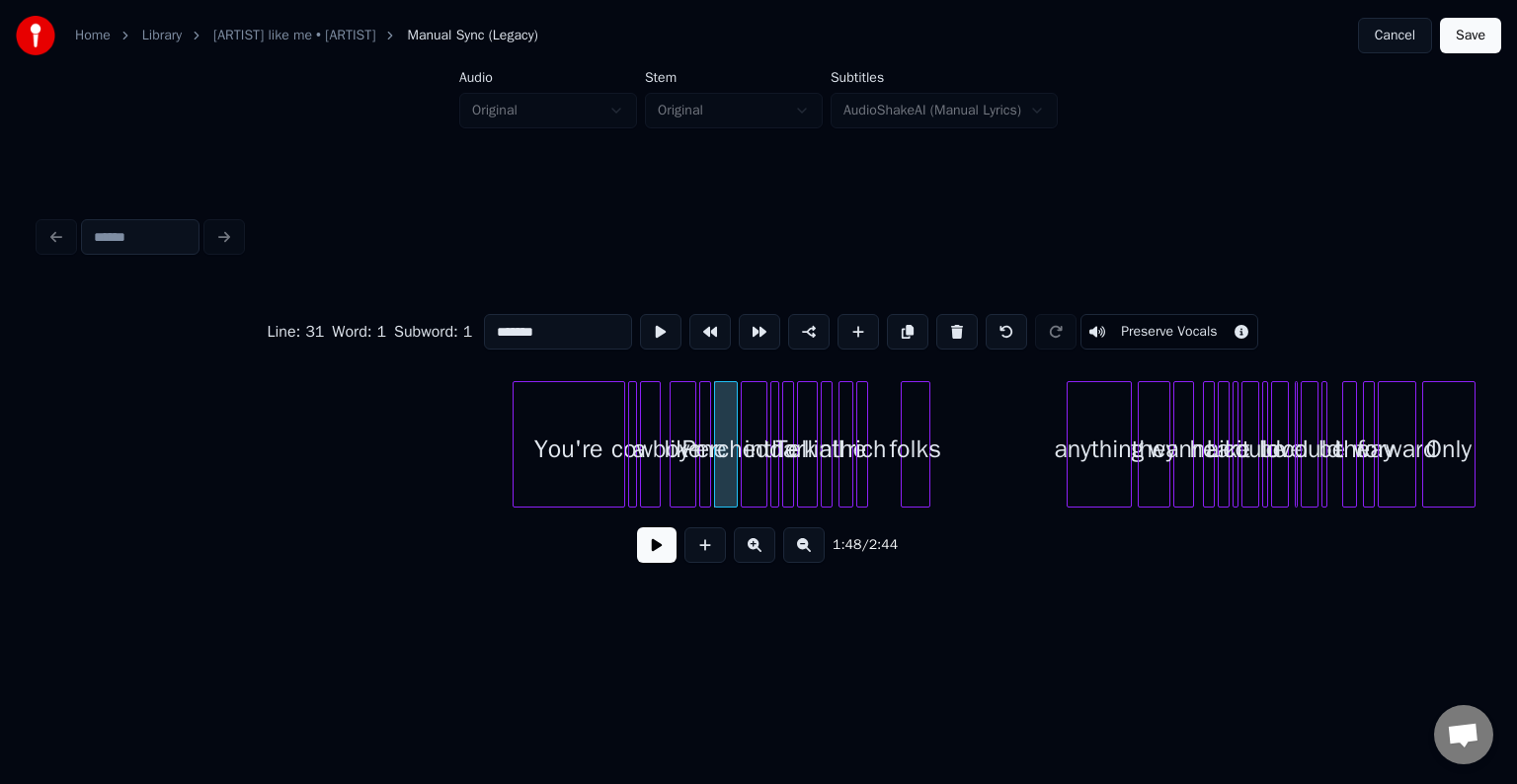 click at bounding box center [745, 444] 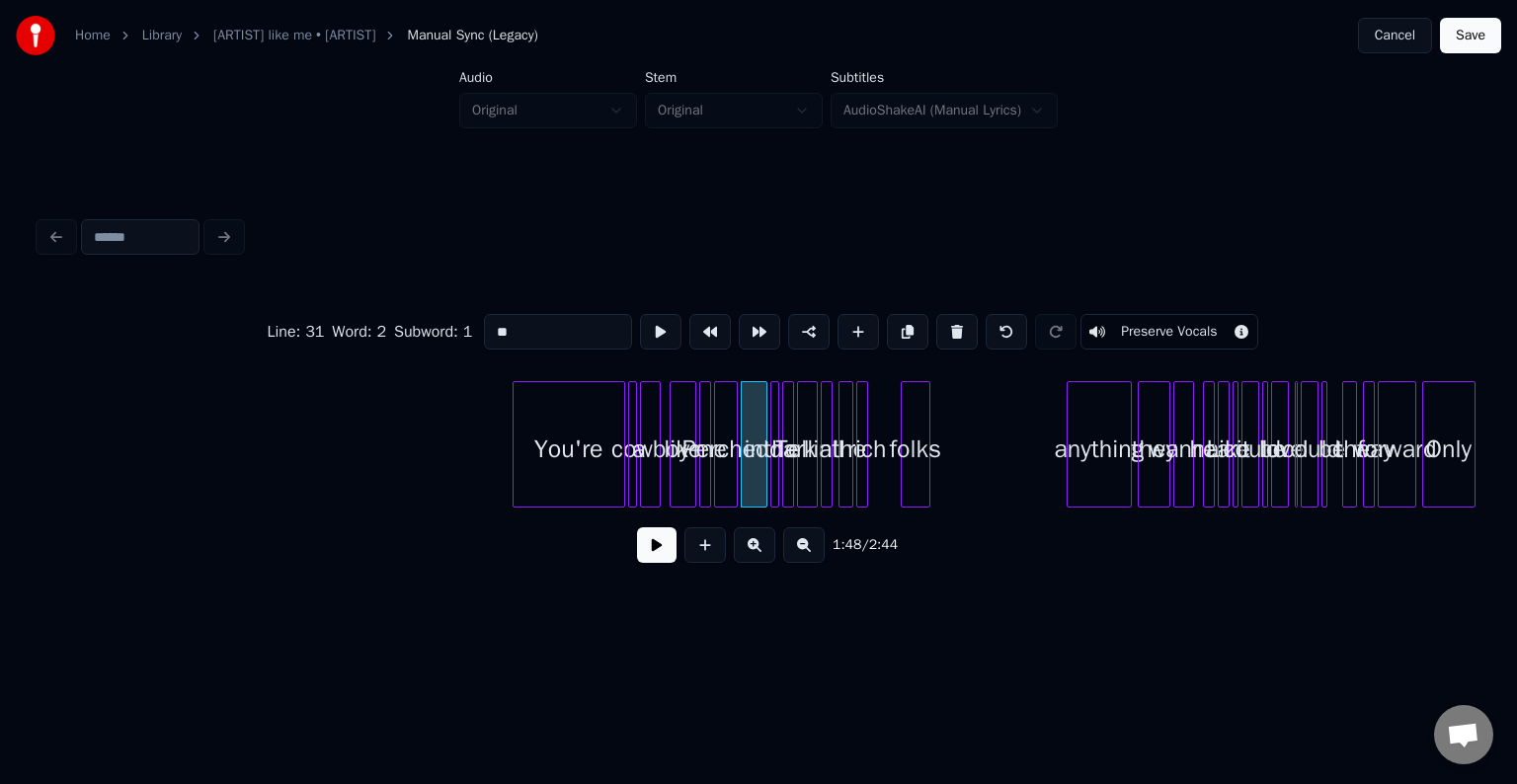 click at bounding box center [775, 444] 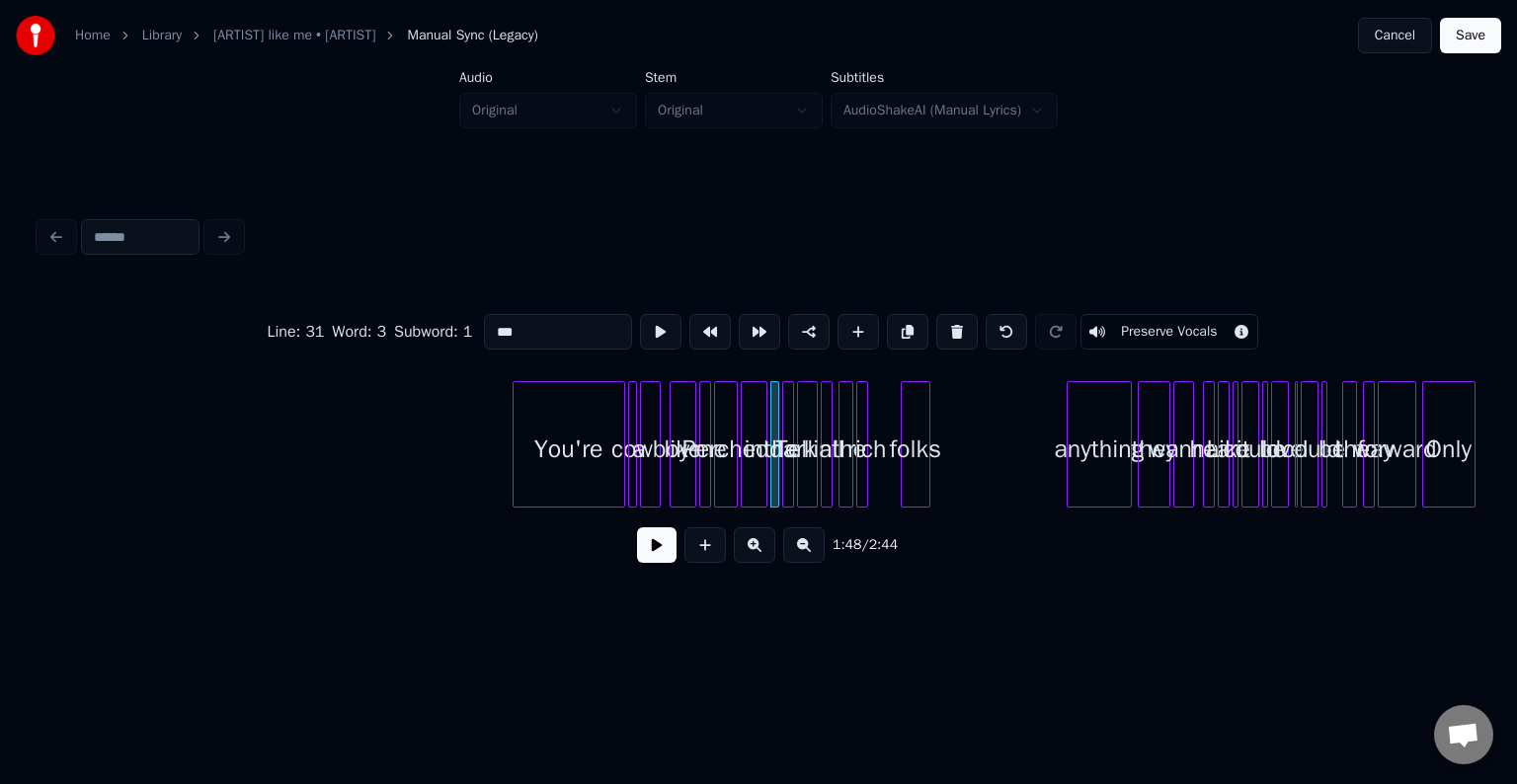 click at bounding box center [786, 444] 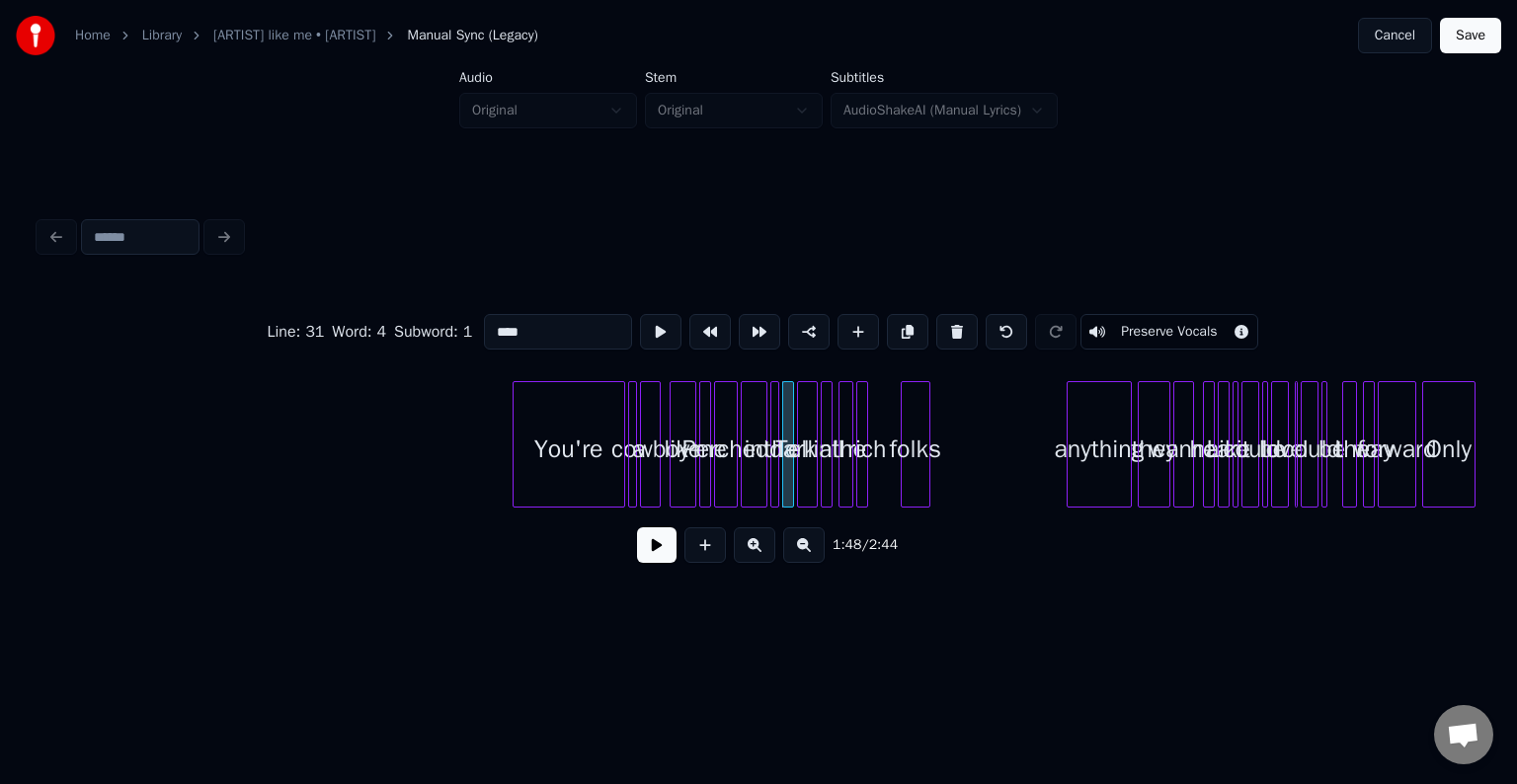 click on "Tellin'" at bounding box center (808, 449) 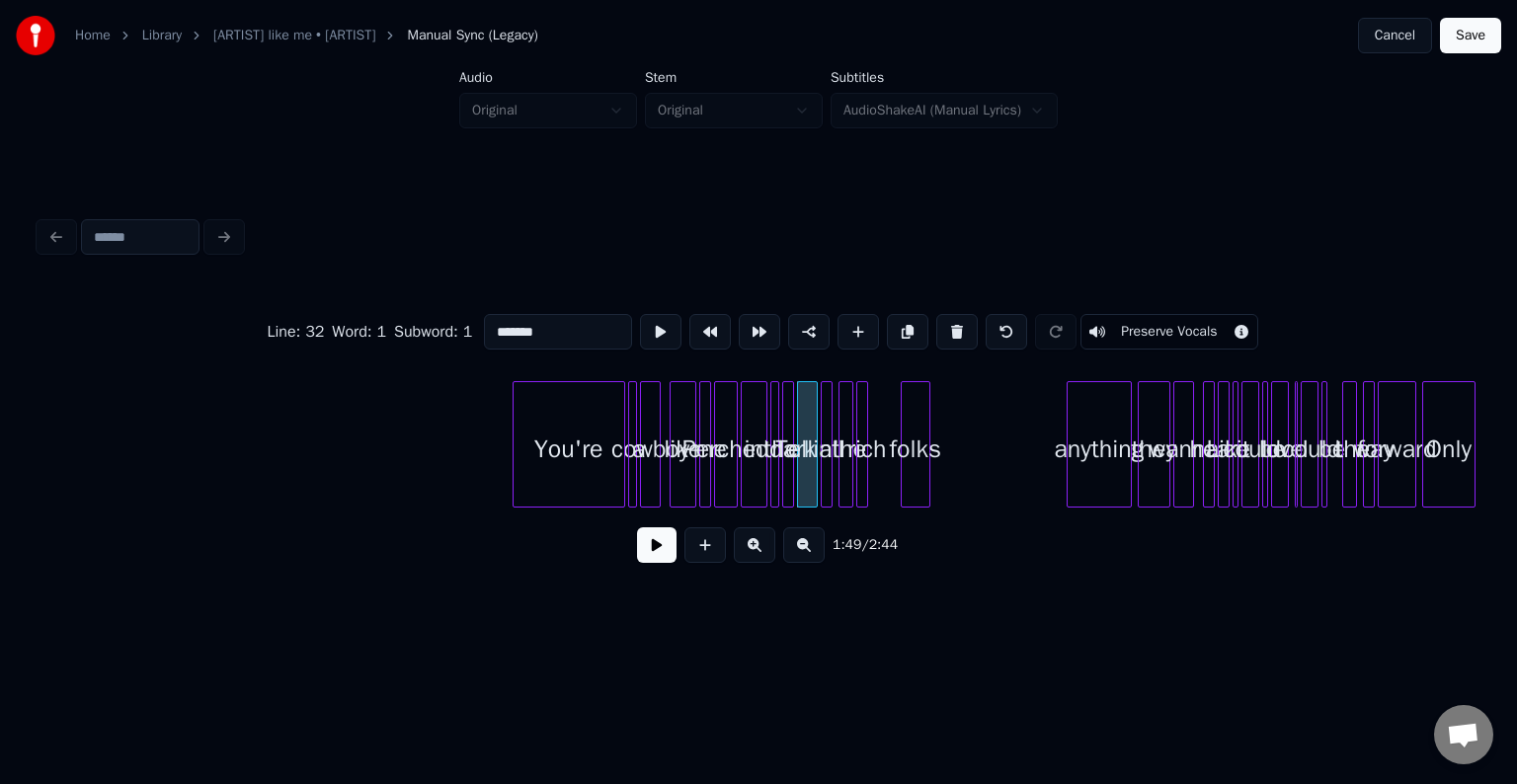 click at bounding box center (842, 444) 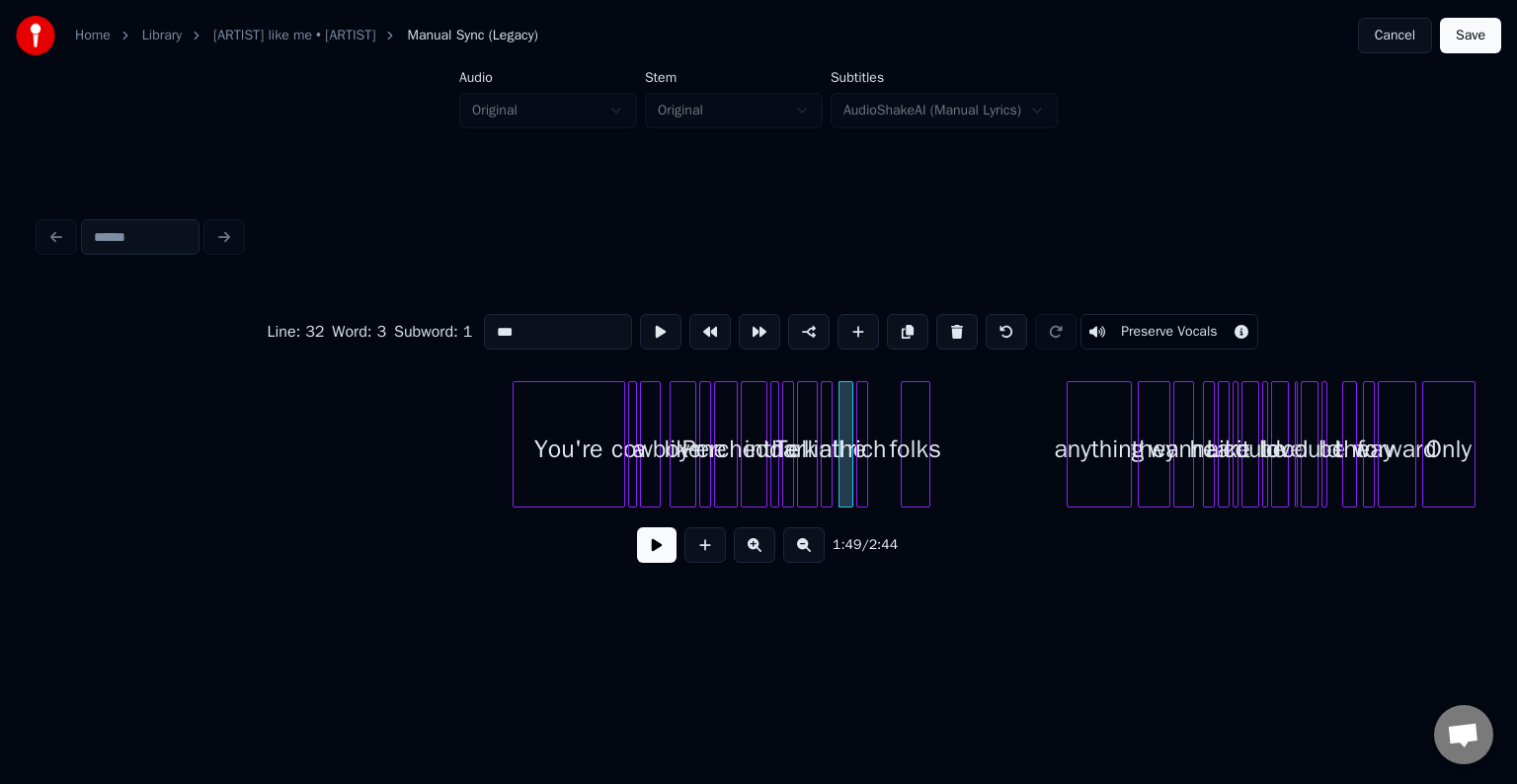 click on "rich" at bounding box center [867, 449] 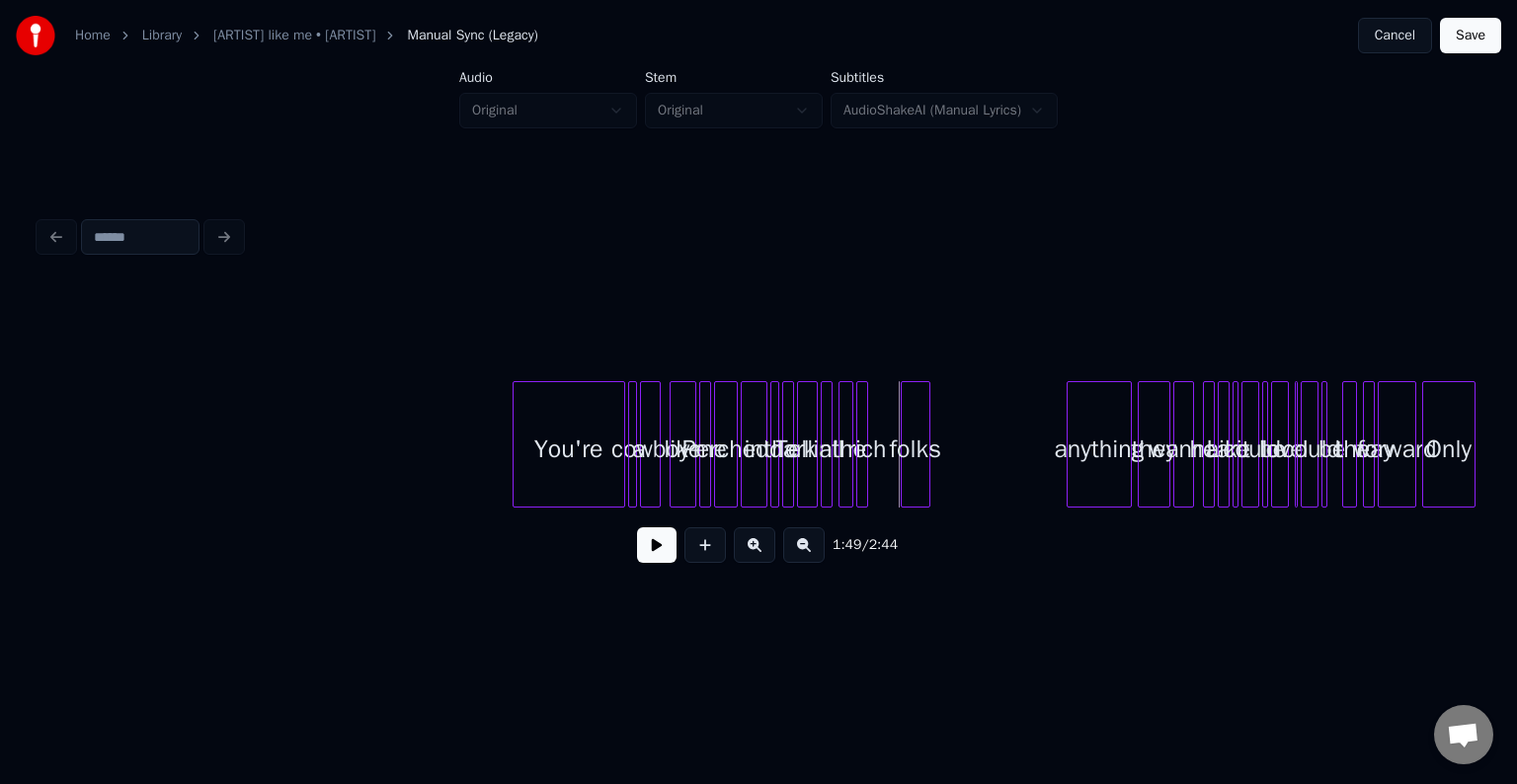 click at bounding box center [621, 444] 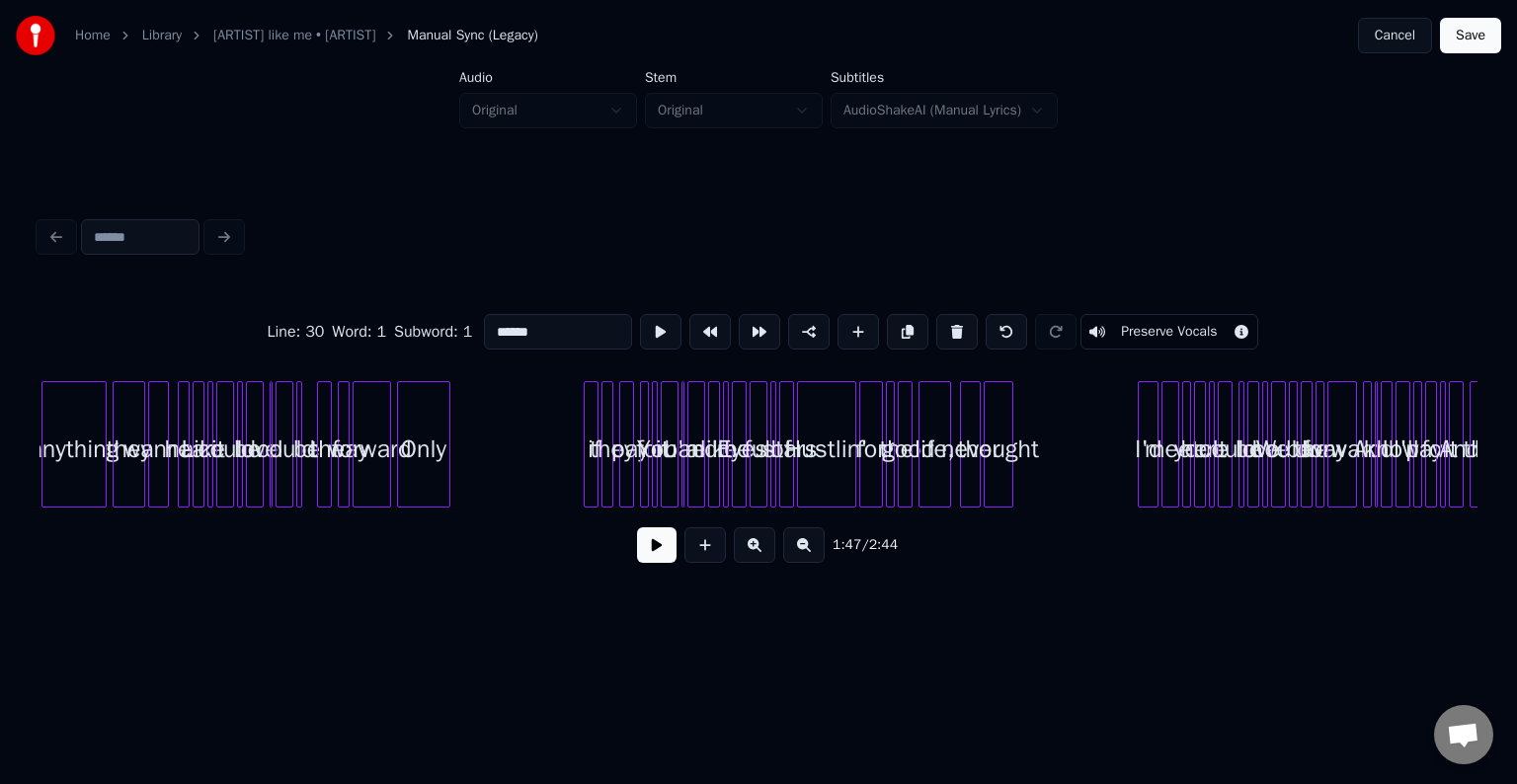 scroll, scrollTop: 0, scrollLeft: 15400, axis: horizontal 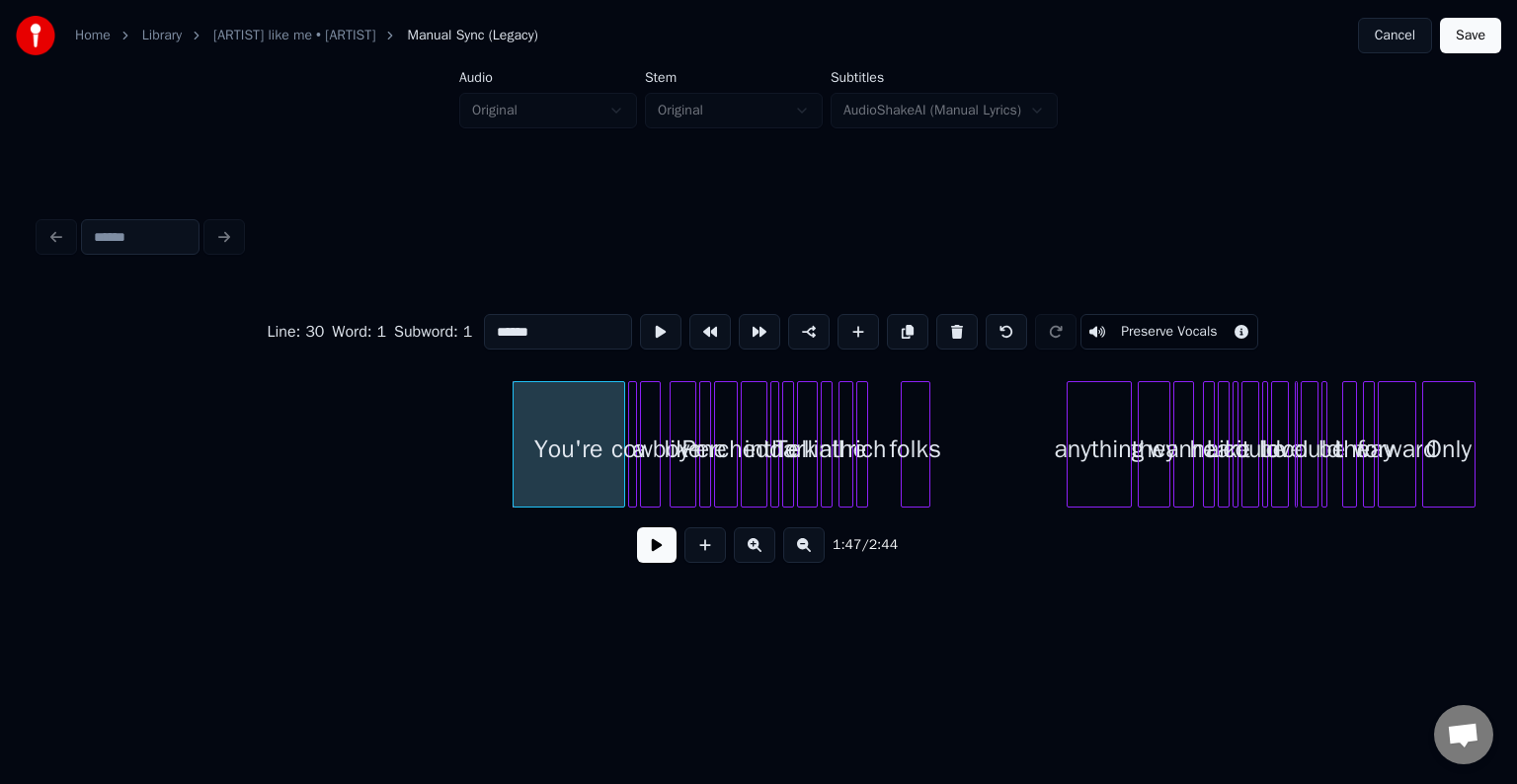 click at bounding box center (657, 545) 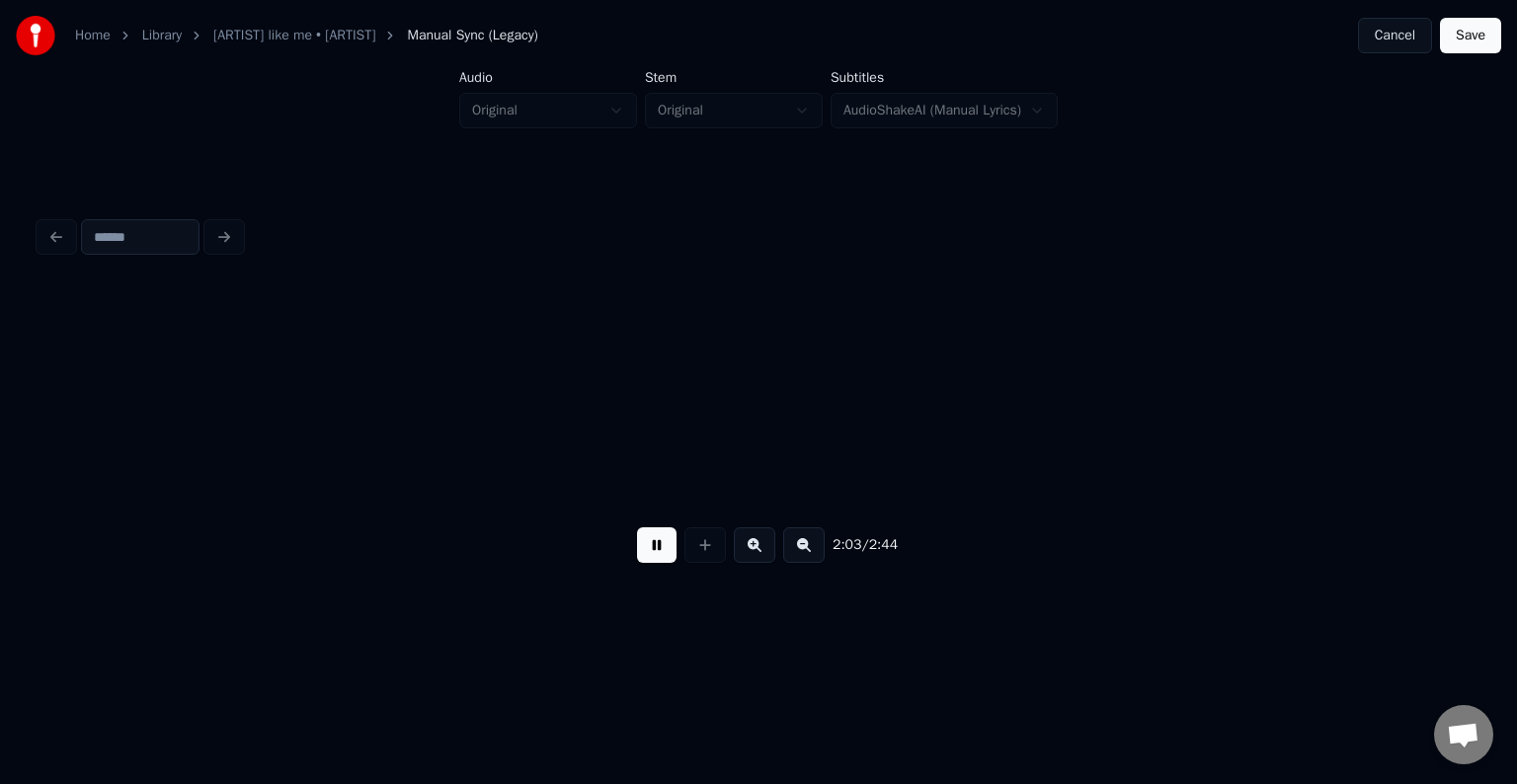 scroll, scrollTop: 0, scrollLeft: 18282, axis: horizontal 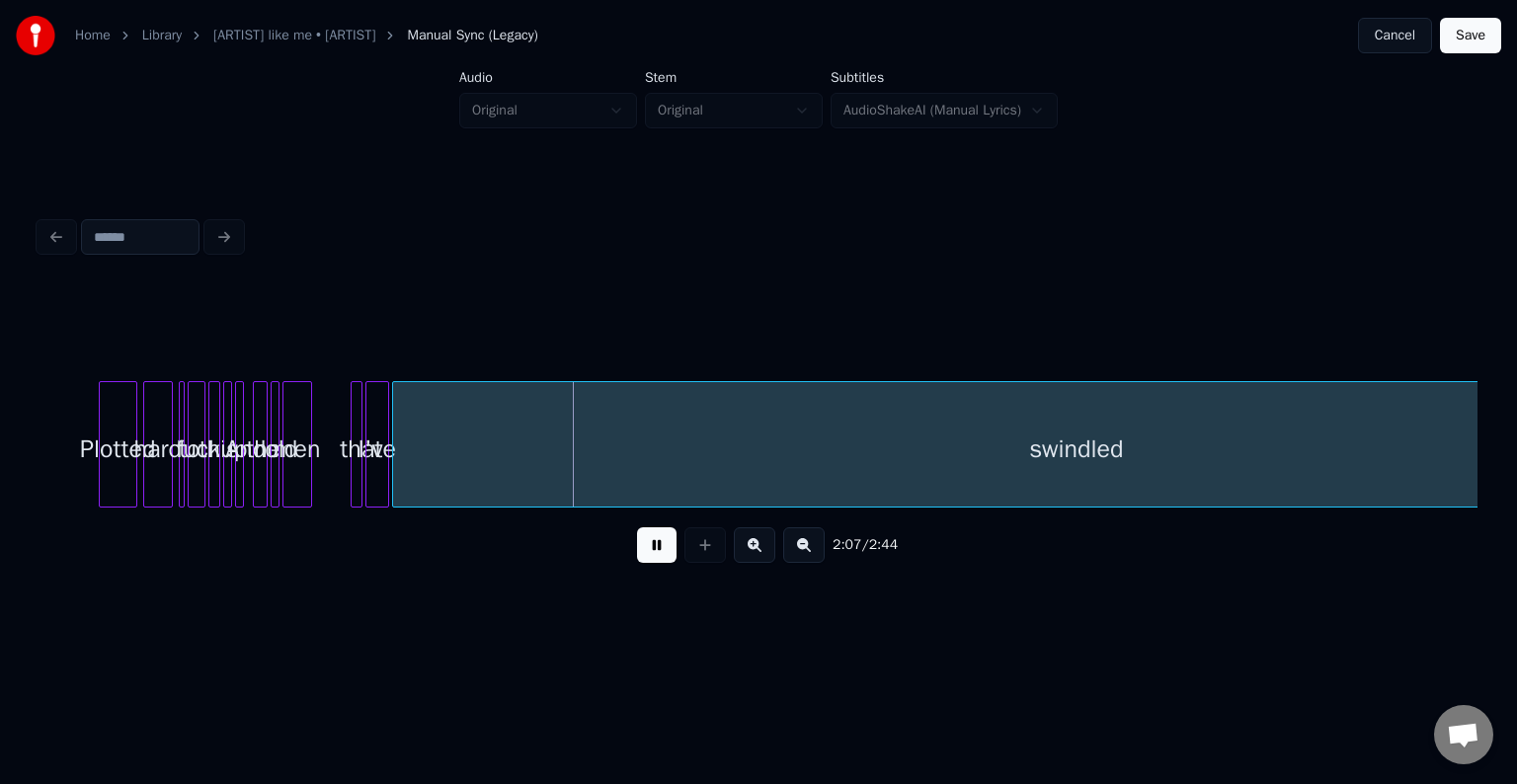 click at bounding box center [657, 545] 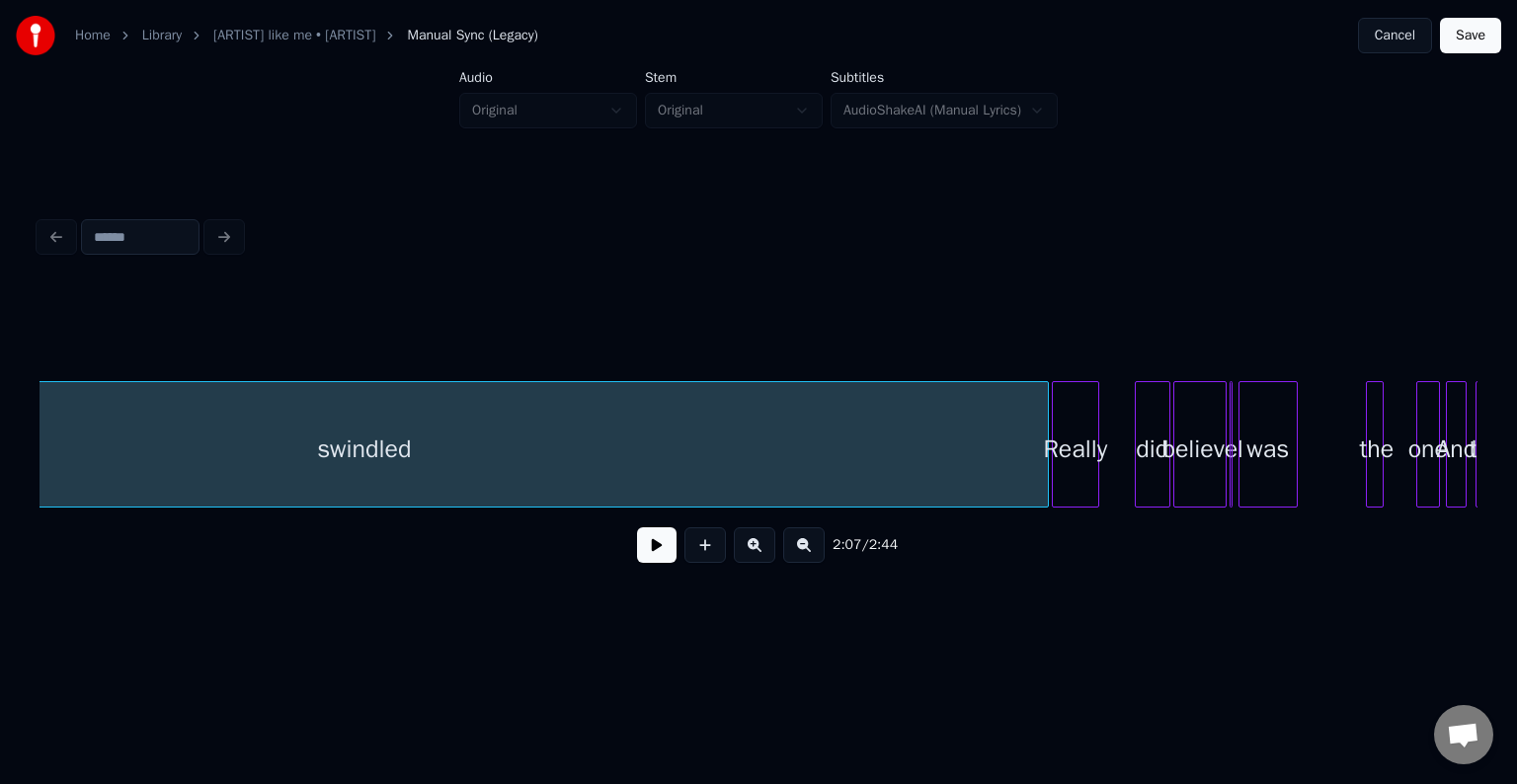 scroll, scrollTop: 0, scrollLeft: 19527, axis: horizontal 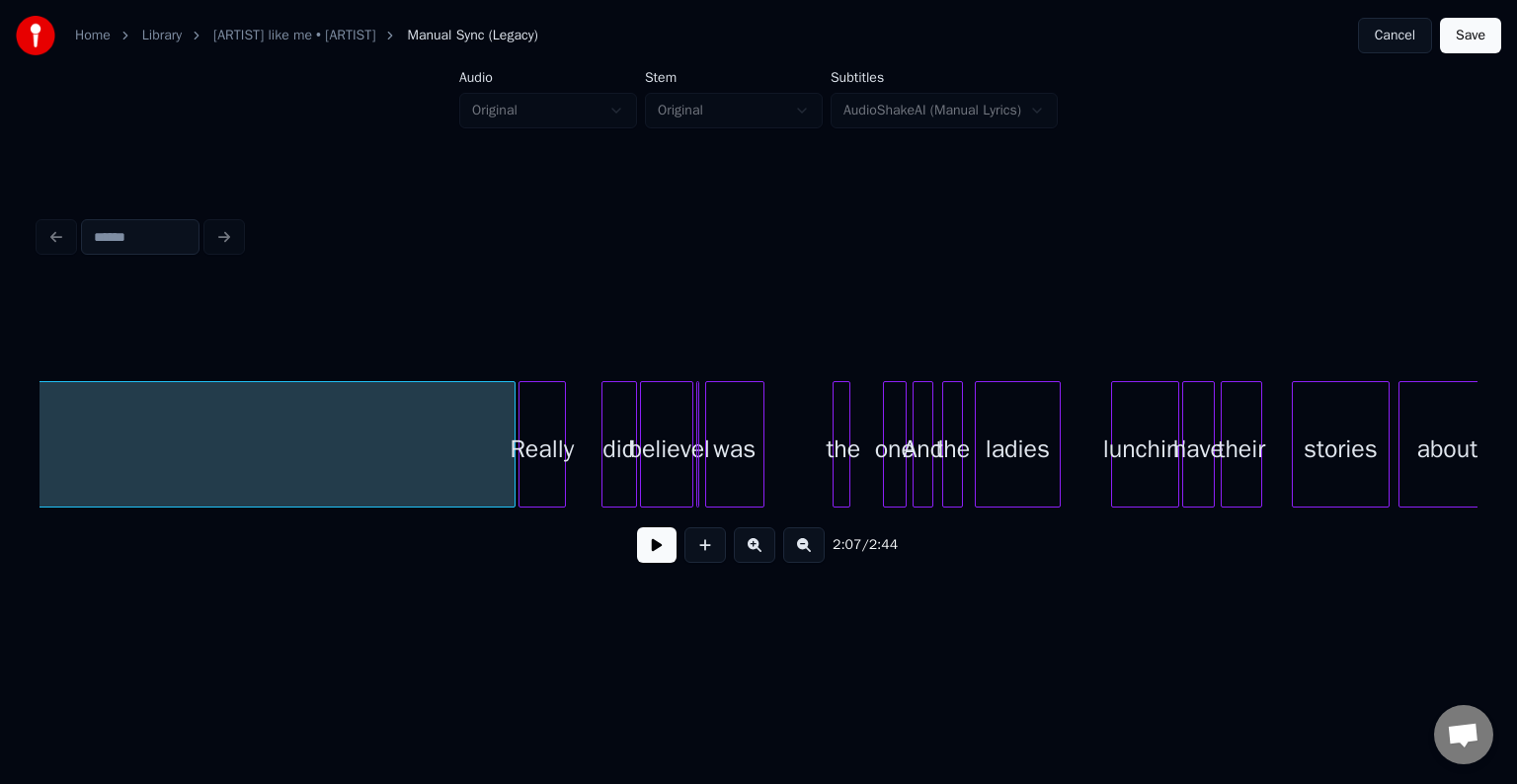 click on "Really" at bounding box center [542, 449] 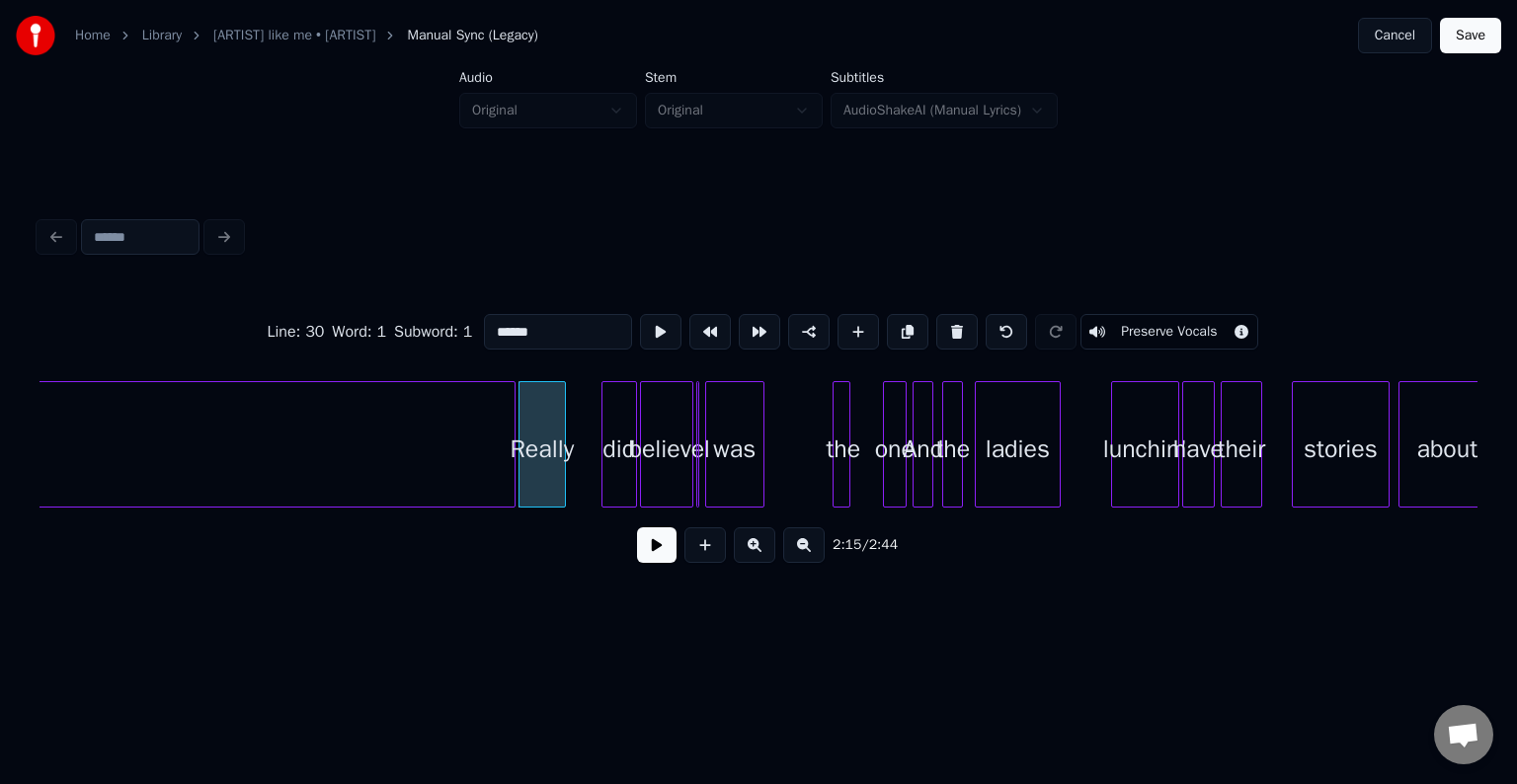 type on "******" 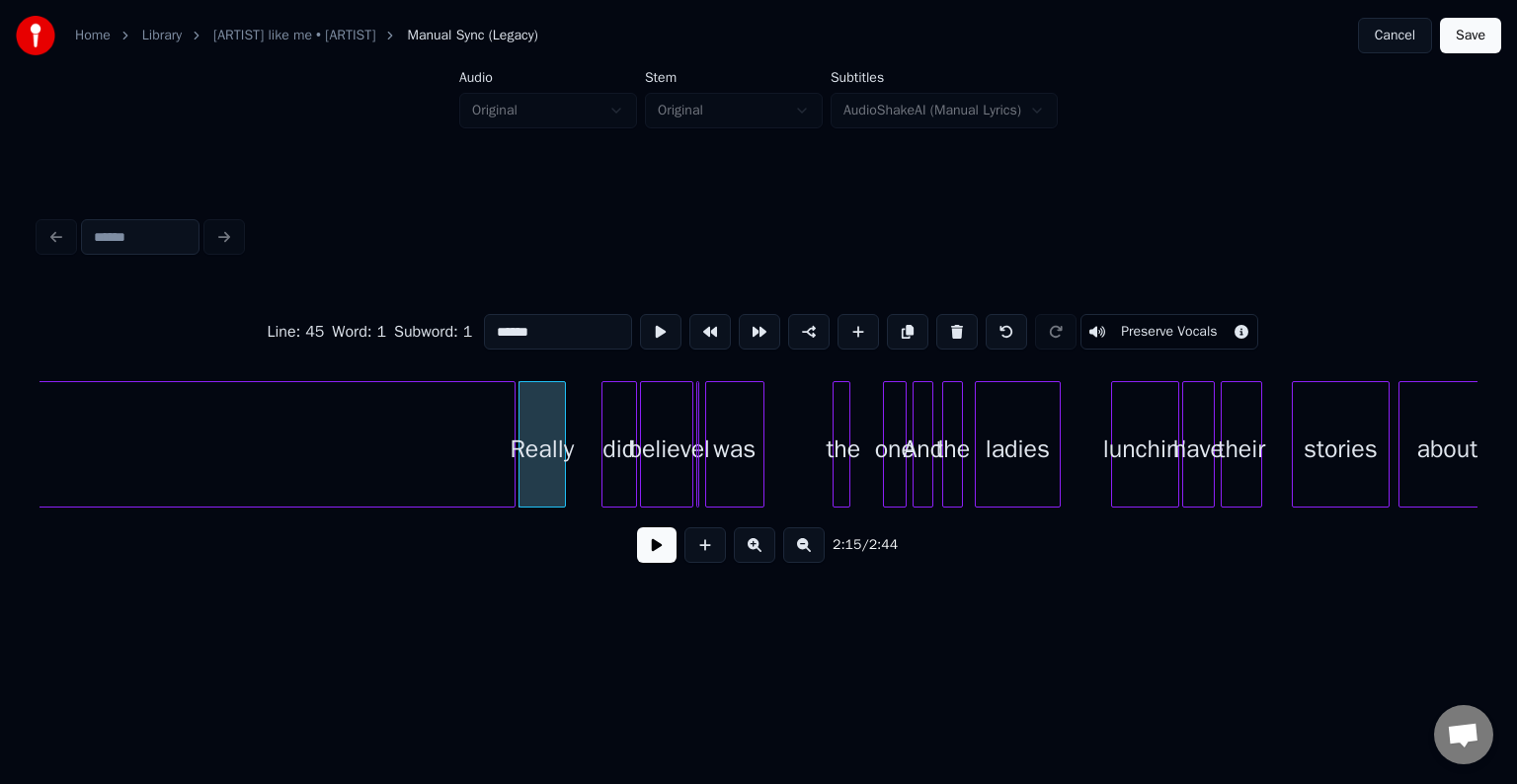 click at bounding box center [657, 545] 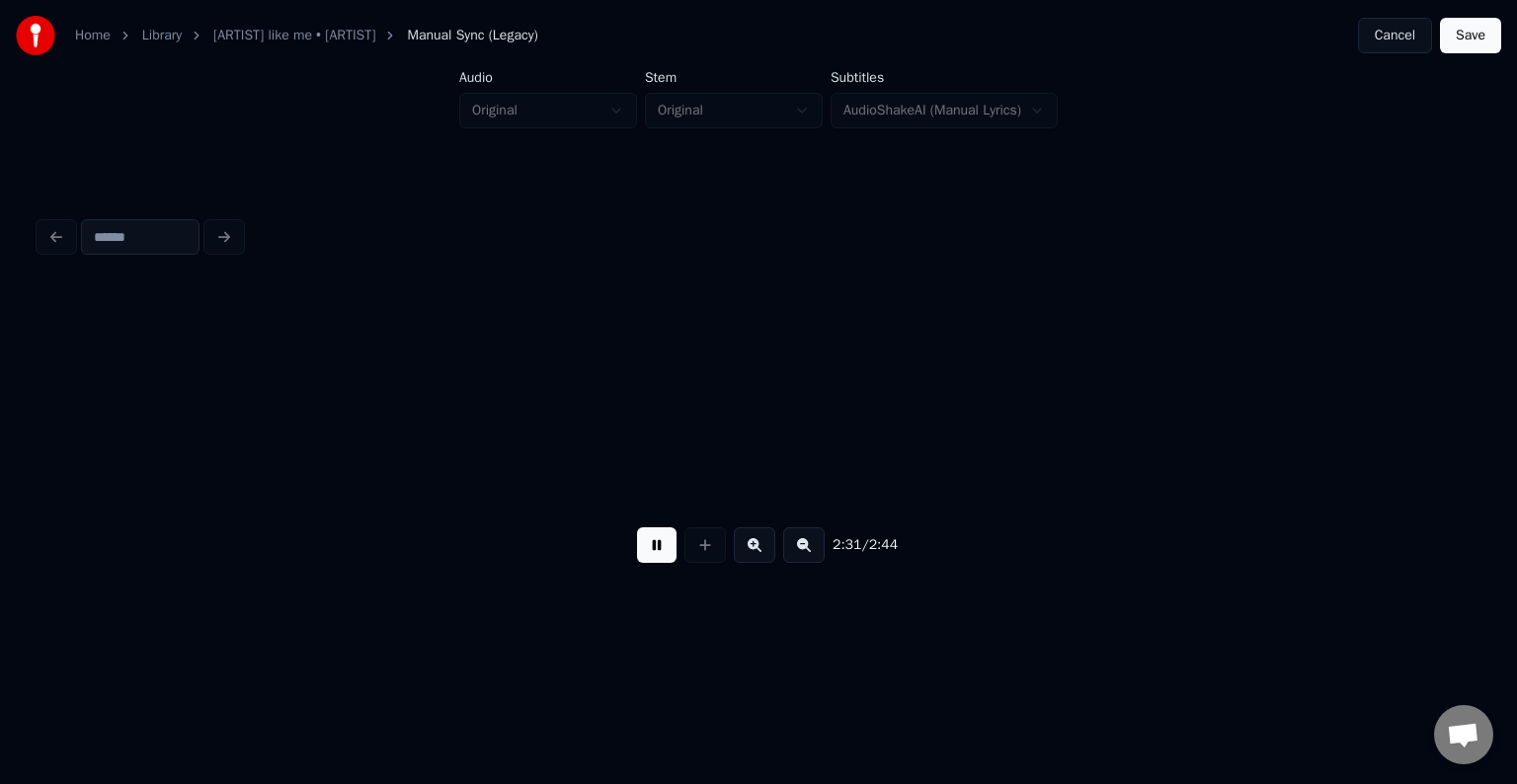 scroll, scrollTop: 0, scrollLeft: 22407, axis: horizontal 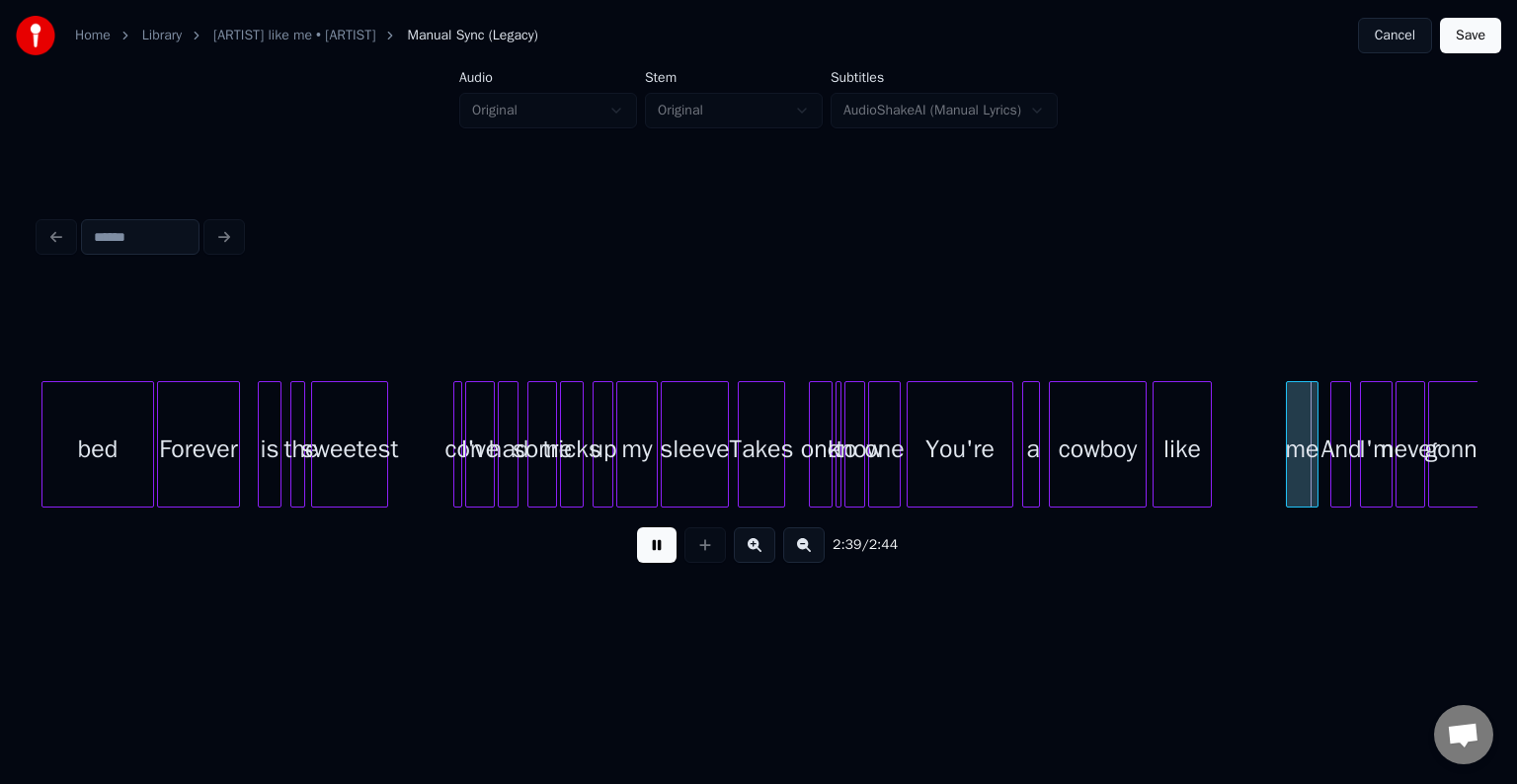 click at bounding box center (657, 545) 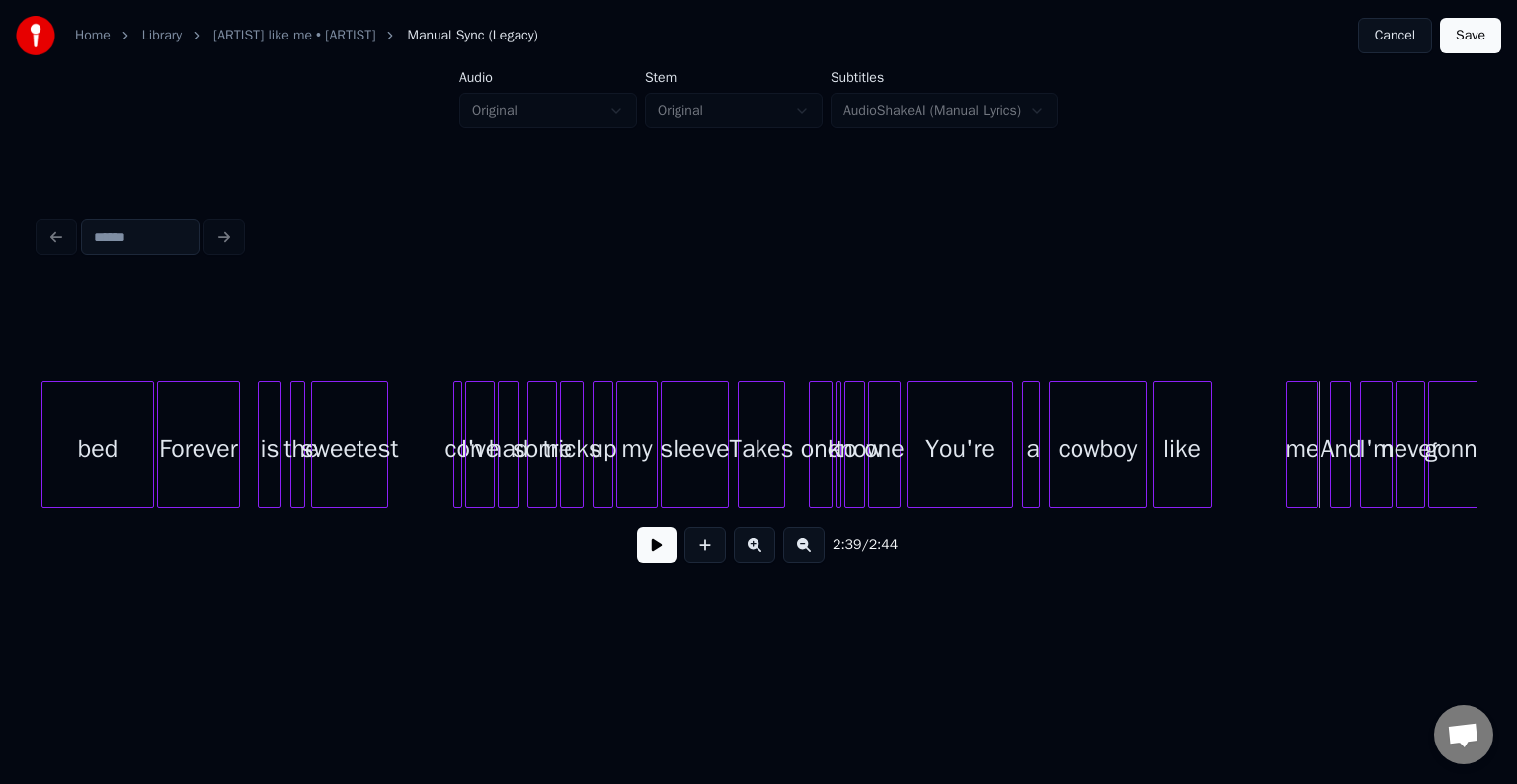 click on "Cancel" at bounding box center [1395, 36] 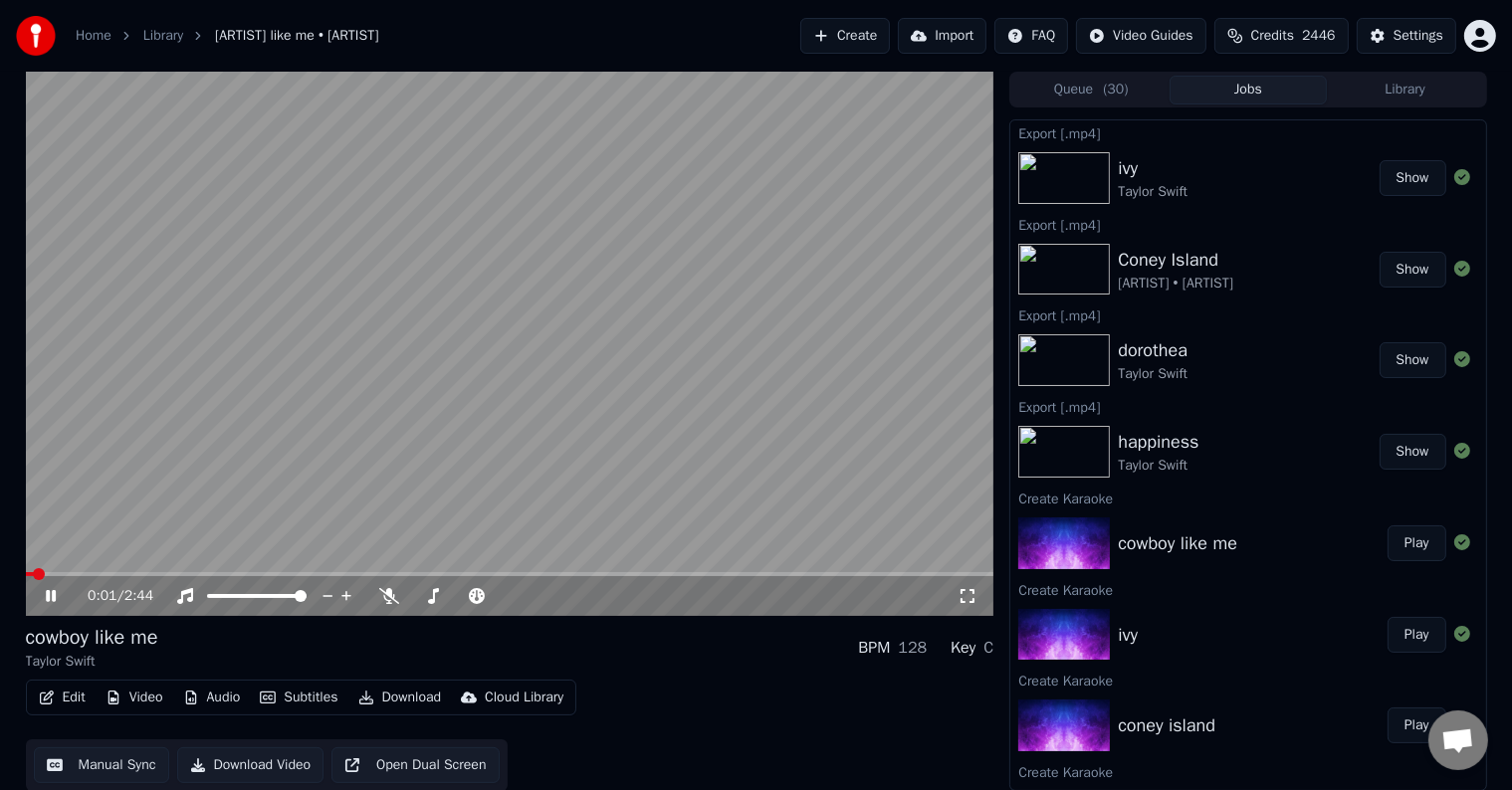 click 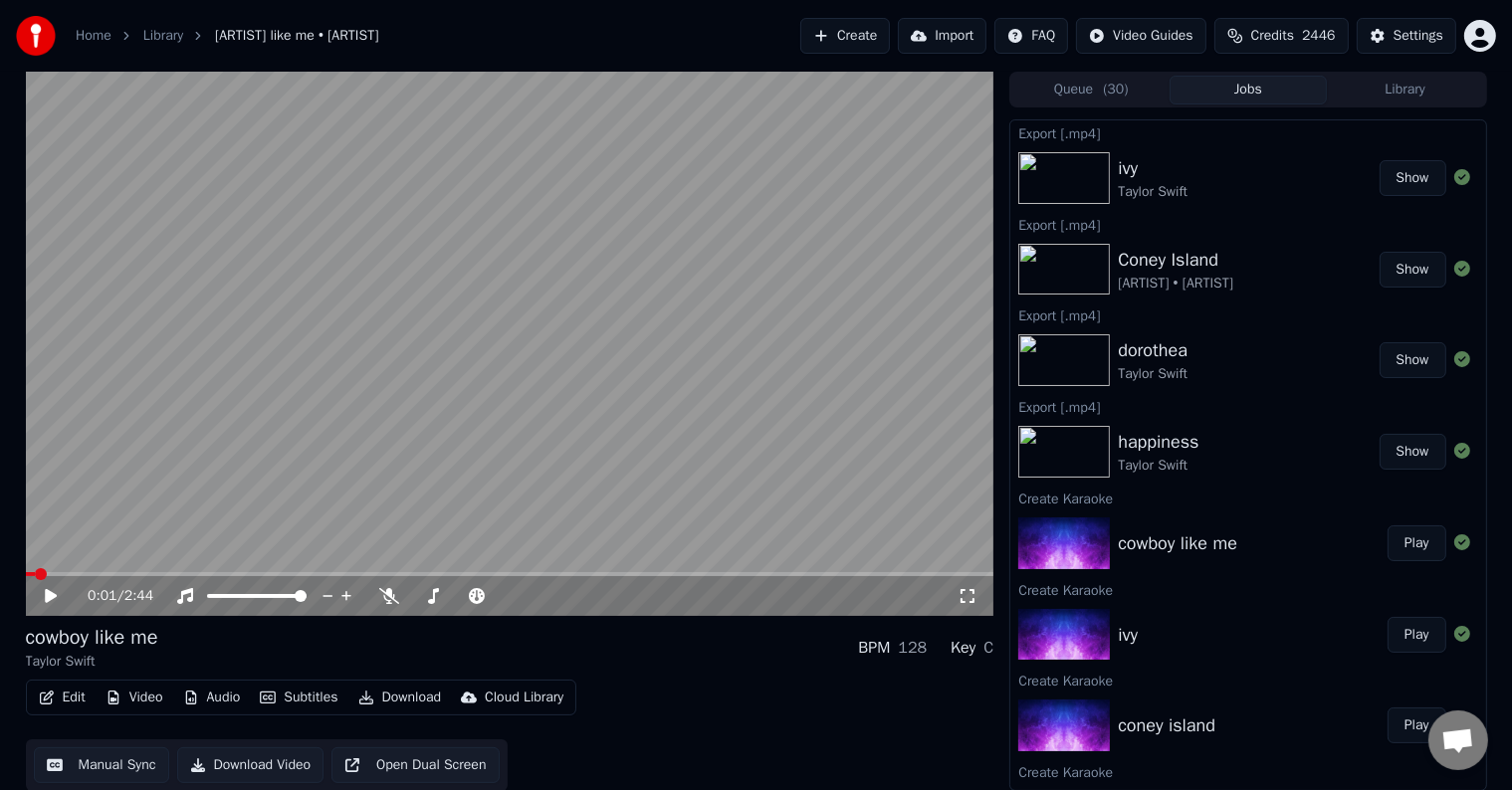 click on "Edit" at bounding box center [62, 697] 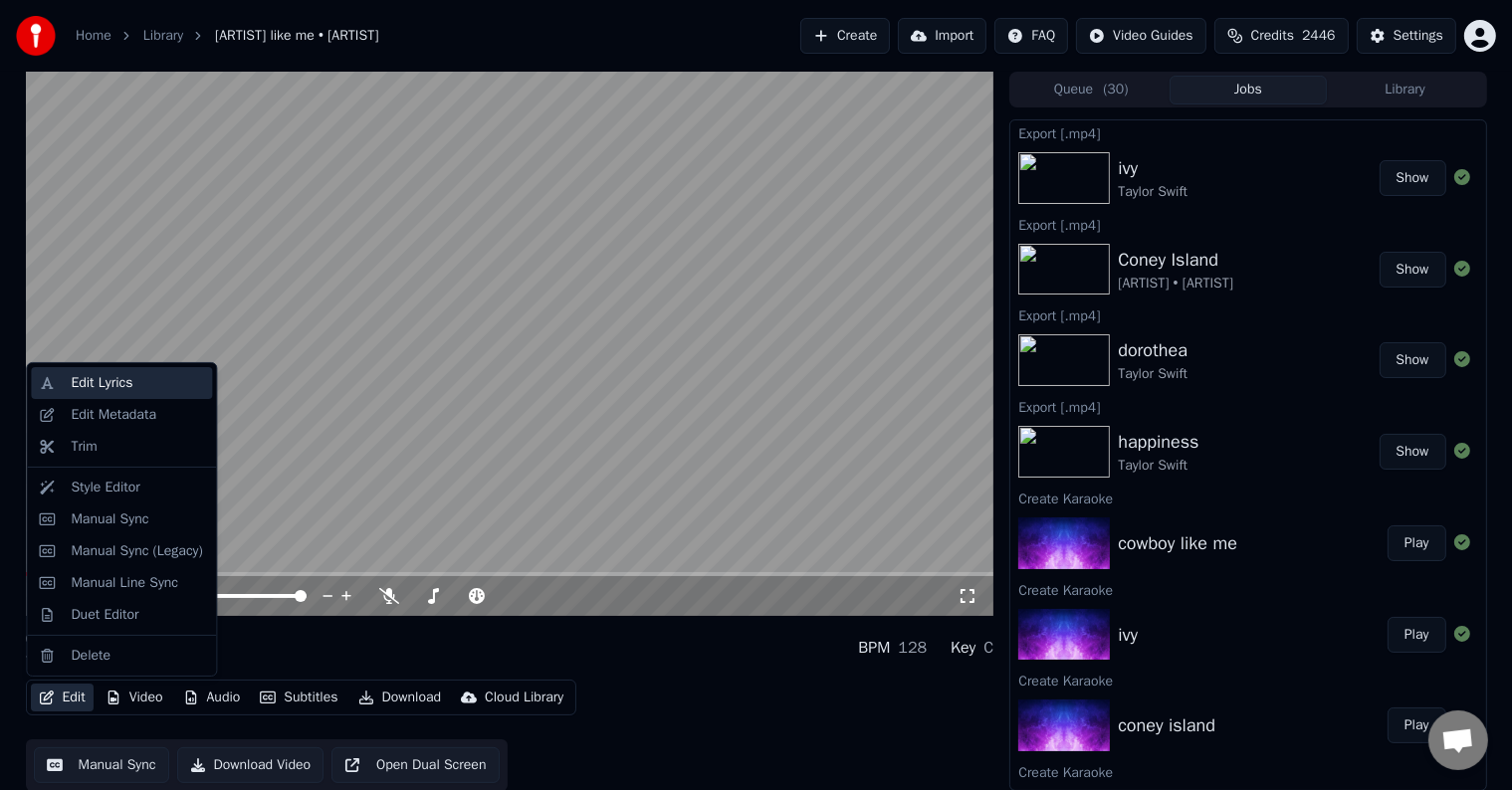click on "Edit Lyrics" at bounding box center [102, 383] 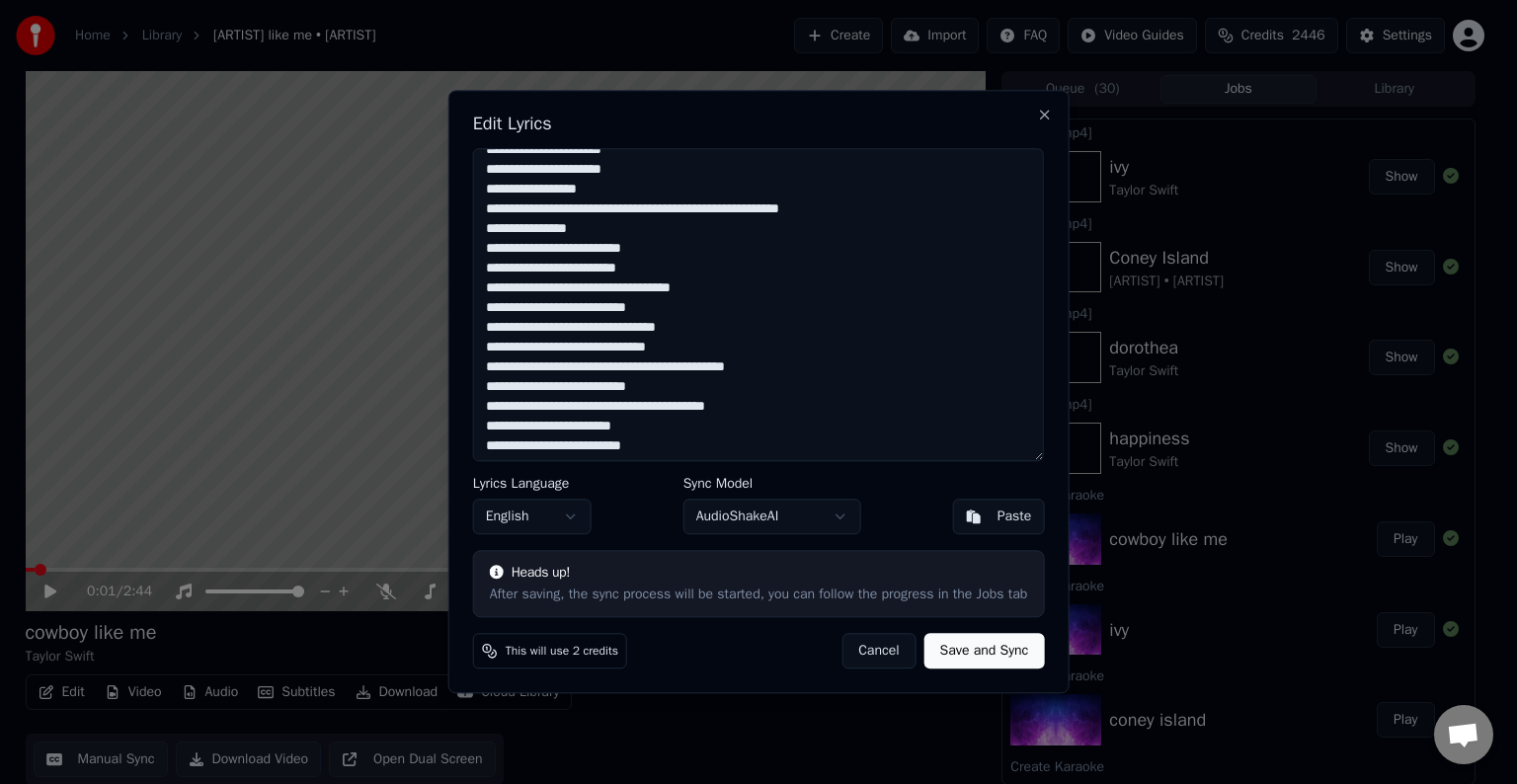 scroll, scrollTop: 848, scrollLeft: 0, axis: vertical 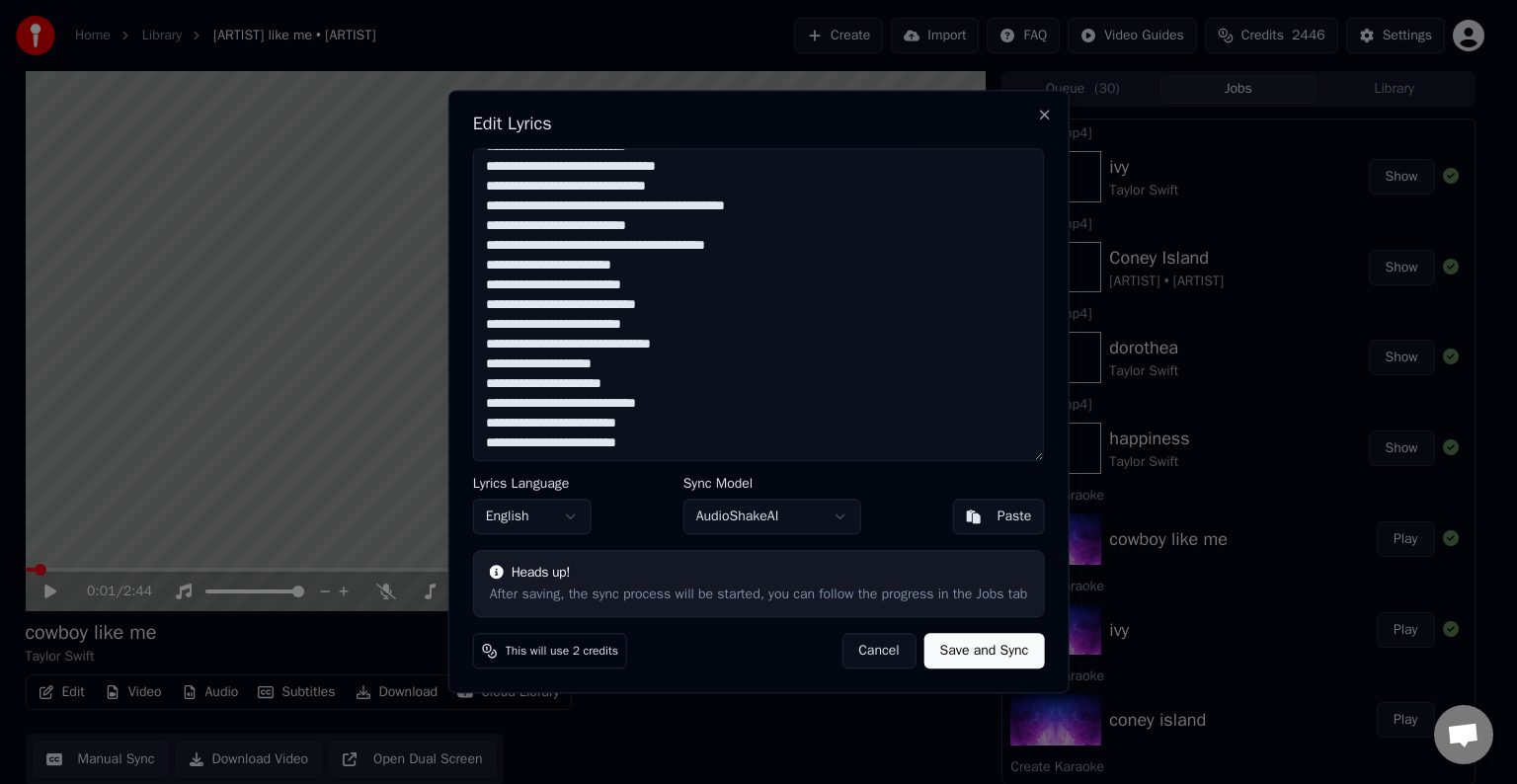 drag, startPoint x: 707, startPoint y: 445, endPoint x: 699, endPoint y: 462, distance: 18.788294 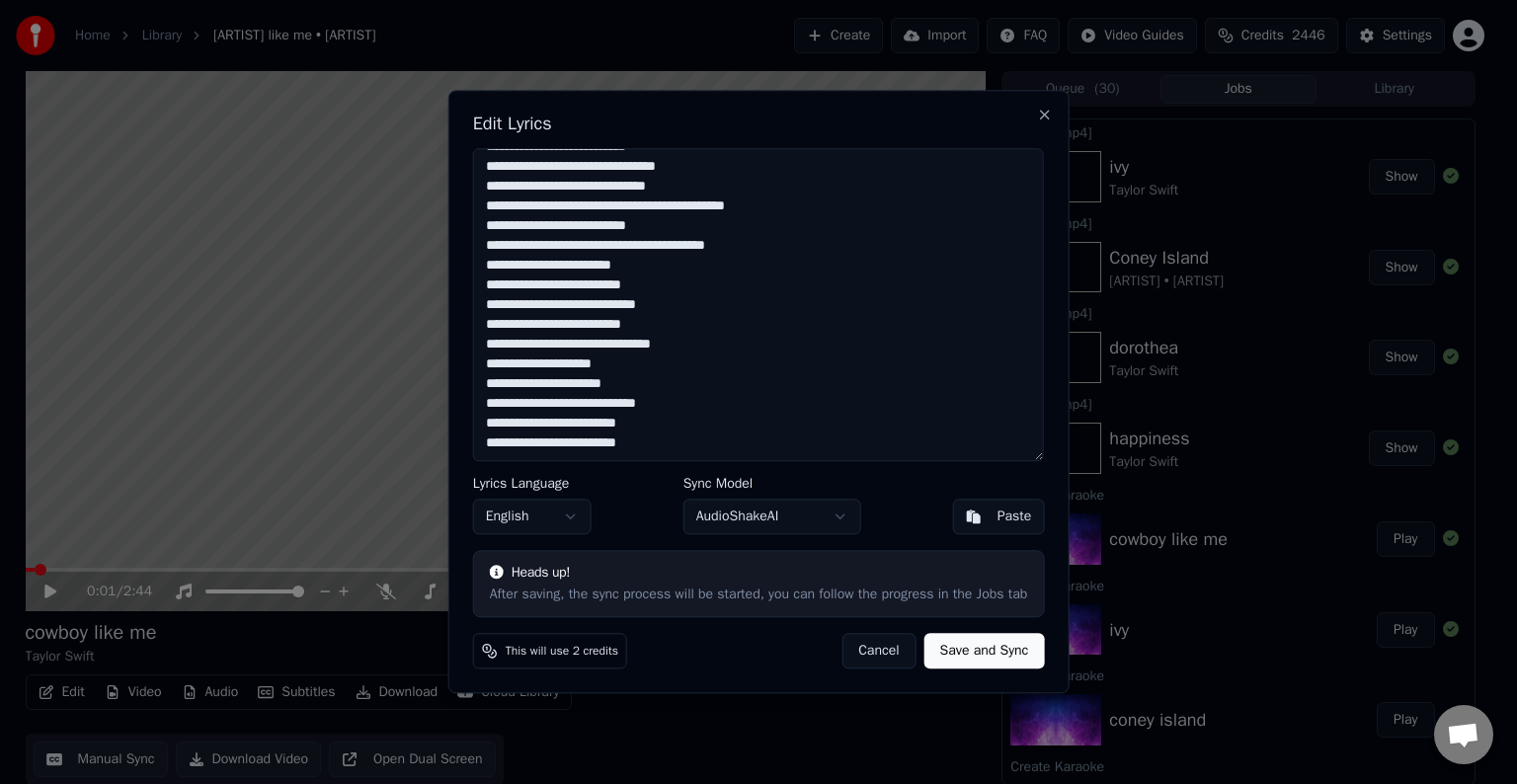 click on "Edit Lyrics Lyrics Language English Sync Model AudioShakeAI Paste Heads up! After saving, the sync process will be started, you can follow the progress in the Jobs tab This will use 2 credits Cancel Save and Sync Close" at bounding box center (758, 391) 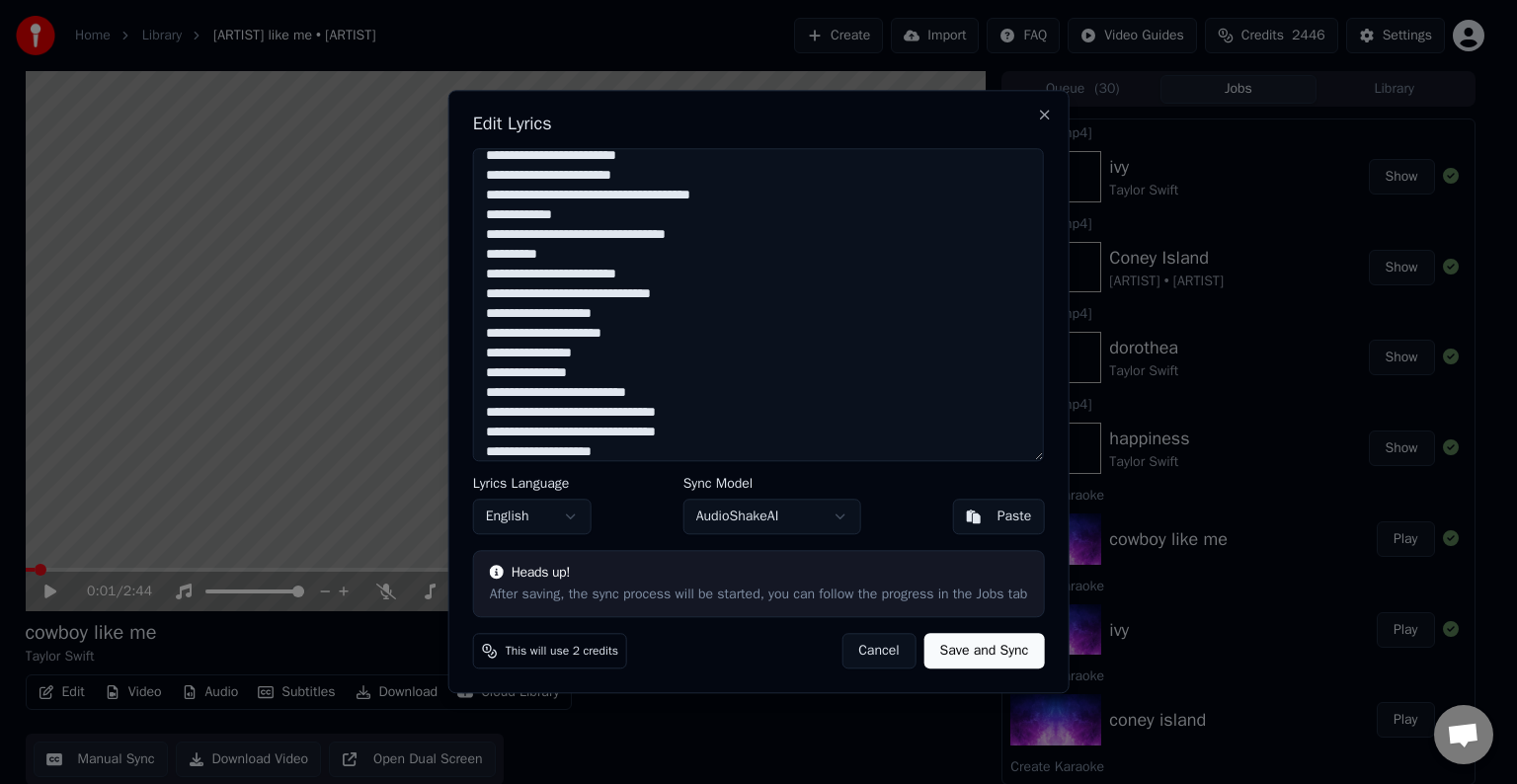 scroll, scrollTop: 0, scrollLeft: 0, axis: both 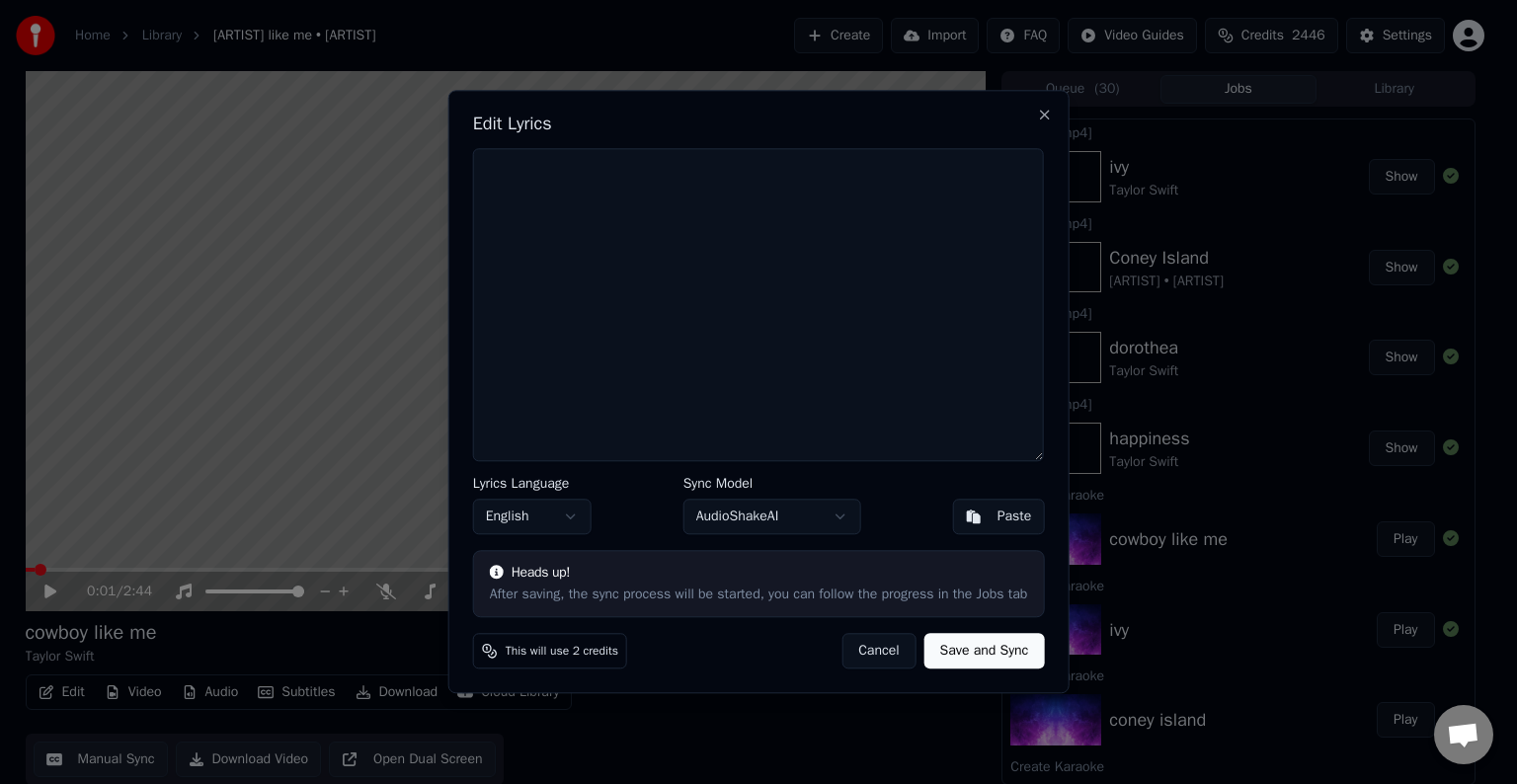 click on "Cancel" at bounding box center [878, 652] 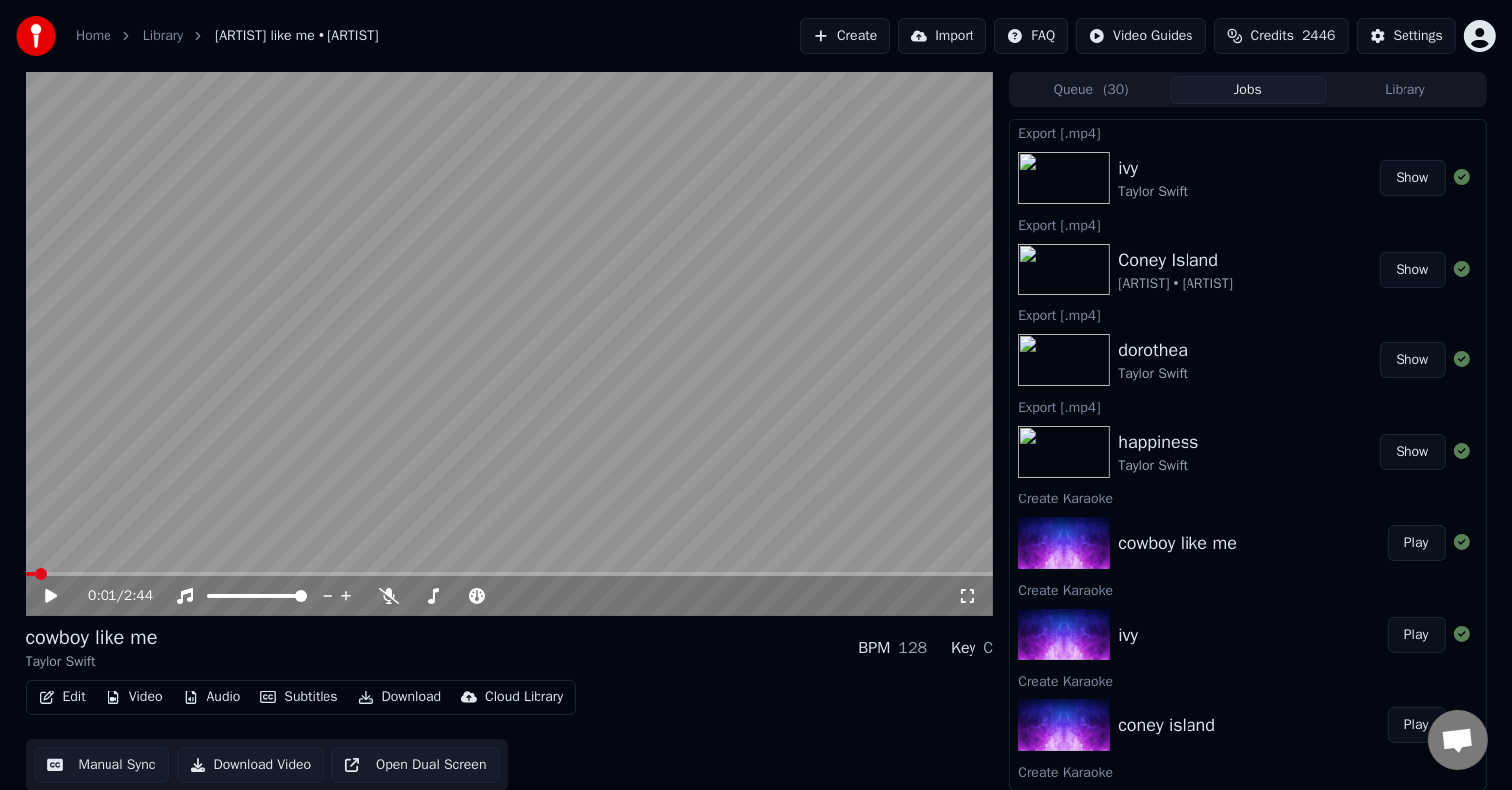 click on "Edit" at bounding box center (62, 697) 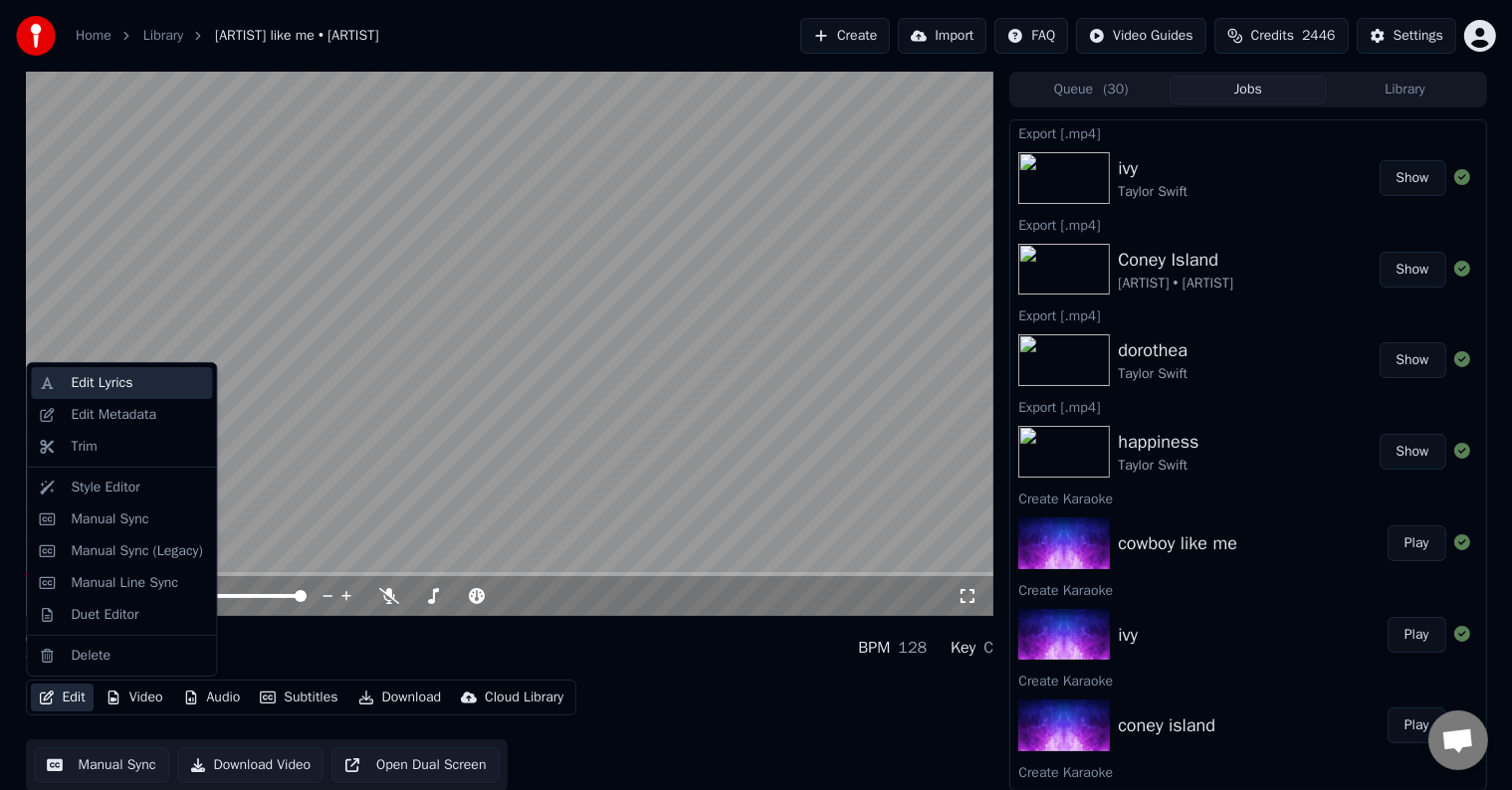 click on "Edit Lyrics" at bounding box center (102, 383) 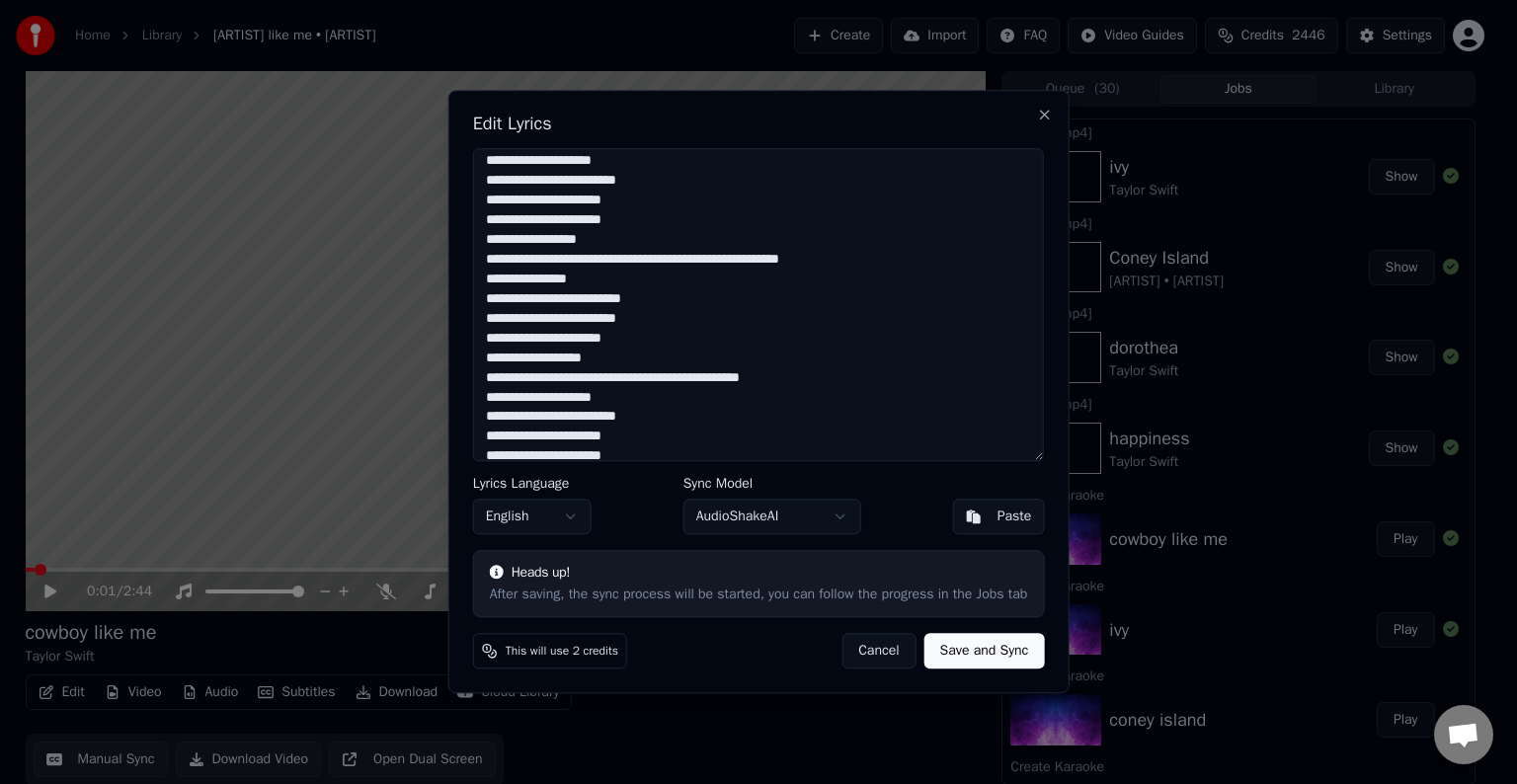 scroll, scrollTop: 402, scrollLeft: 0, axis: vertical 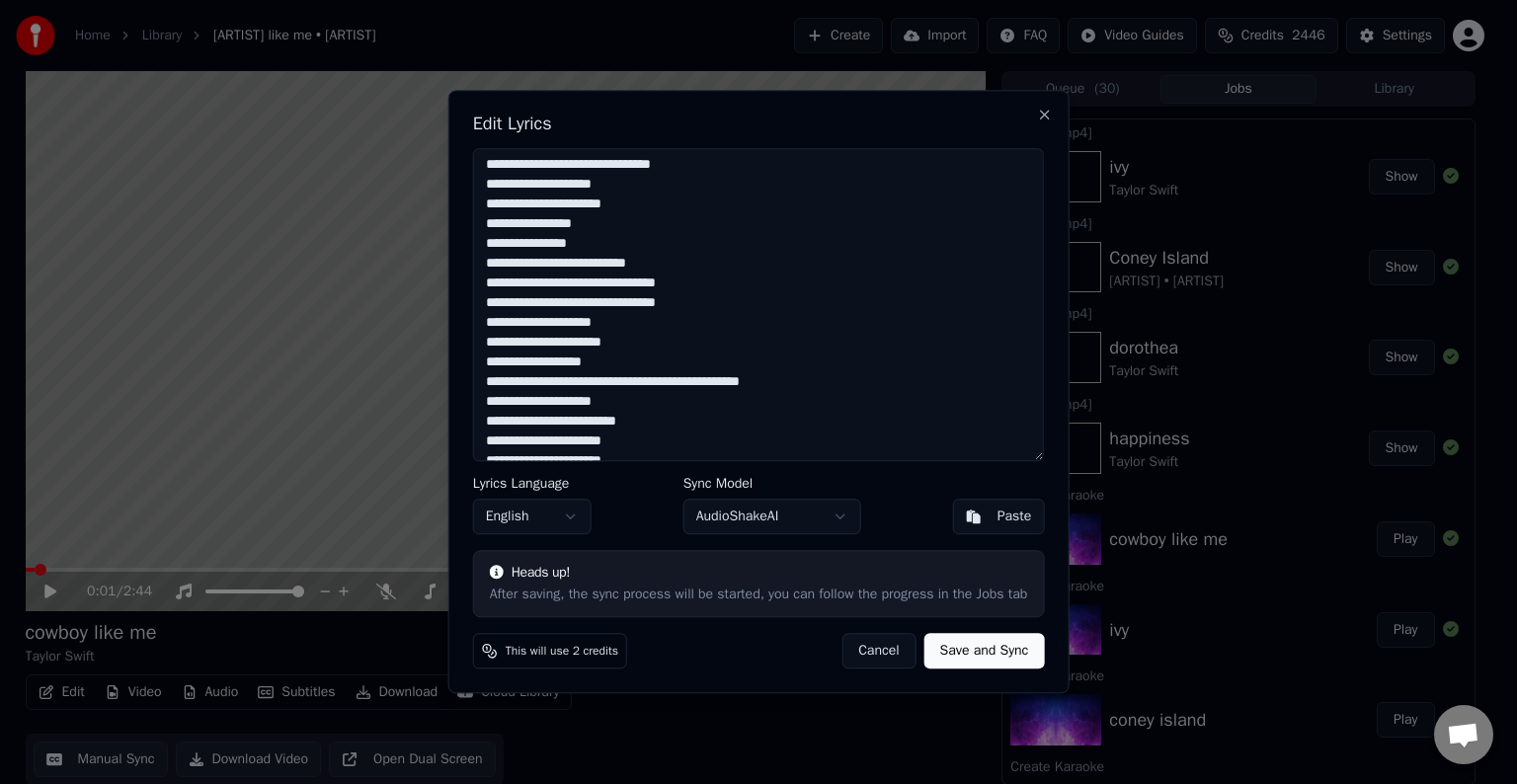 click at bounding box center (758, 304) 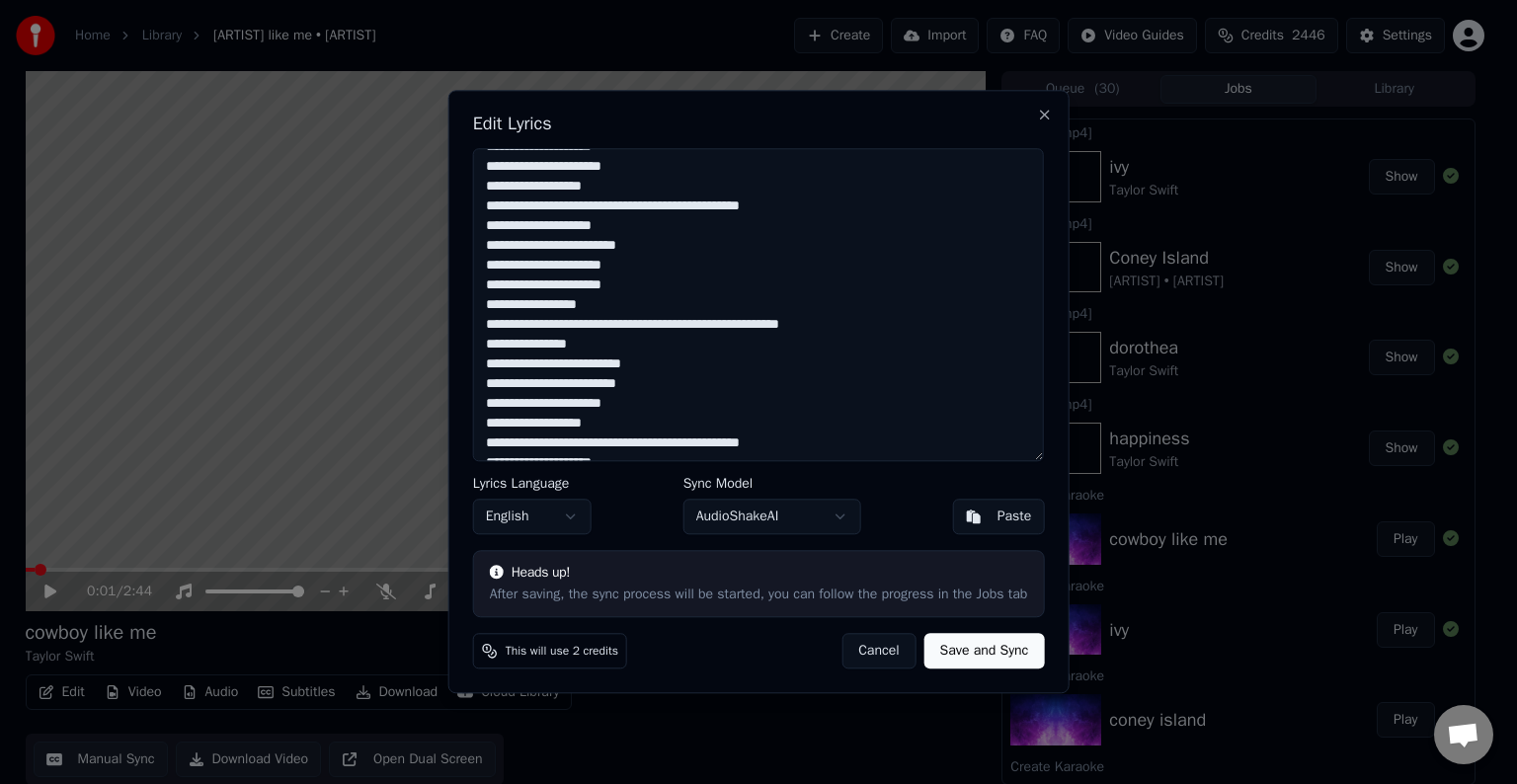 scroll, scrollTop: 326, scrollLeft: 0, axis: vertical 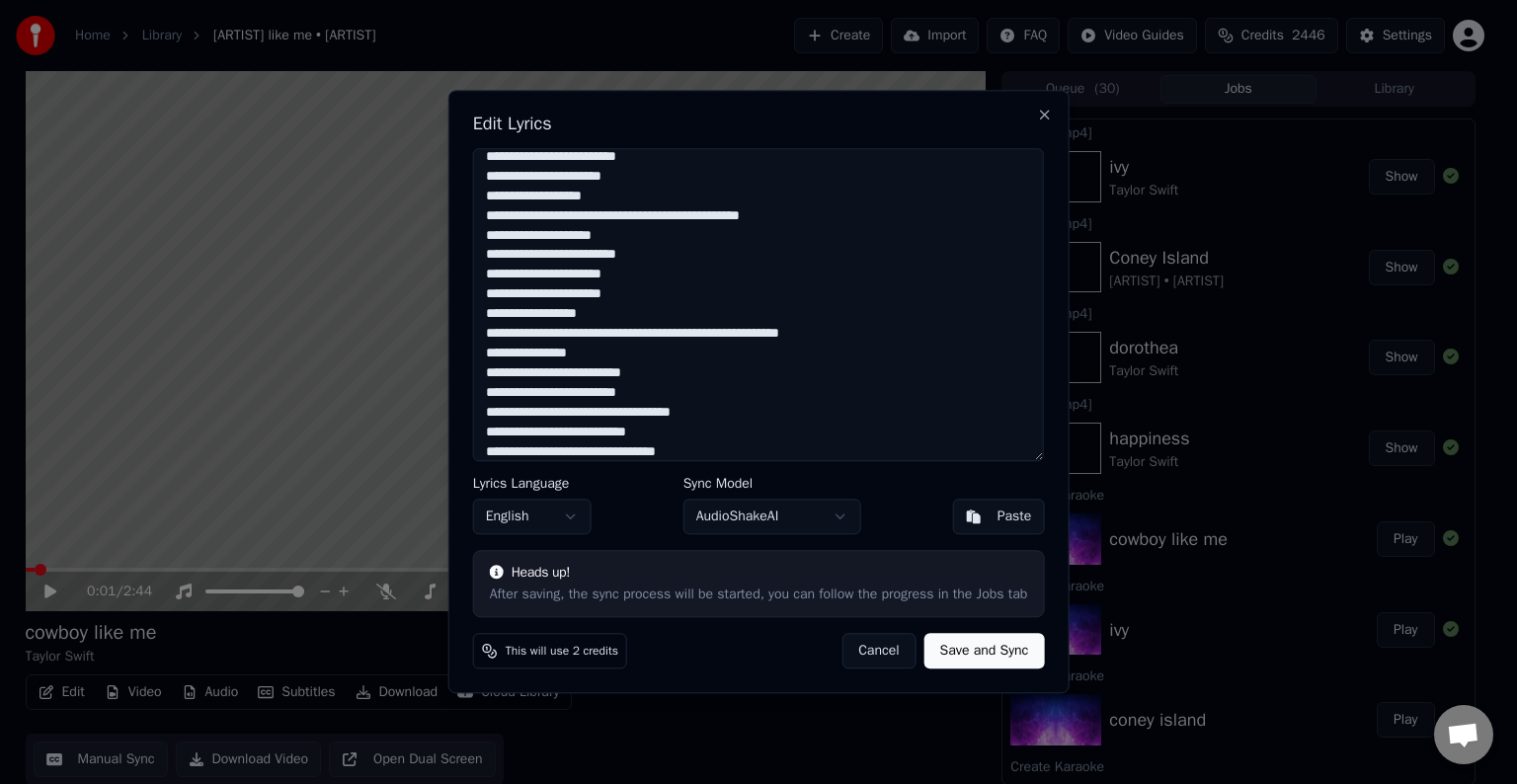click at bounding box center (758, 304) 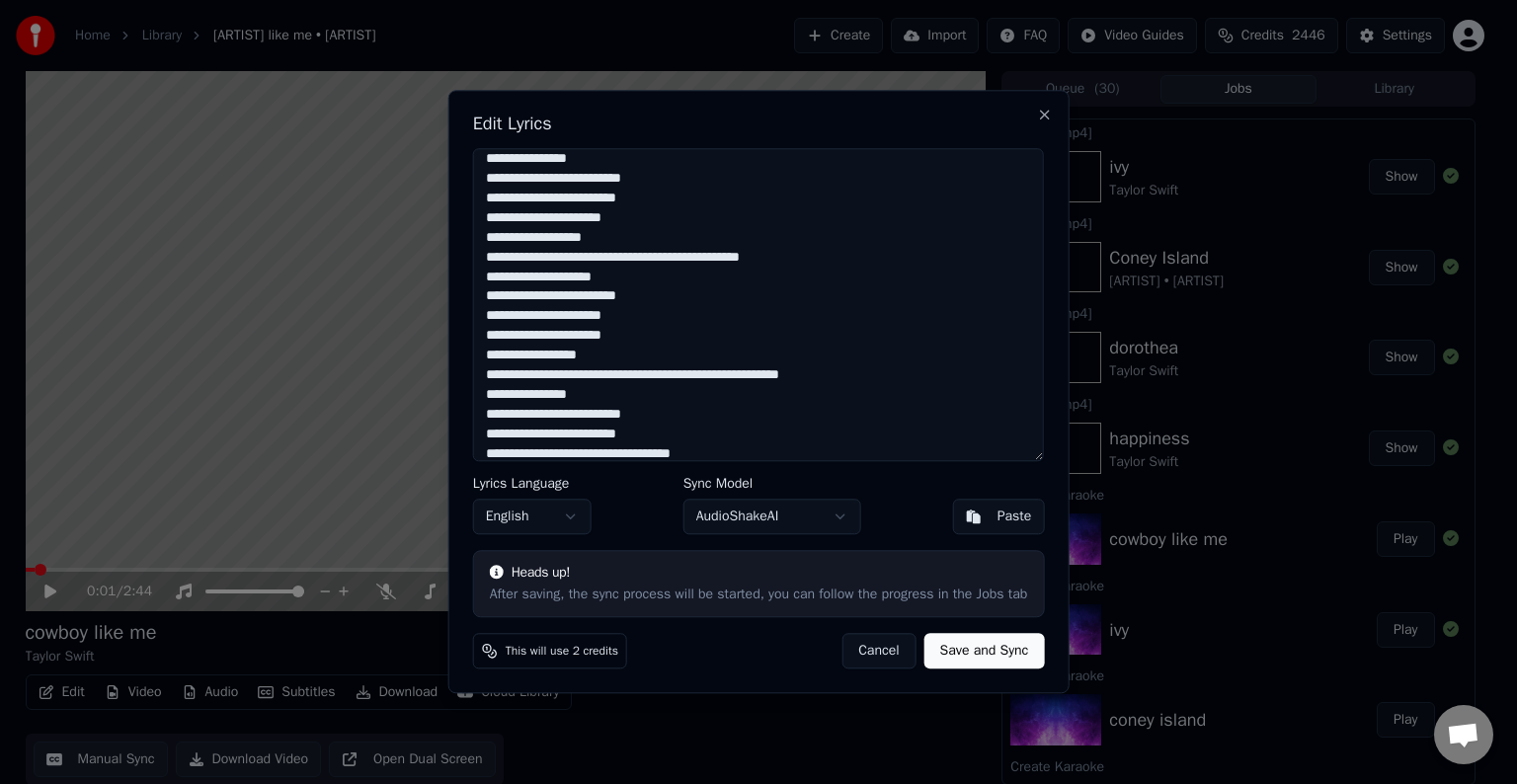 scroll, scrollTop: 521, scrollLeft: 0, axis: vertical 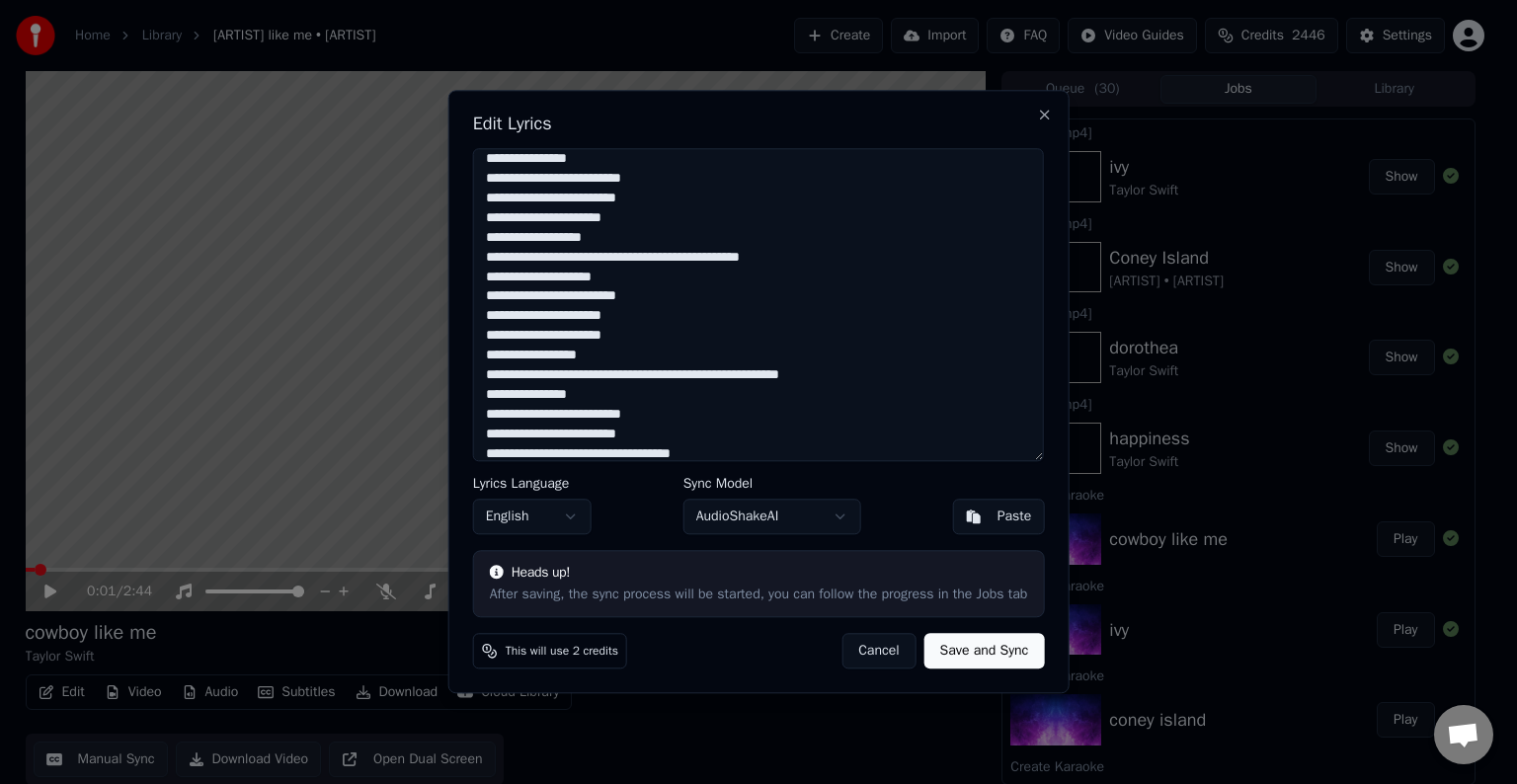 click at bounding box center (758, 304) 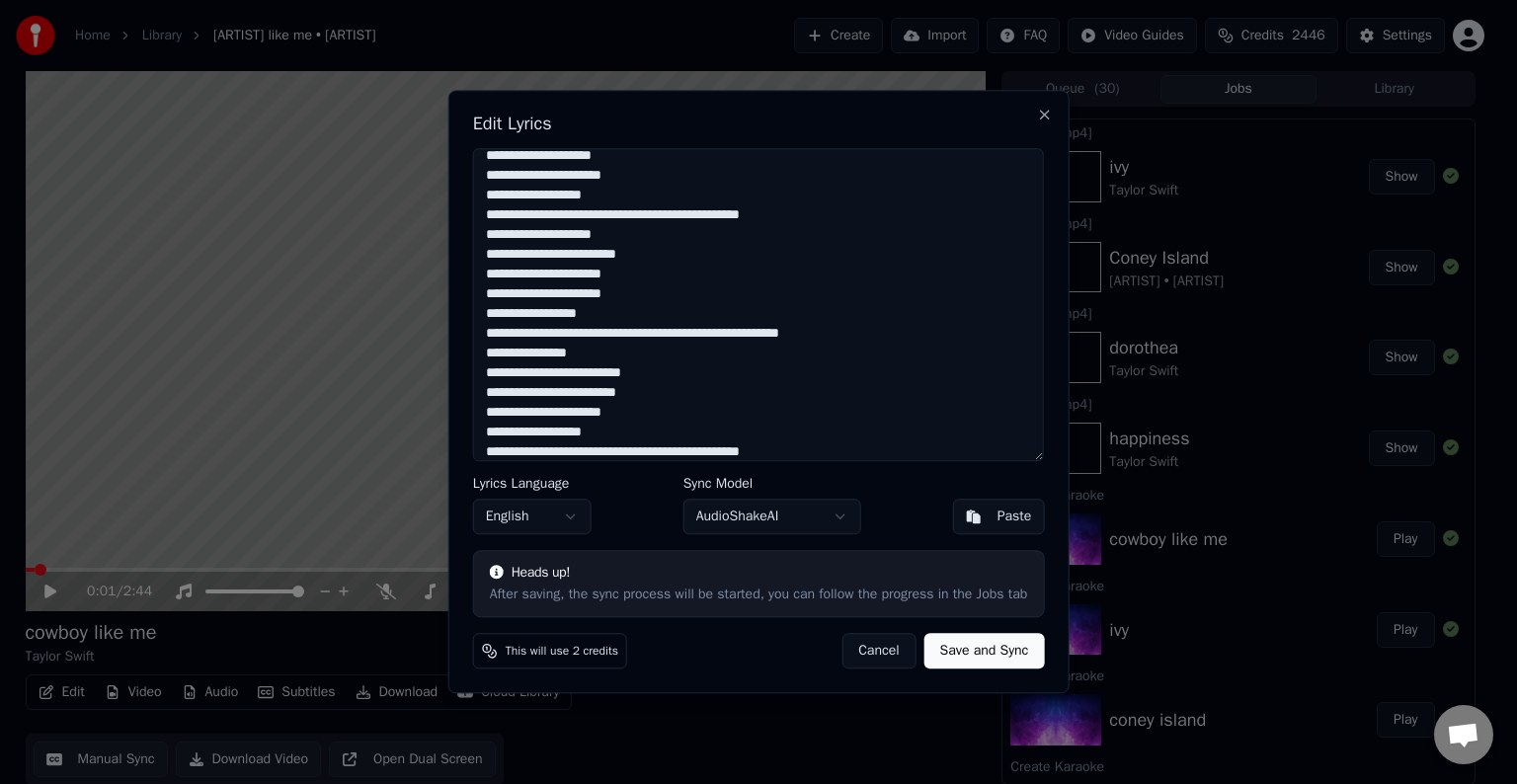 scroll, scrollTop: 324, scrollLeft: 0, axis: vertical 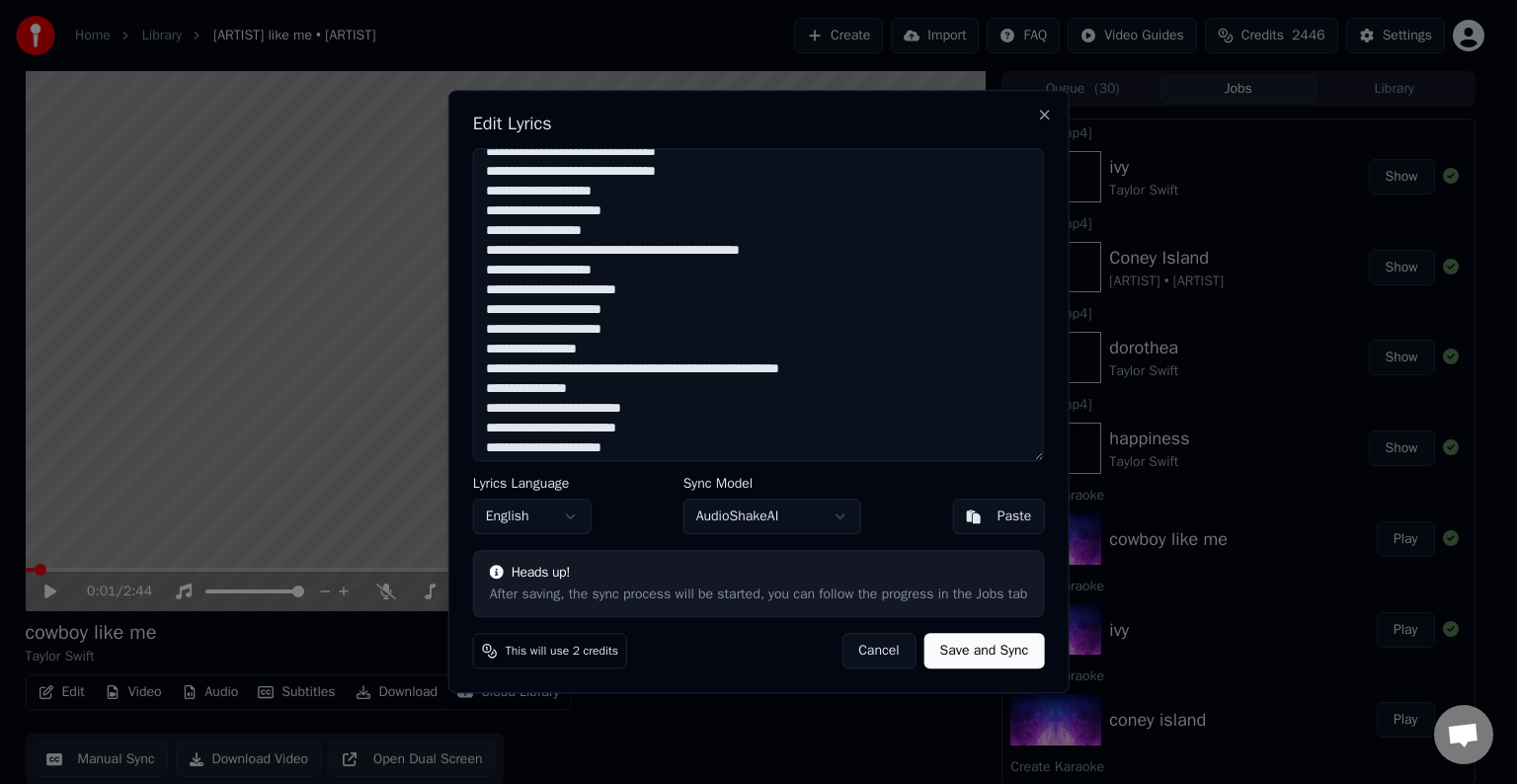 click on "Cancel" at bounding box center [878, 652] 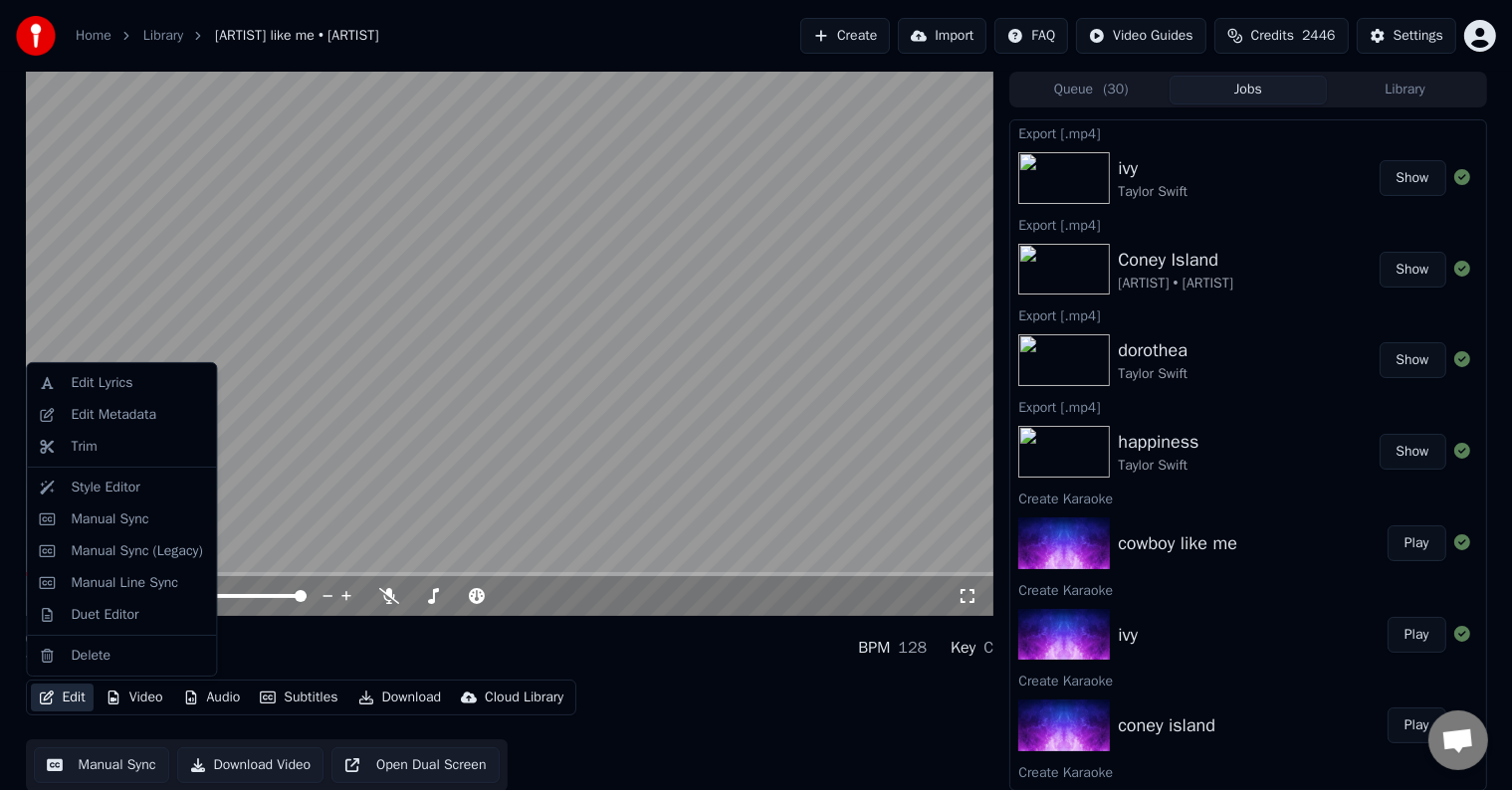 click on "Edit" at bounding box center (62, 697) 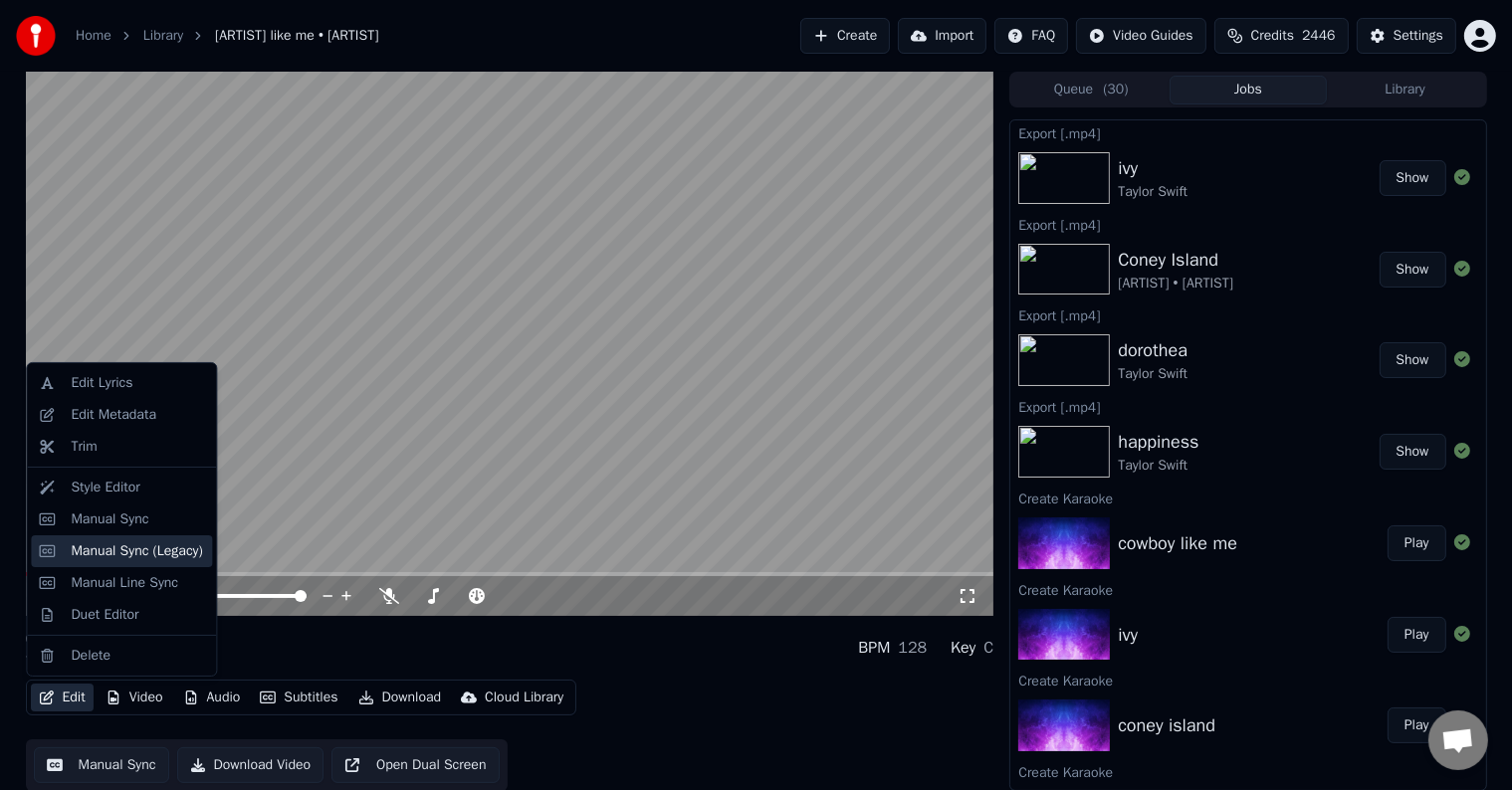 click on "Manual Sync (Legacy)" at bounding box center (136, 551) 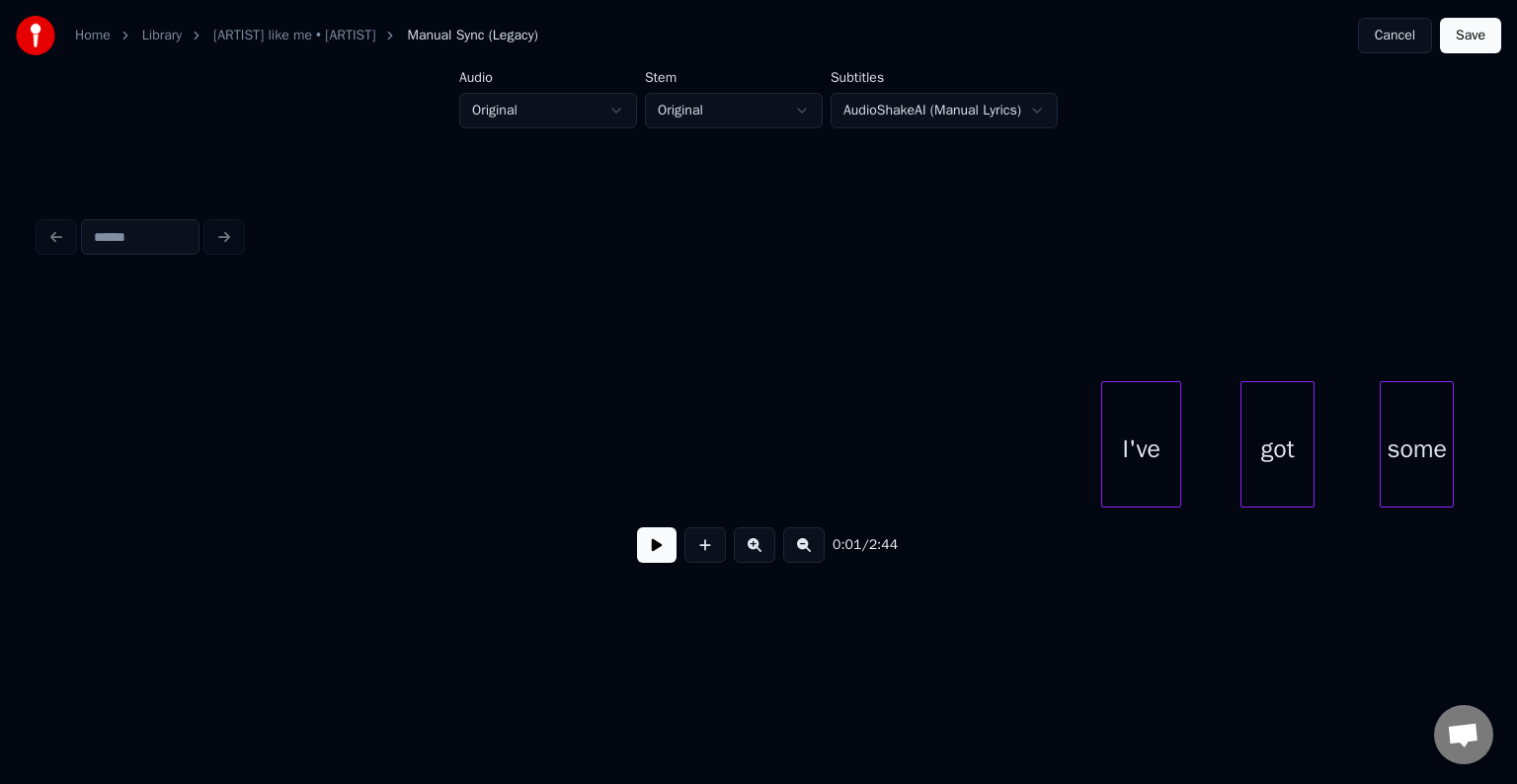 scroll, scrollTop: 0, scrollLeft: 4673, axis: horizontal 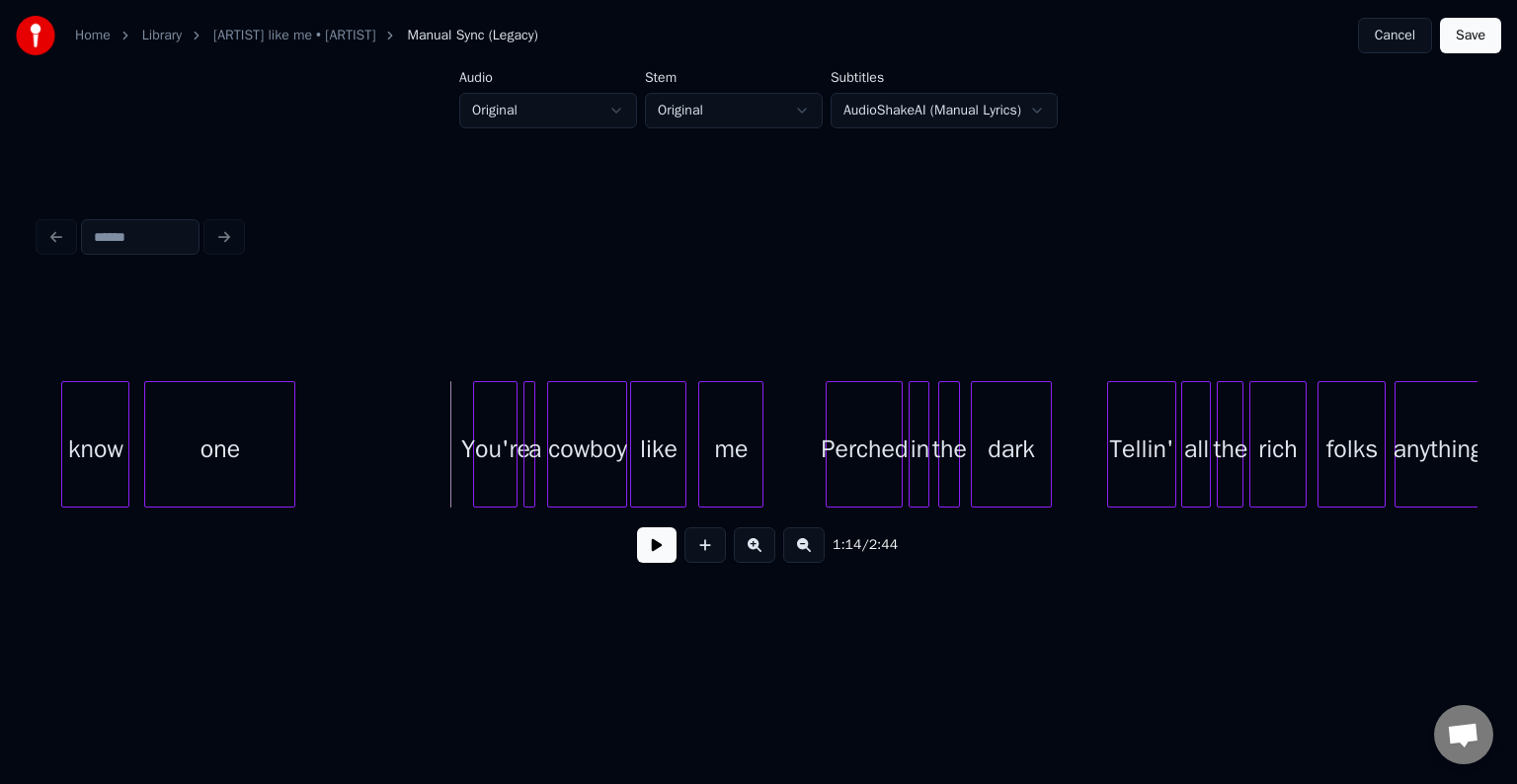 click at bounding box center [657, 545] 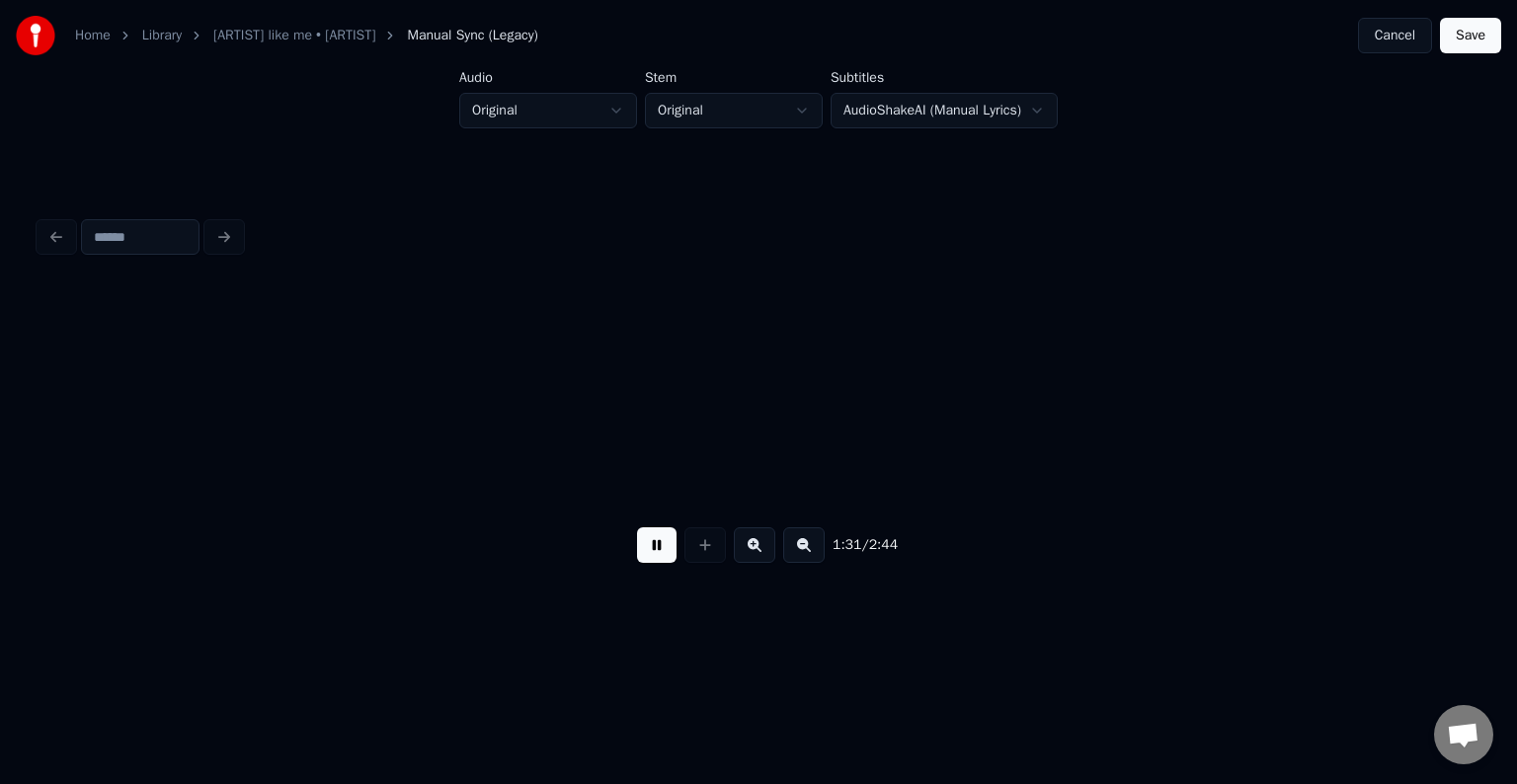 scroll, scrollTop: 0, scrollLeft: 13524, axis: horizontal 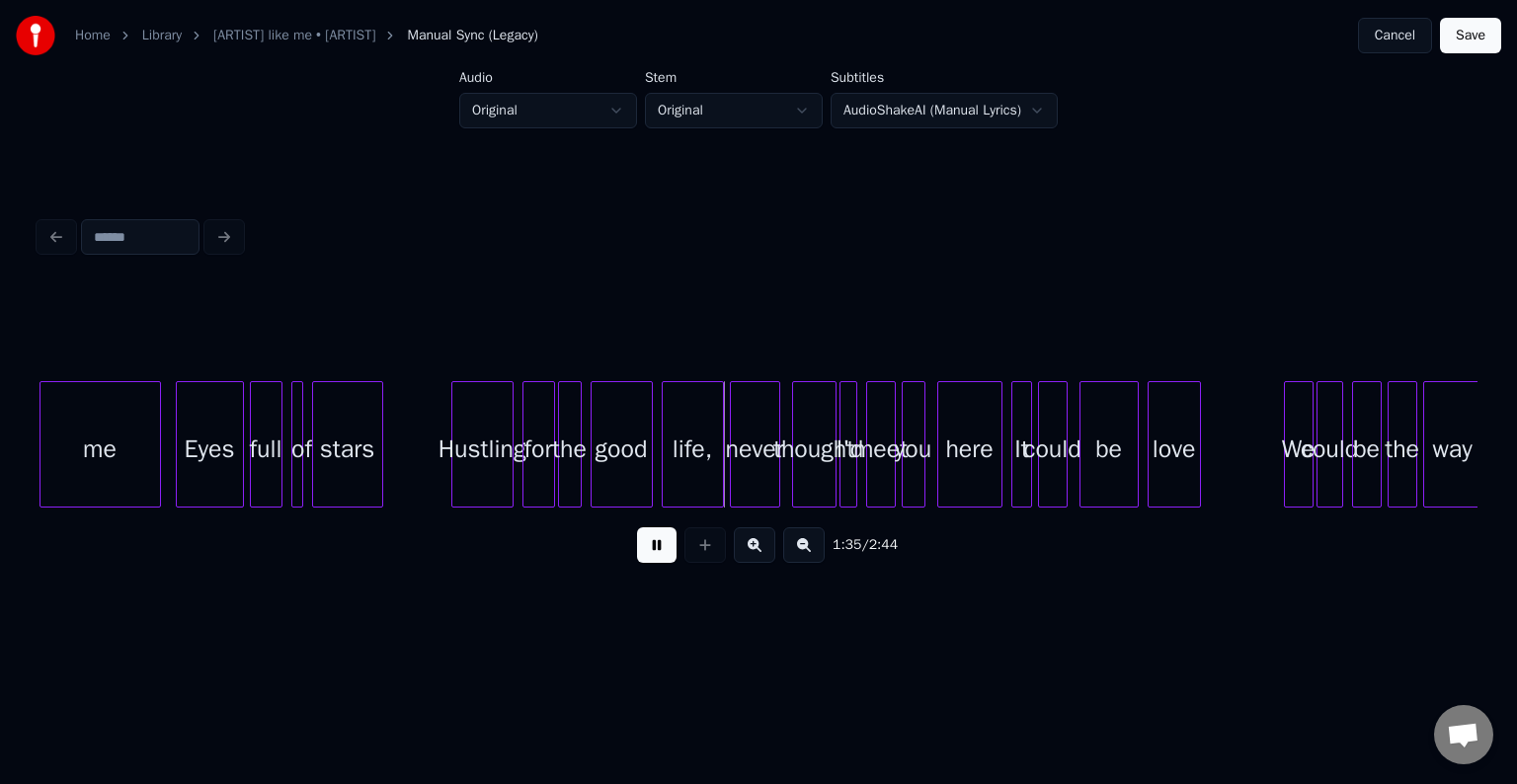 type 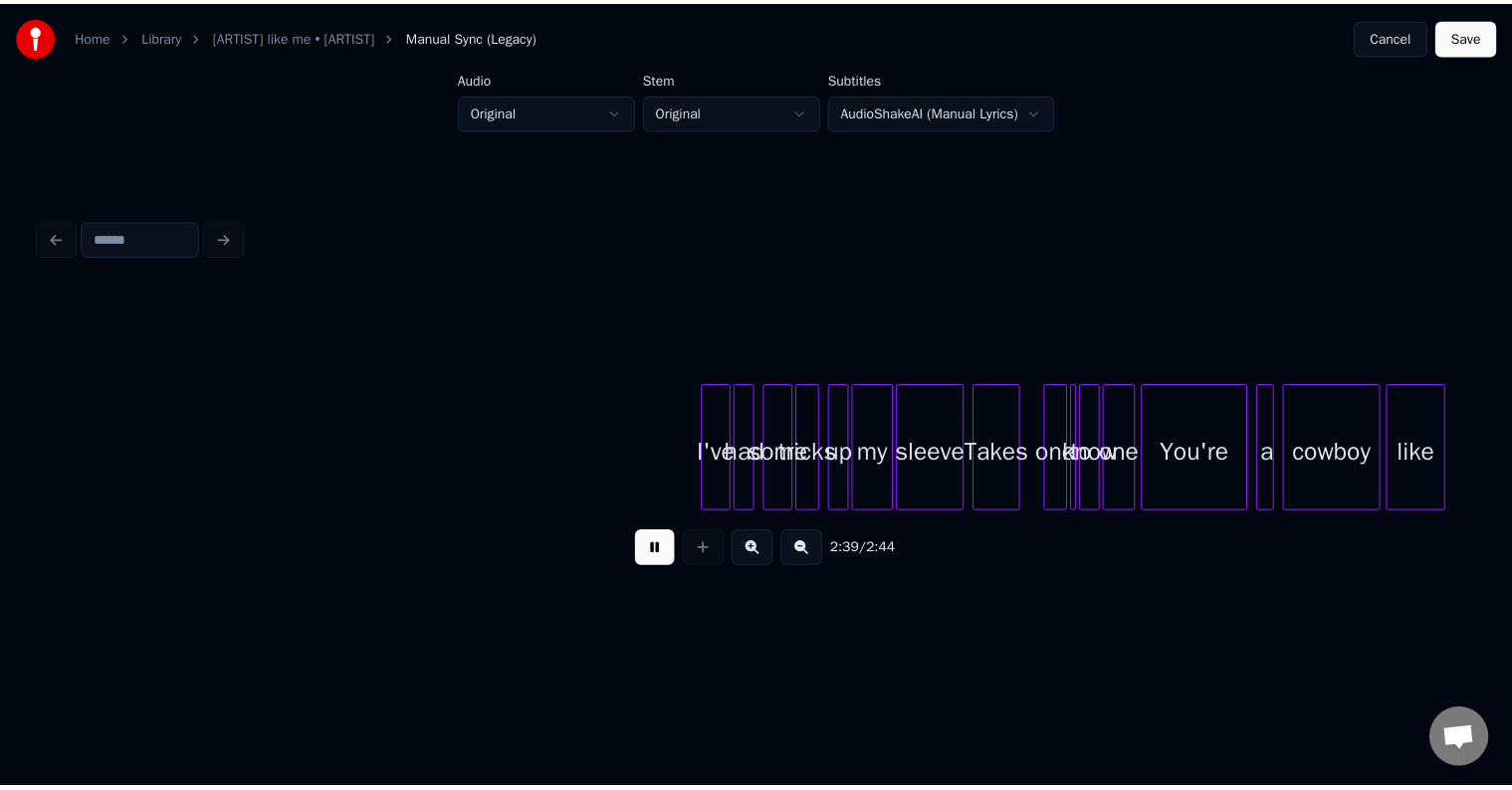 scroll, scrollTop: 0, scrollLeft: 23041, axis: horizontal 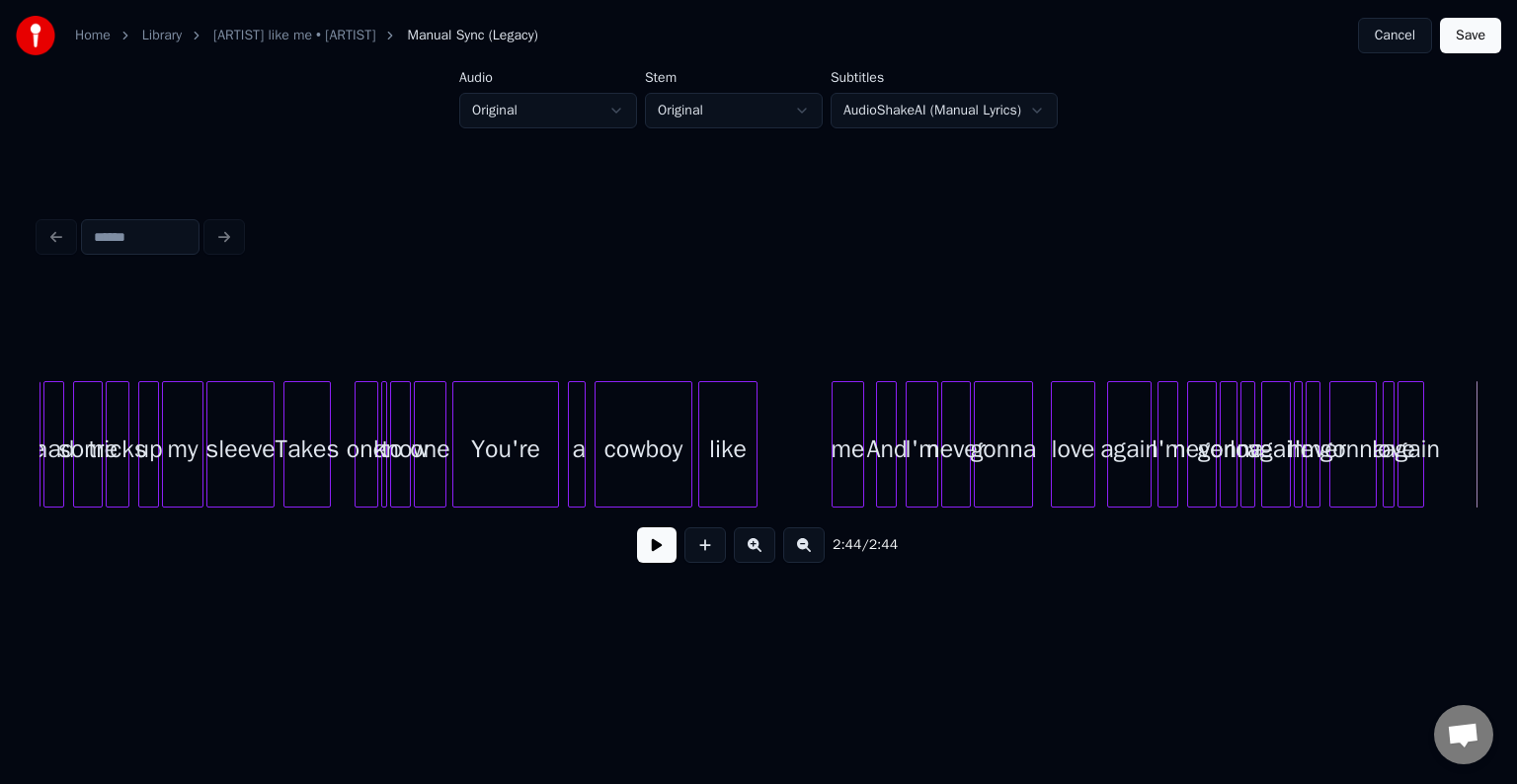 click on "Cancel" at bounding box center (1395, 36) 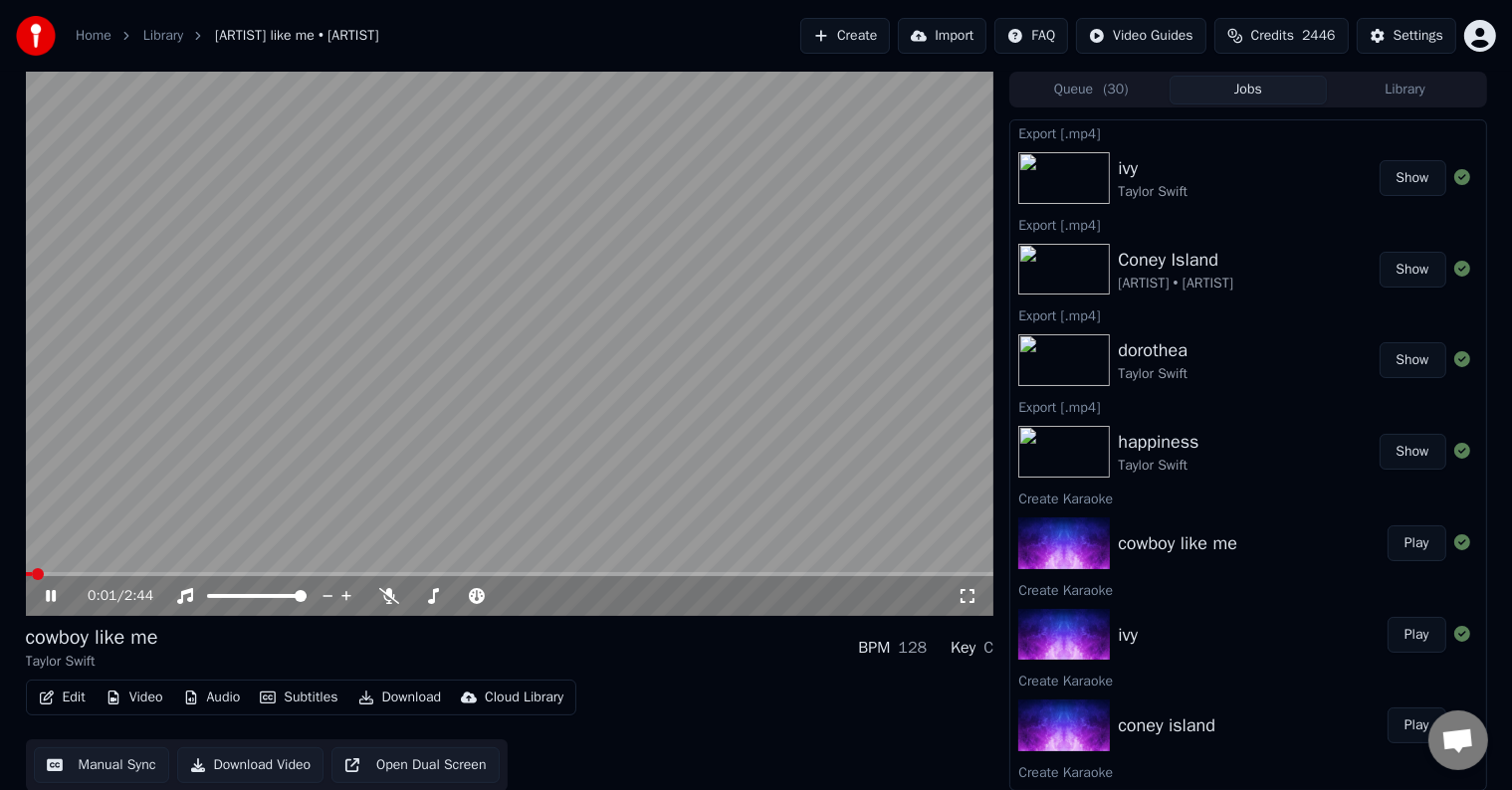 click on "0:01  /  2:44" at bounding box center [510, 596] 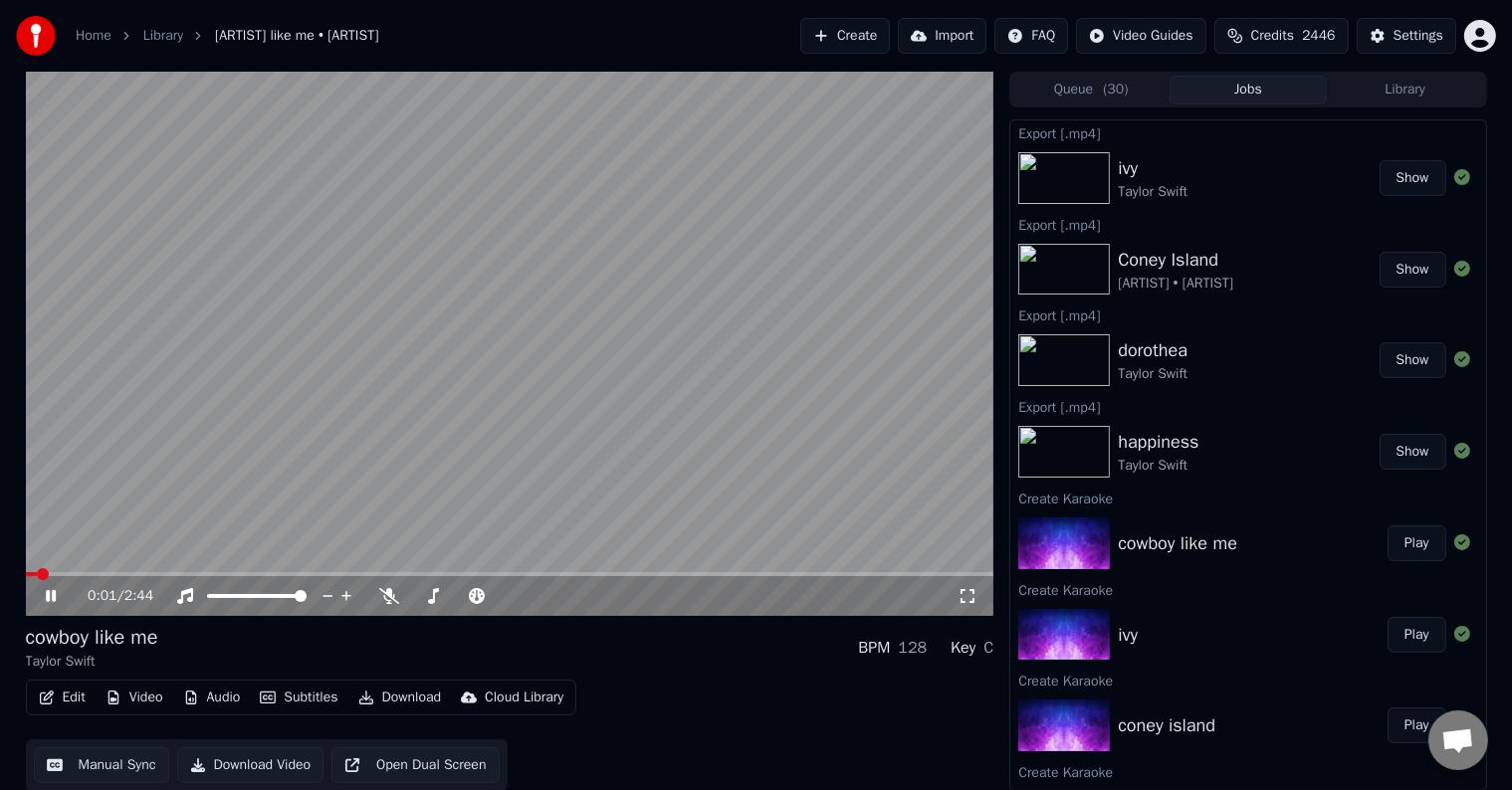 click 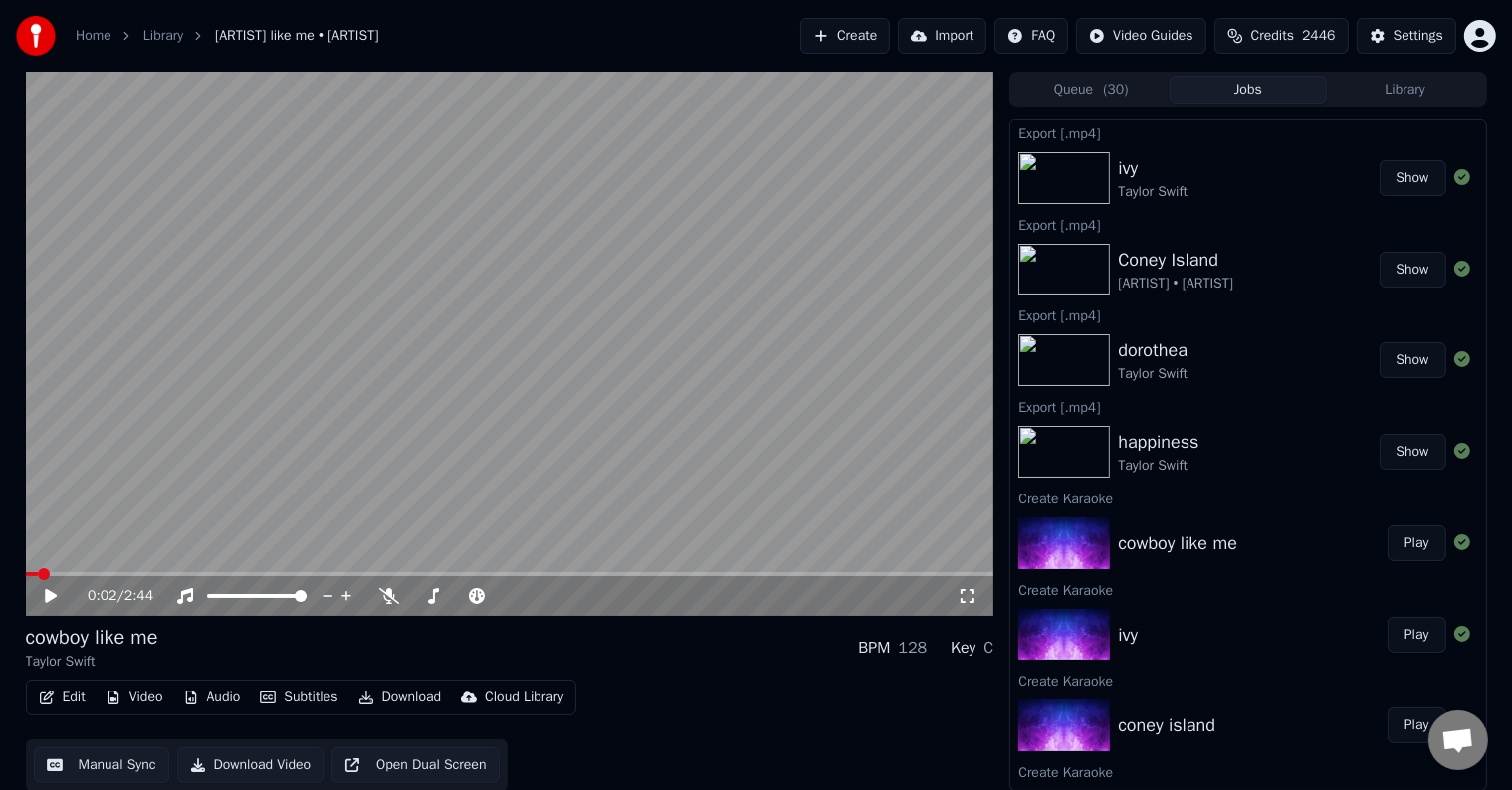 click on "Audio" at bounding box center (212, 697) 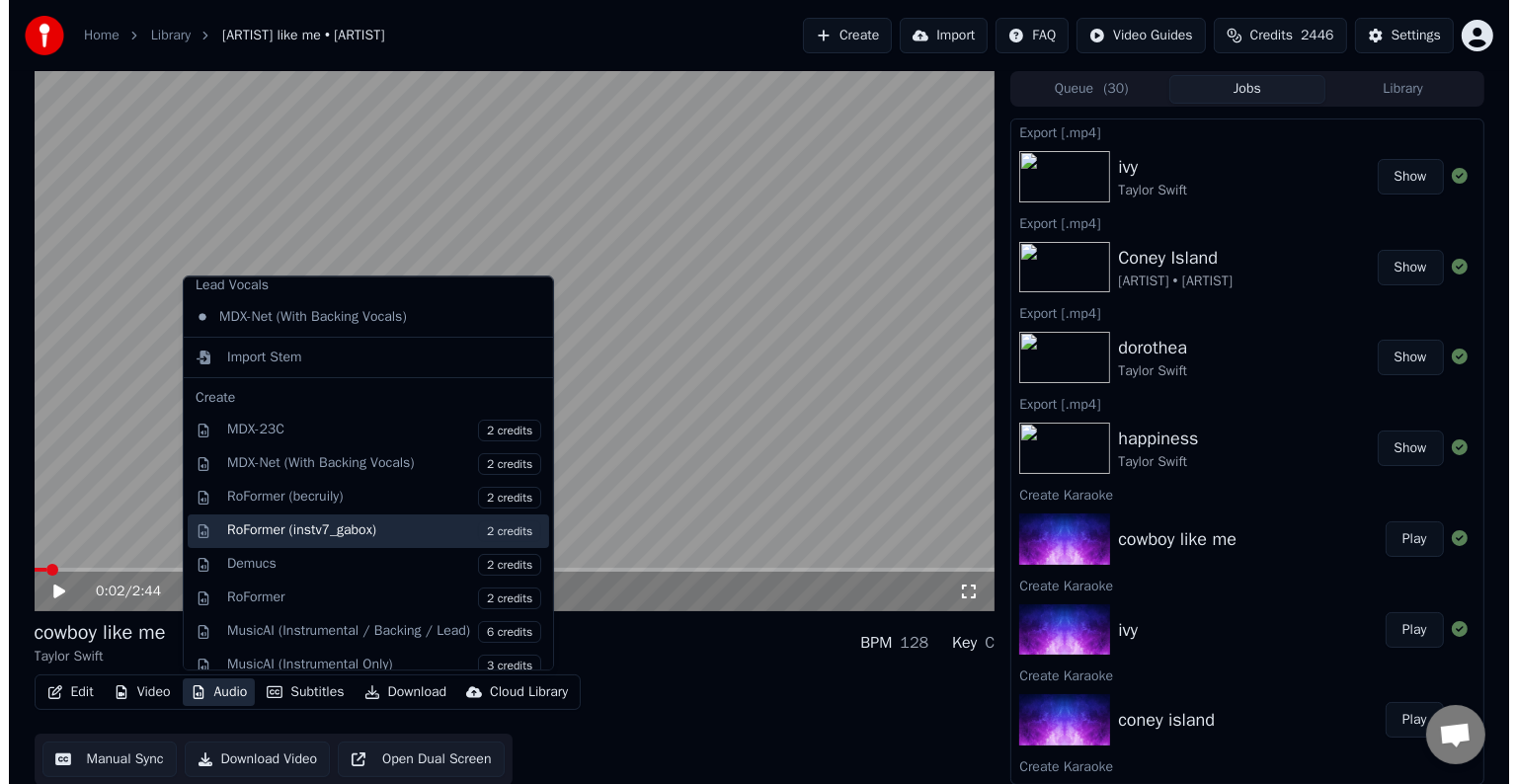 scroll, scrollTop: 162, scrollLeft: 0, axis: vertical 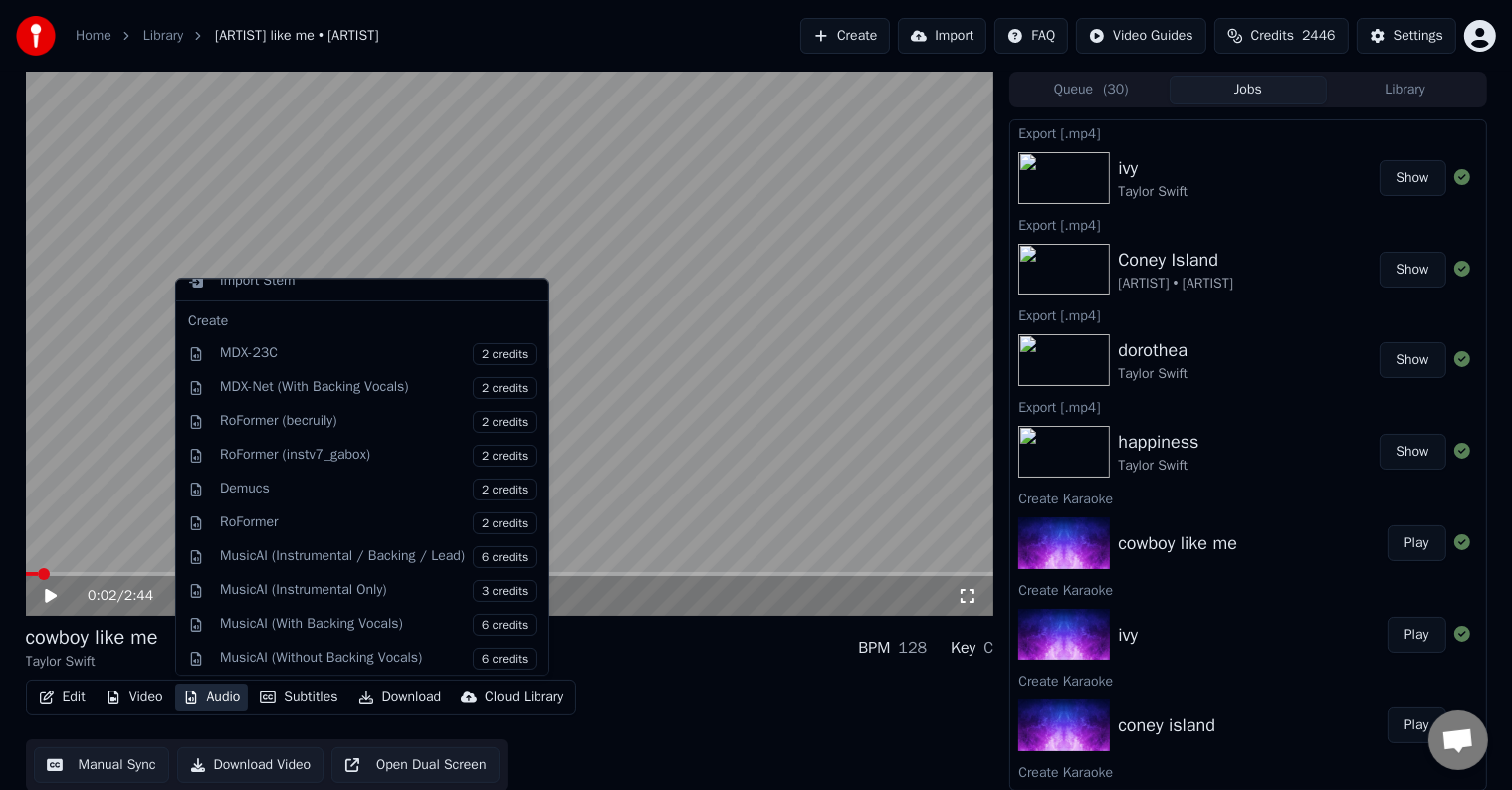 click on "Audio" at bounding box center (212, 697) 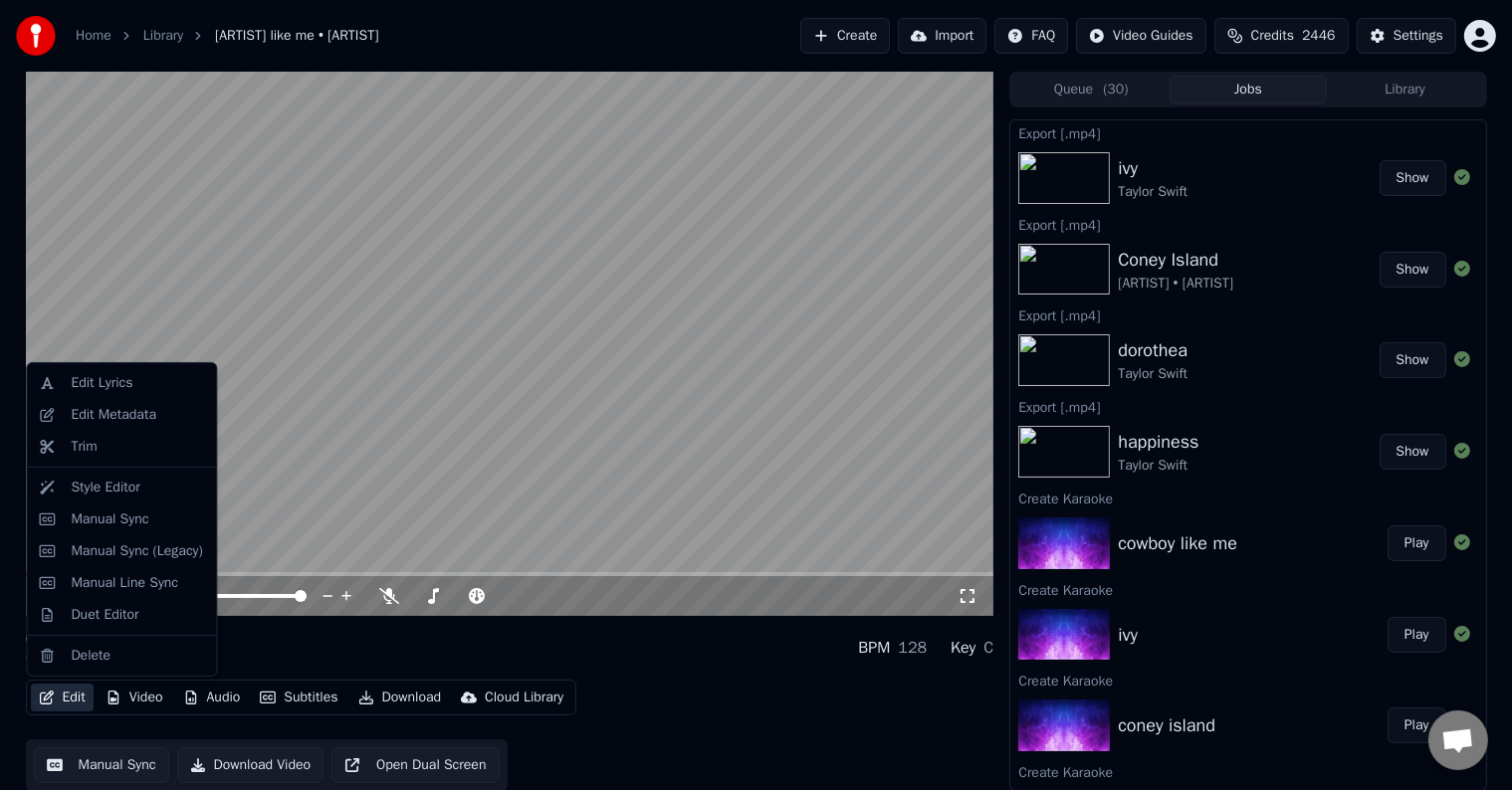 click on "Edit" at bounding box center [62, 697] 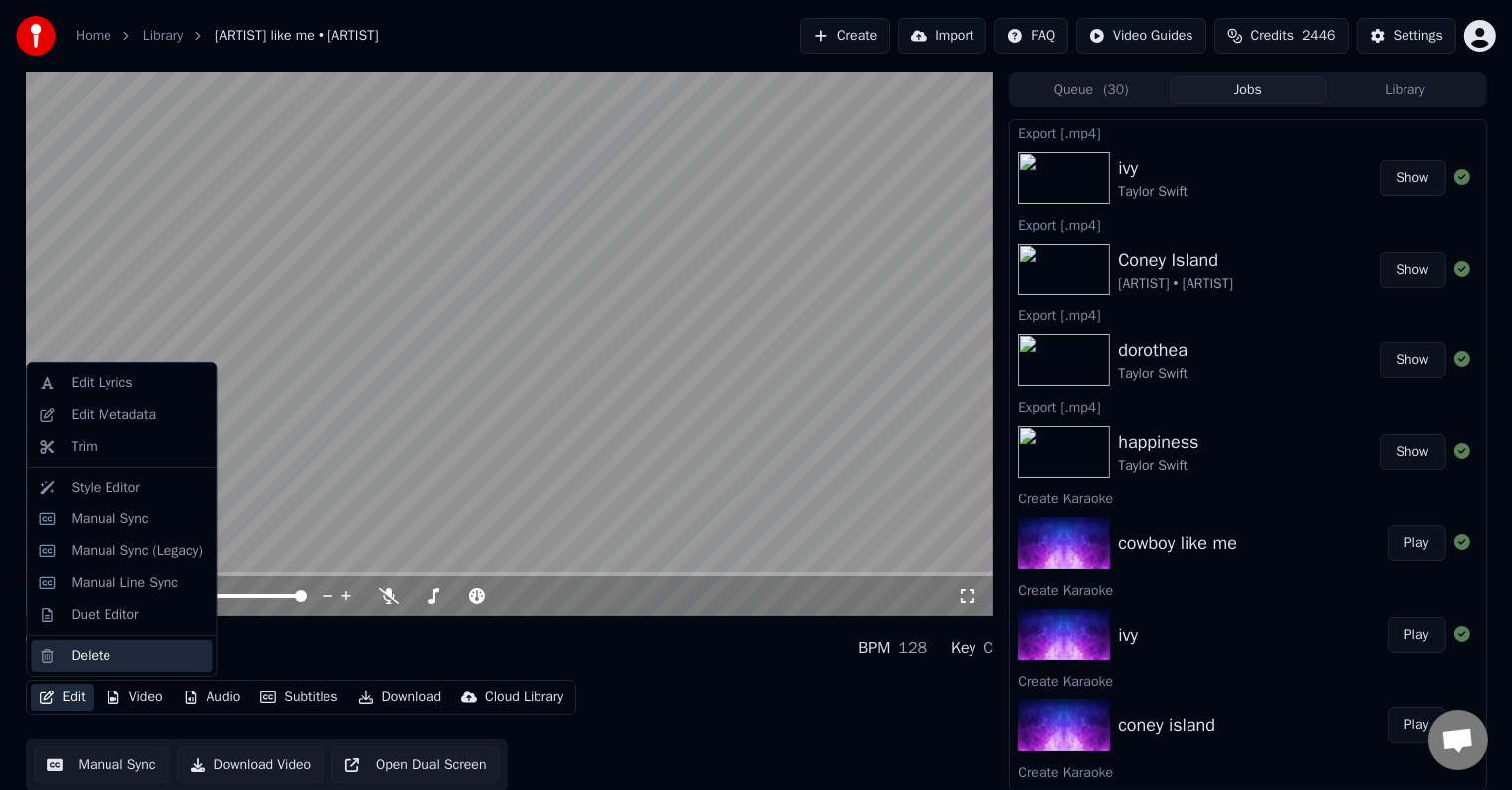 click on "Delete" at bounding box center [121, 656] 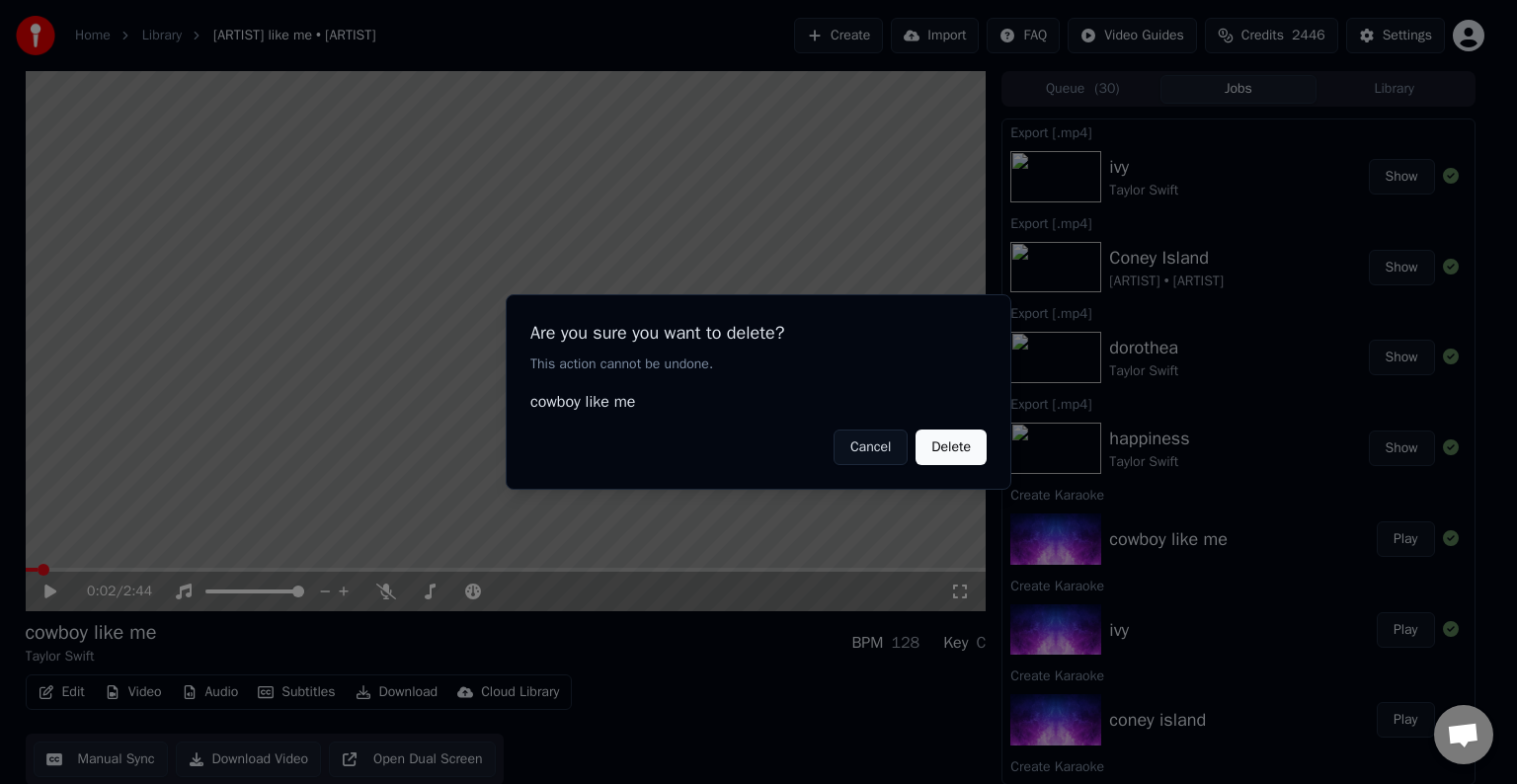 click on "Cancel" at bounding box center [870, 447] 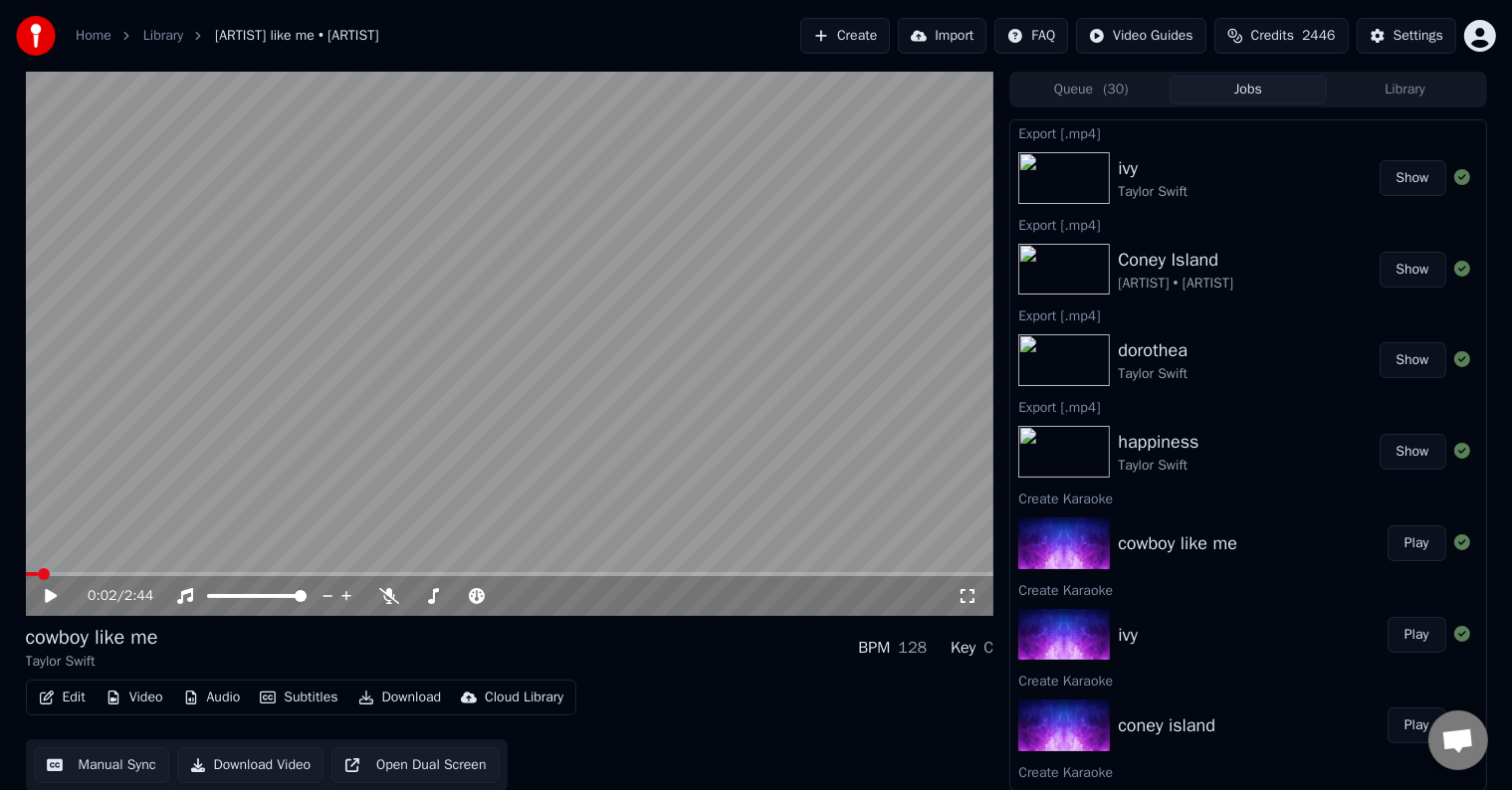 click on "Edit" at bounding box center (62, 697) 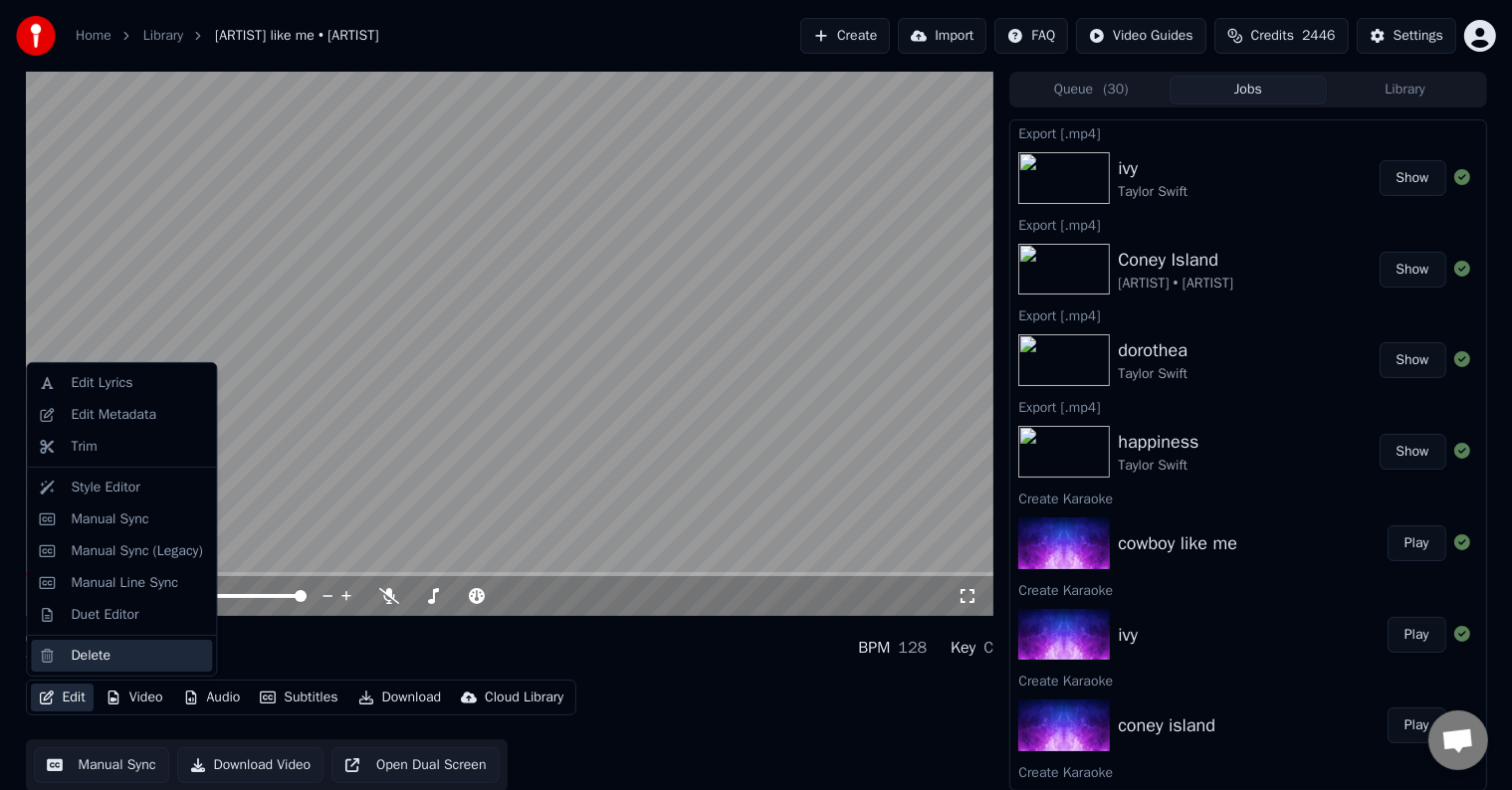 click on "Delete" at bounding box center [121, 656] 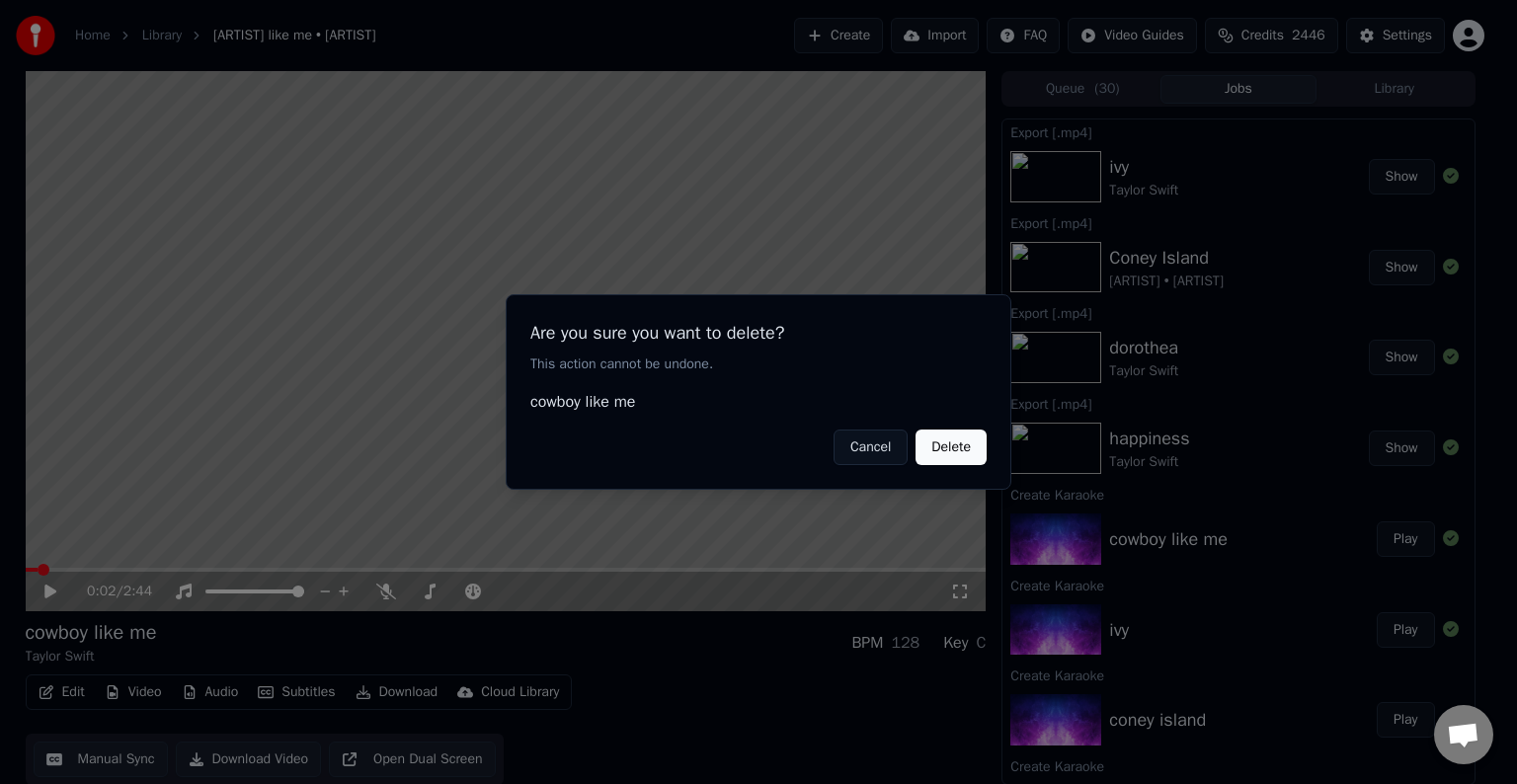 click on "Delete" at bounding box center [951, 447] 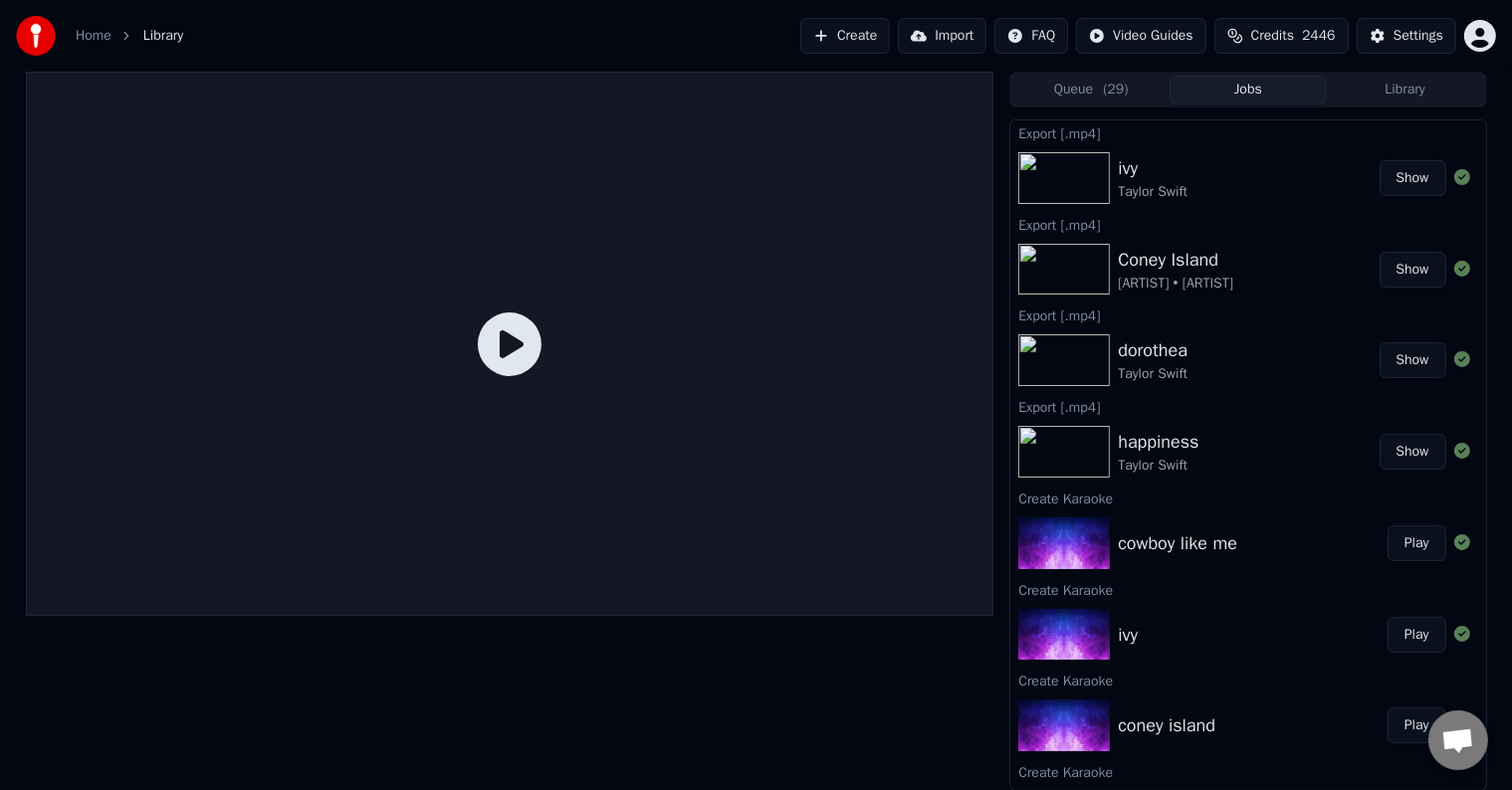 click on "Create" at bounding box center (845, 36) 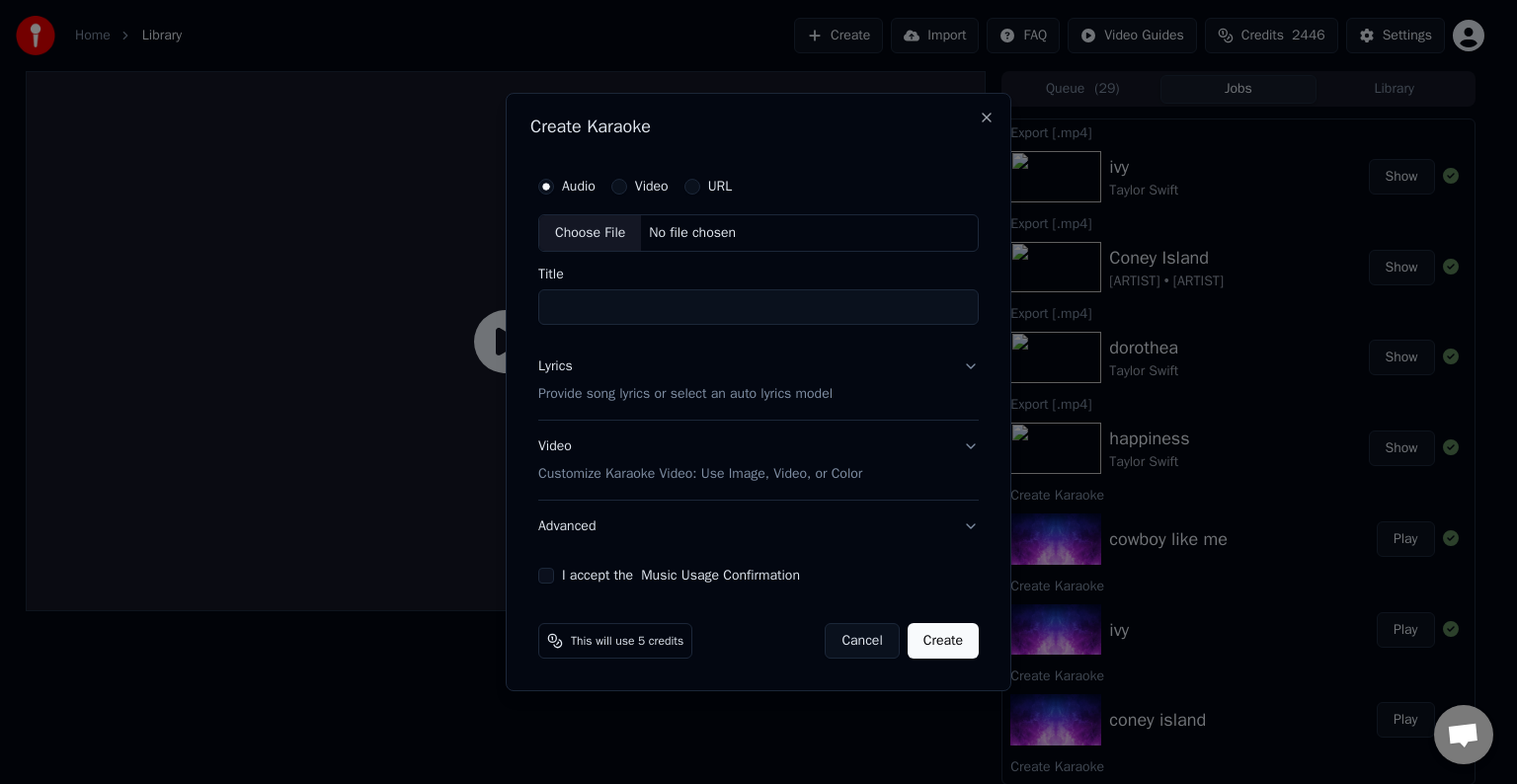 click on "Choose File" at bounding box center [590, 233] 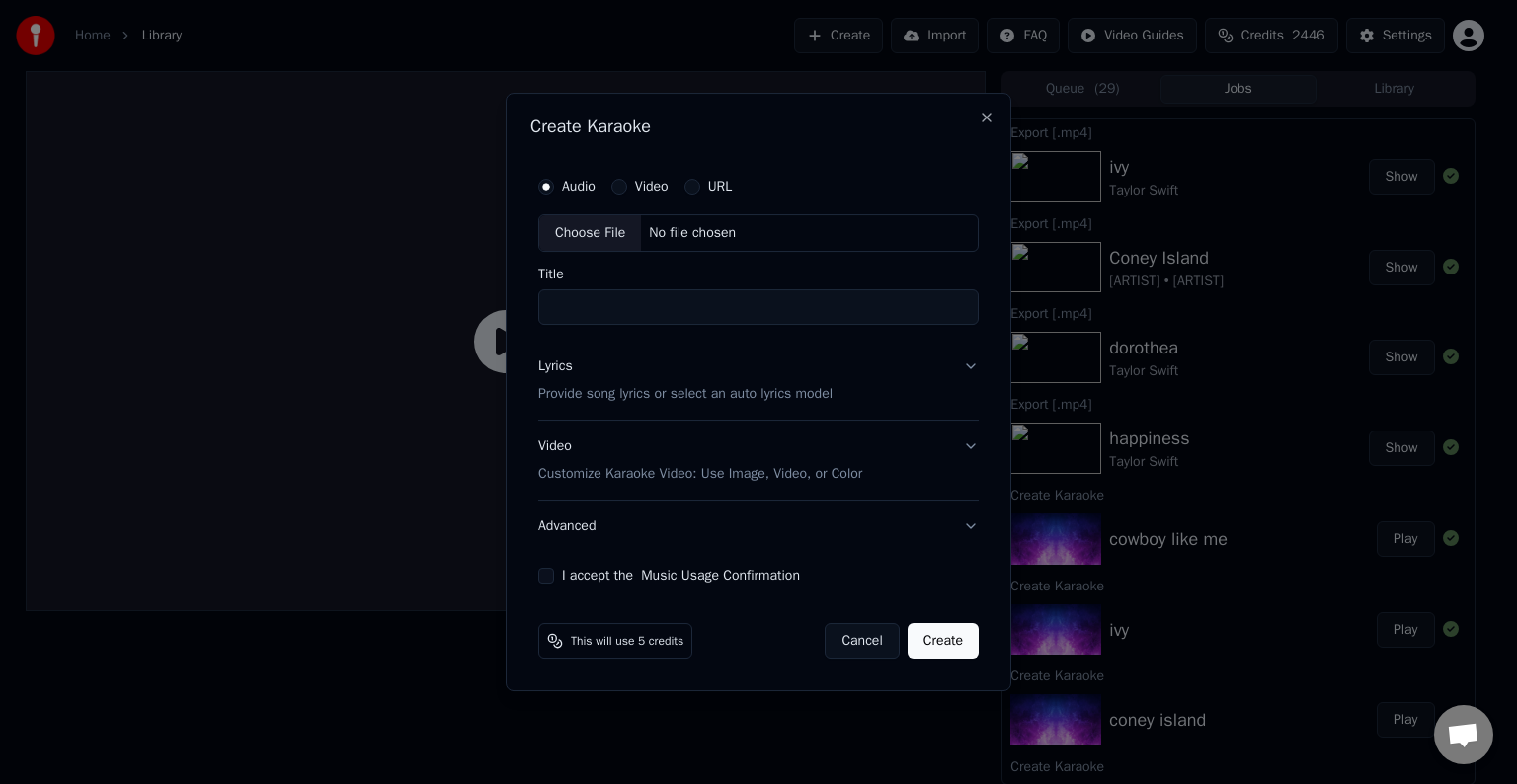 click on "Lyrics Provide song lyrics or select an auto lyrics model" at bounding box center [758, 380] 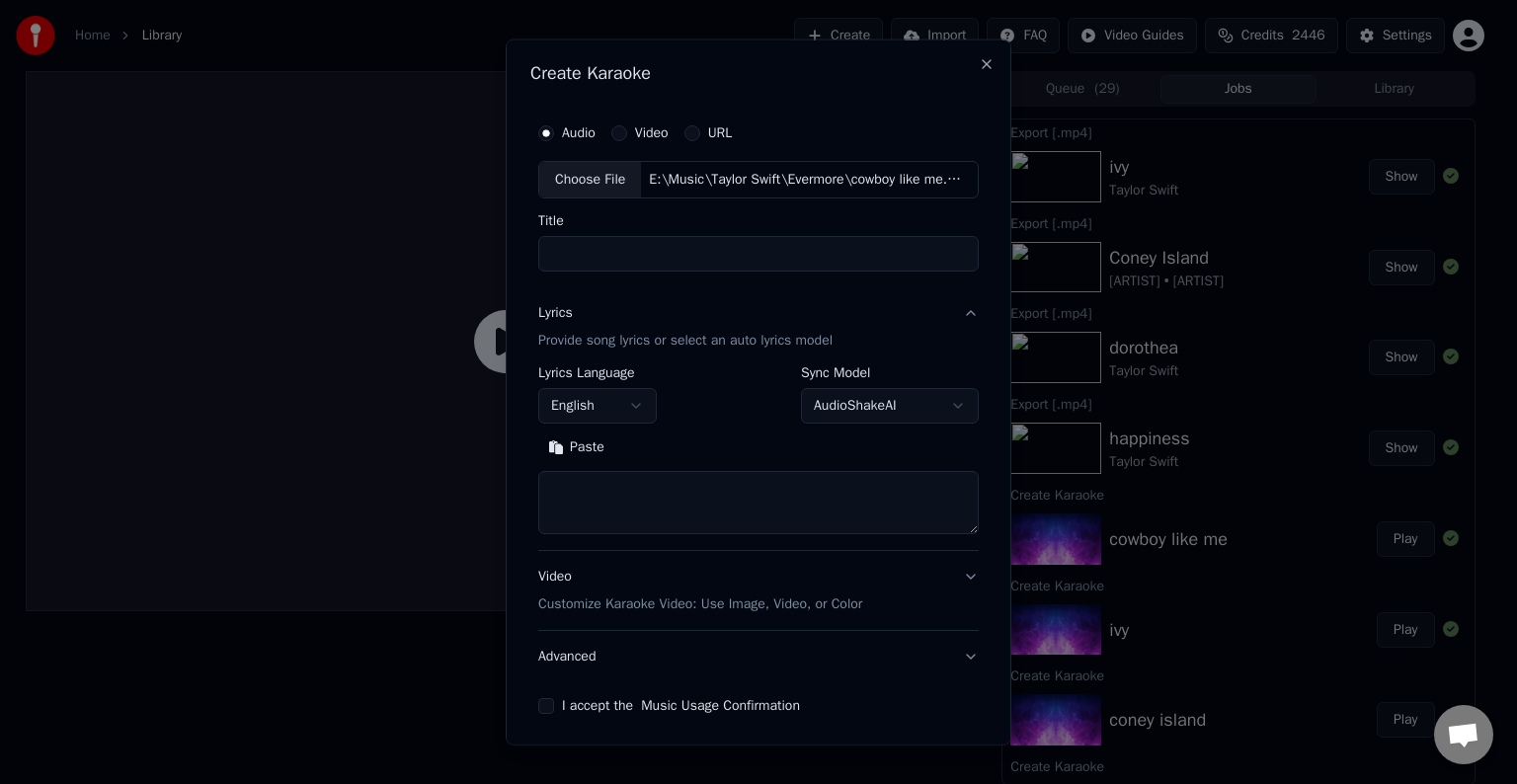 type on "**********" 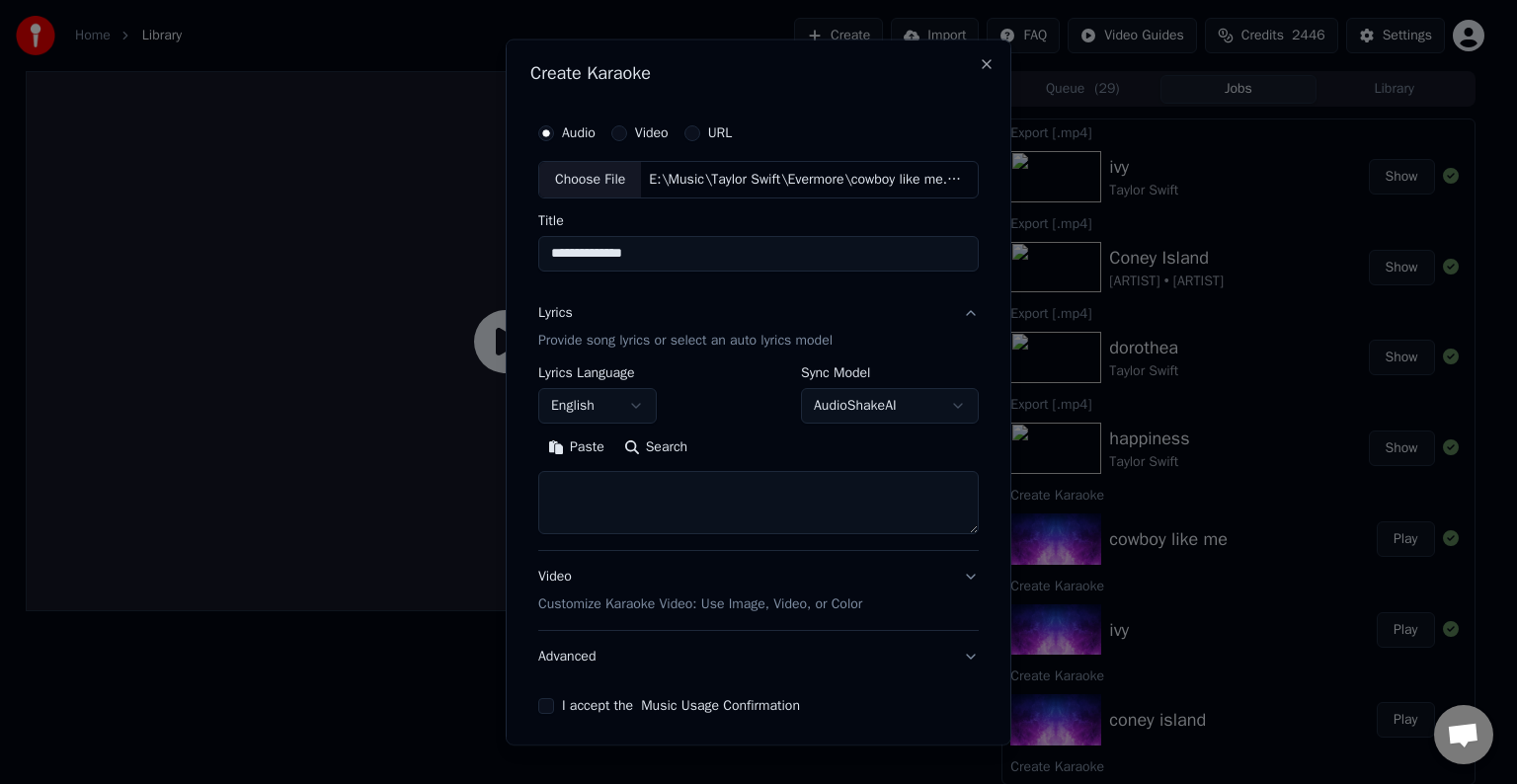 click at bounding box center (758, 503) 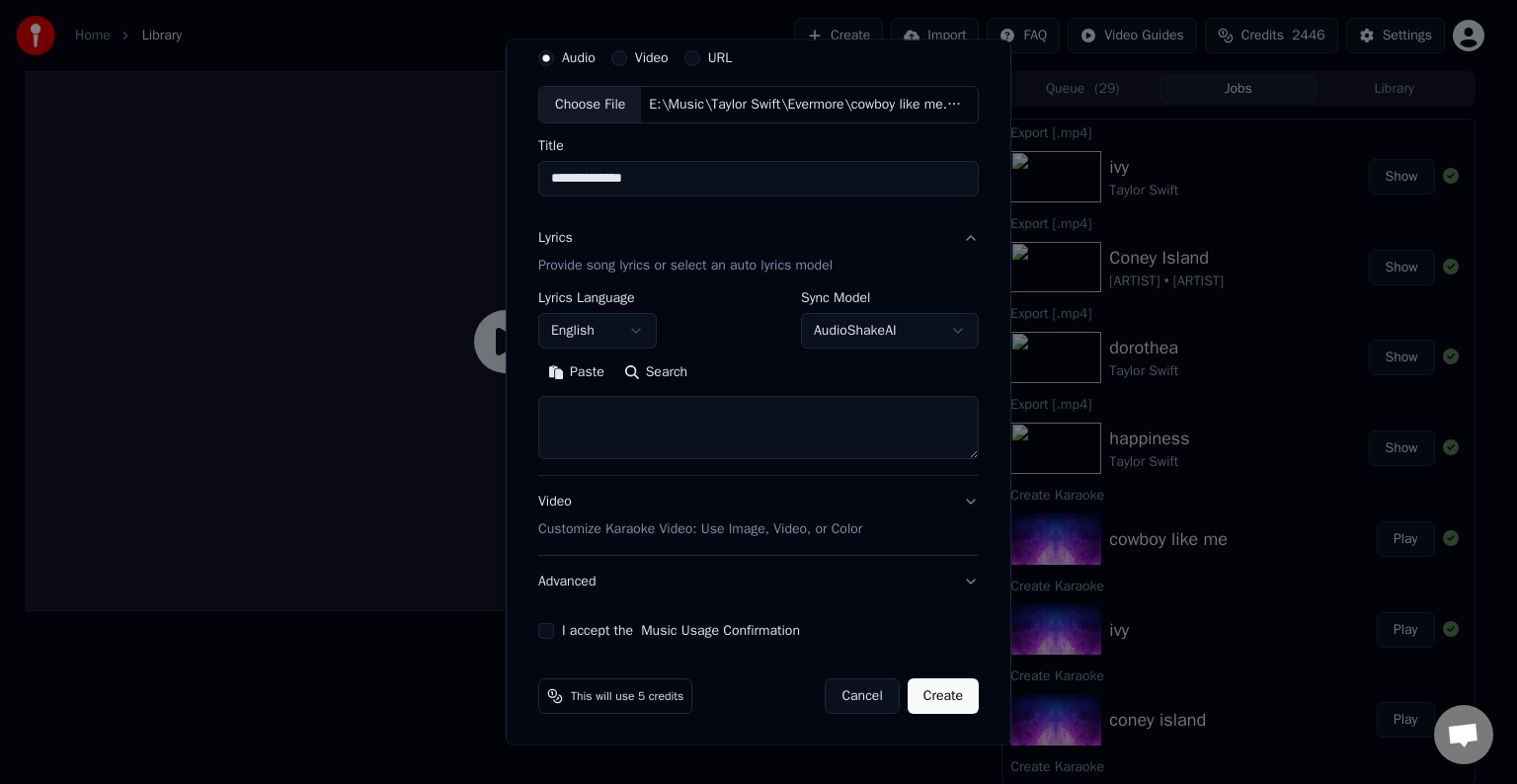 paste on "**********" 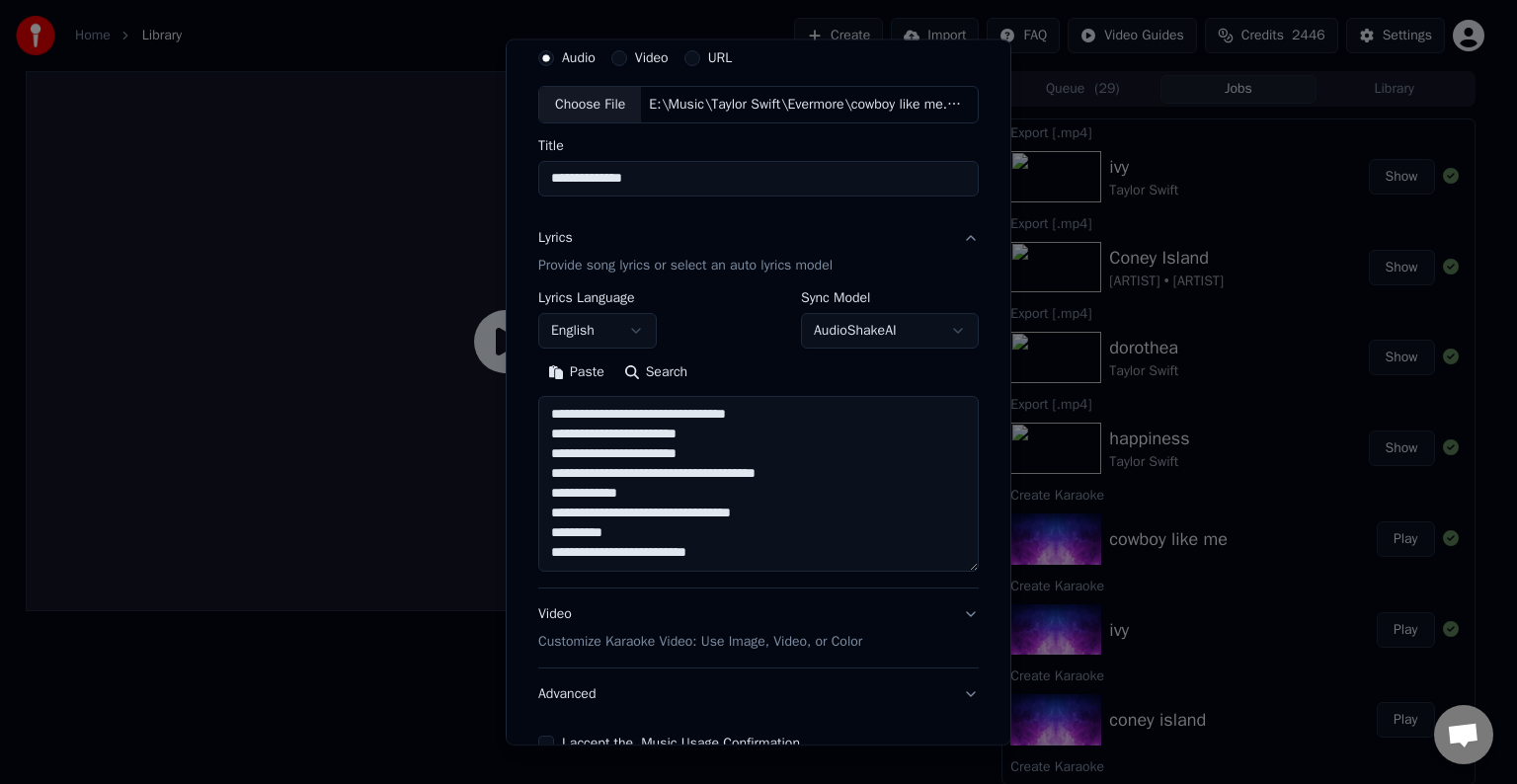 scroll, scrollTop: 122, scrollLeft: 0, axis: vertical 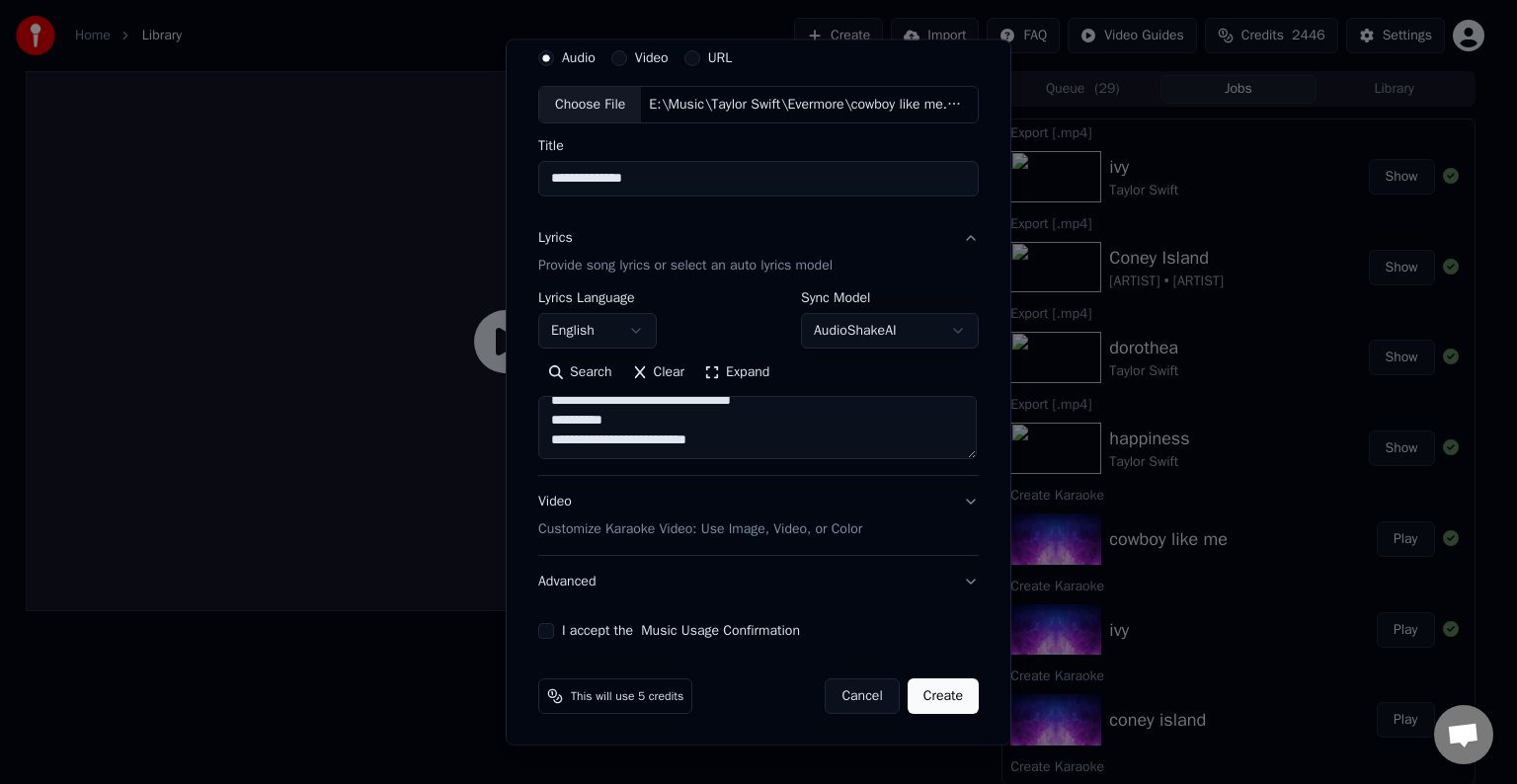 paste on "**********" 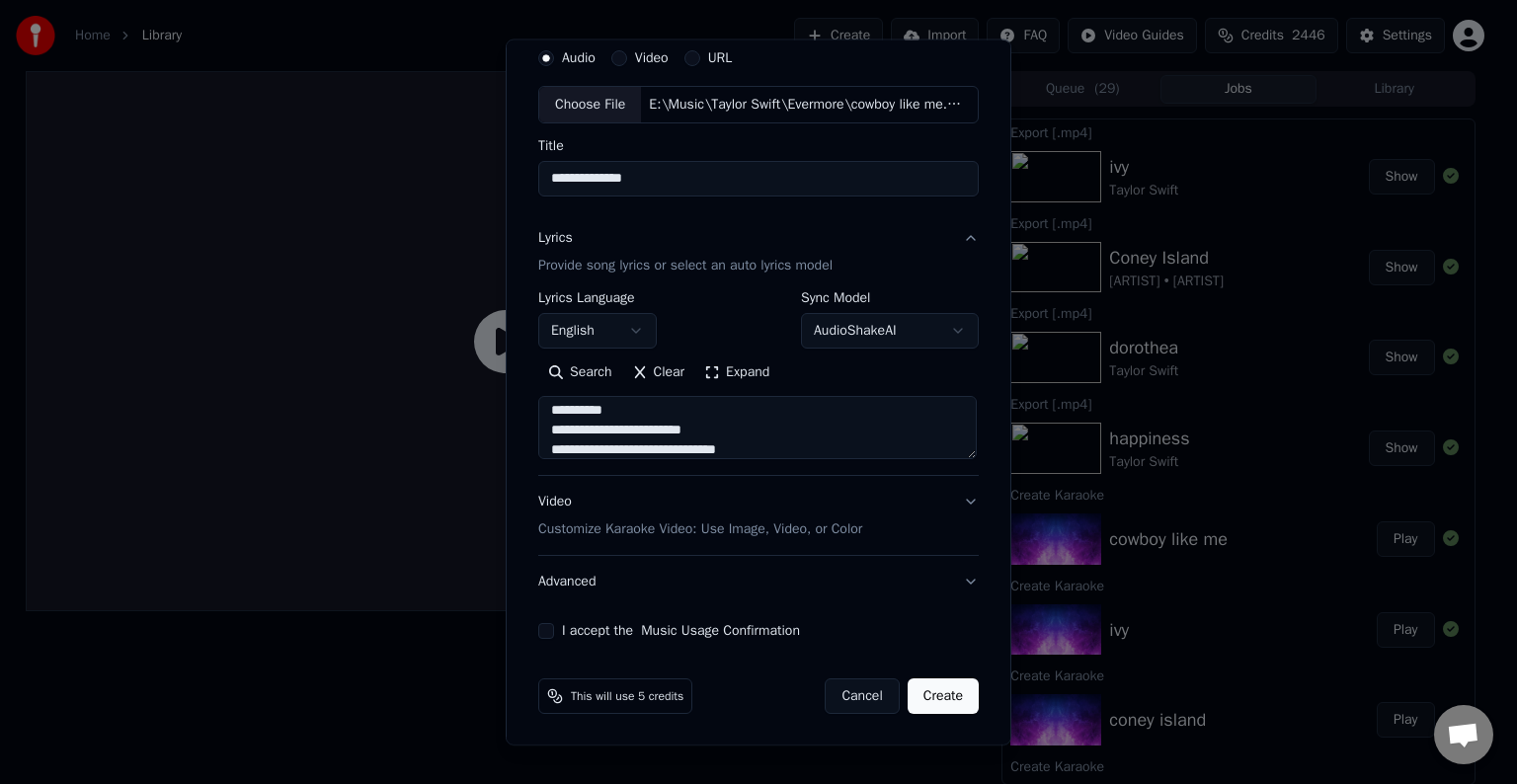 scroll, scrollTop: 182, scrollLeft: 0, axis: vertical 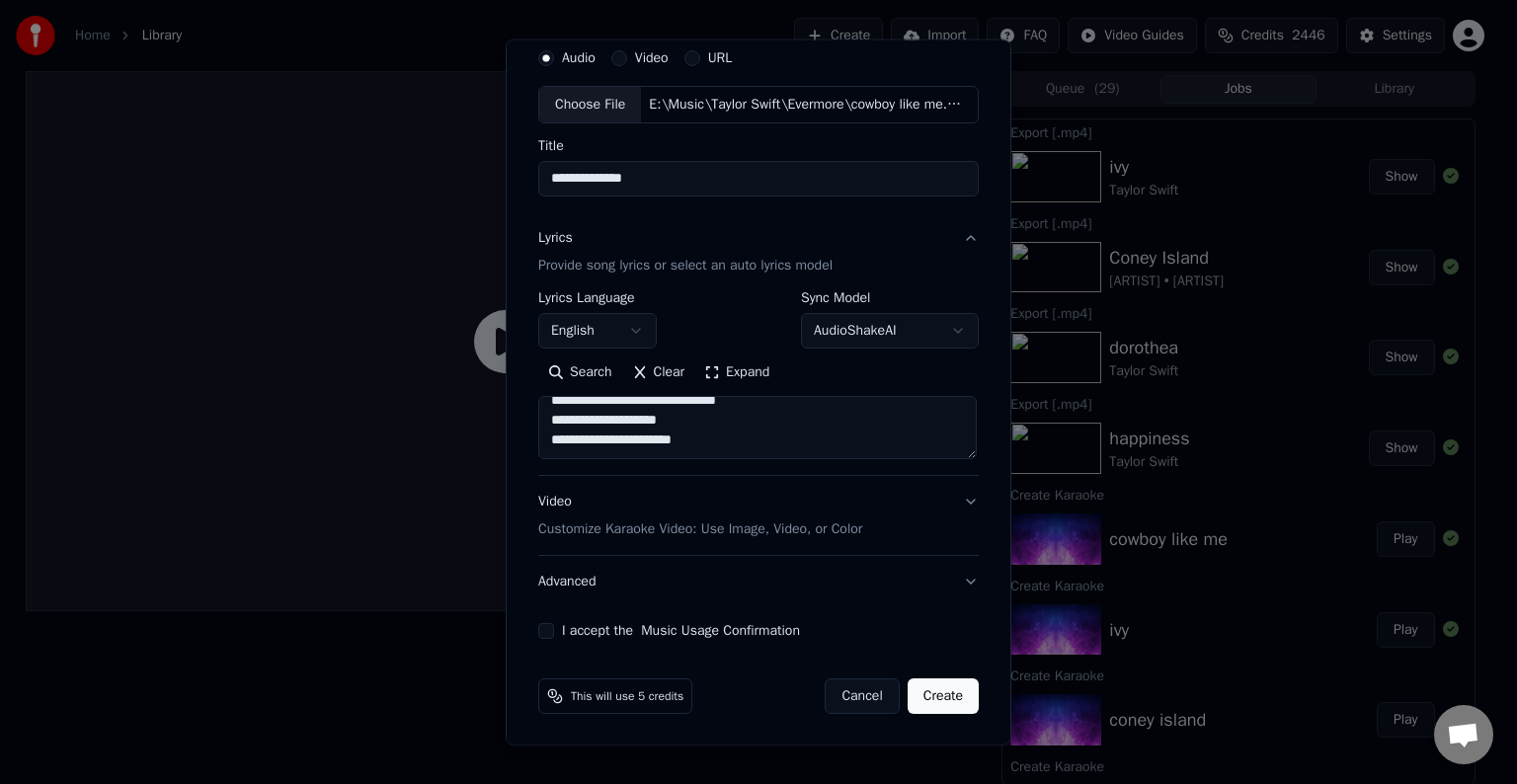 paste on "**********" 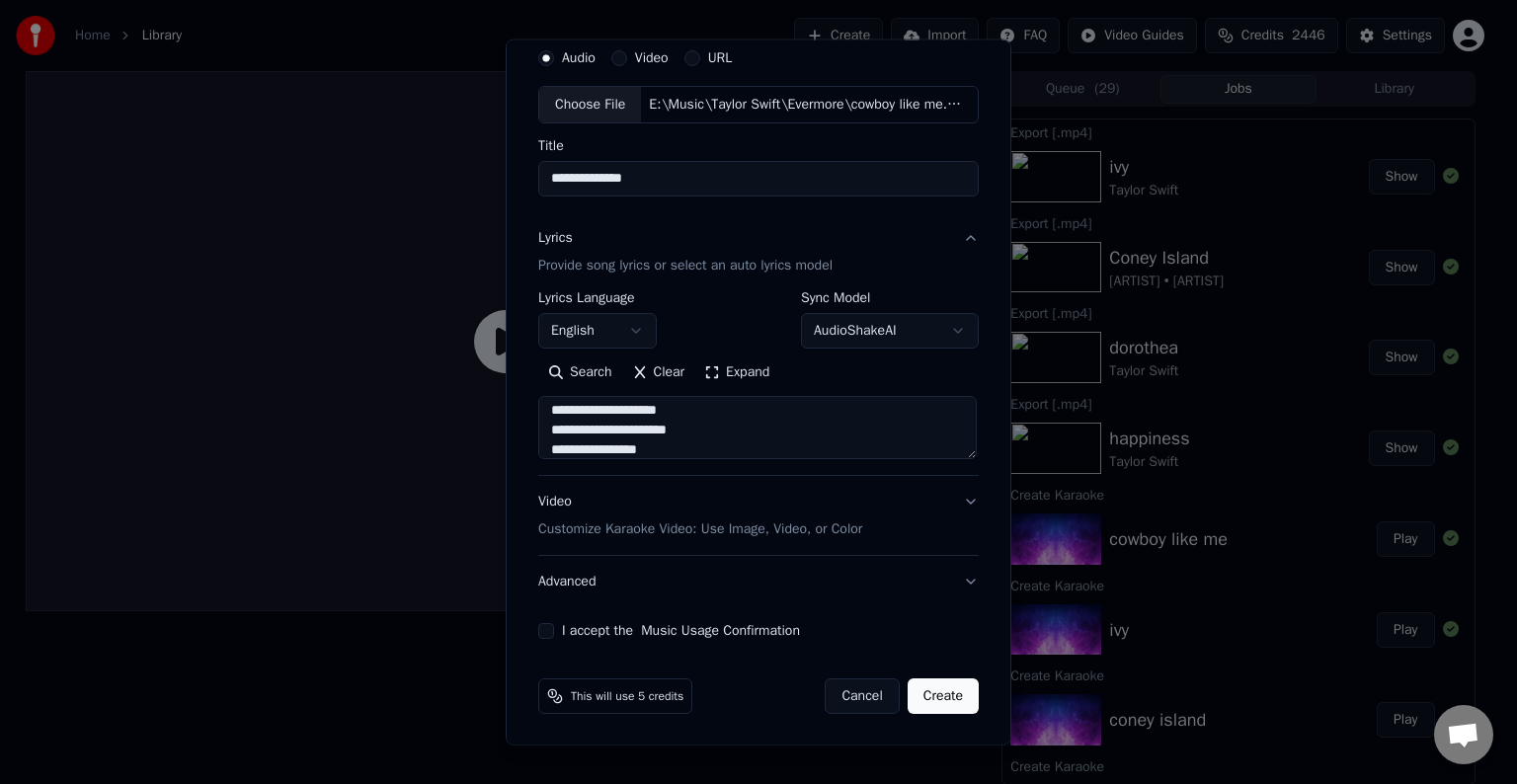 scroll, scrollTop: 261, scrollLeft: 0, axis: vertical 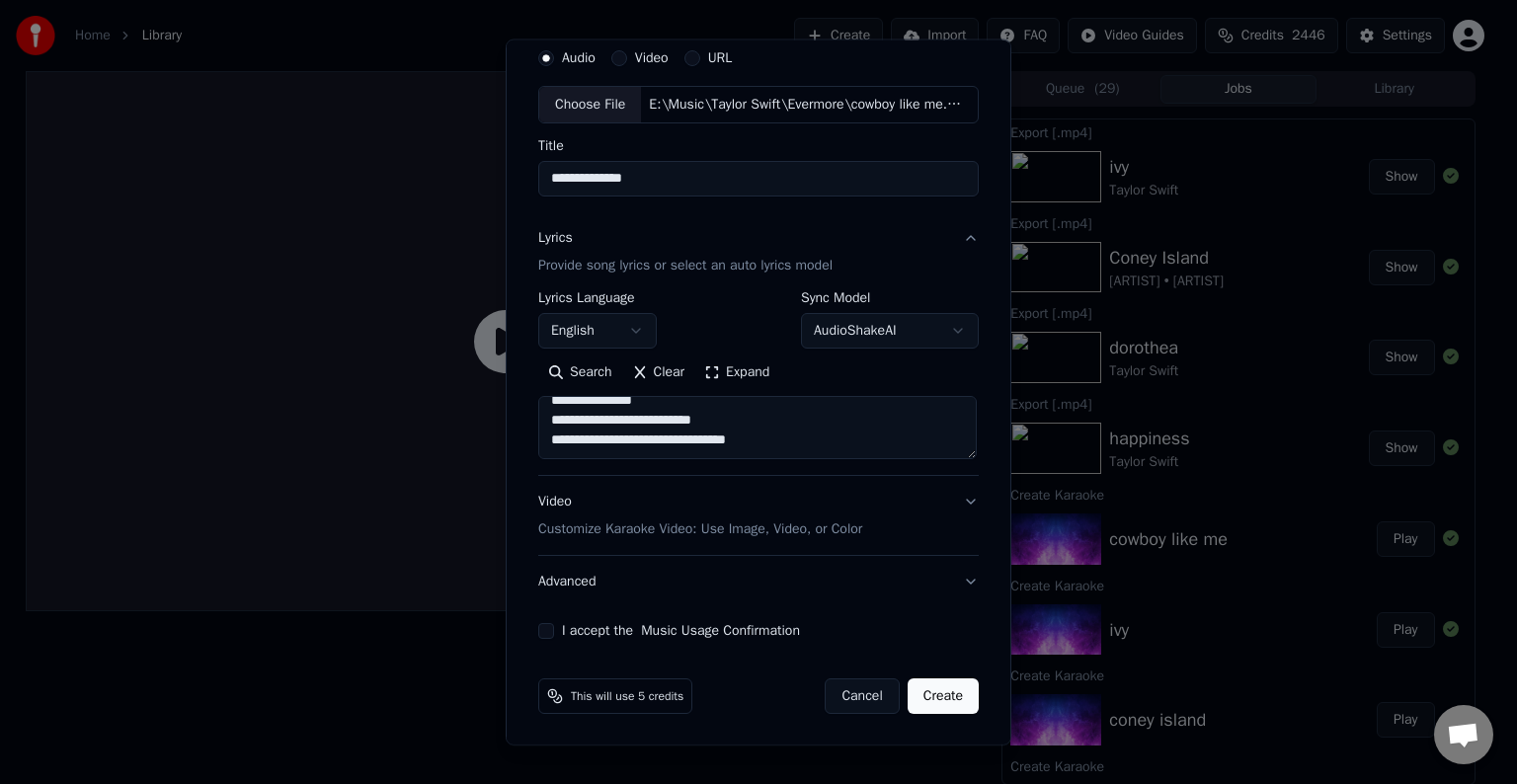 paste on "**********" 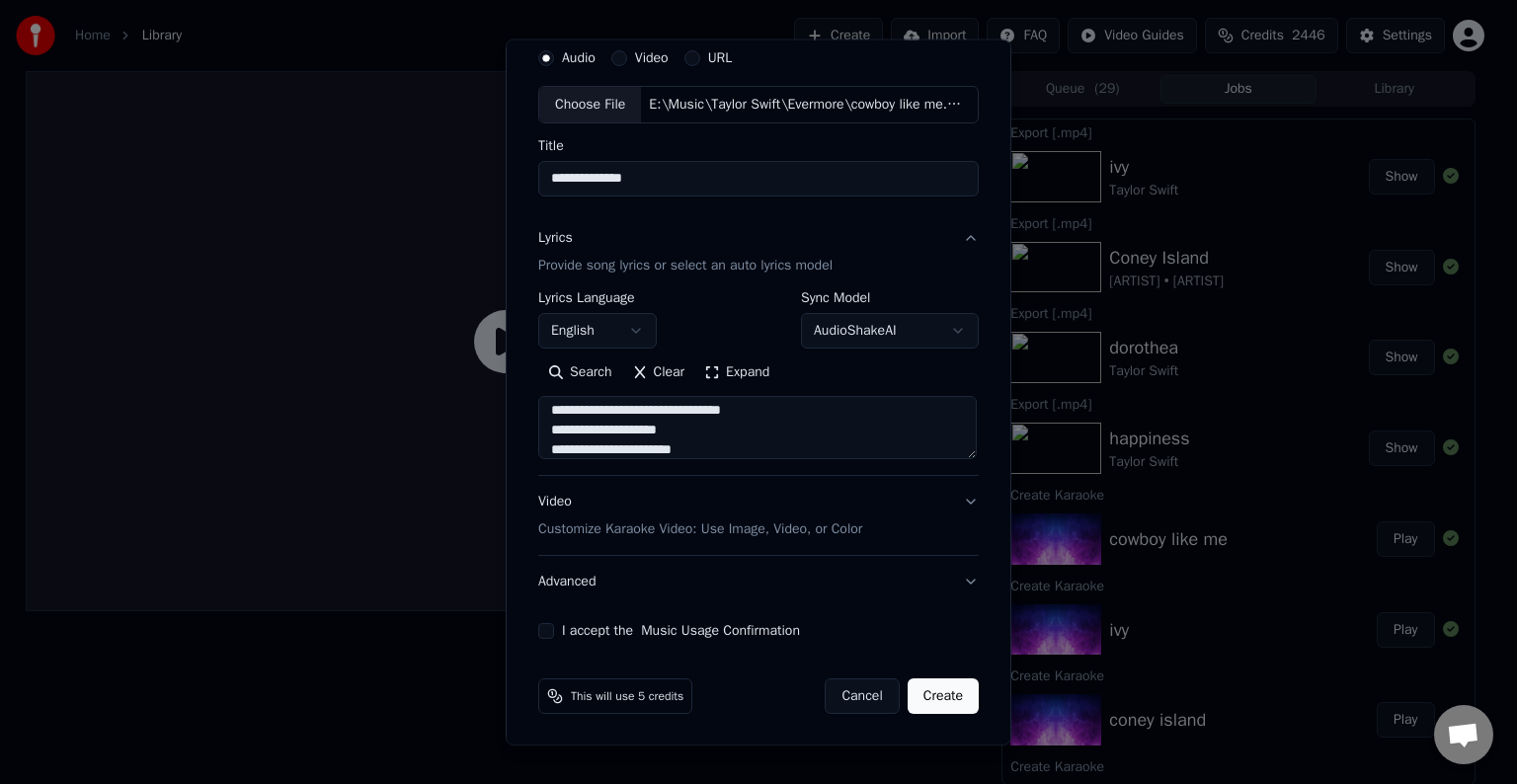 scroll, scrollTop: 320, scrollLeft: 0, axis: vertical 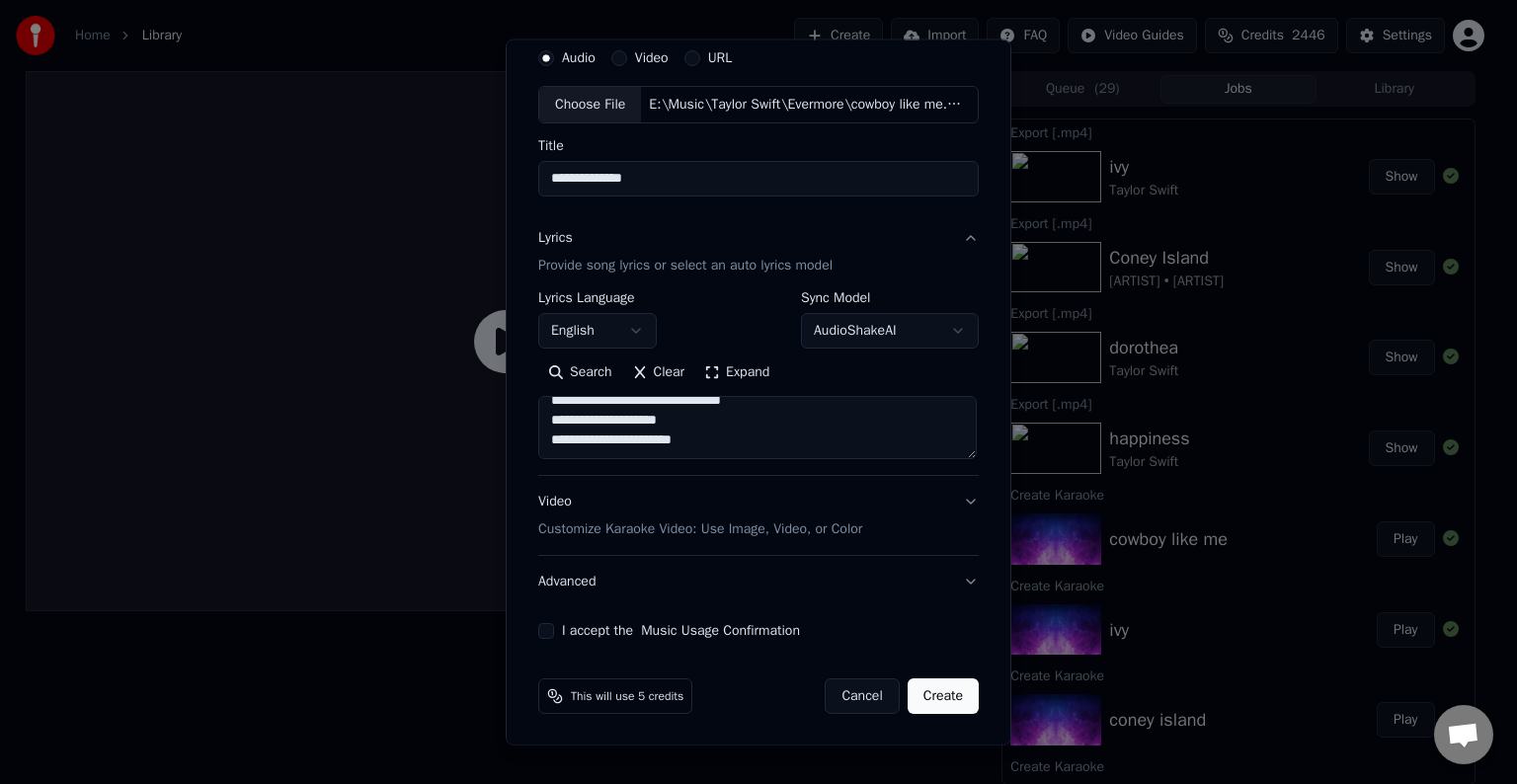 paste on "**********" 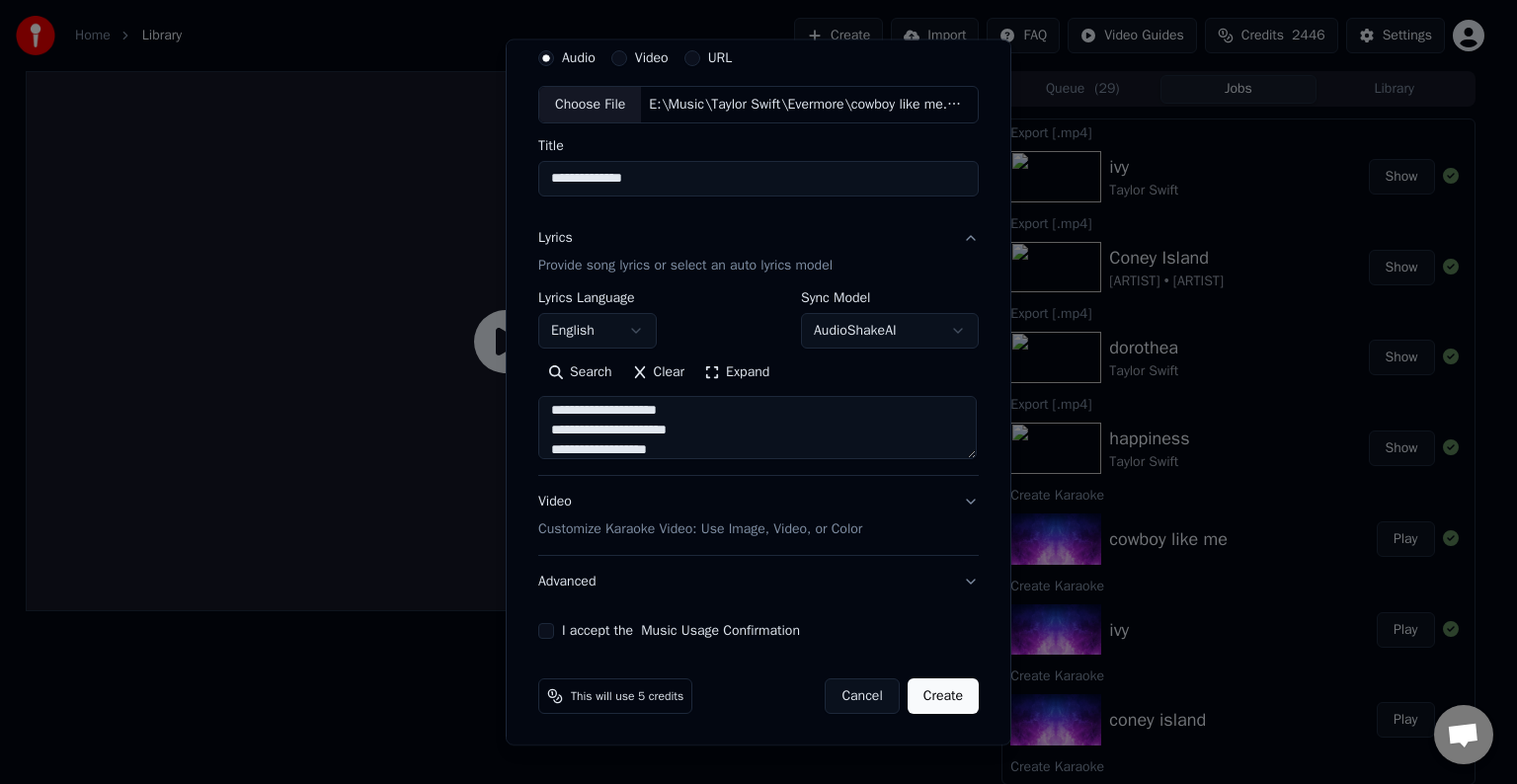 scroll, scrollTop: 537, scrollLeft: 0, axis: vertical 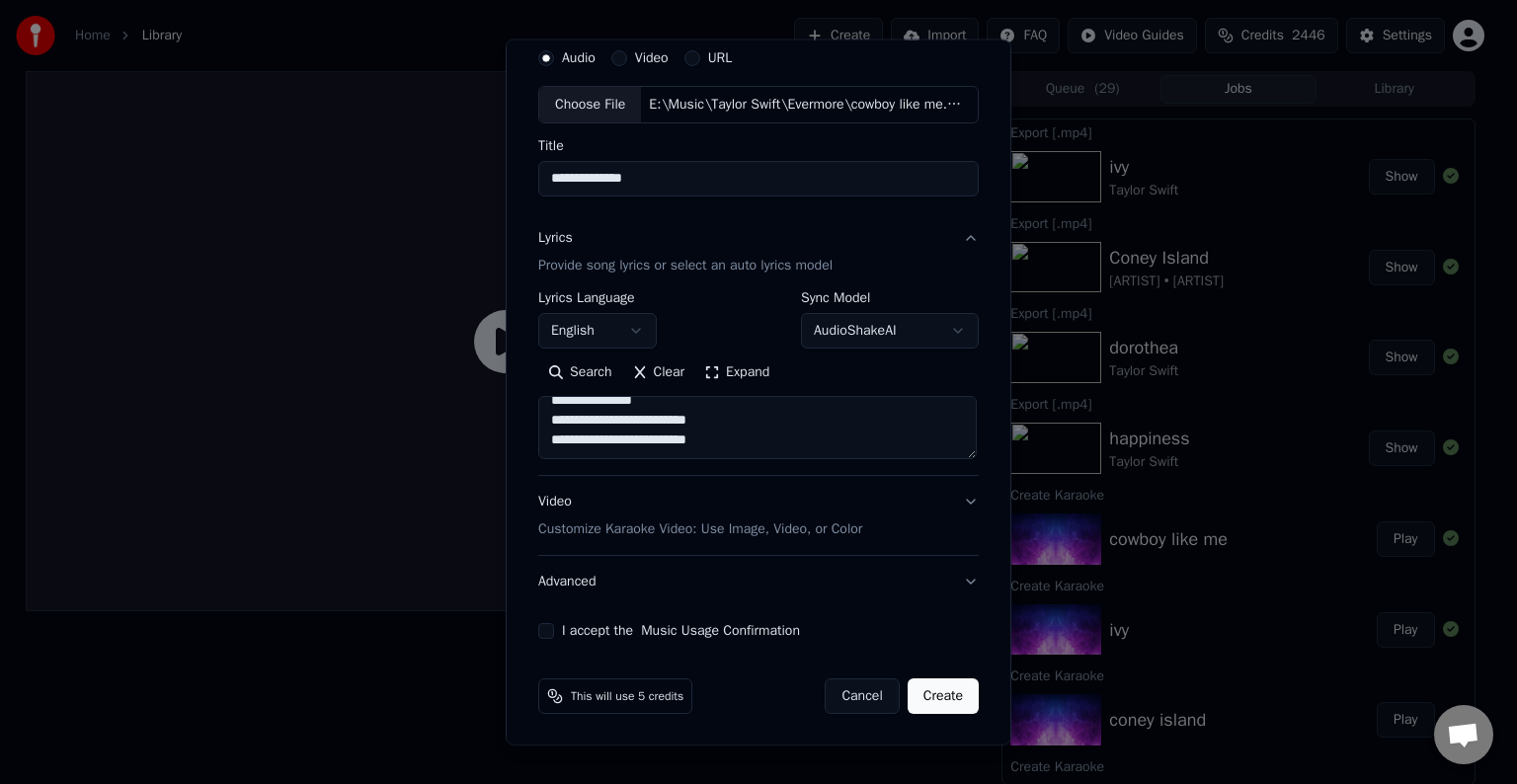 paste on "**********" 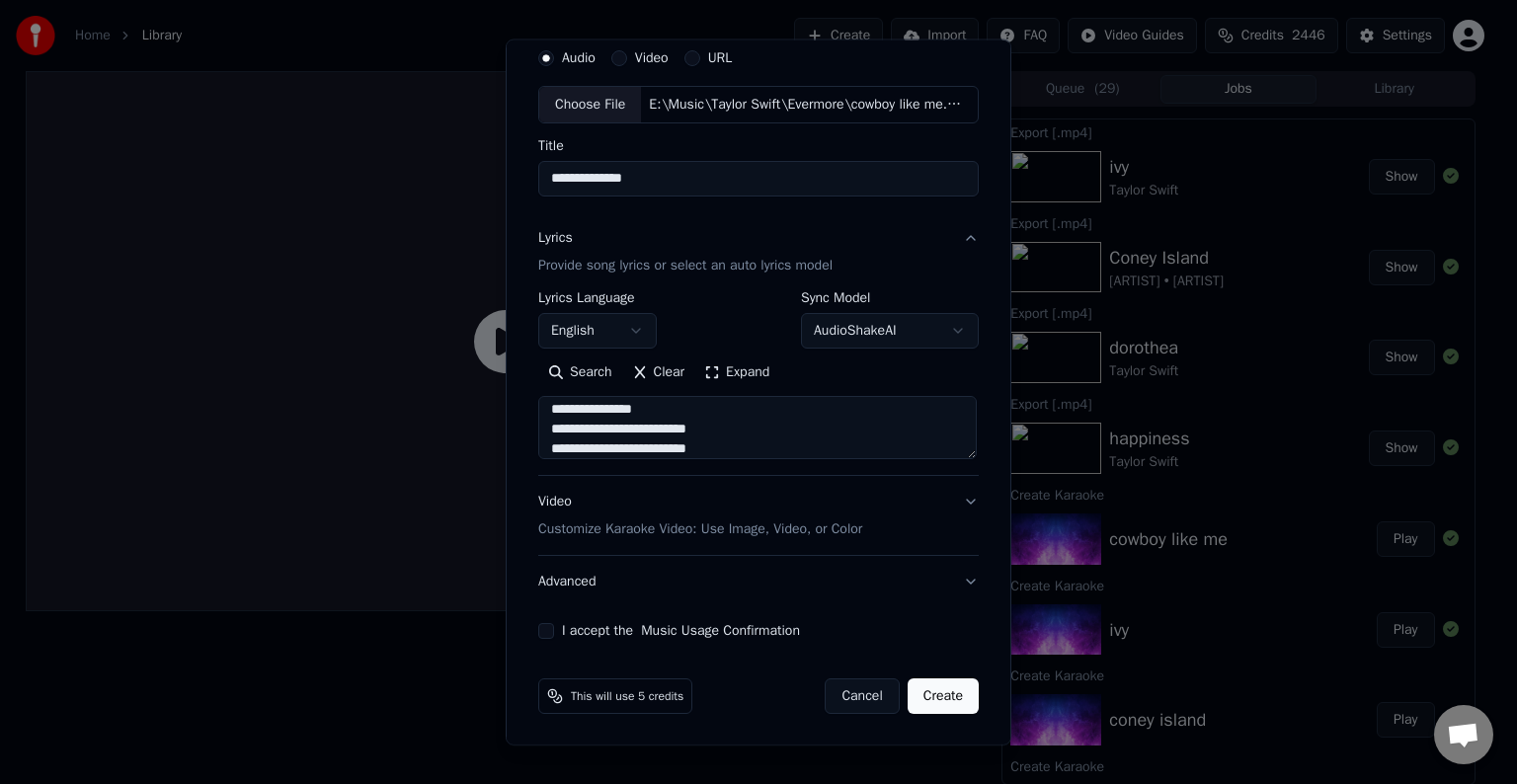scroll, scrollTop: 774, scrollLeft: 0, axis: vertical 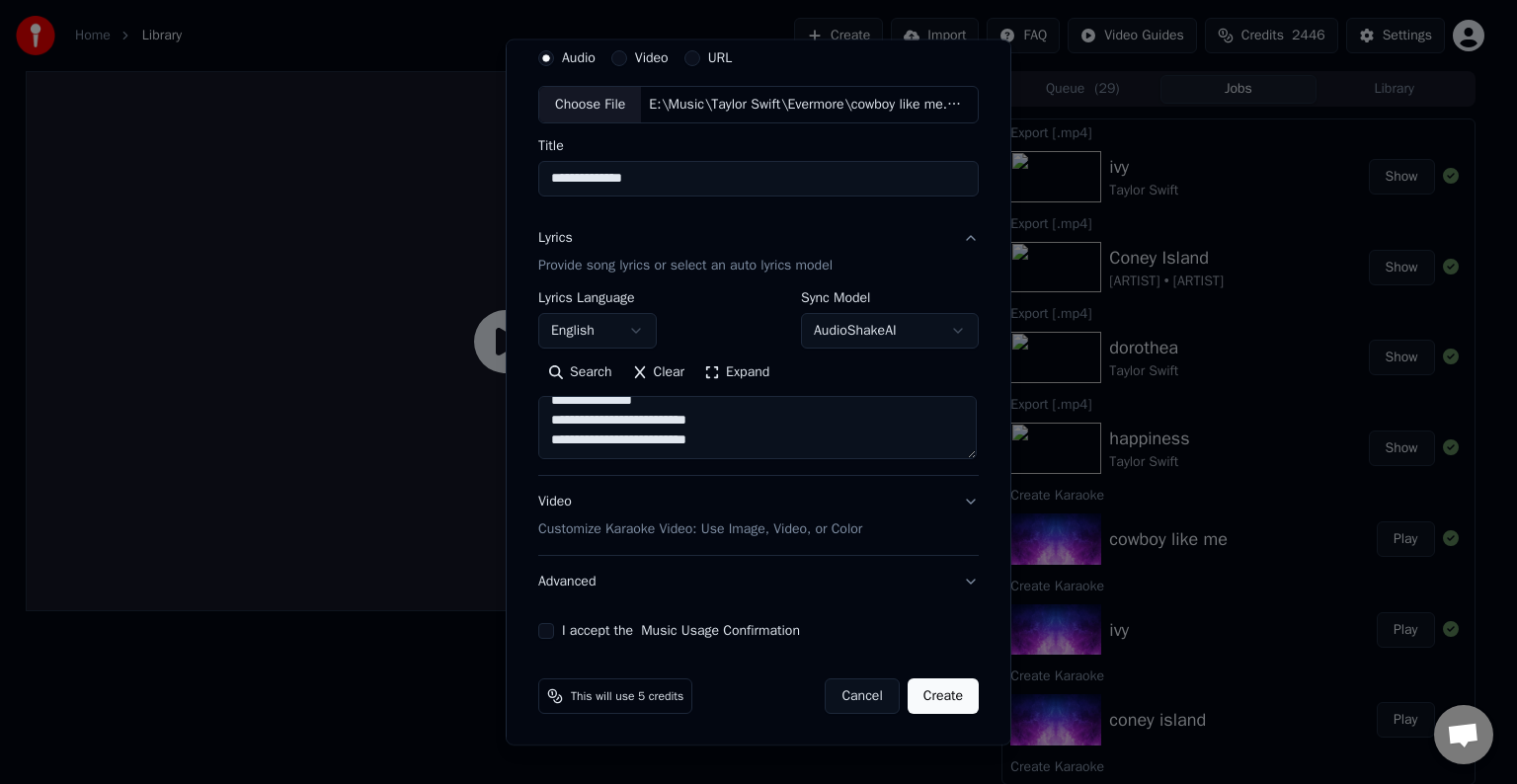 paste on "**********" 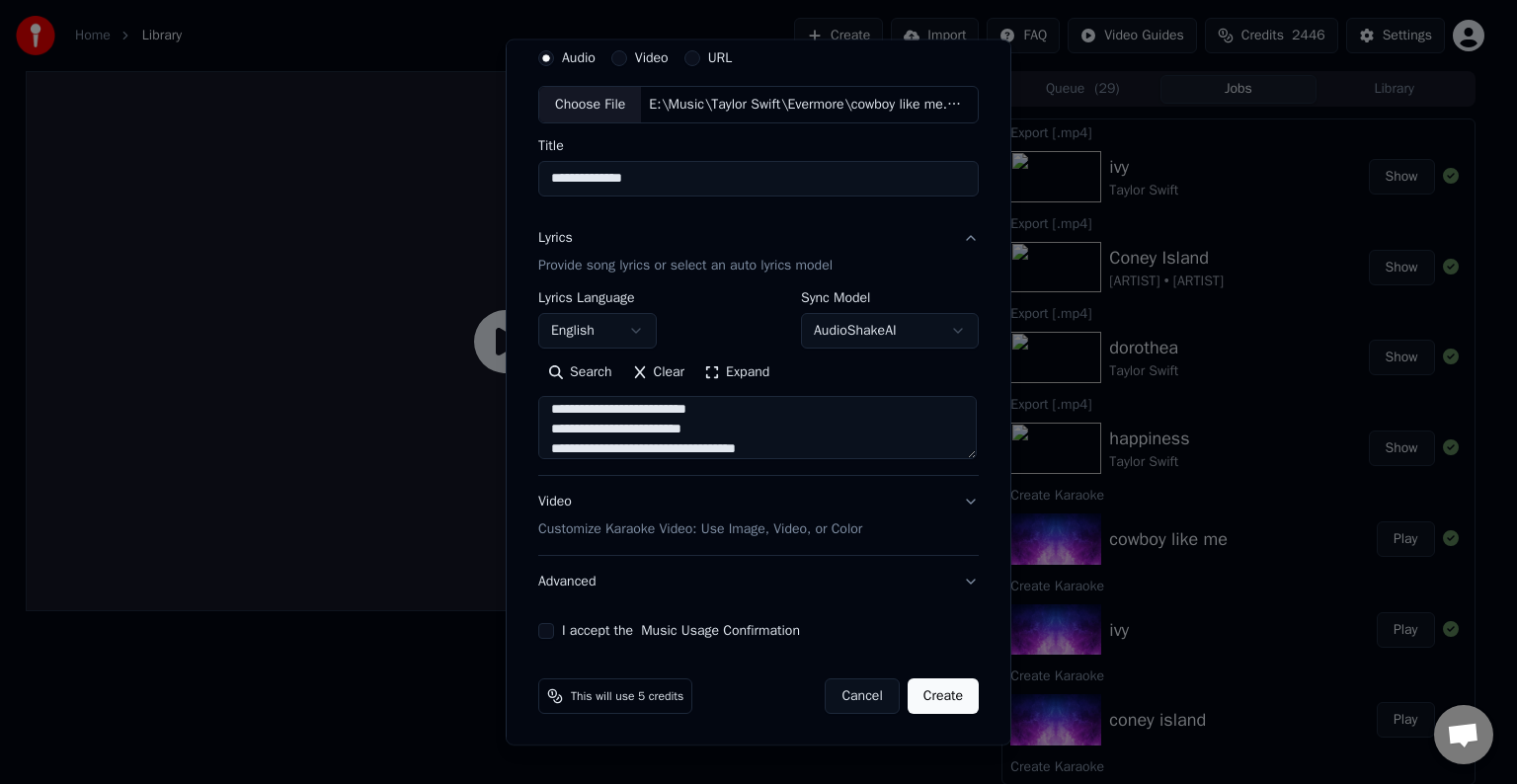 scroll, scrollTop: 912, scrollLeft: 0, axis: vertical 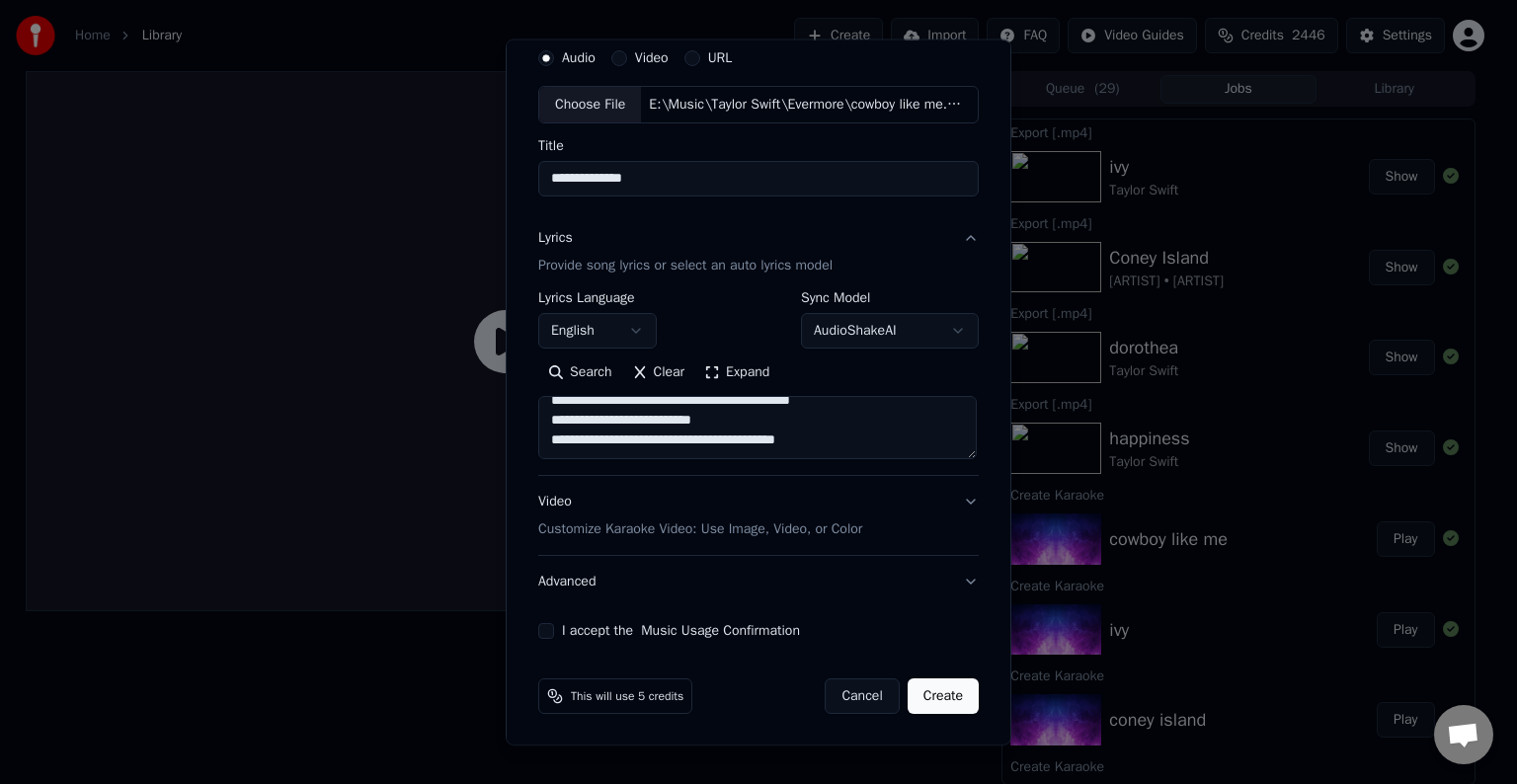 paste on "**********" 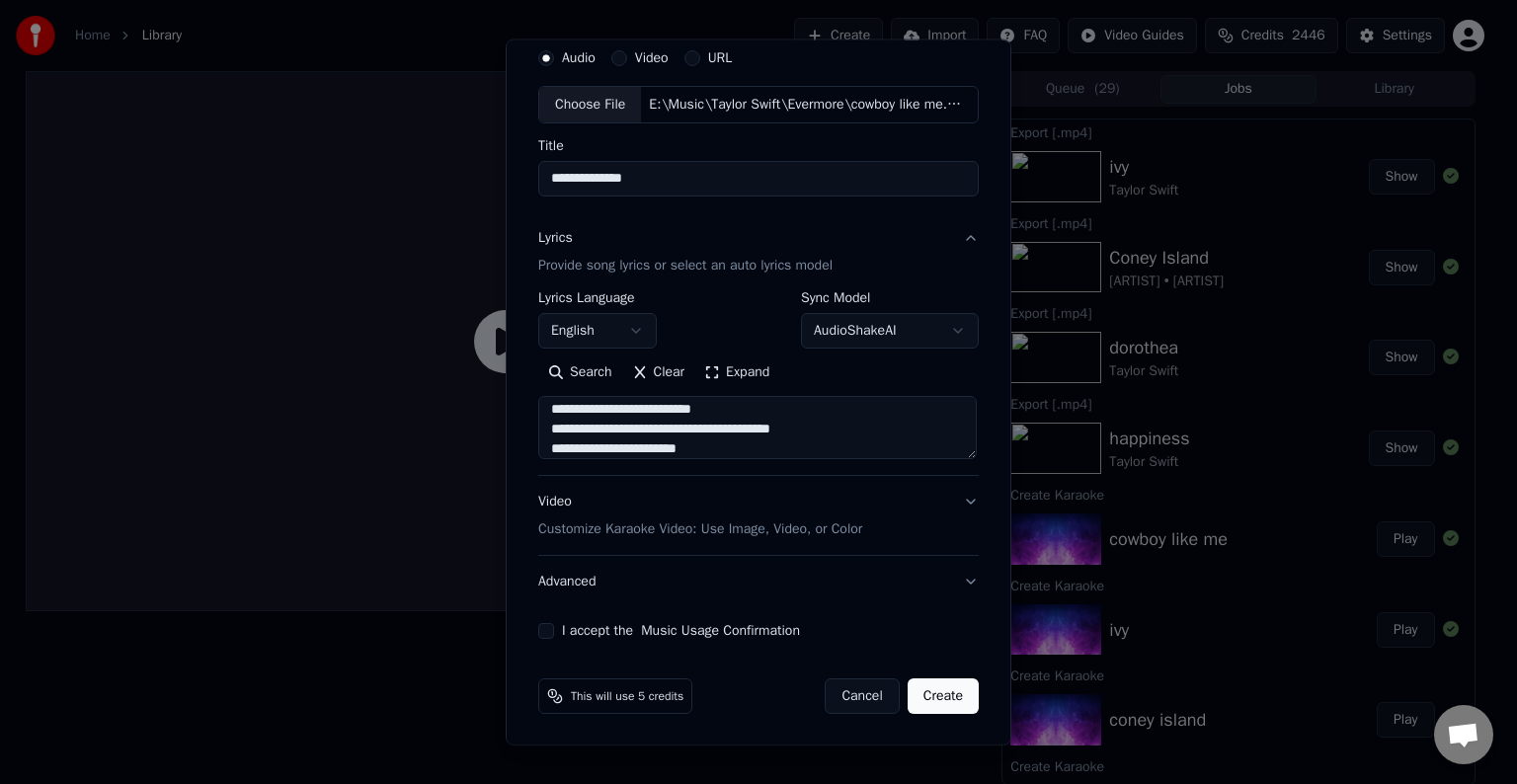 scroll, scrollTop: 991, scrollLeft: 0, axis: vertical 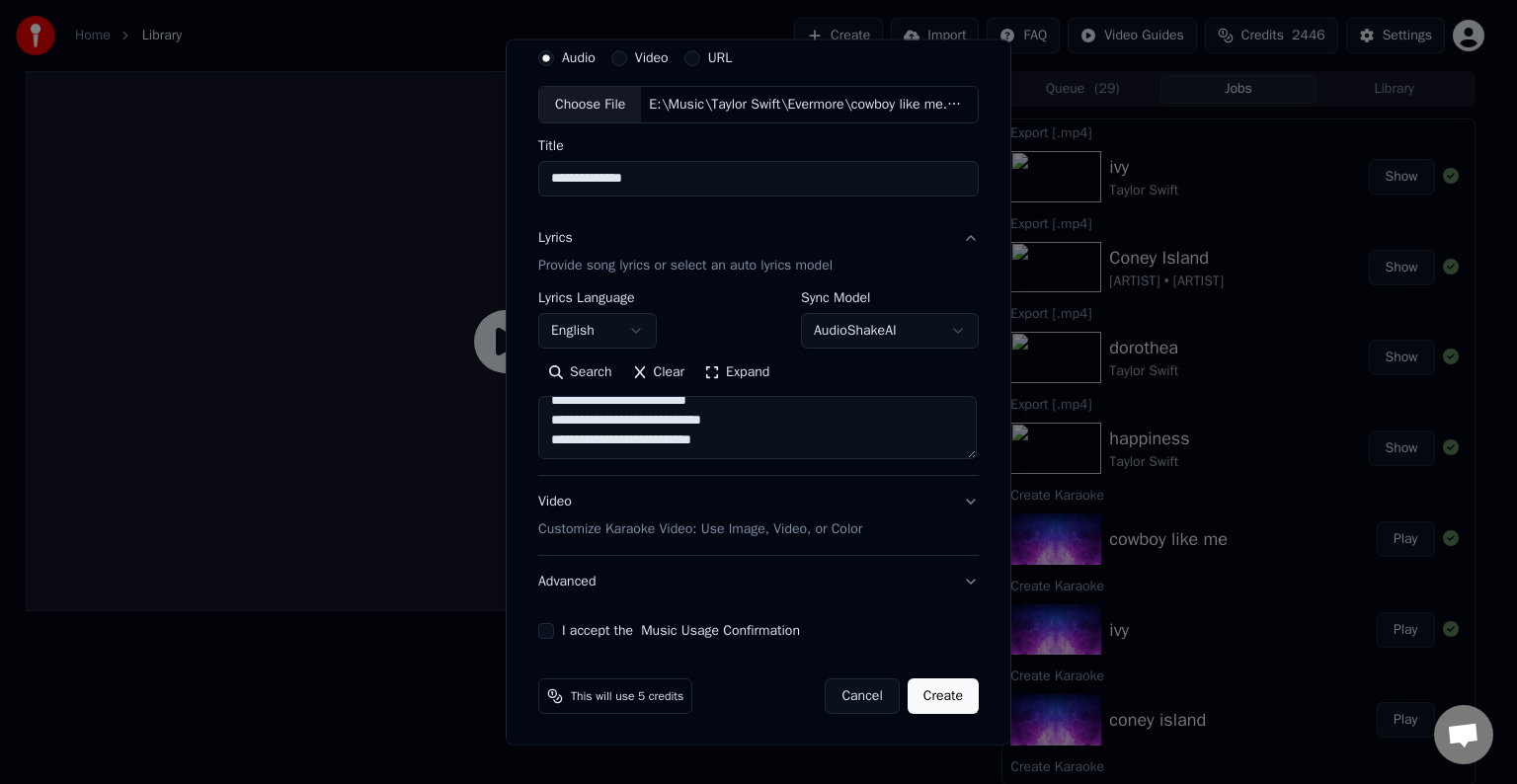 paste on "**********" 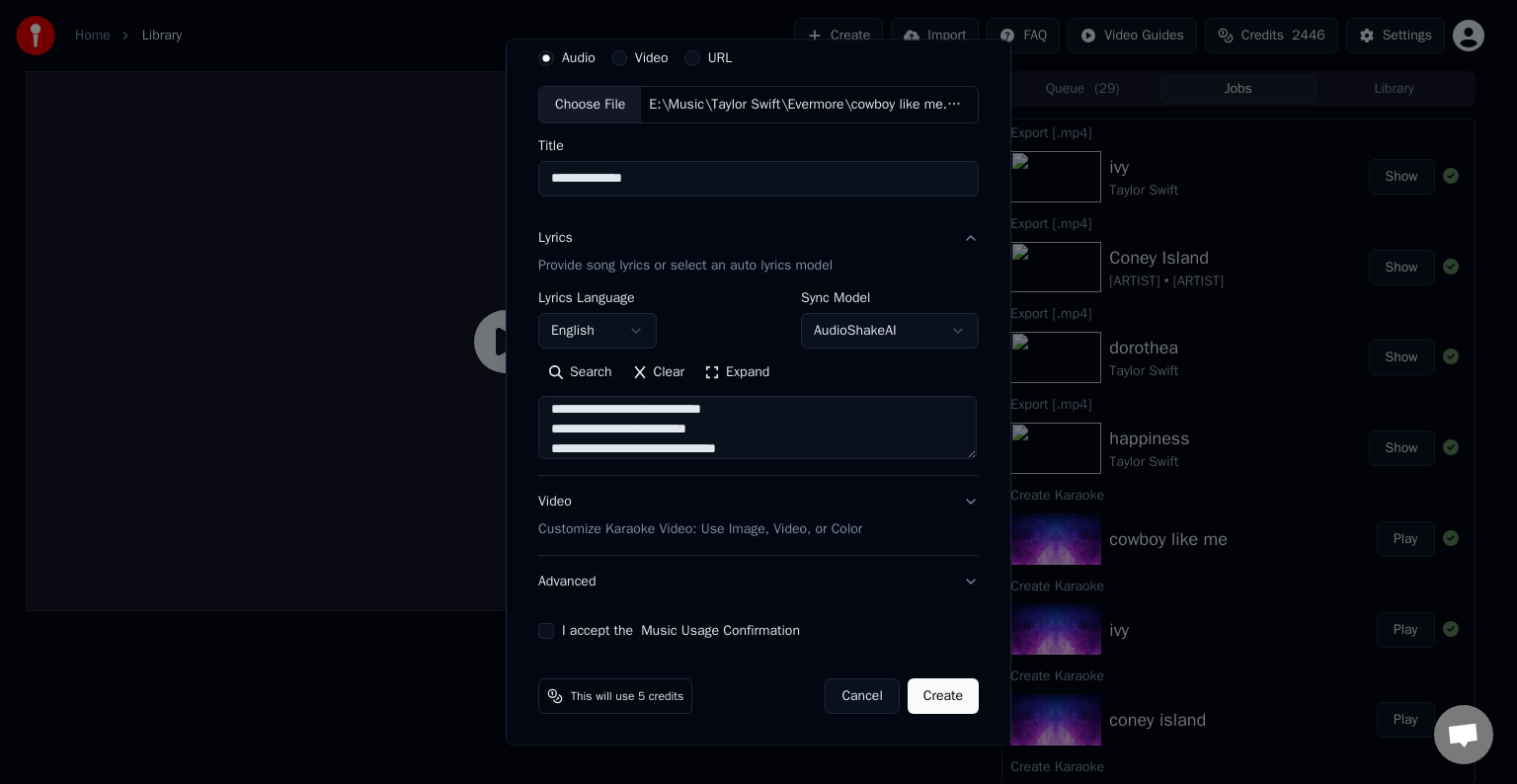 scroll, scrollTop: 1051, scrollLeft: 0, axis: vertical 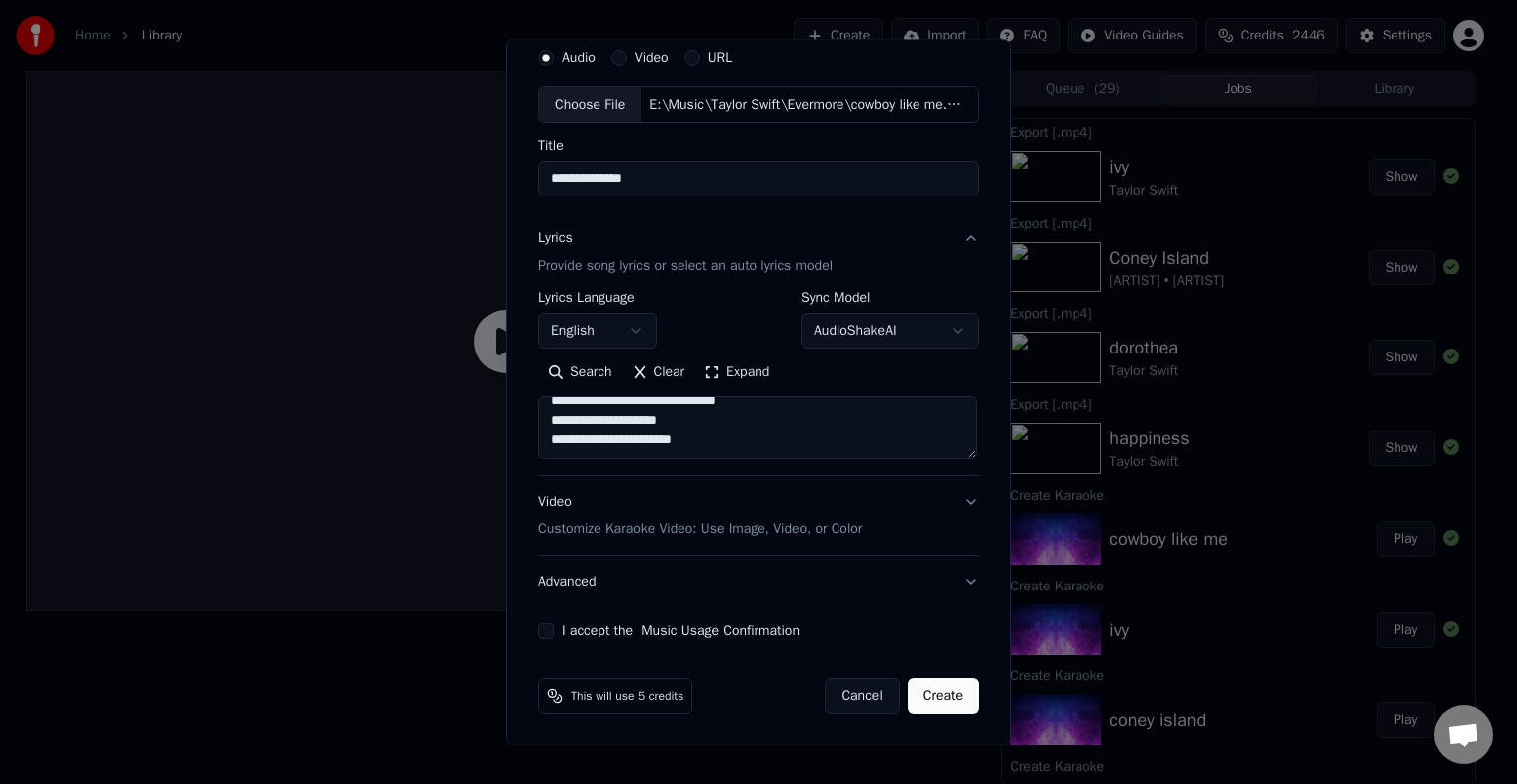 paste on "**********" 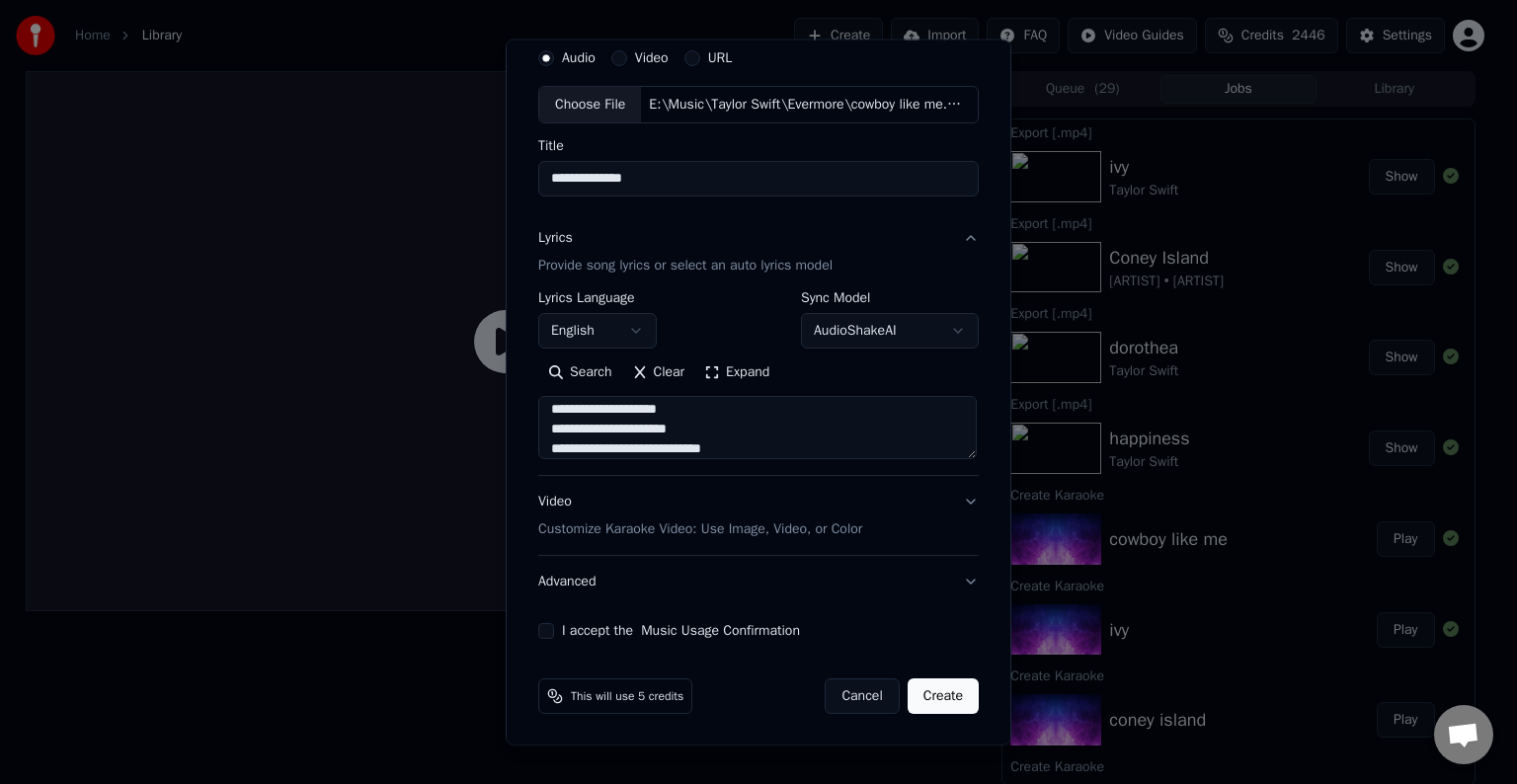 scroll, scrollTop: 1090, scrollLeft: 0, axis: vertical 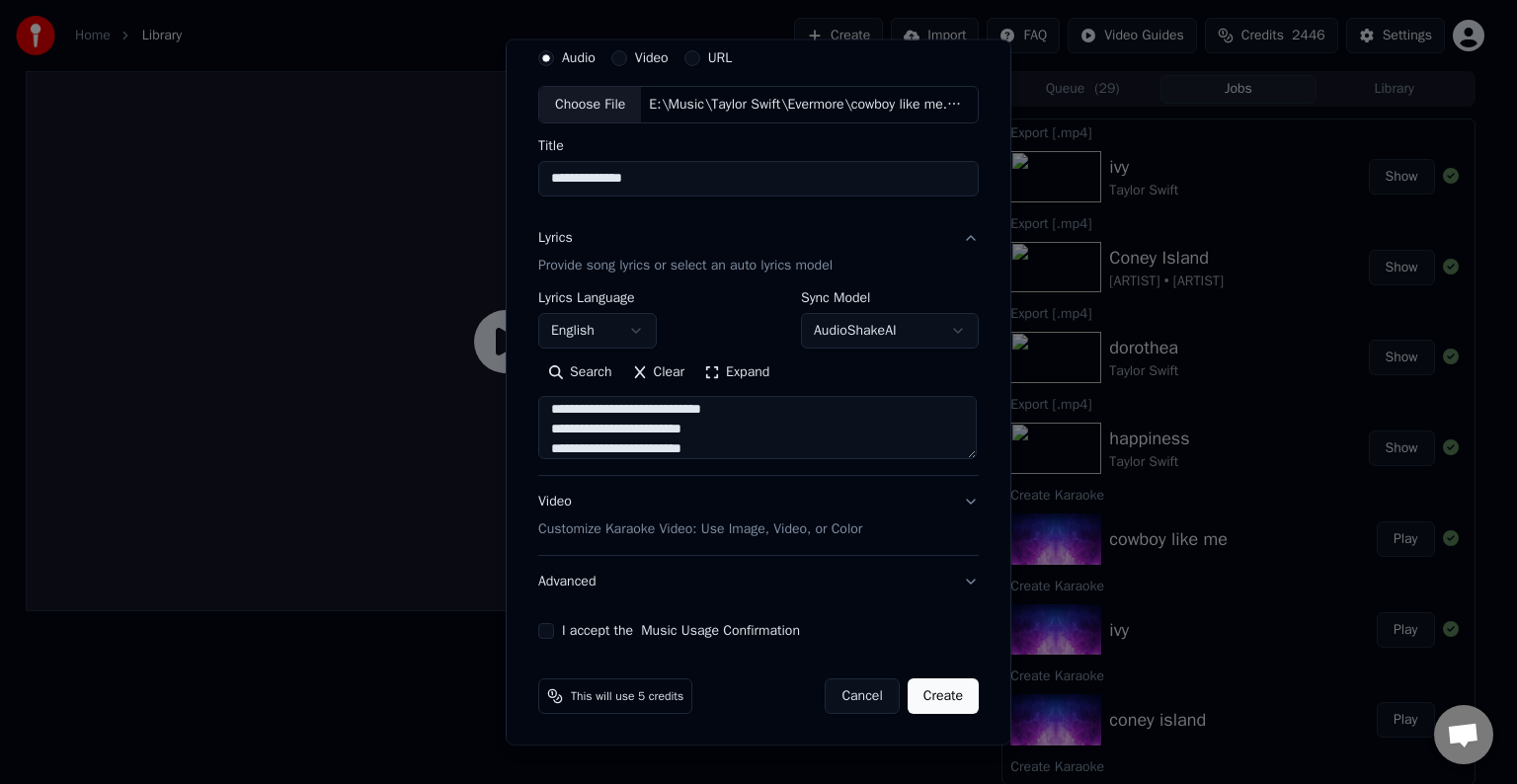 type on "**********" 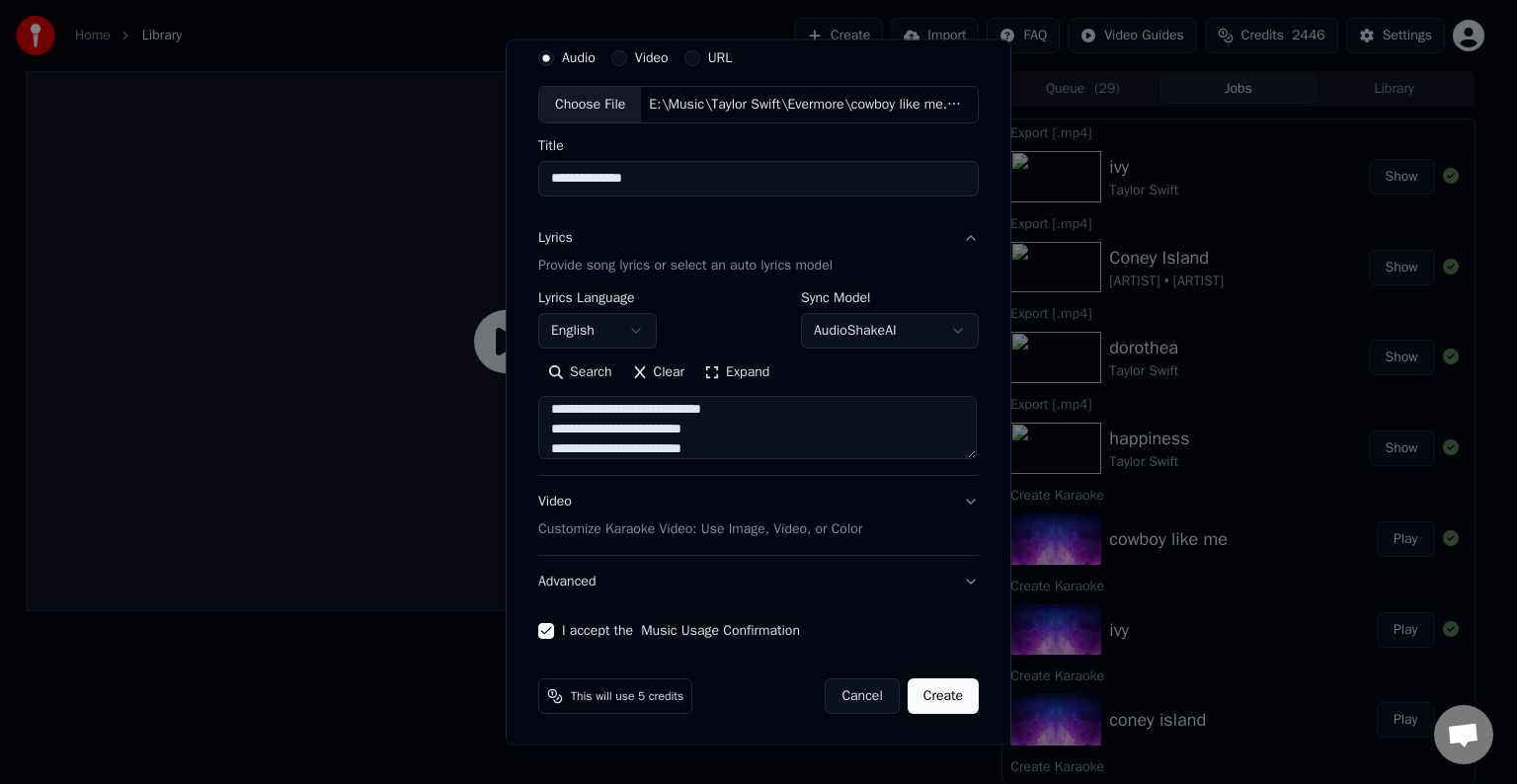 click on "Advanced" at bounding box center (758, 582) 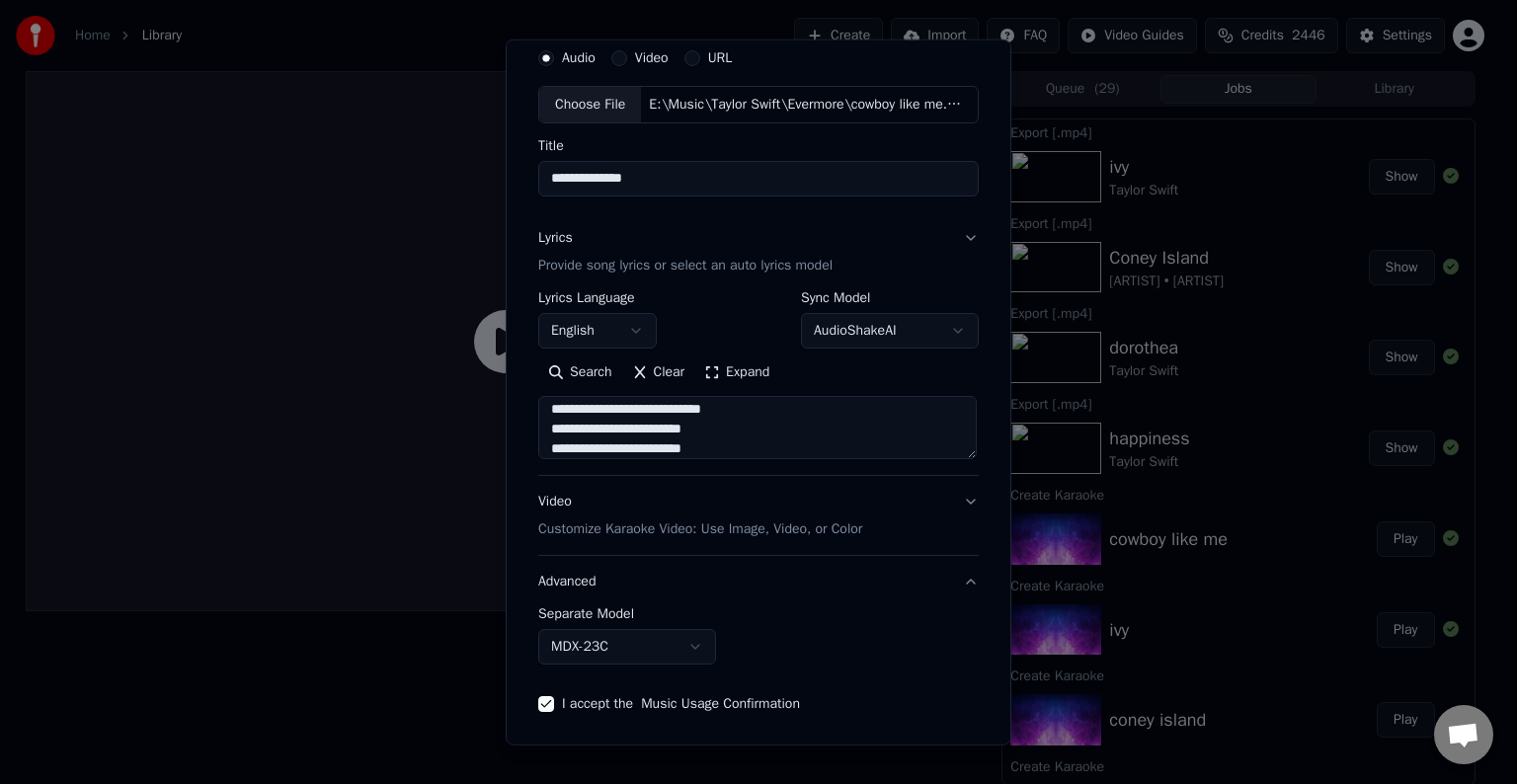 scroll, scrollTop: 0, scrollLeft: 0, axis: both 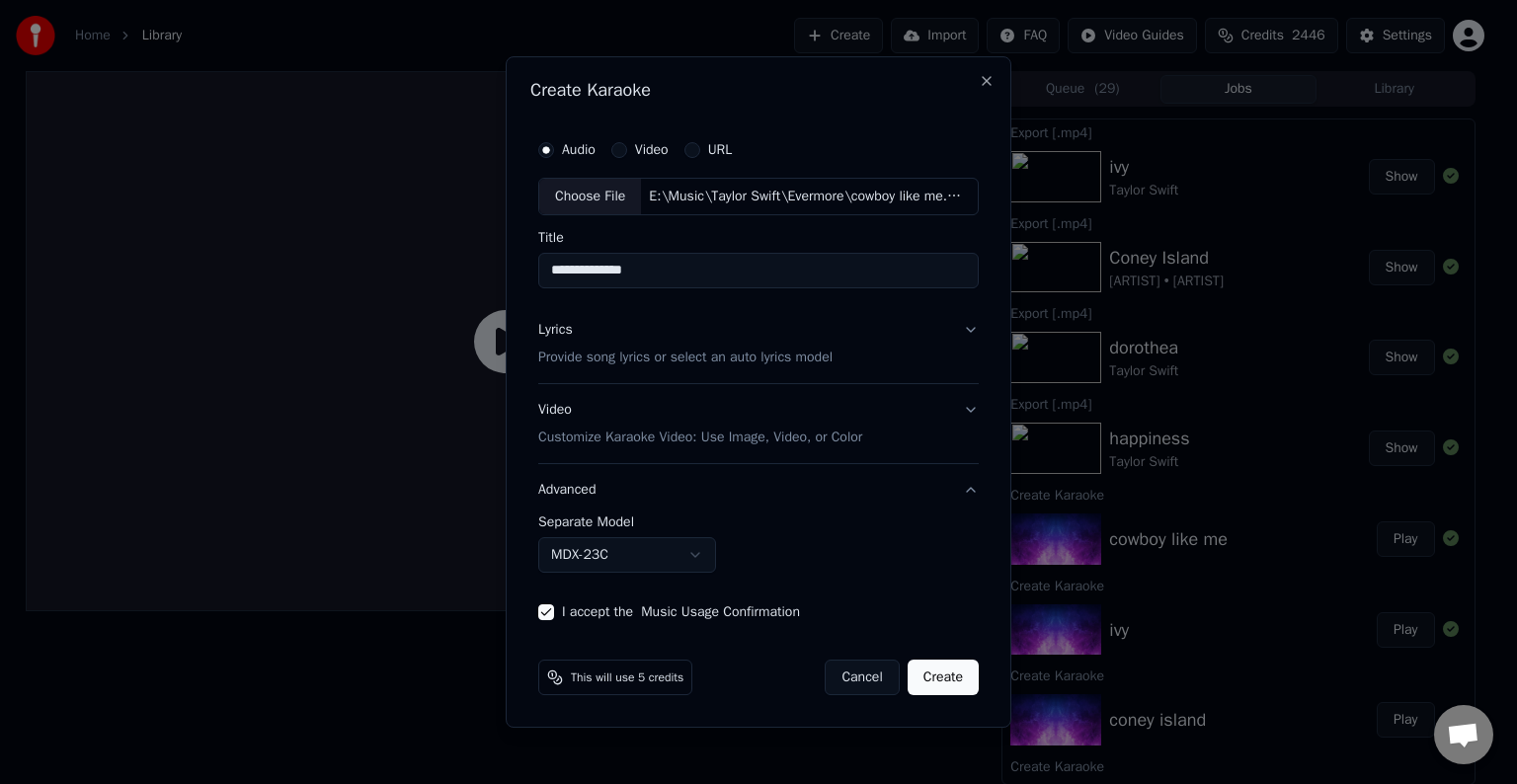 click on "Home Library Create Import FAQ Video Guides Credits [NUMBER] Settings Queue ( [NUMBER] ) Library Export [.mp4] [ARTIST] [ARTIST] Show Export [.mp4] [ARTIST] [ARTIST] Show Export [.mp4] [ARTIST] [ARTIST] Show Export [.mp4] [ARTIST] [ARTIST] Show Export [.mp4] [ARTIST] [ARTIST] Show Create Karaoke [ARTIST] like me Play Create Karaoke [ARTIST] Play Create Karaoke [ARTIST] Play Create Karaoke [ARTIST] Play Create Karaoke [ARTIST] Play Export [.mp4] [ARTIST], [ARTIST] [ARTIST] Show Export [.mp4] [ARTIST] [ARTIST] Show Export [.mp4] [ARTIST] [ARTIST] Show Export [.mp4] [ARTIST] [ARTIST] Show Export [.mp4] [ARTIST] [ARTIST] Show Create Karaoke [ARTIST] Play Create Karaoke [ARTIST] Play Create Karaoke [ARTIST] Play Create Karaoke [ARTIST] Play Create Karaoke [ARTIST] Play Export [.mp4] [ARTIST] [ARTIST] Show Export [.mp4] [ARTIST] [ARTIST] Show Show" at bounding box center [750, 392] 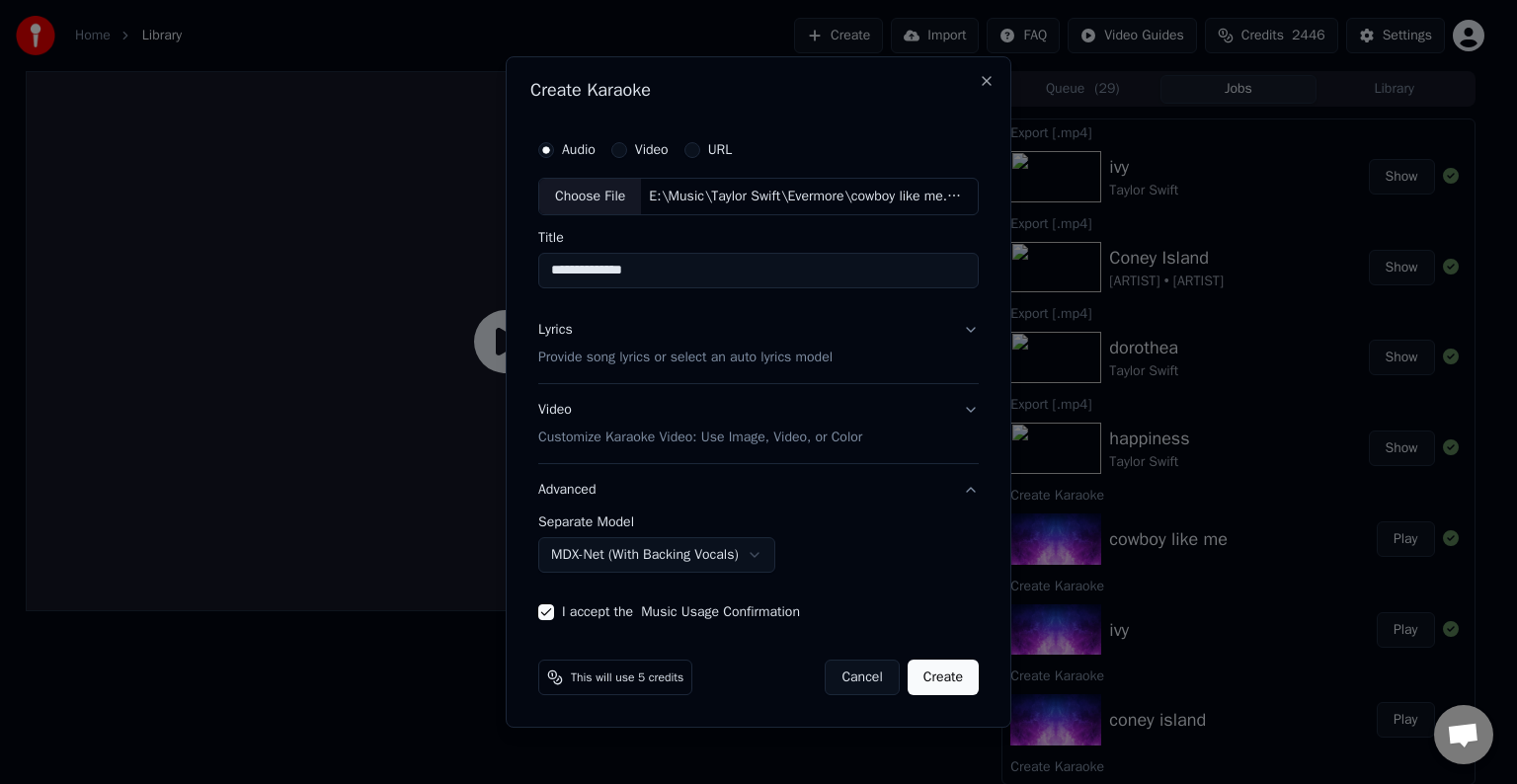 click on "Create" at bounding box center (943, 677) 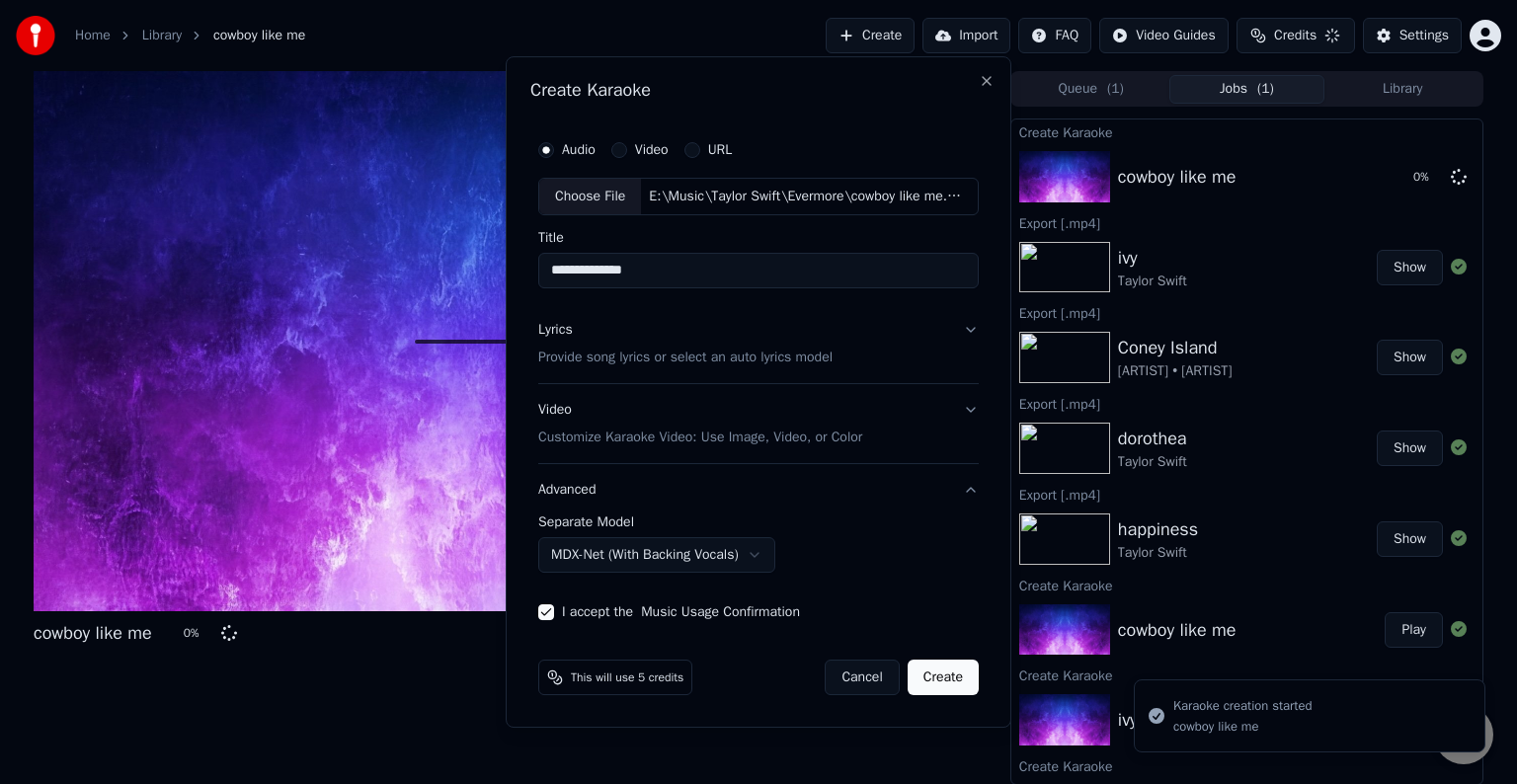 select on "******" 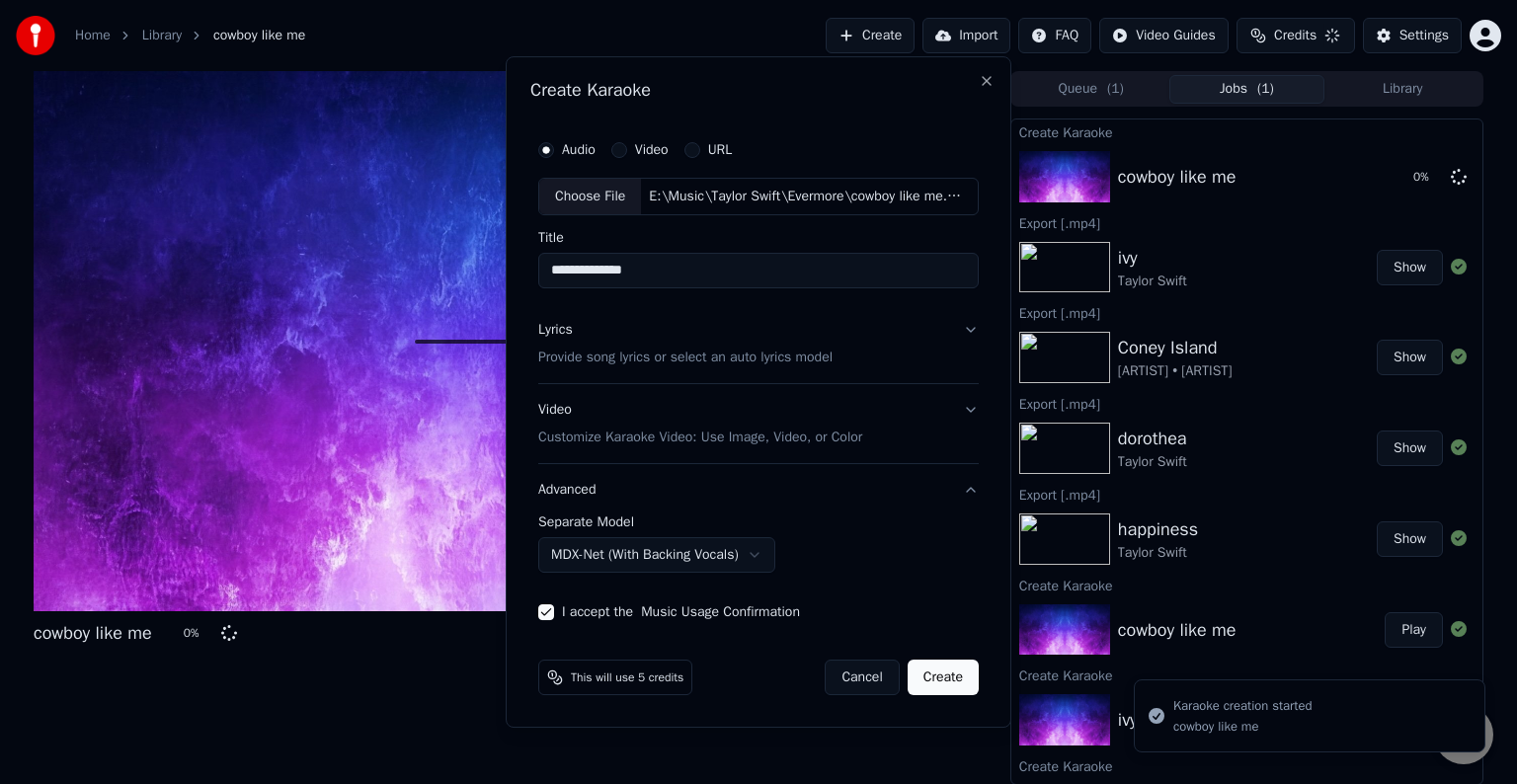 type 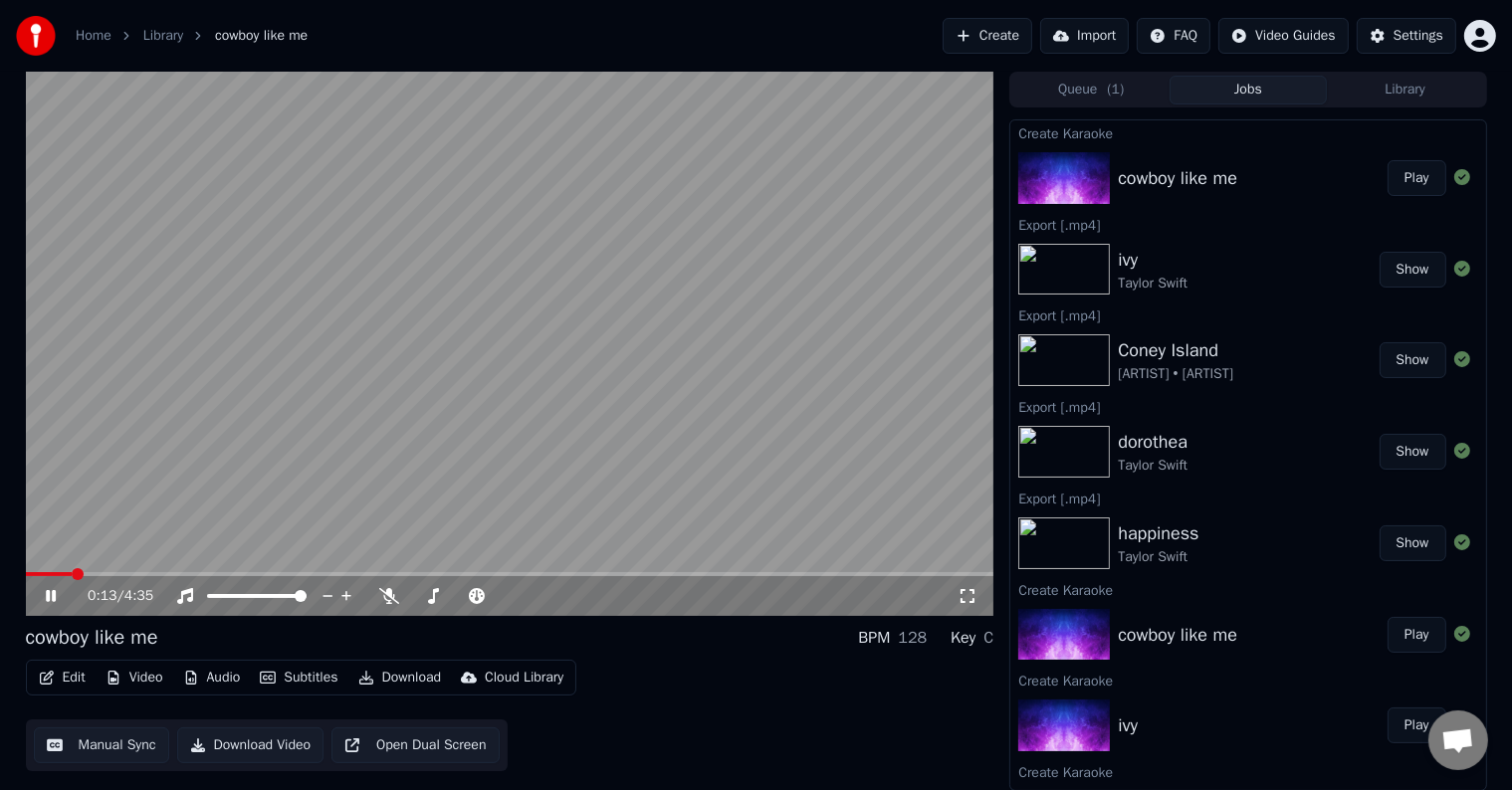 click 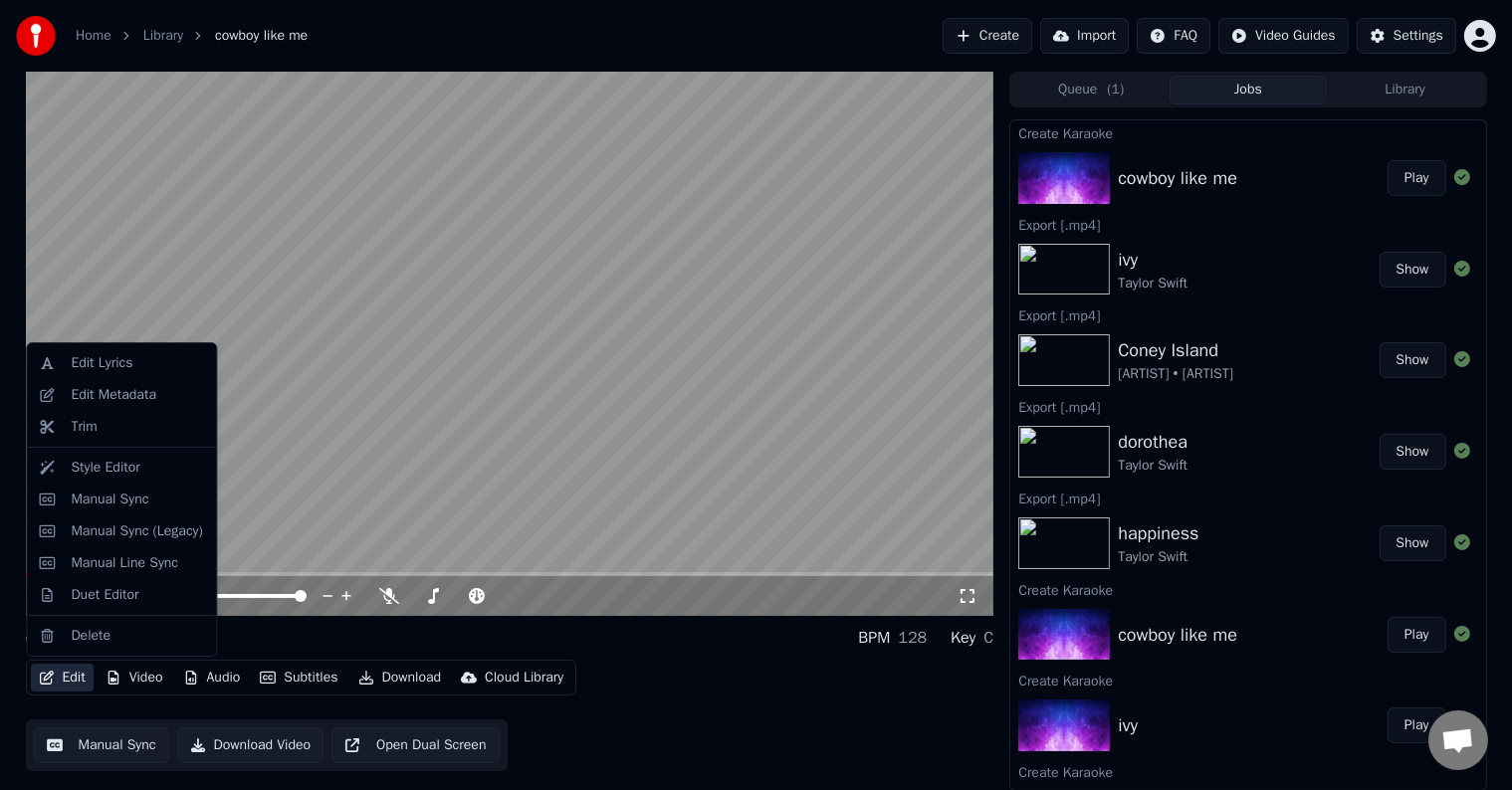 click on "Edit" at bounding box center (62, 678) 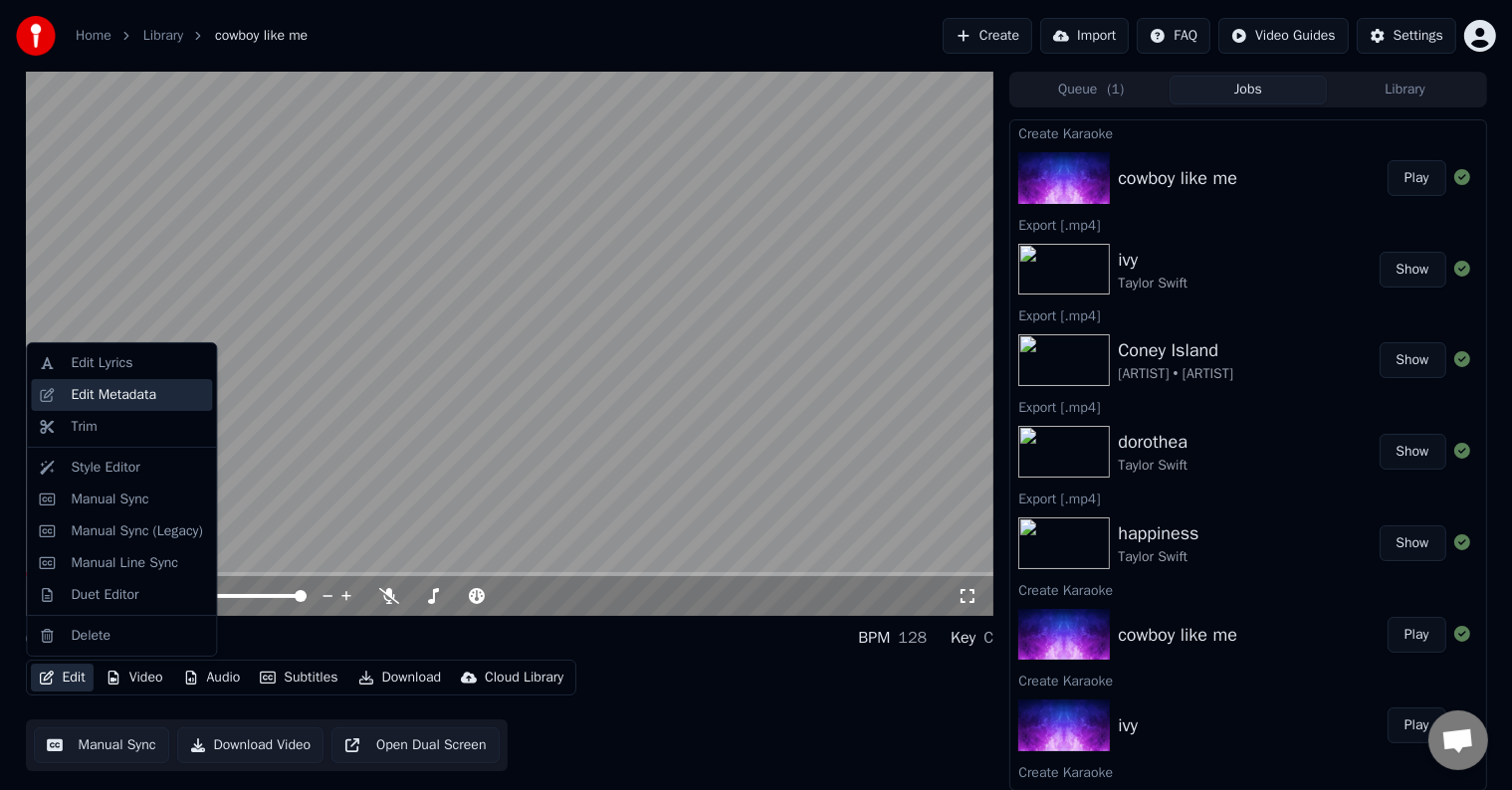 click on "Edit Metadata" at bounding box center [113, 395] 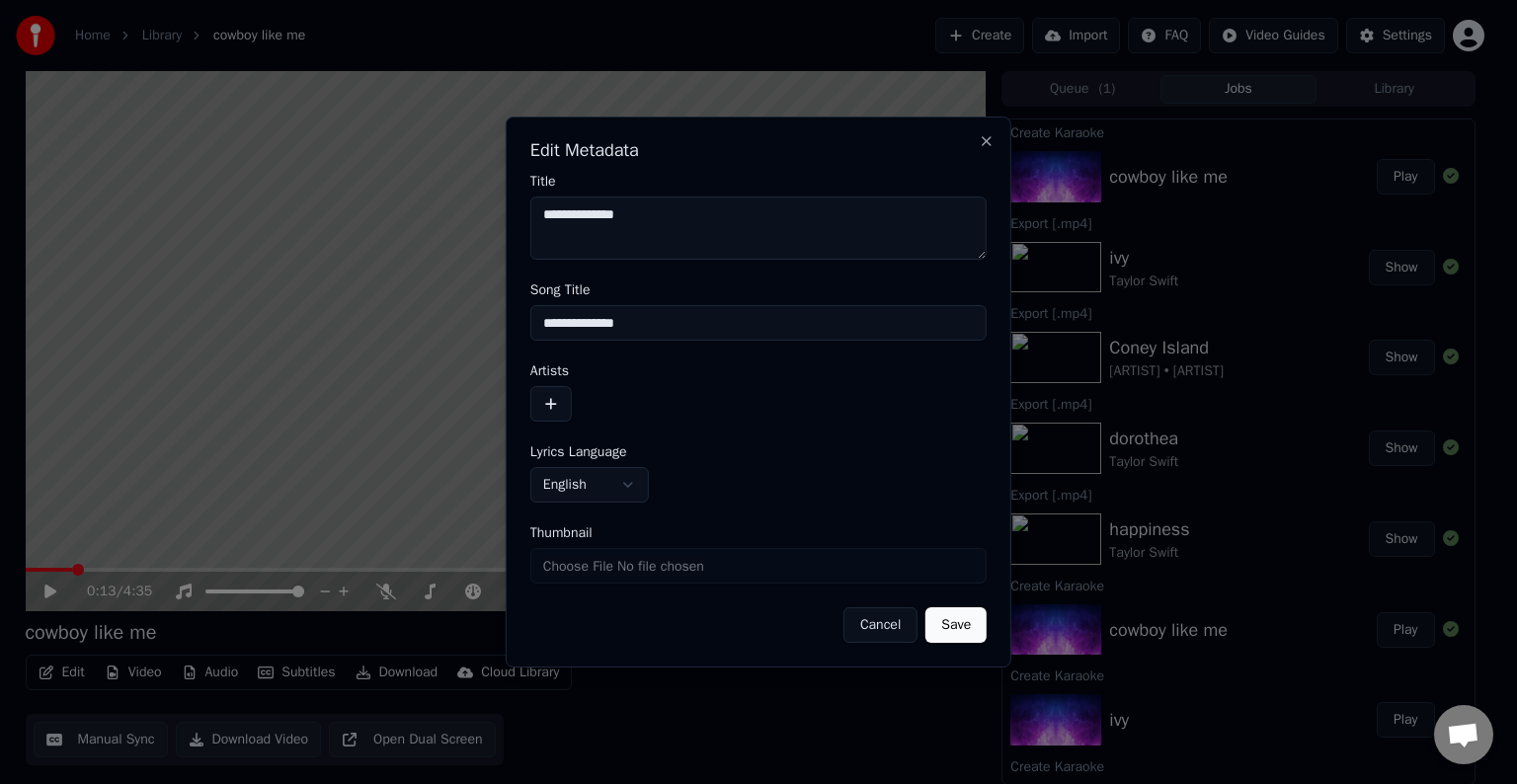 click at bounding box center [551, 404] 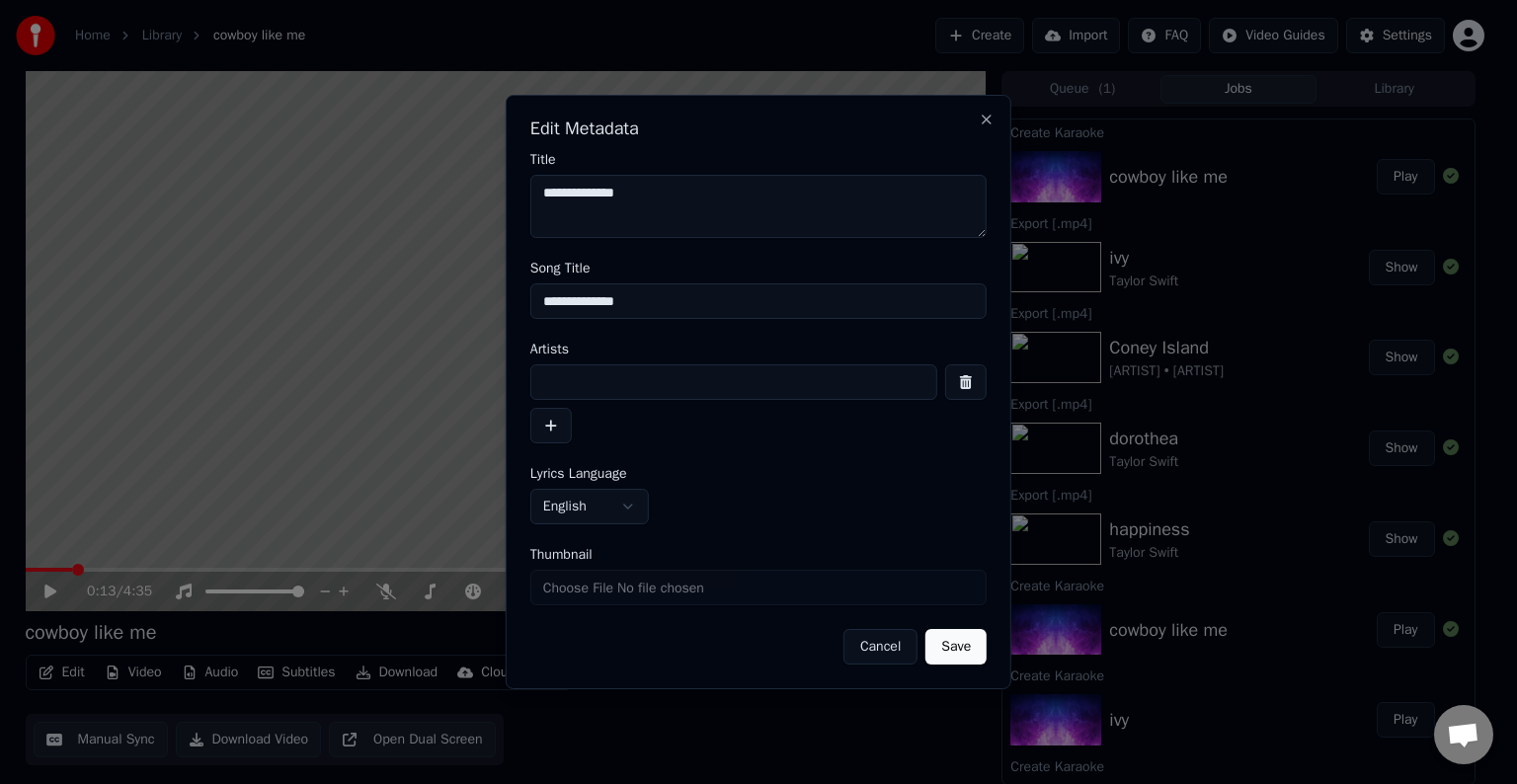 click at bounding box center [734, 382] 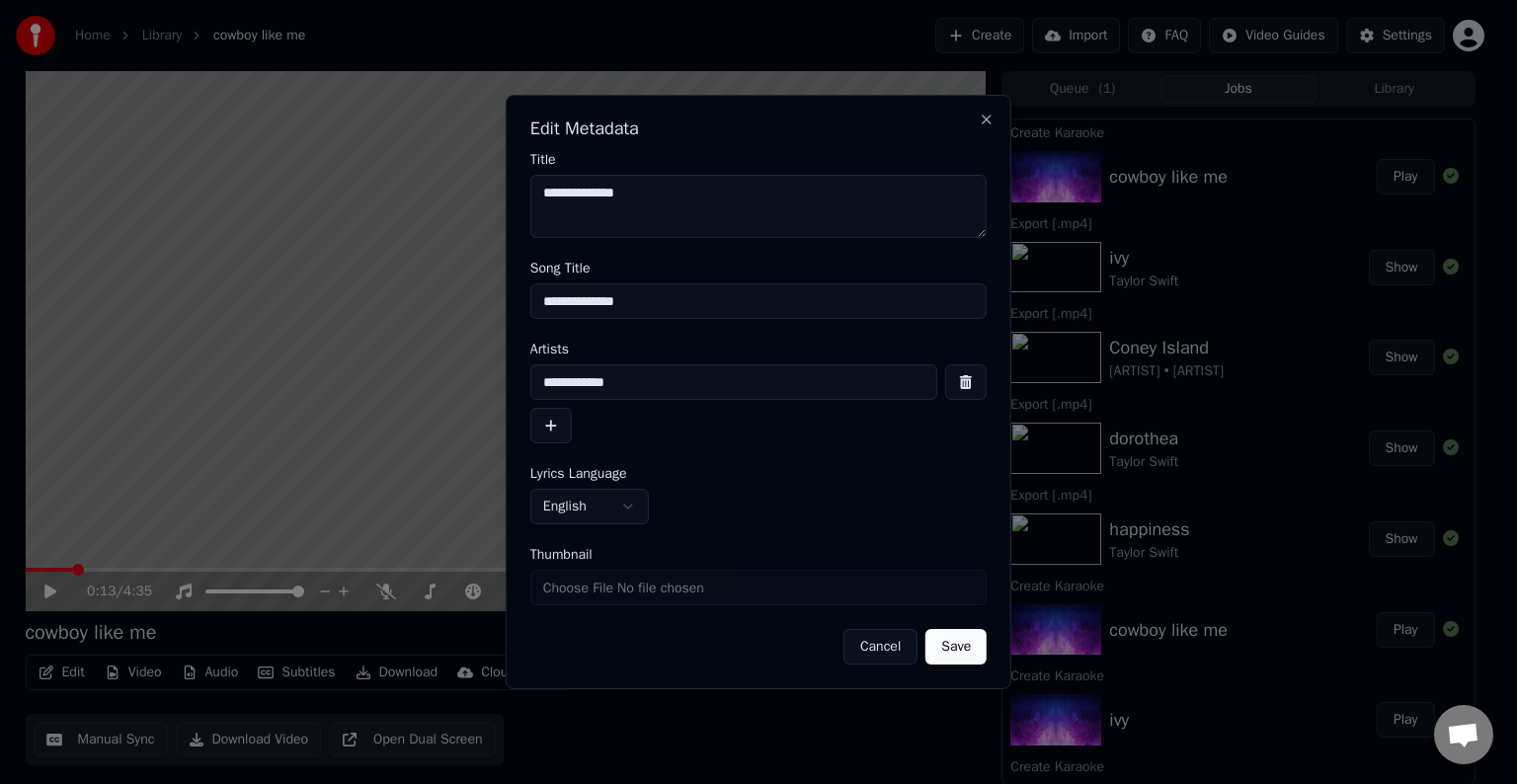 type on "**********" 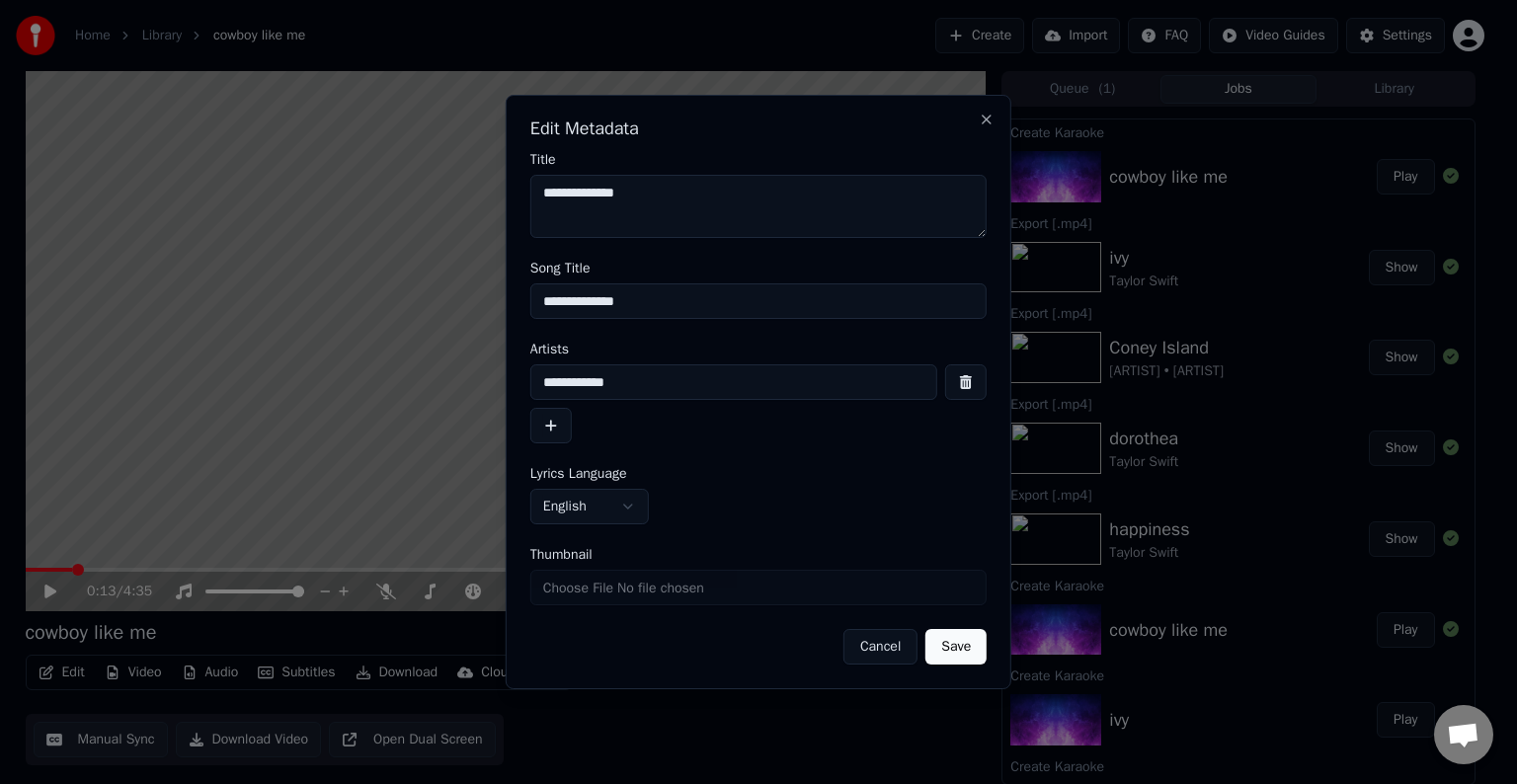 click on "Save" at bounding box center [956, 647] 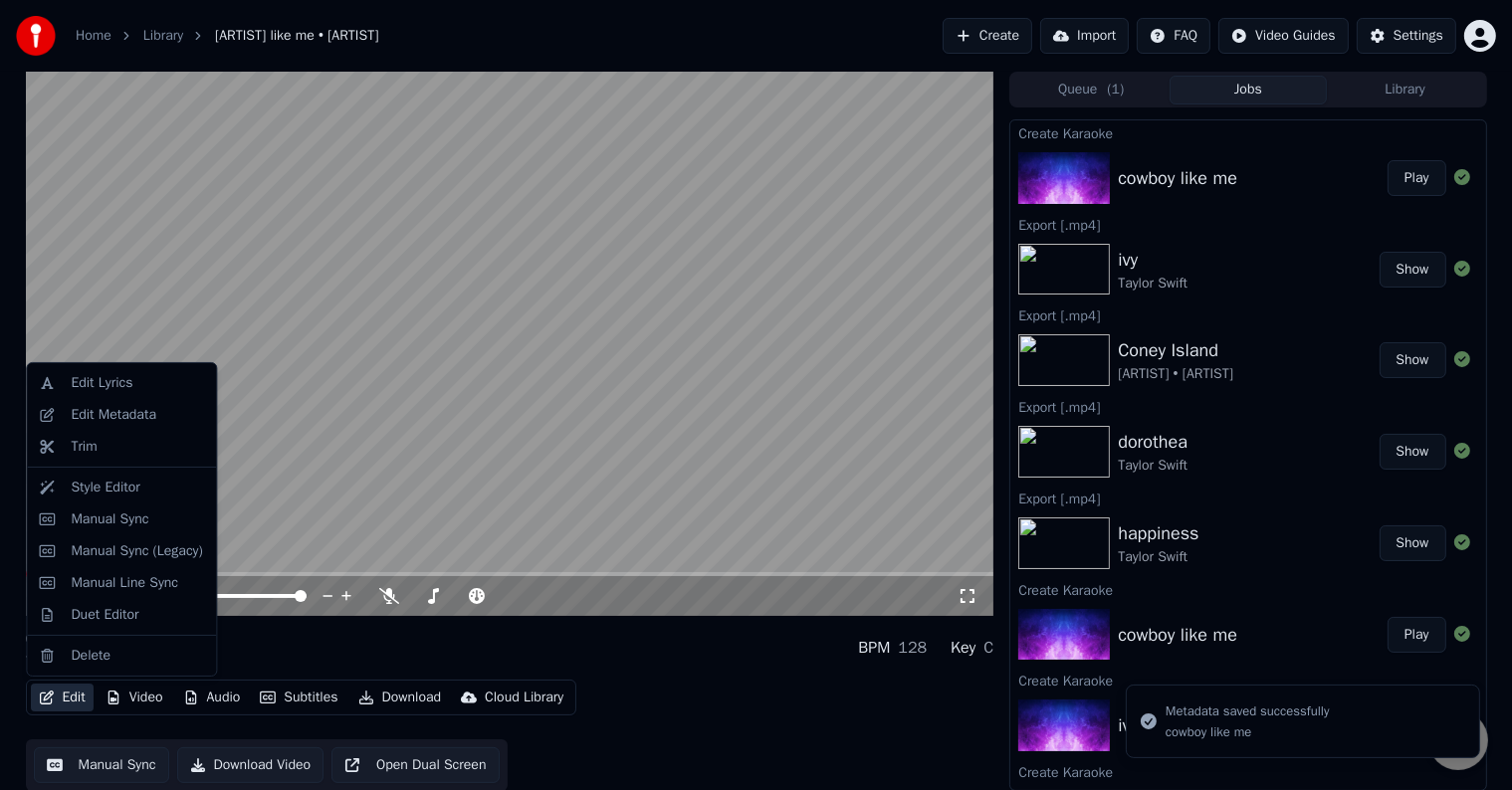 click on "Edit" at bounding box center (62, 697) 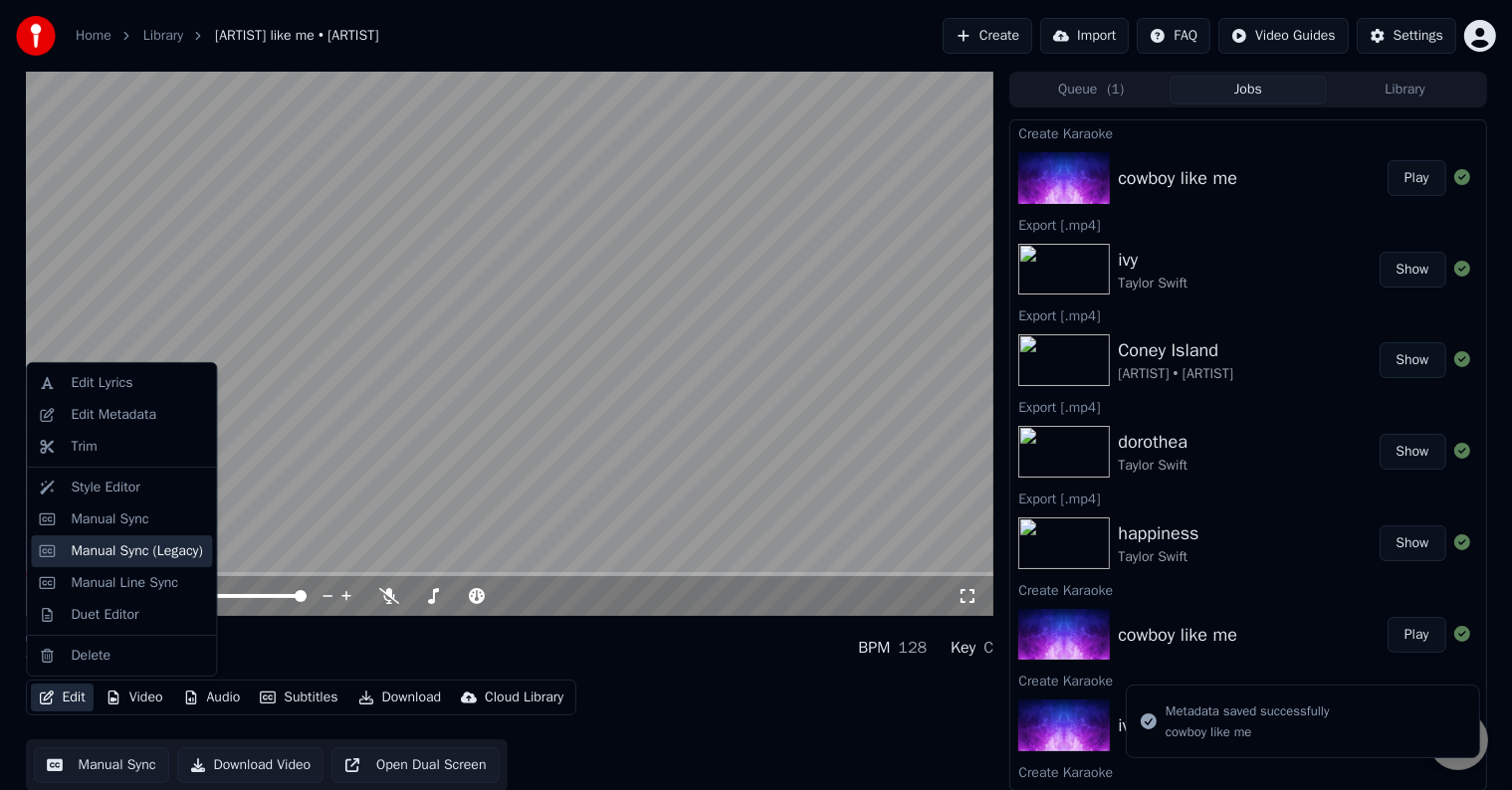 click on "Manual Sync (Legacy)" at bounding box center [136, 551] 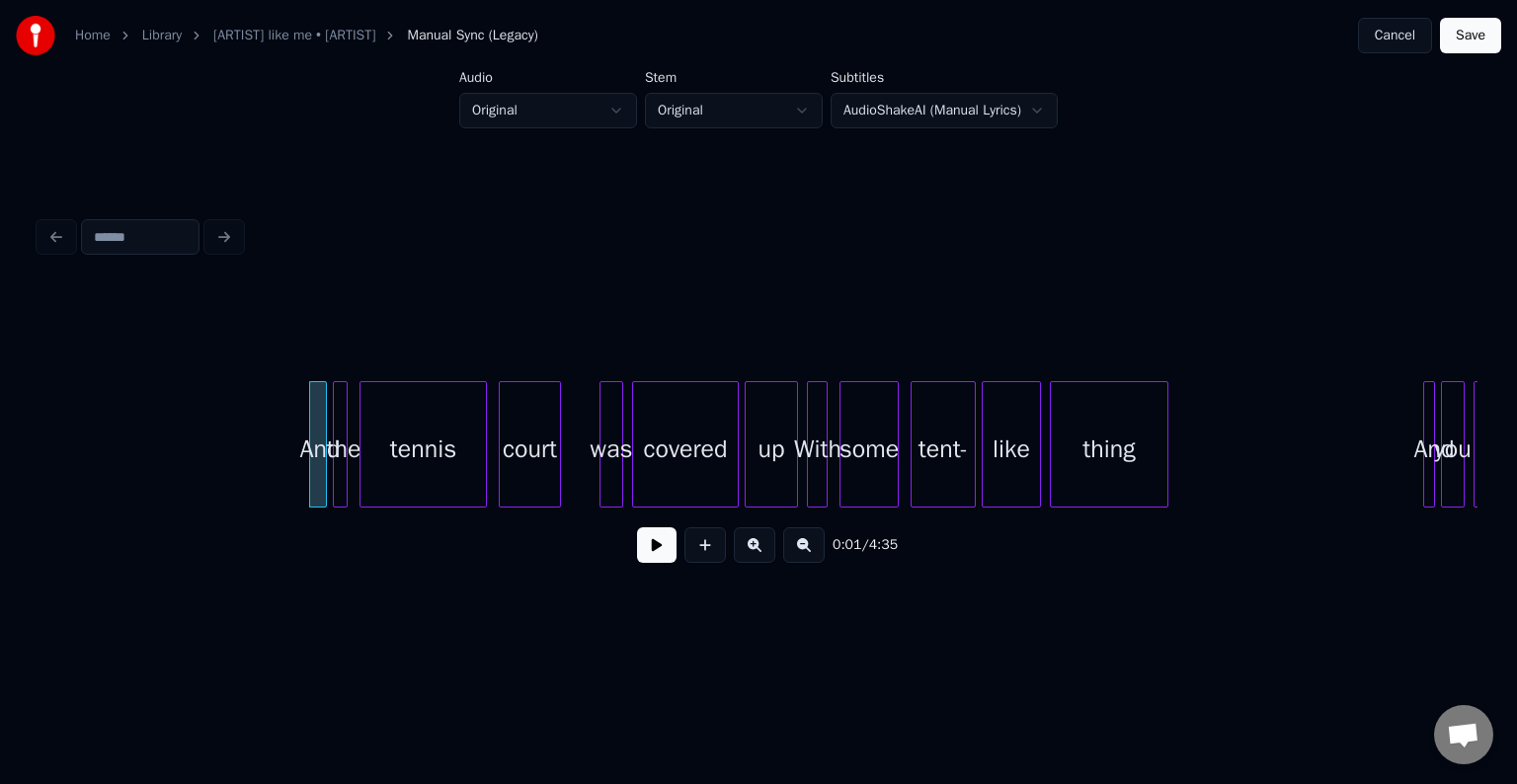 click at bounding box center [657, 545] 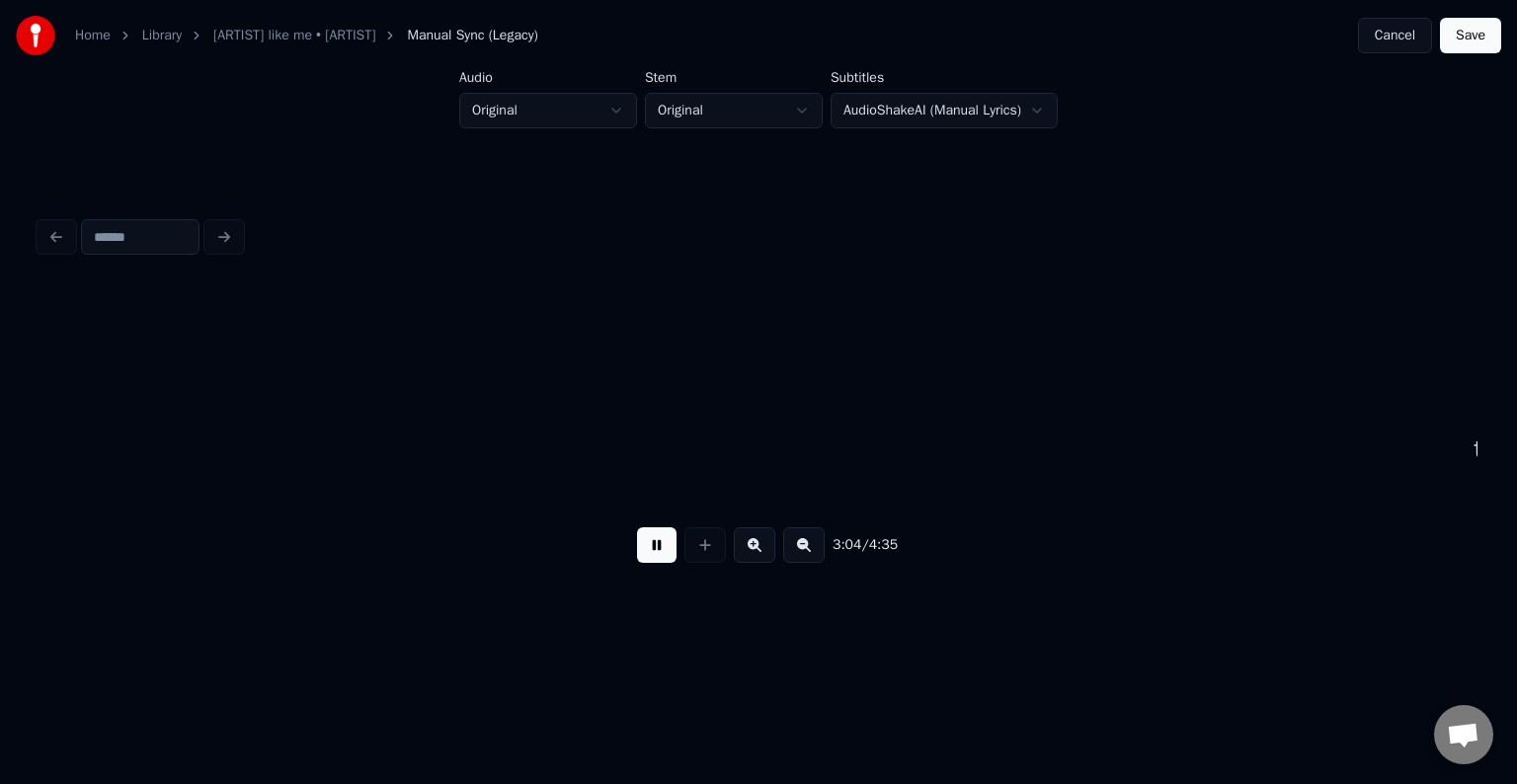 scroll, scrollTop: 0, scrollLeft: 27356, axis: horizontal 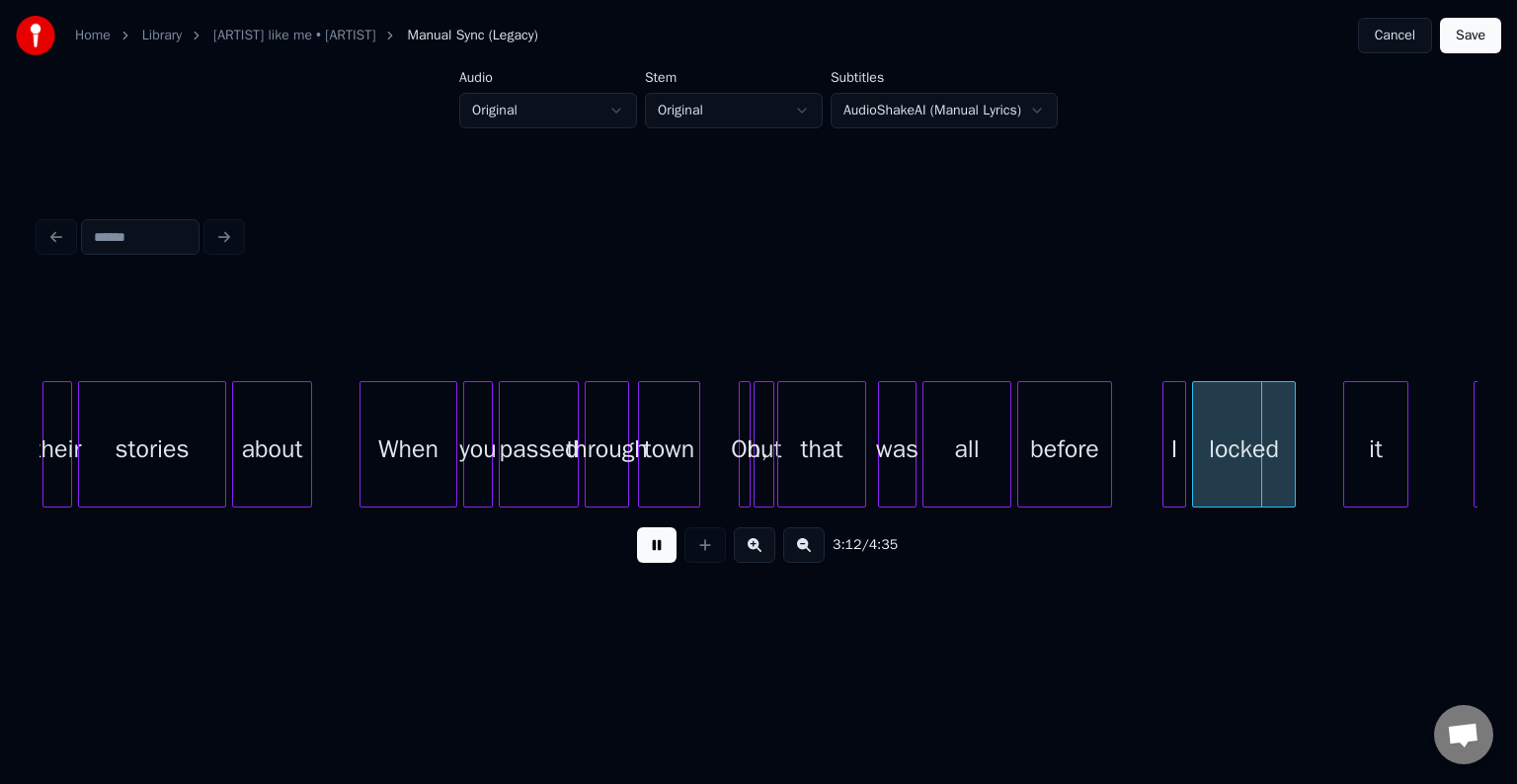 click at bounding box center (657, 545) 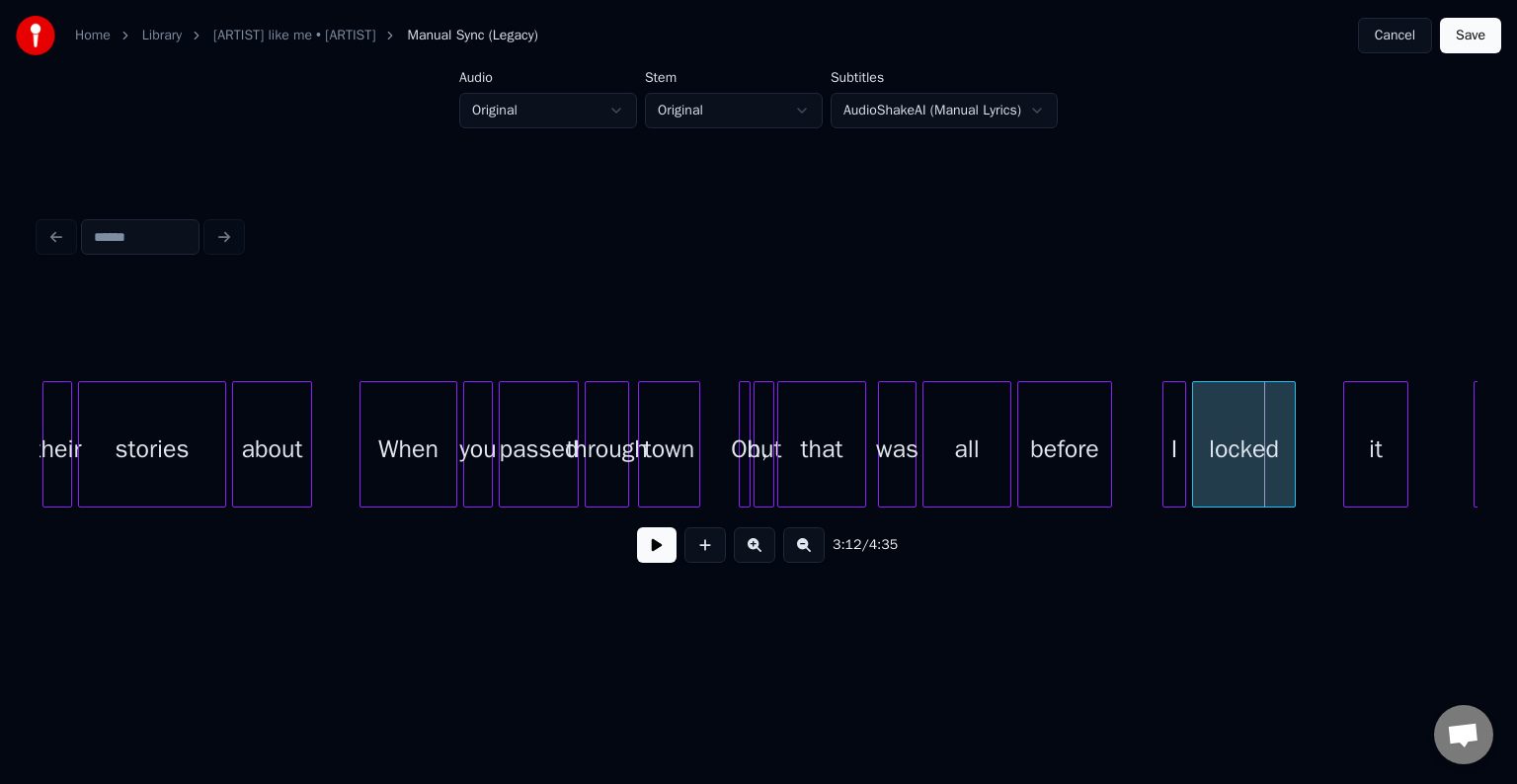 click on "Oh," at bounding box center [750, 449] 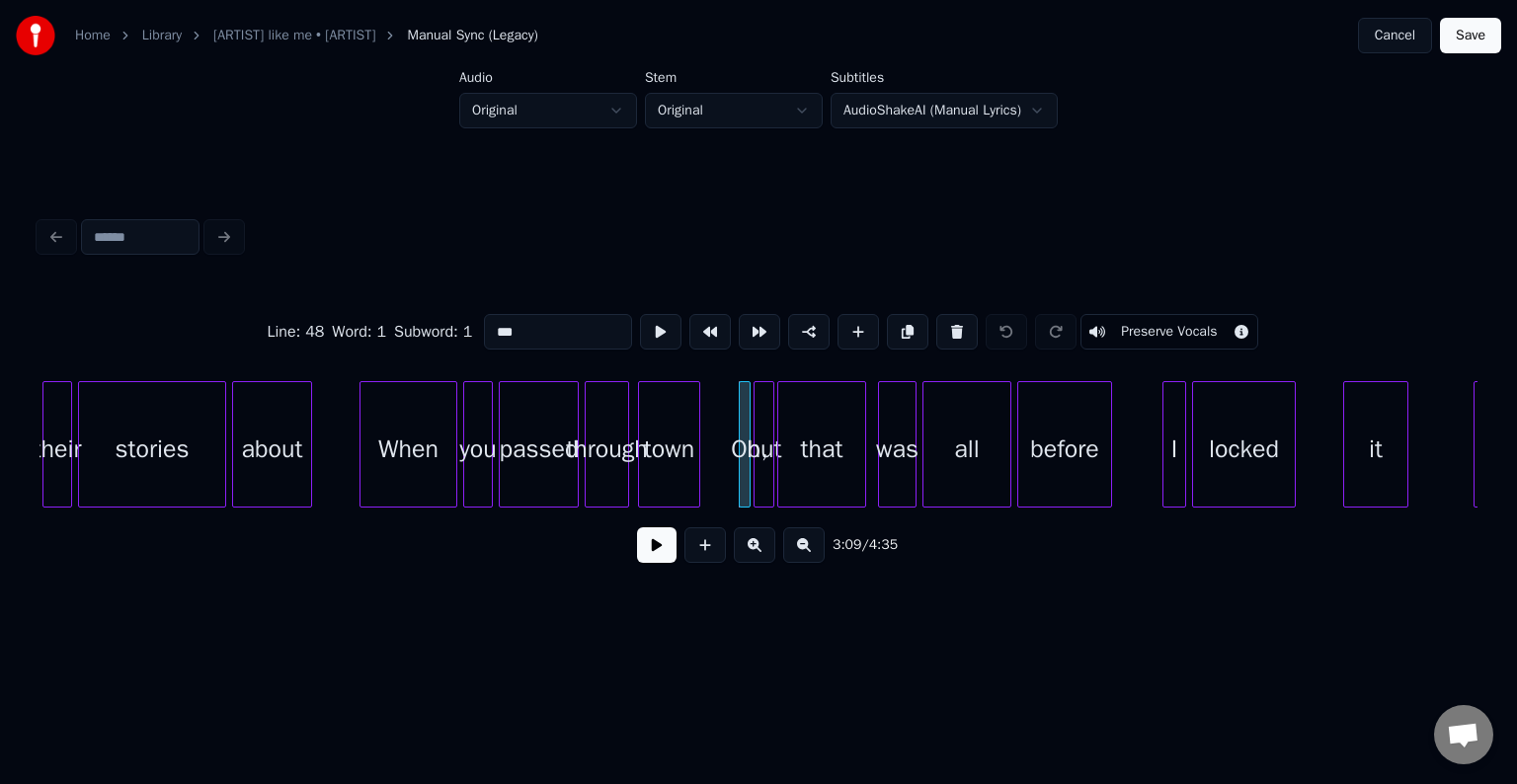 click at bounding box center (770, 444) 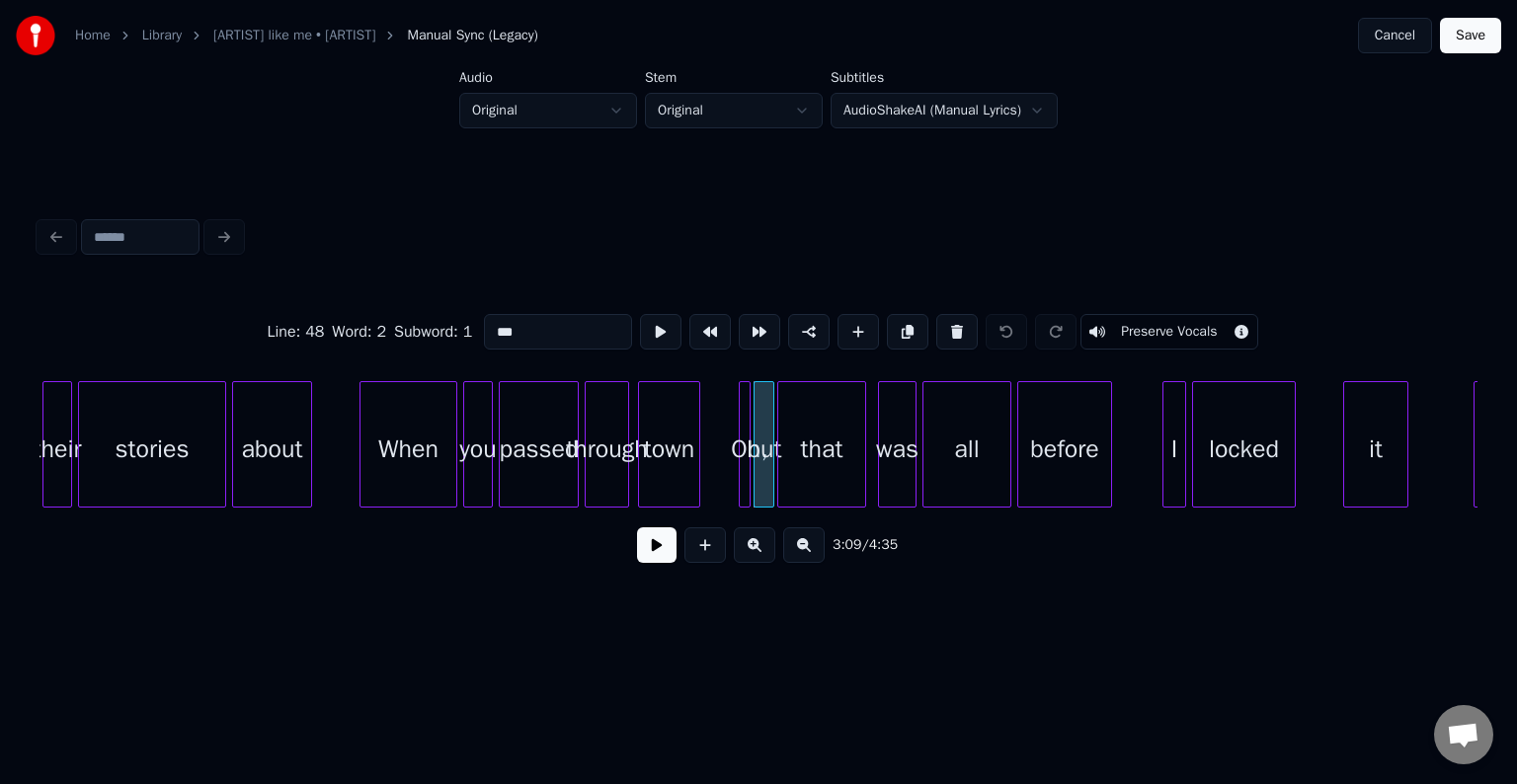click on "their stories about When you passed through [LOCATION] Oh, but that was all before I locked it down" at bounding box center (-6944, 444) 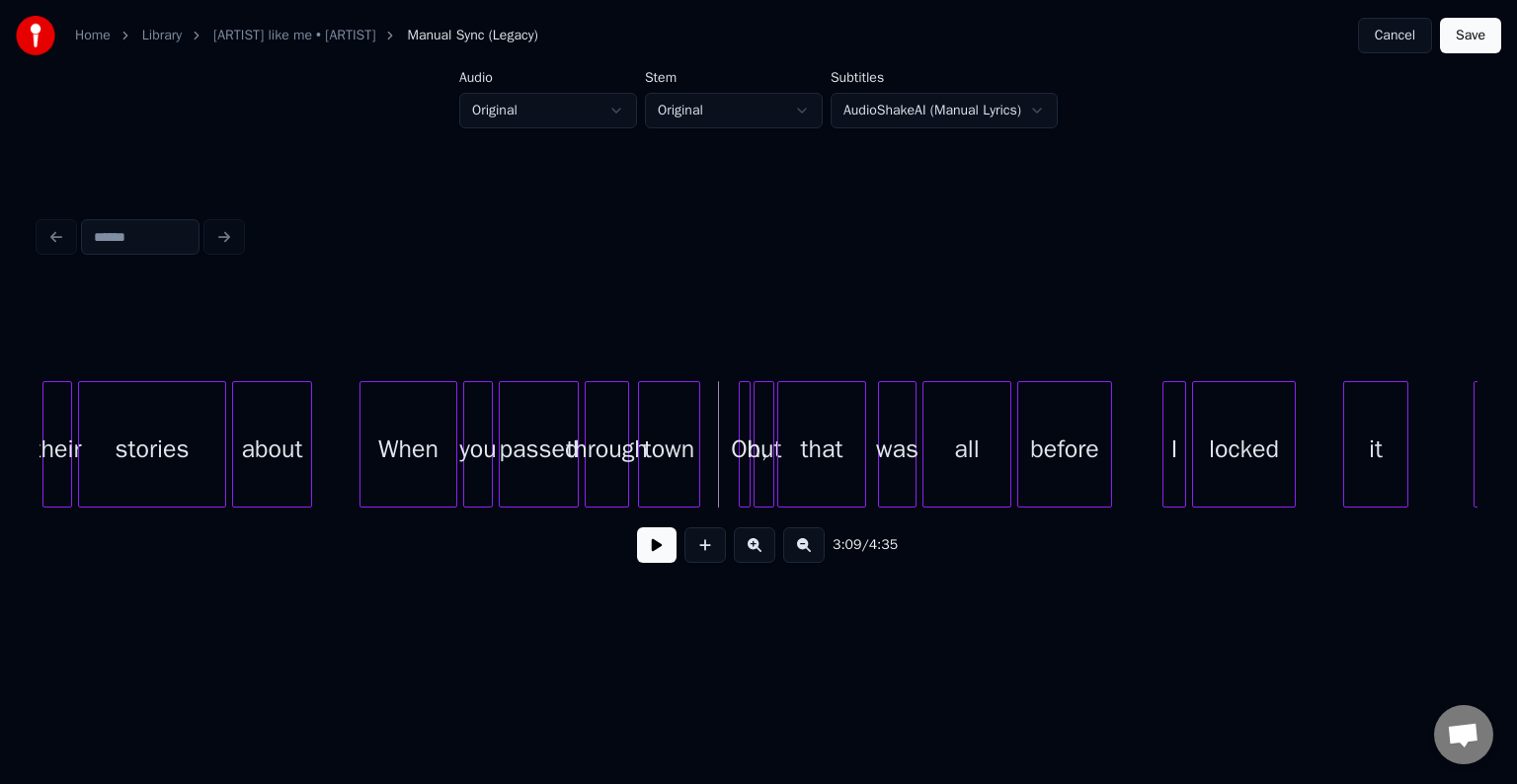 click at bounding box center [657, 545] 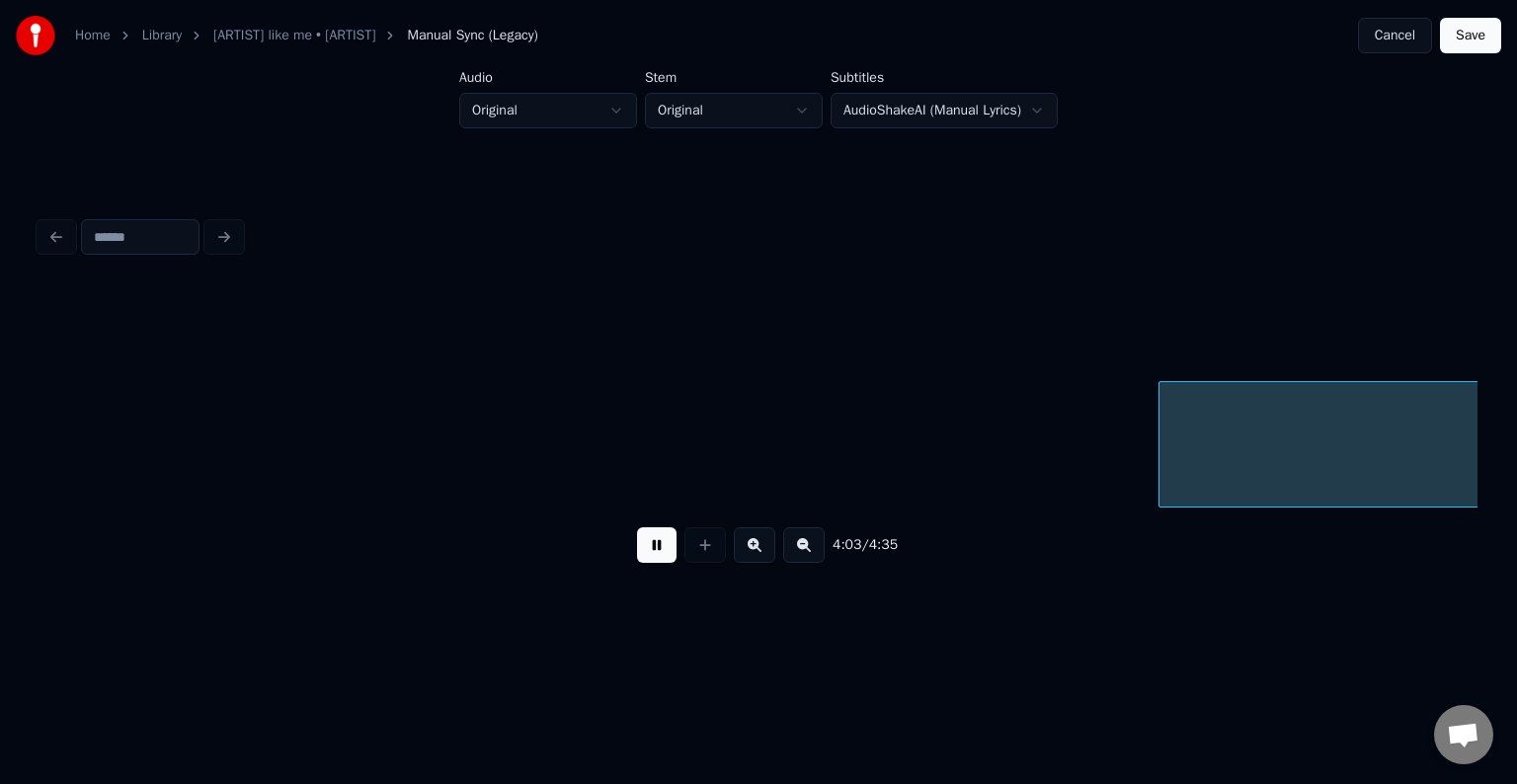 scroll, scrollTop: 0, scrollLeft: 35993, axis: horizontal 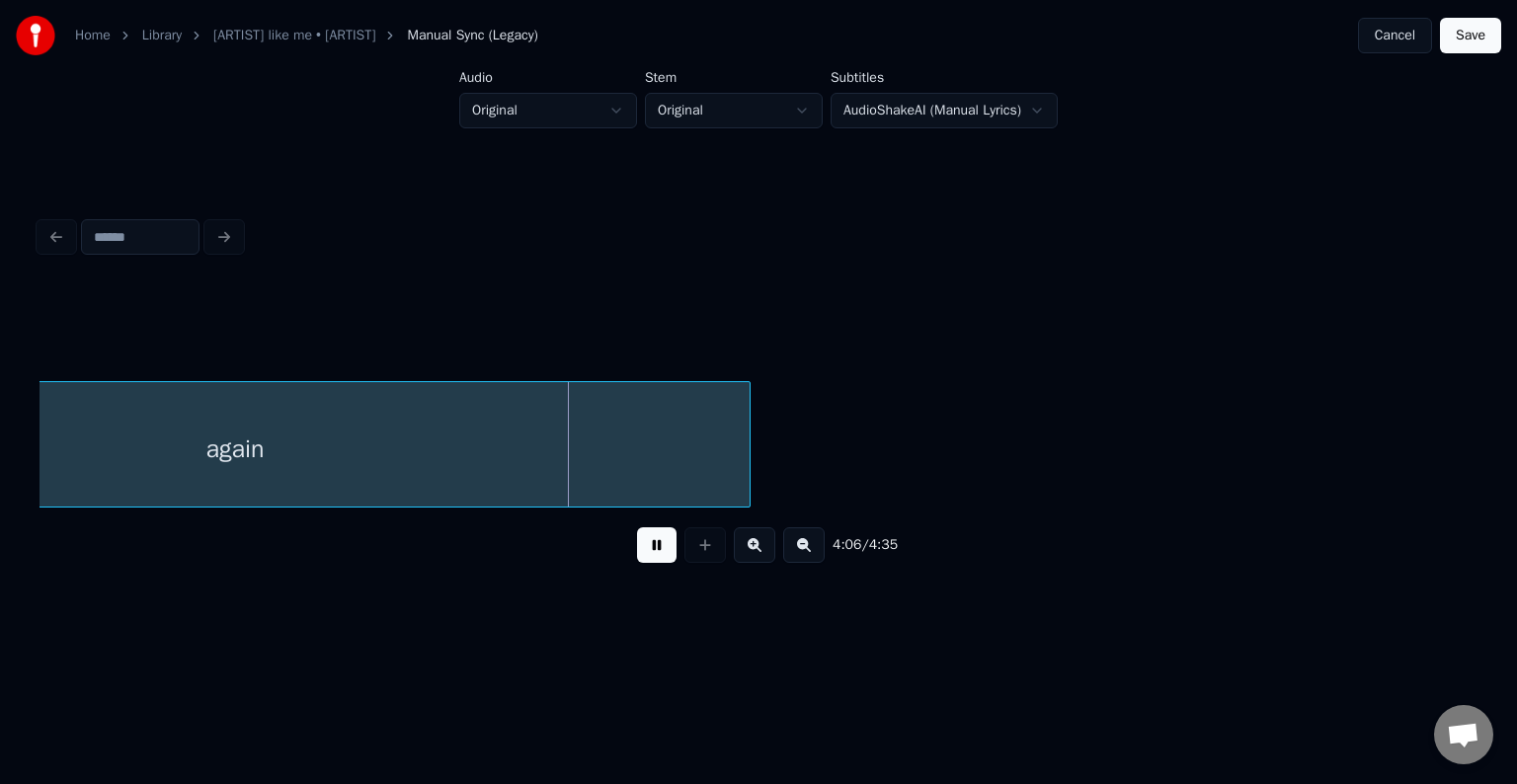 click at bounding box center (657, 545) 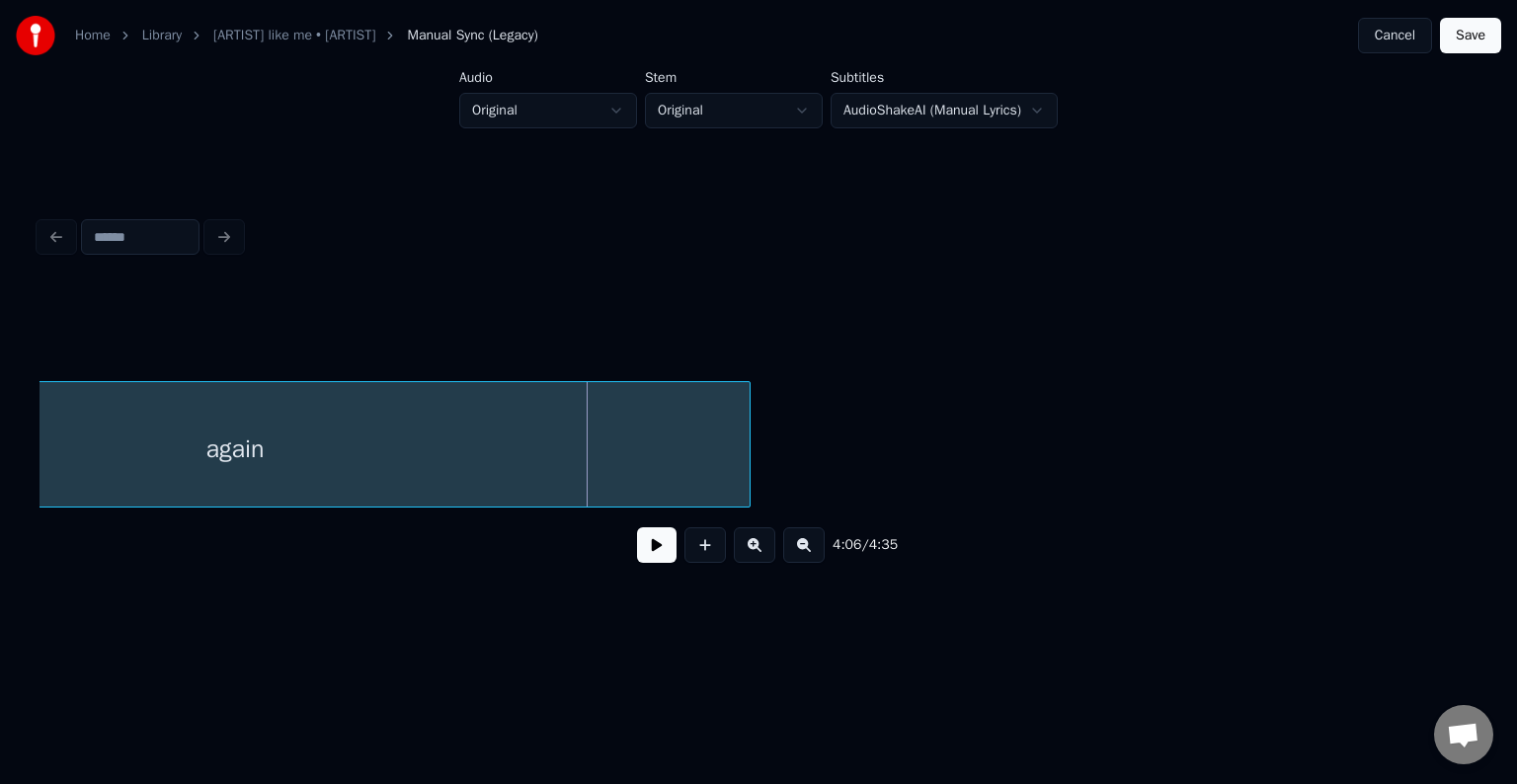 click on "again" at bounding box center [235, 444] 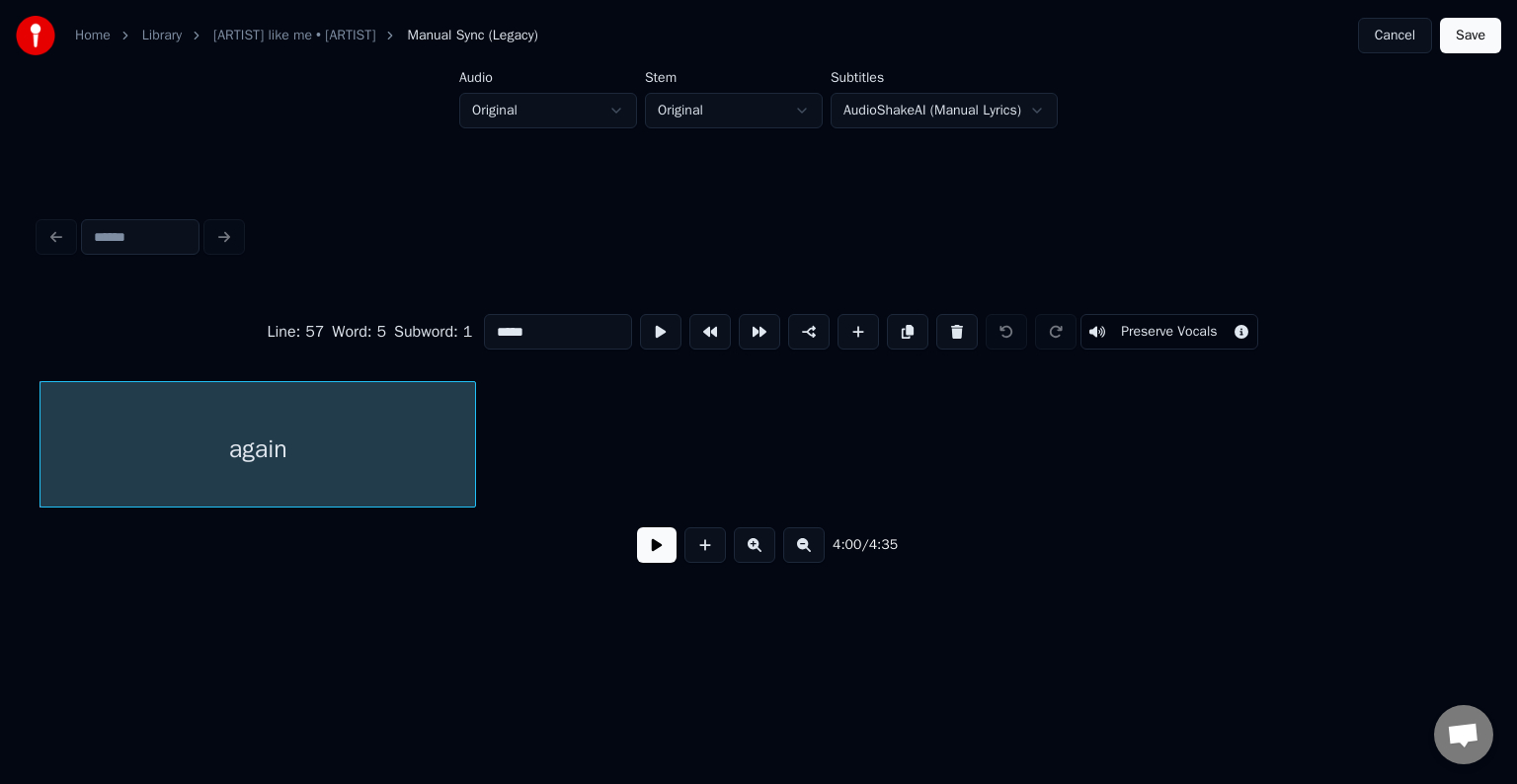 click at bounding box center (472, 444) 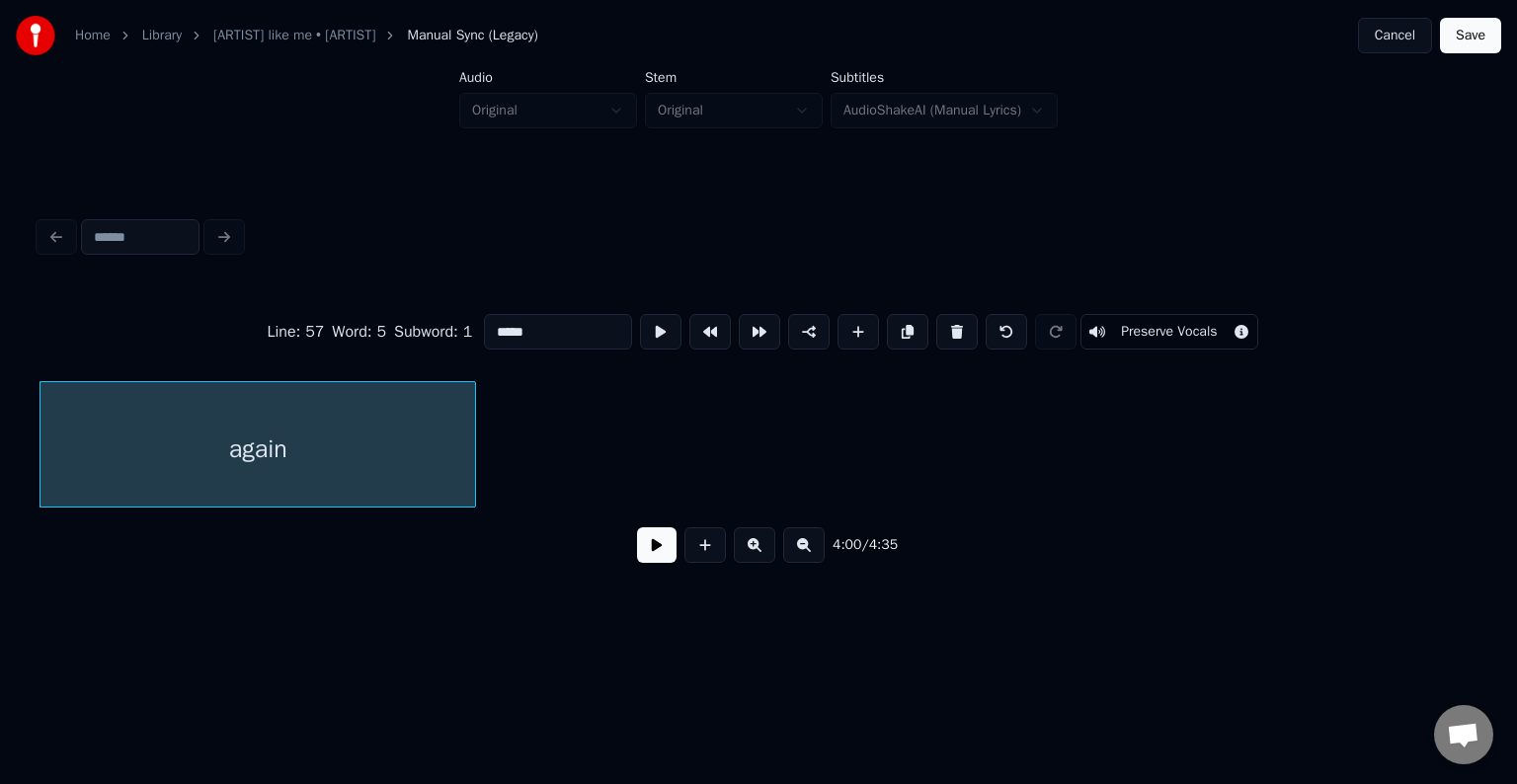 click at bounding box center (657, 545) 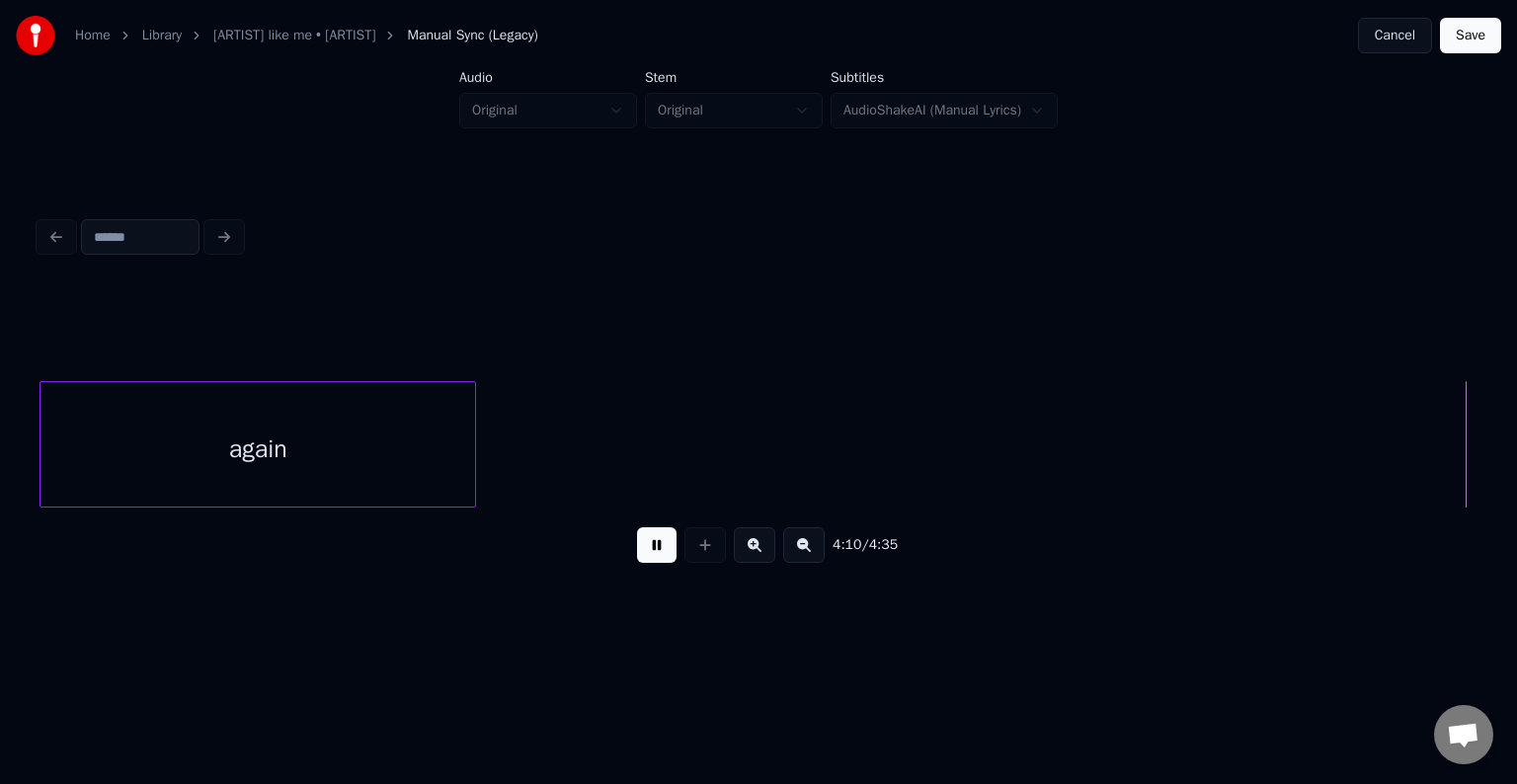 scroll, scrollTop: 0, scrollLeft: 37113, axis: horizontal 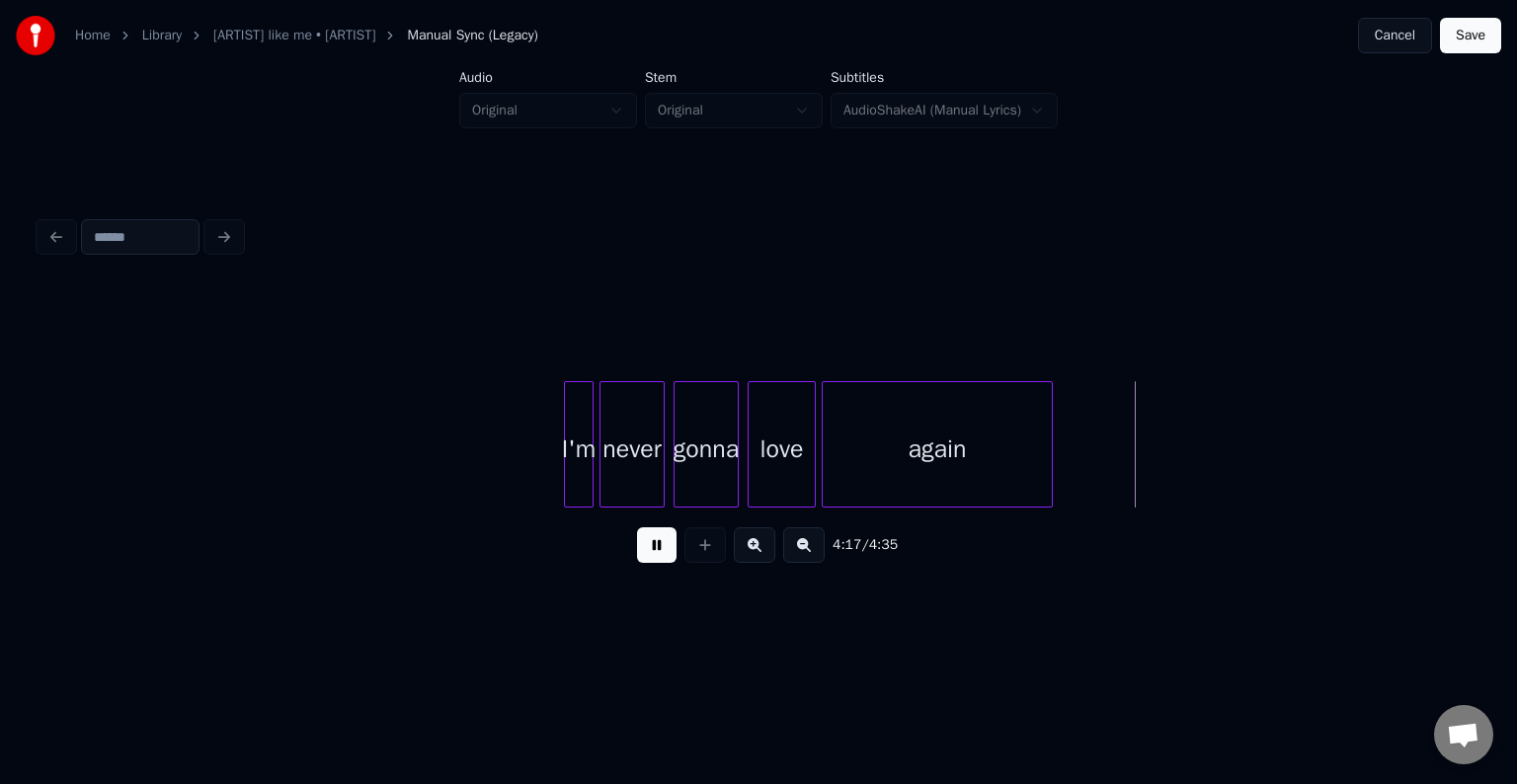 click at bounding box center [657, 545] 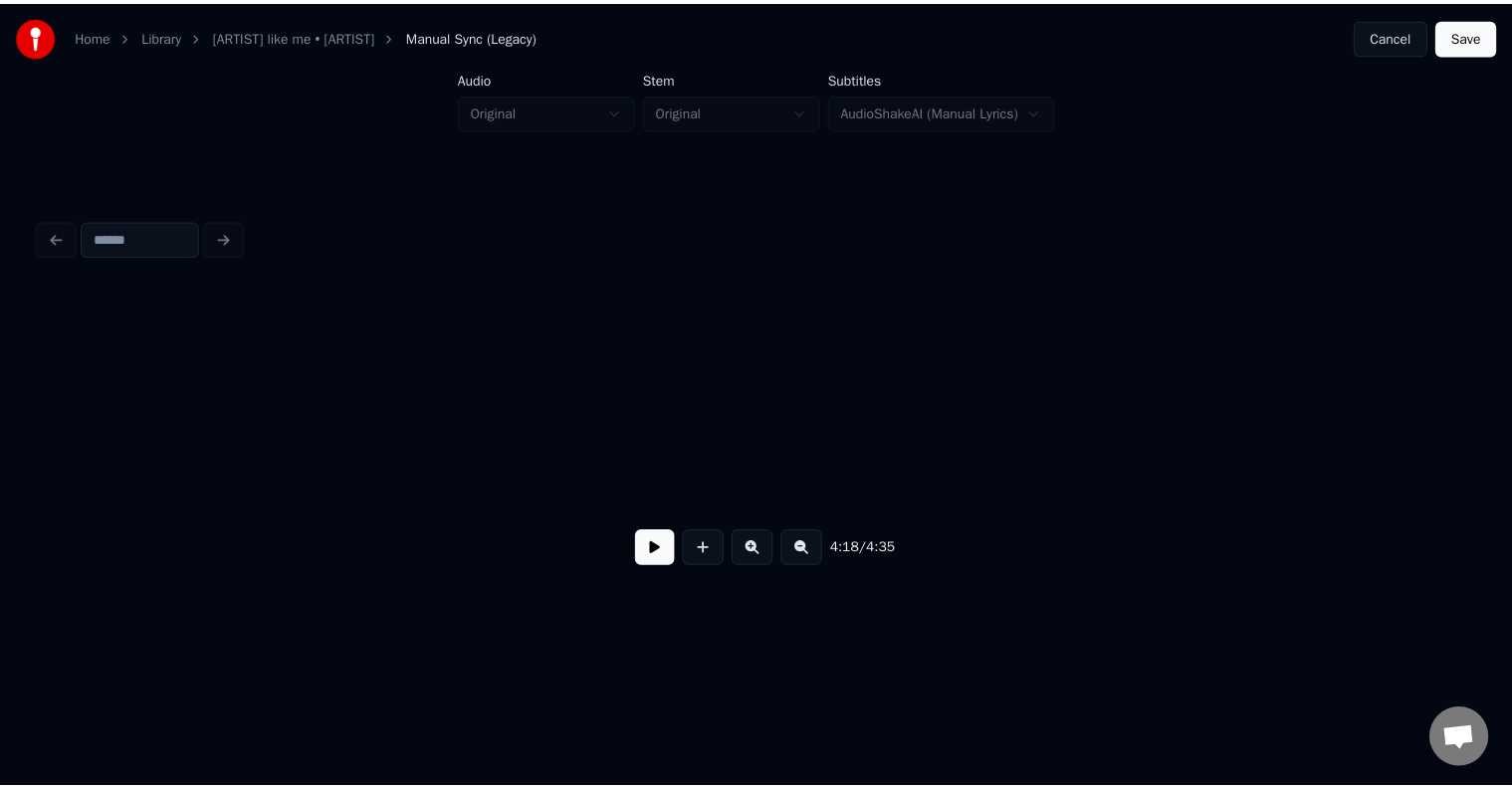scroll, scrollTop: 0, scrollLeft: 39617, axis: horizontal 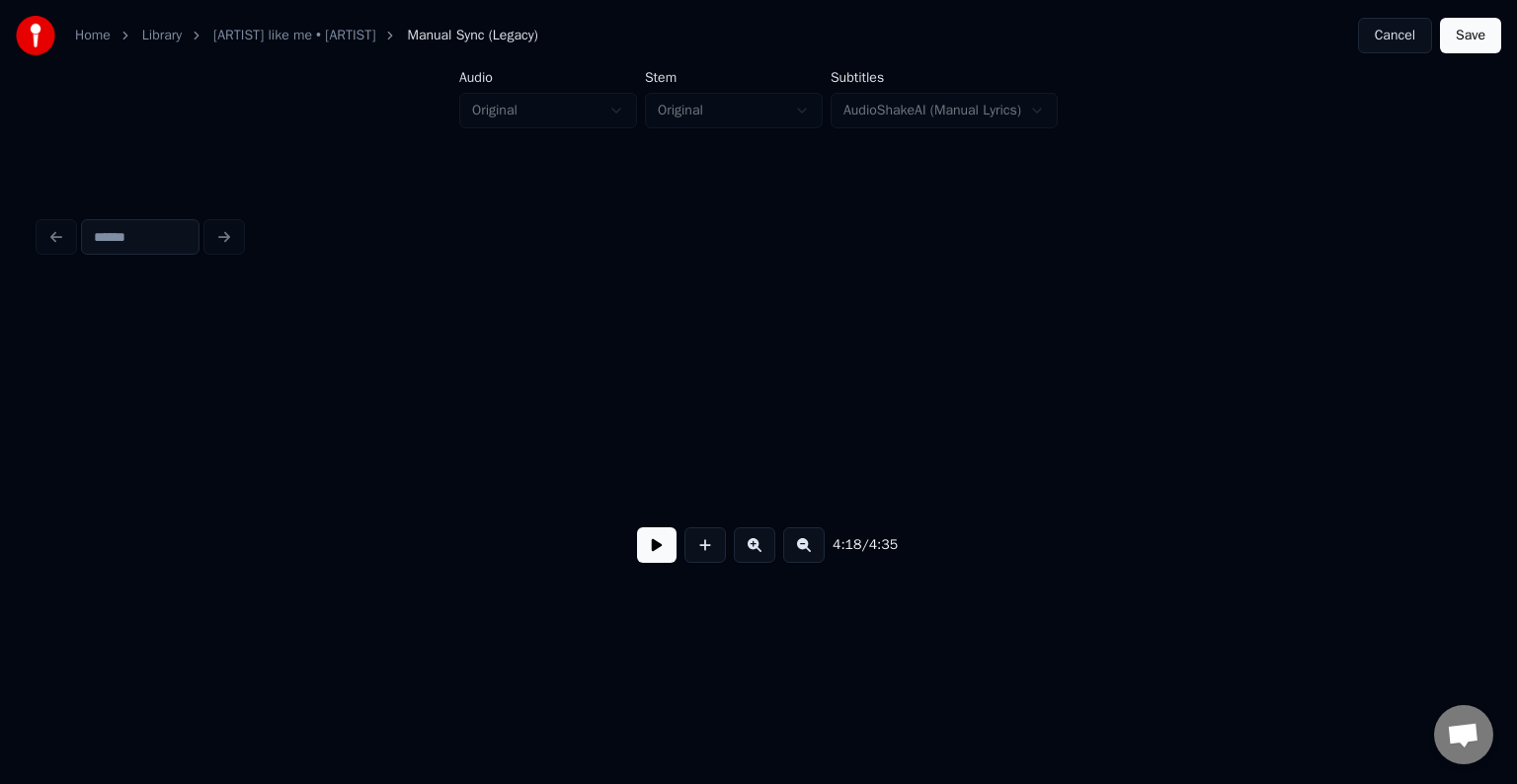 click on "Save" at bounding box center [1471, 36] 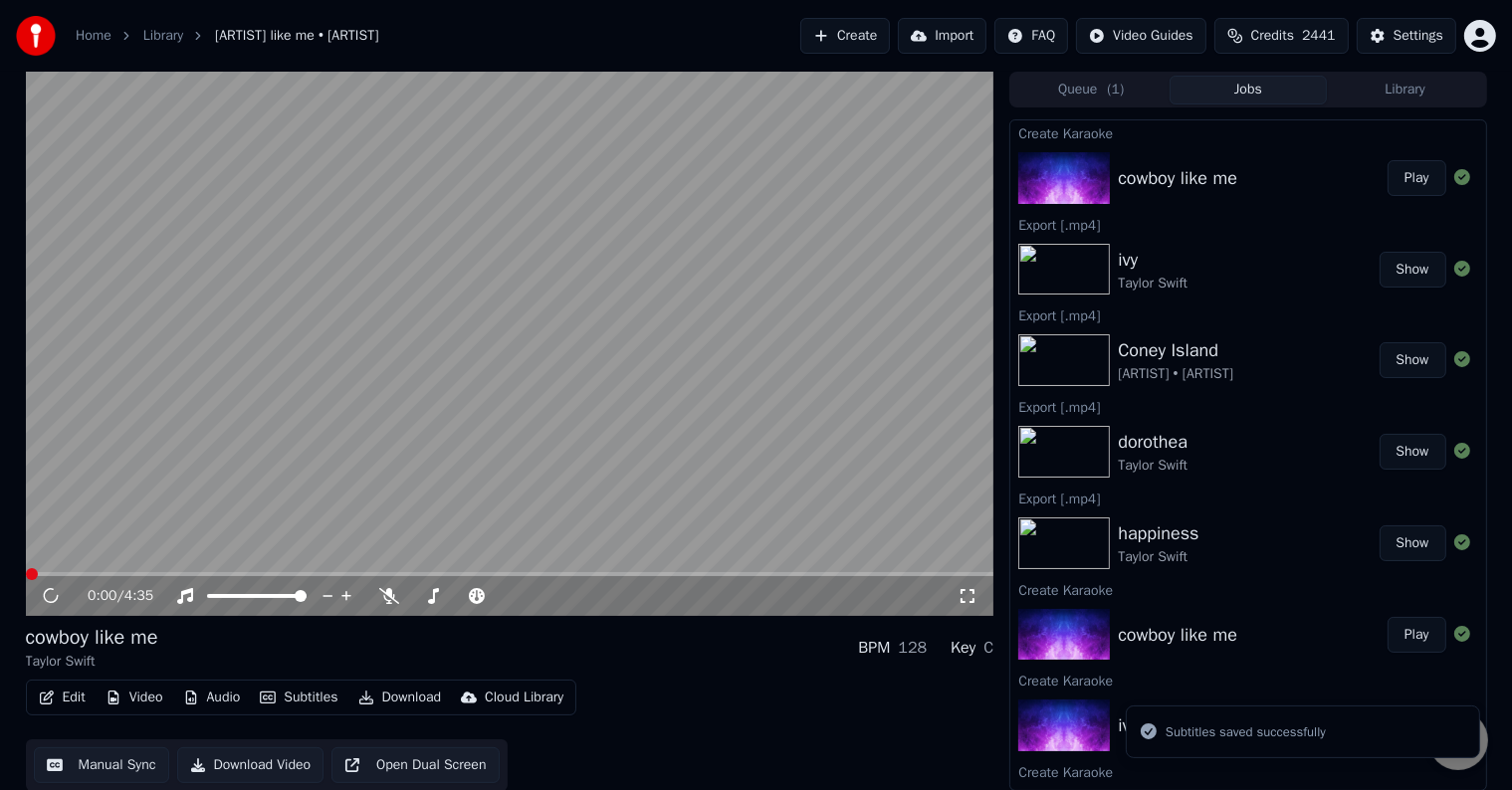 click on "Download" at bounding box center [400, 697] 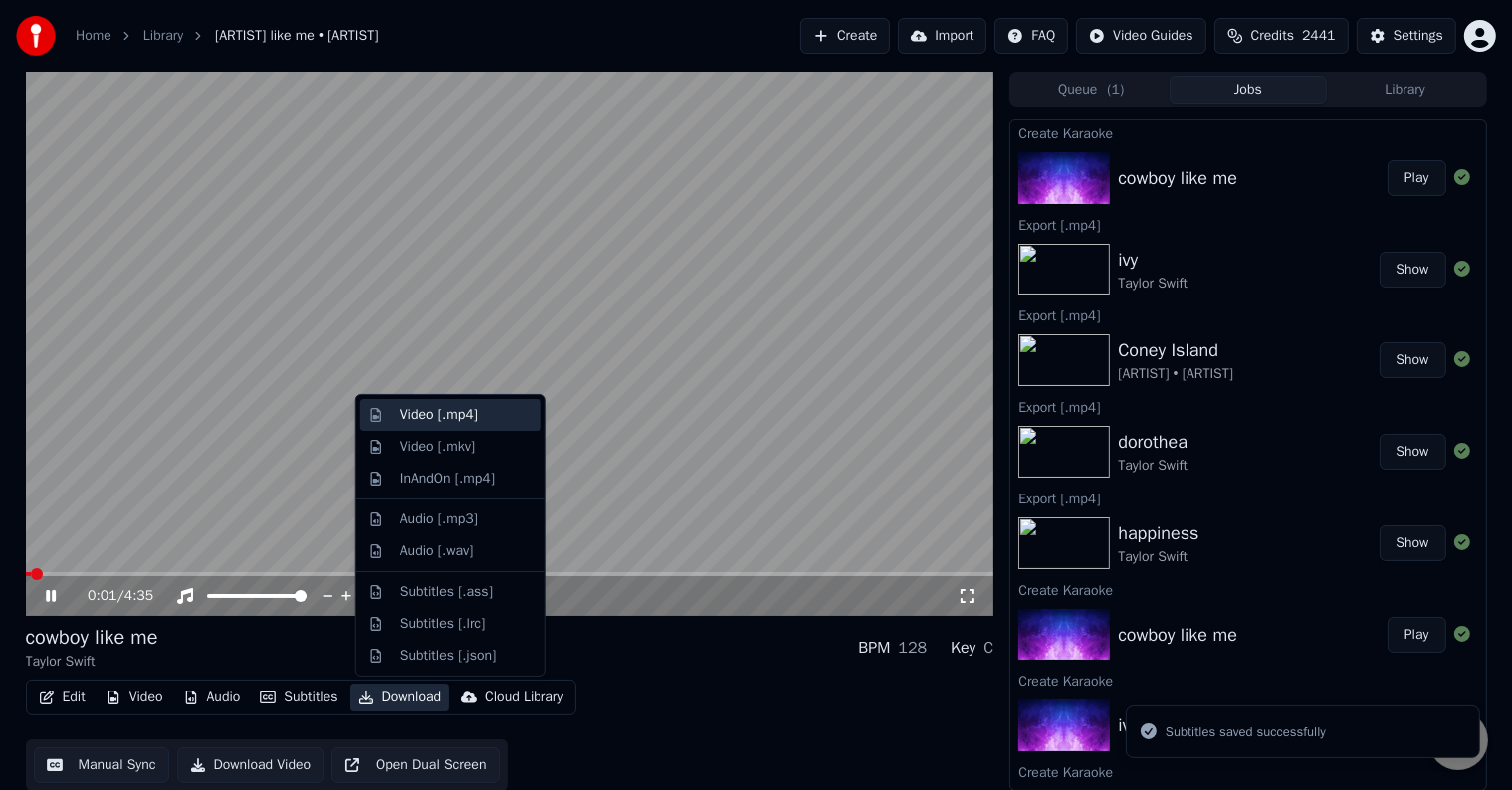 click on "Video [.mp4]" at bounding box center (439, 415) 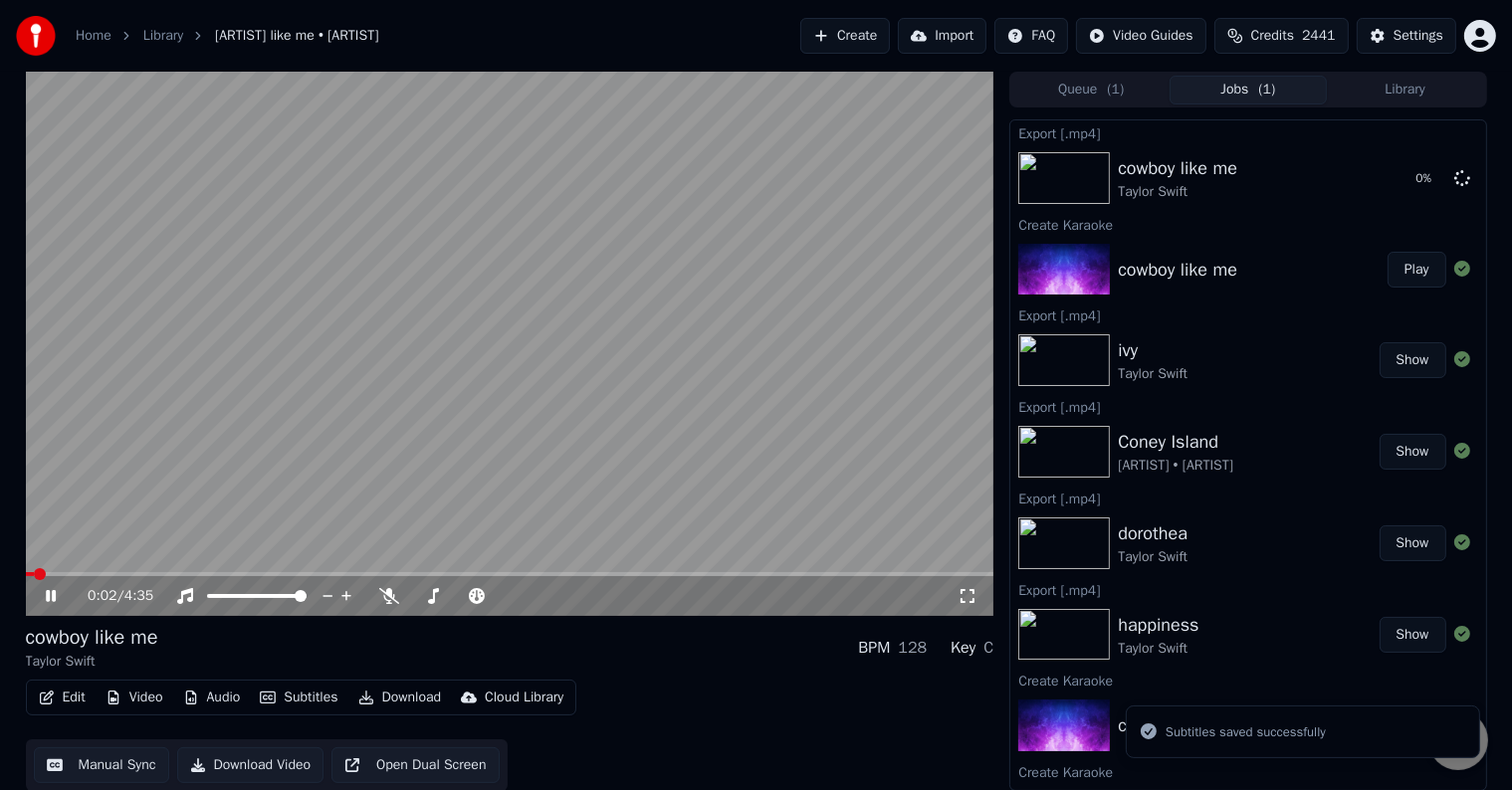 click 